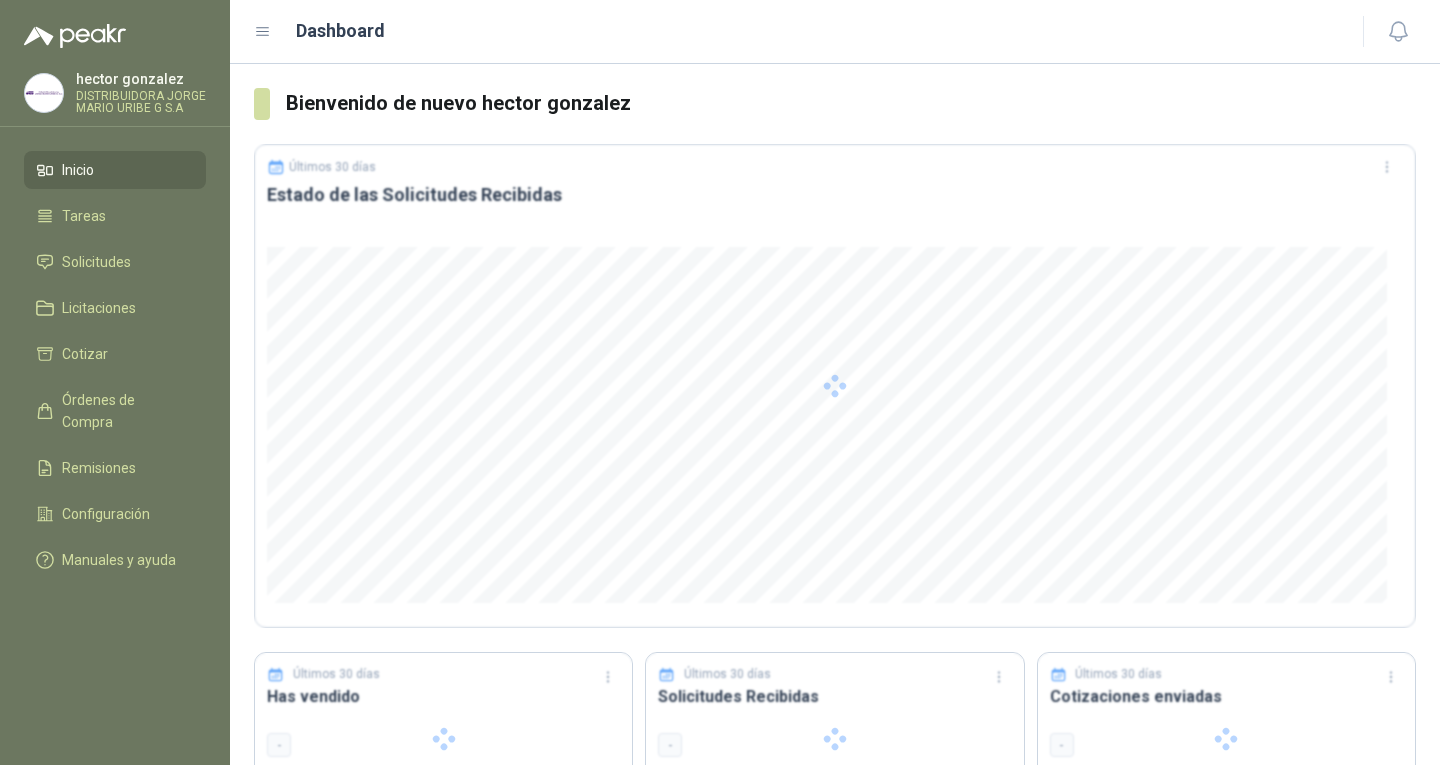 scroll, scrollTop: 0, scrollLeft: 0, axis: both 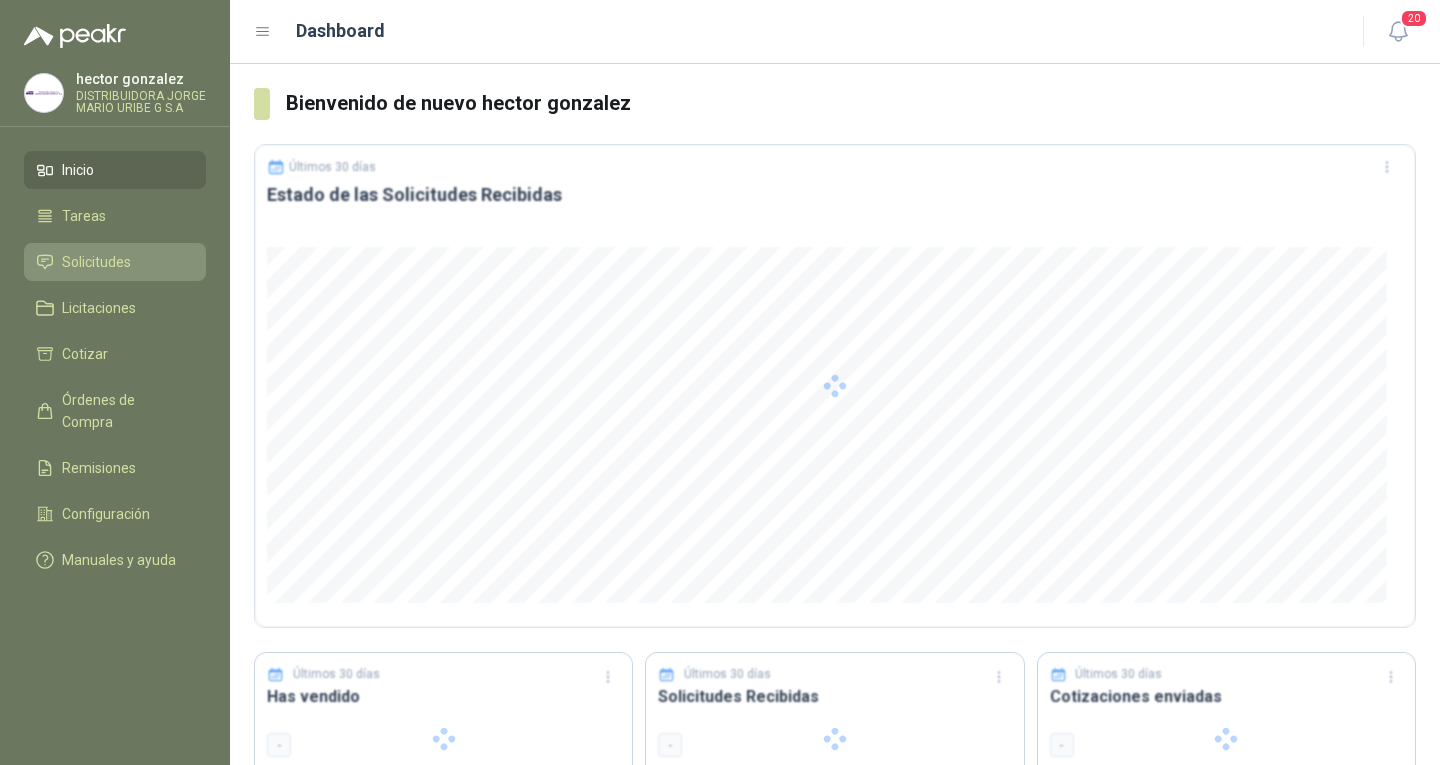 click on "Solicitudes" at bounding box center [96, 262] 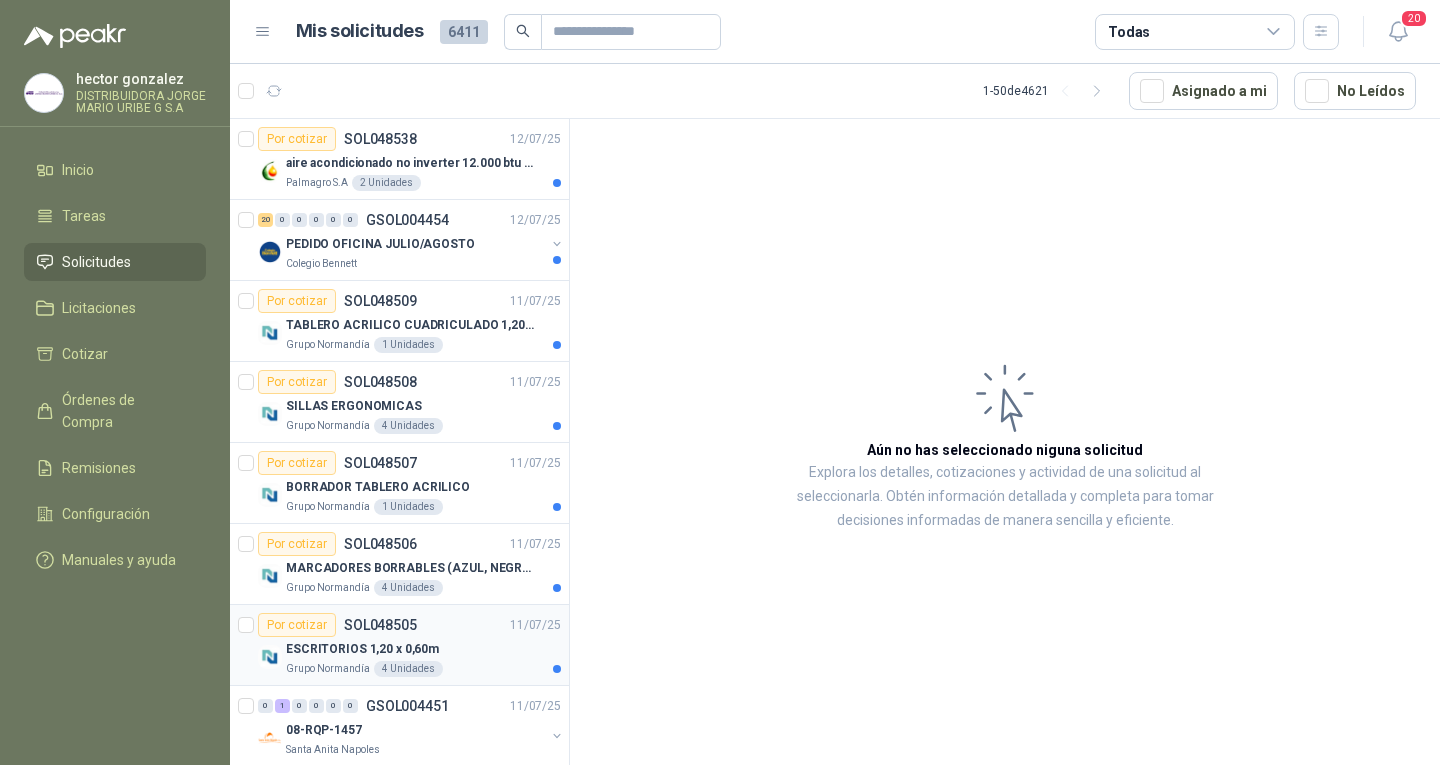 click on "ESCRITORIOS 1,20 x 0,60m" at bounding box center (423, 649) 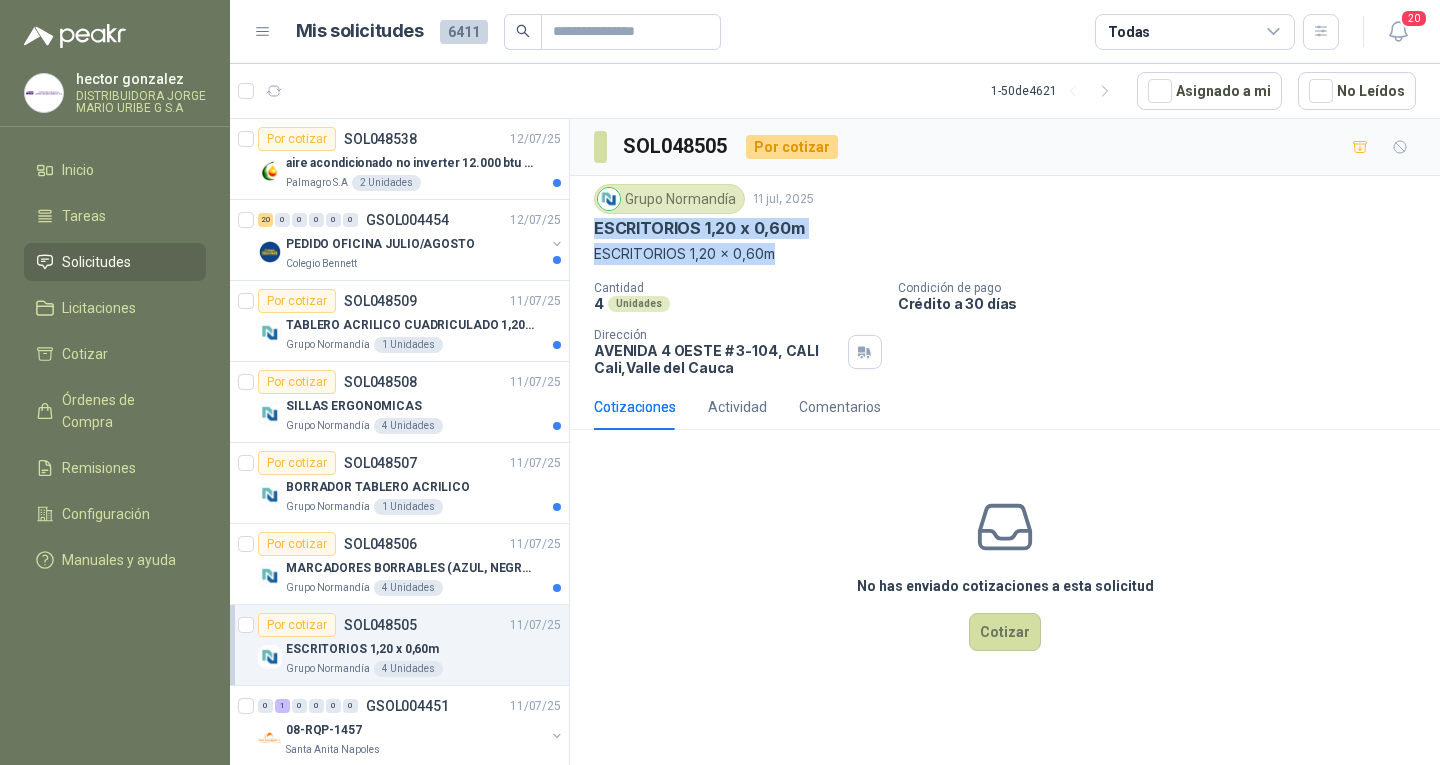 drag, startPoint x: 590, startPoint y: 231, endPoint x: 801, endPoint y: 244, distance: 211.4001 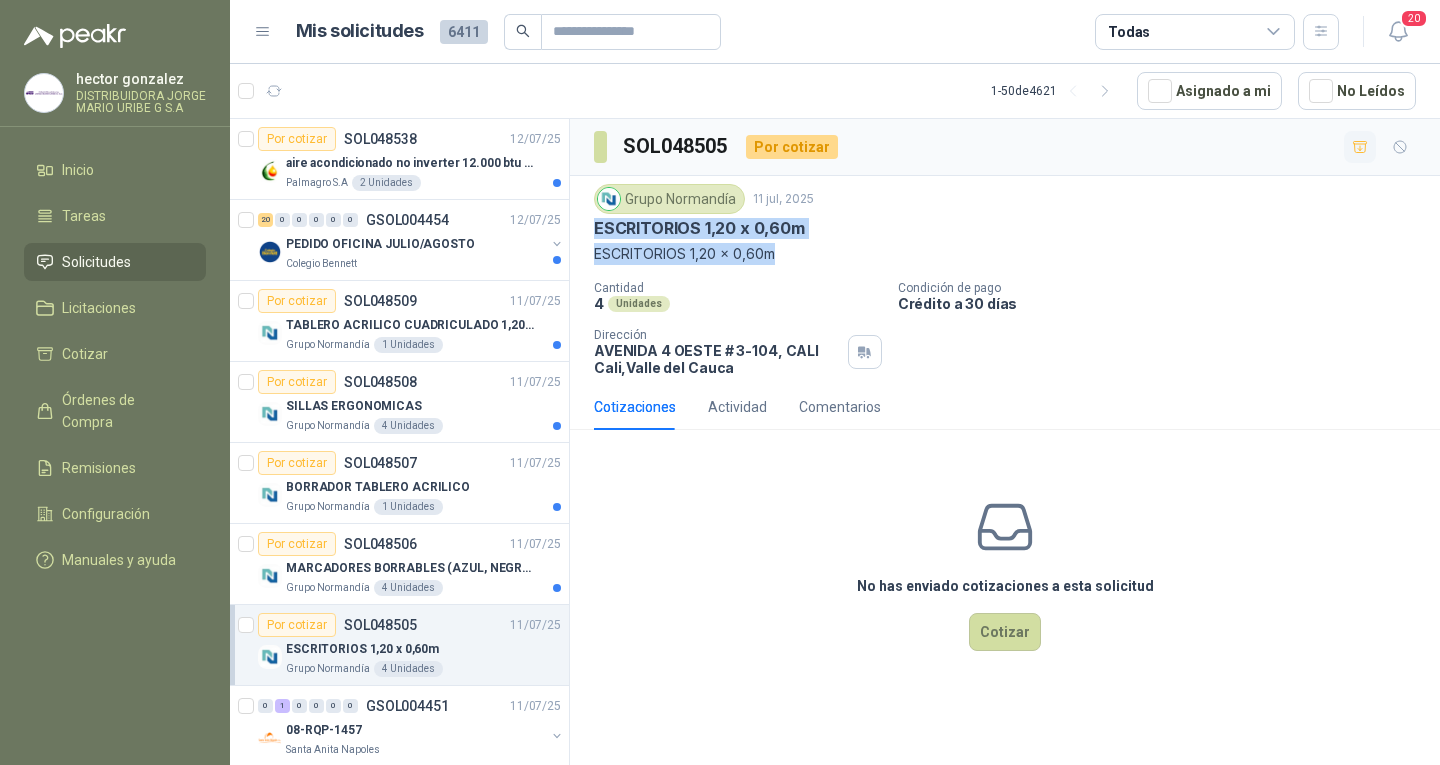 click at bounding box center [1360, 147] 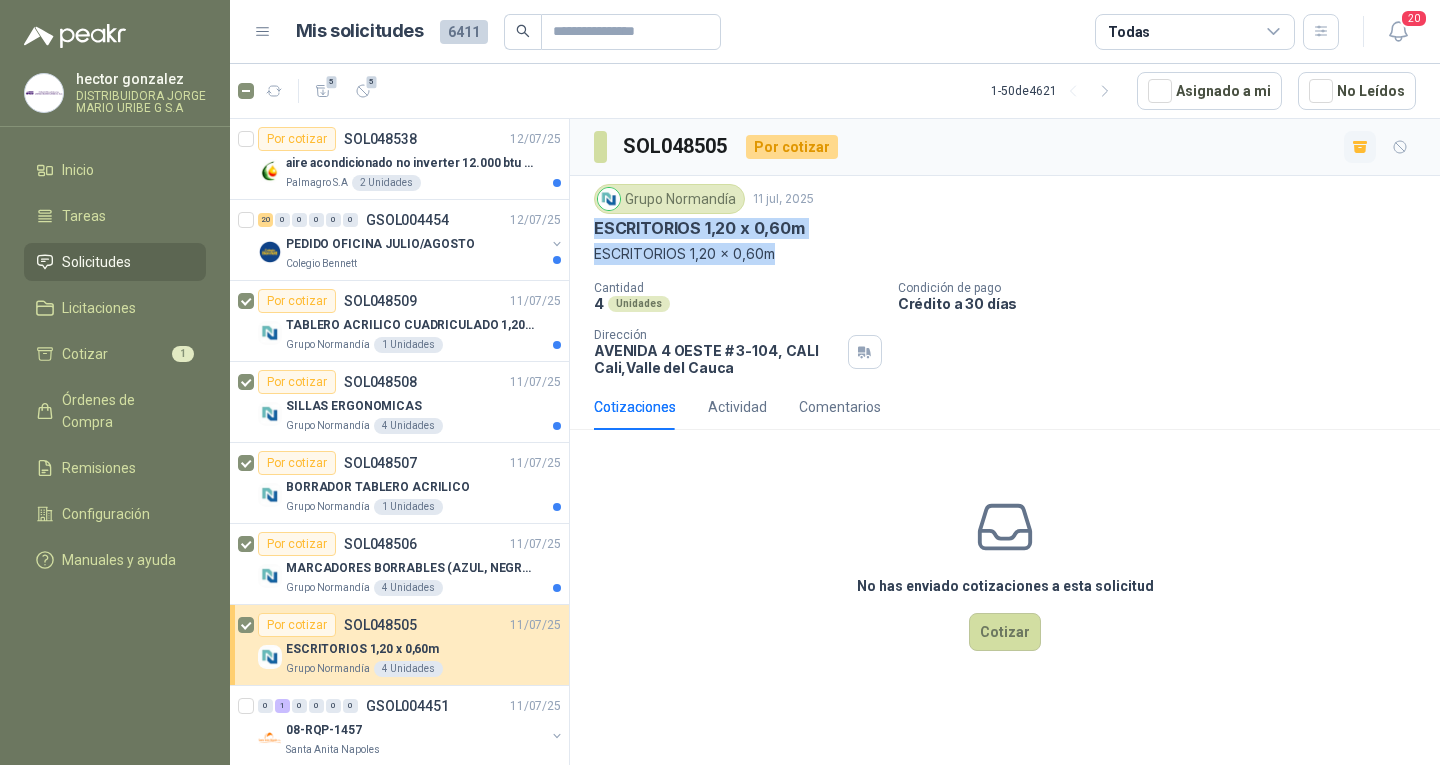 click 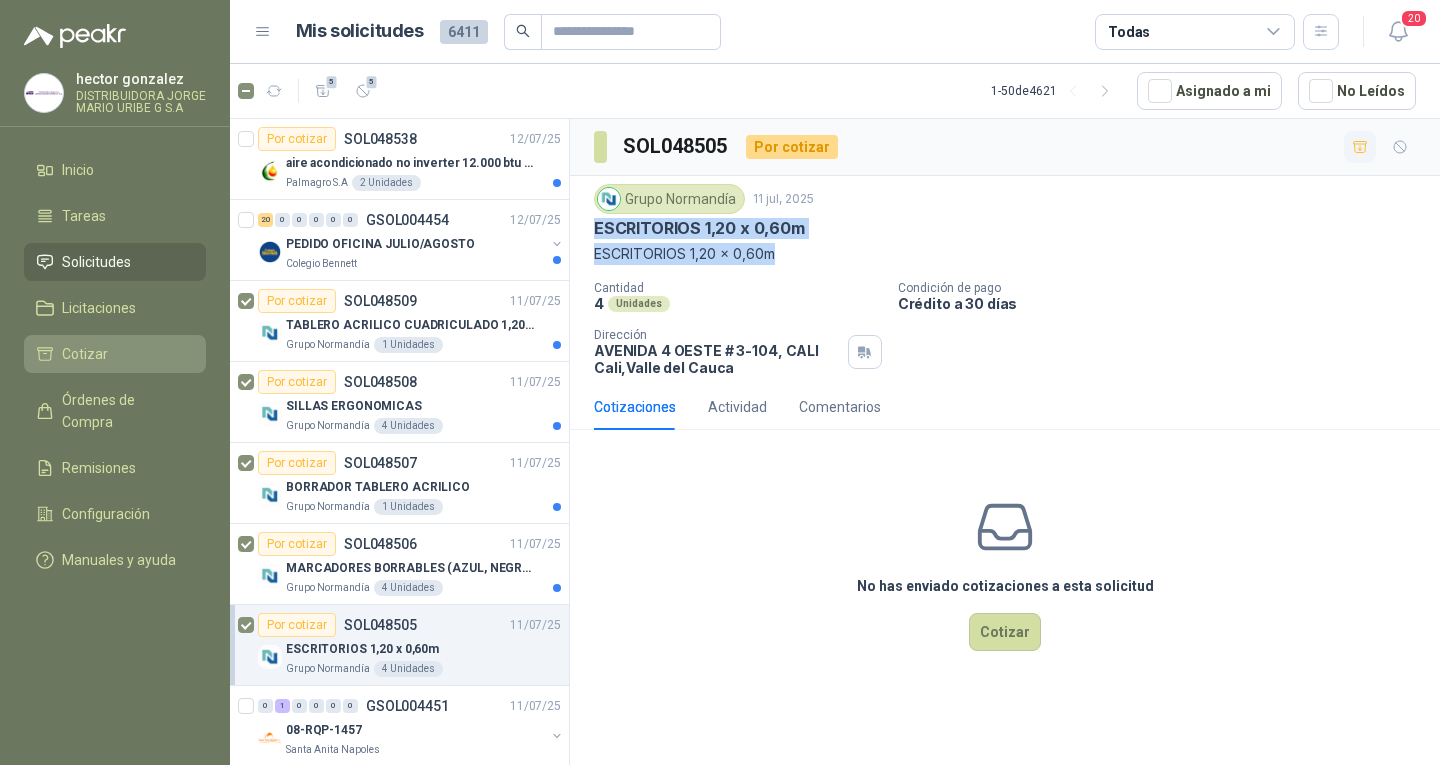 click on "Cotizar" at bounding box center (115, 354) 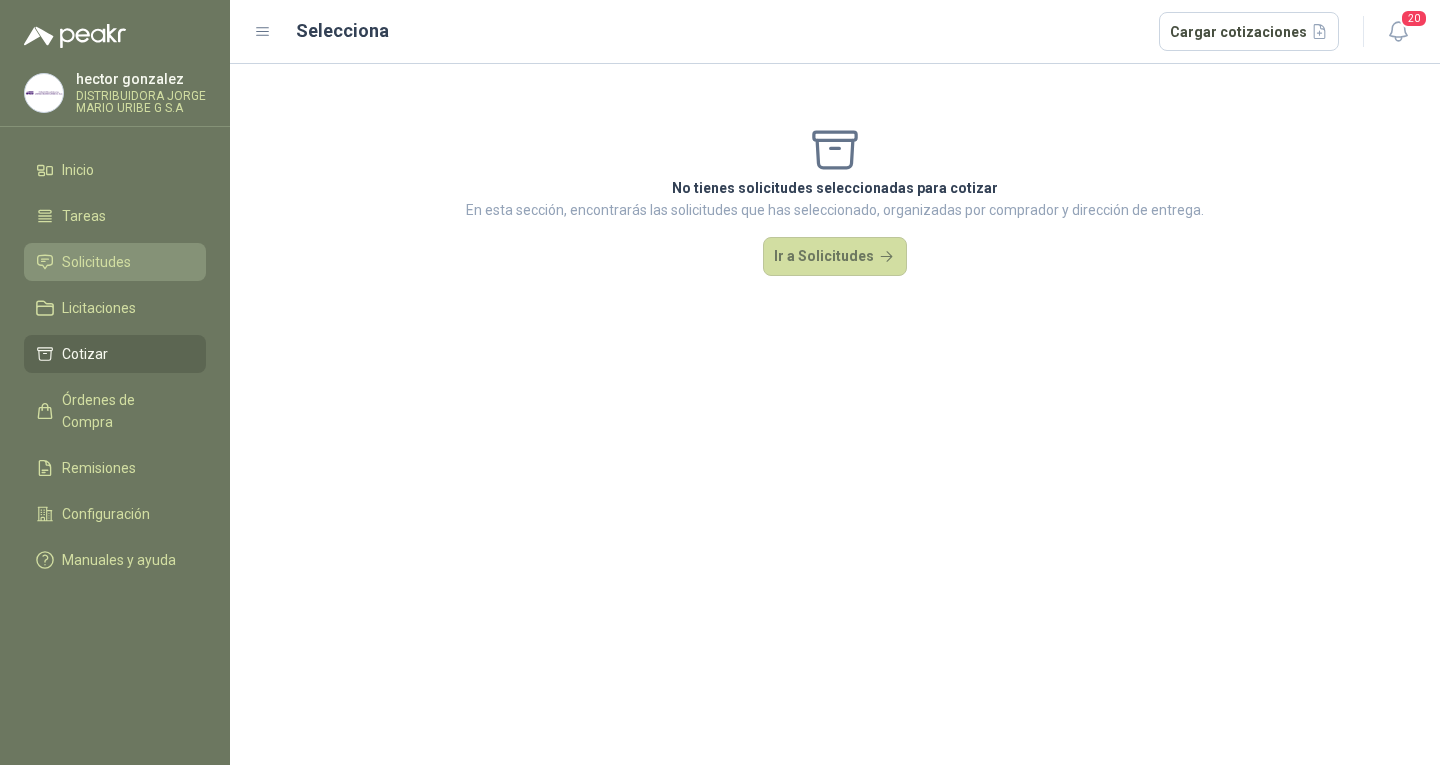 click on "Solicitudes" at bounding box center (96, 262) 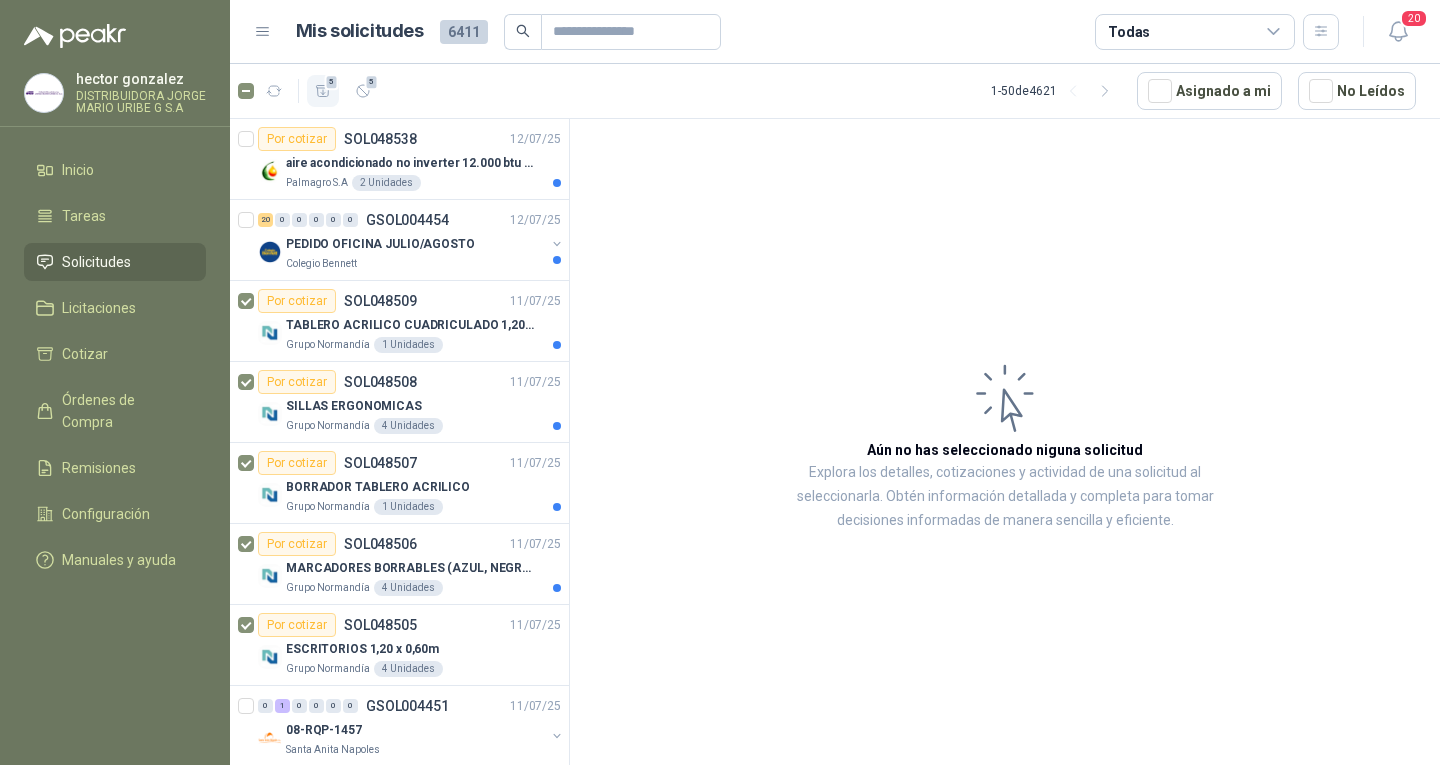 click 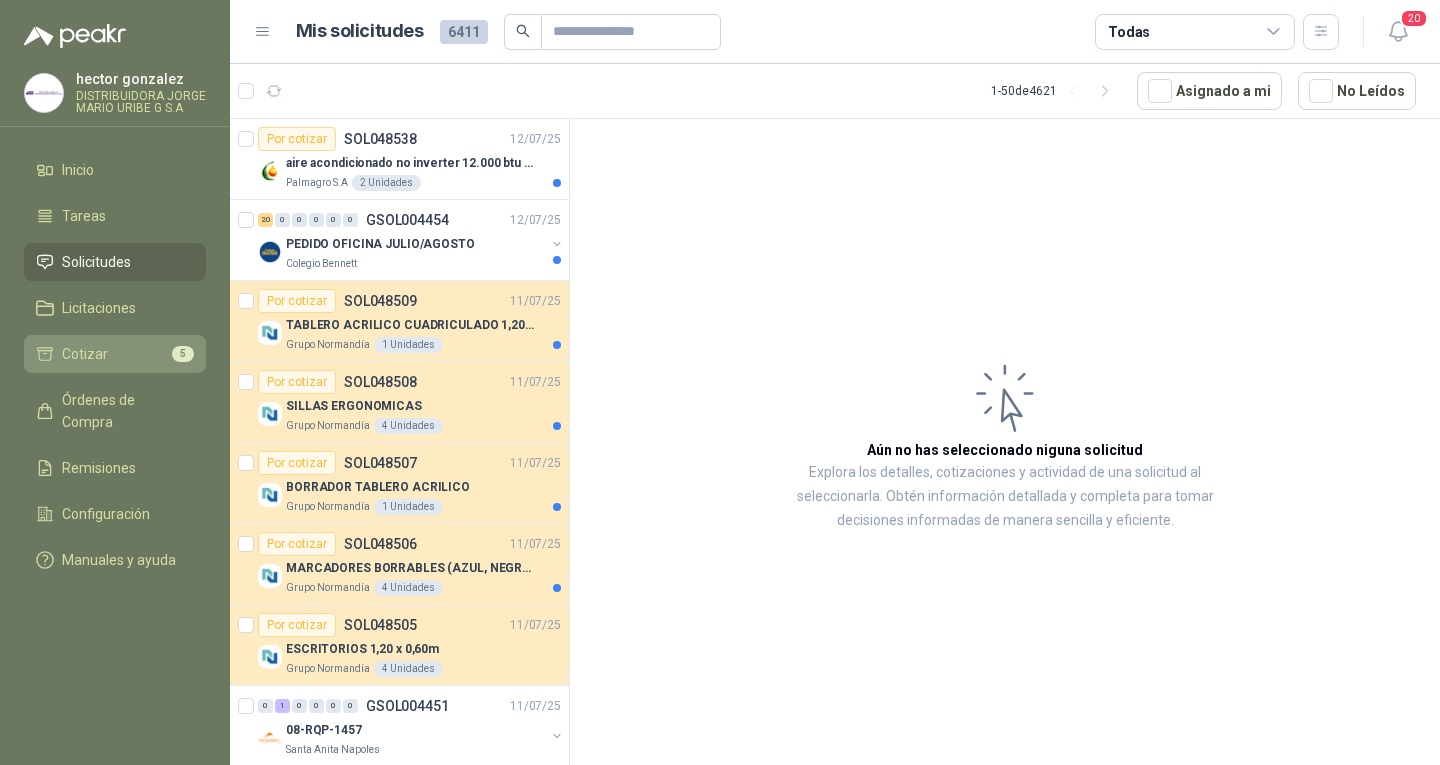 click on "Cotizar 5" at bounding box center (115, 354) 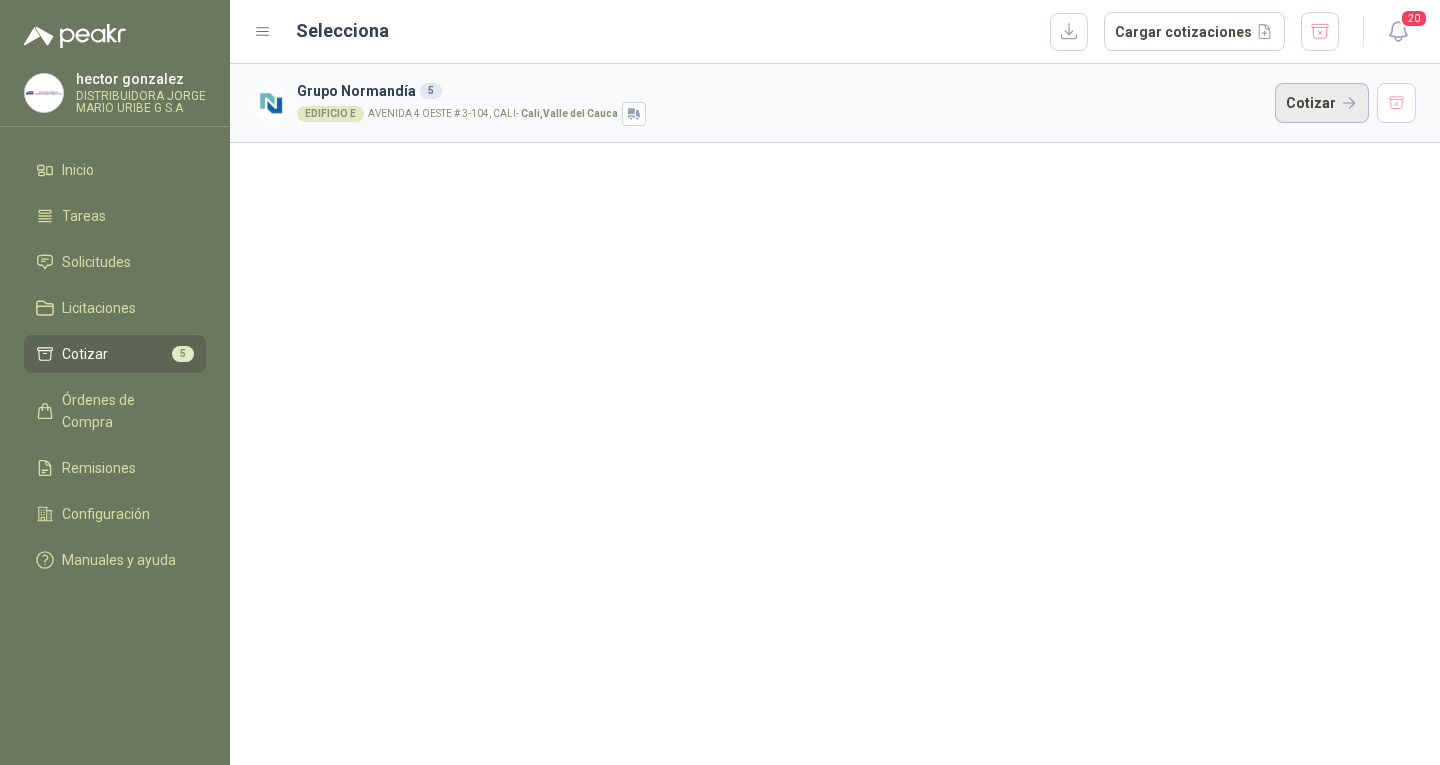 click on "Cotizar" at bounding box center [1322, 103] 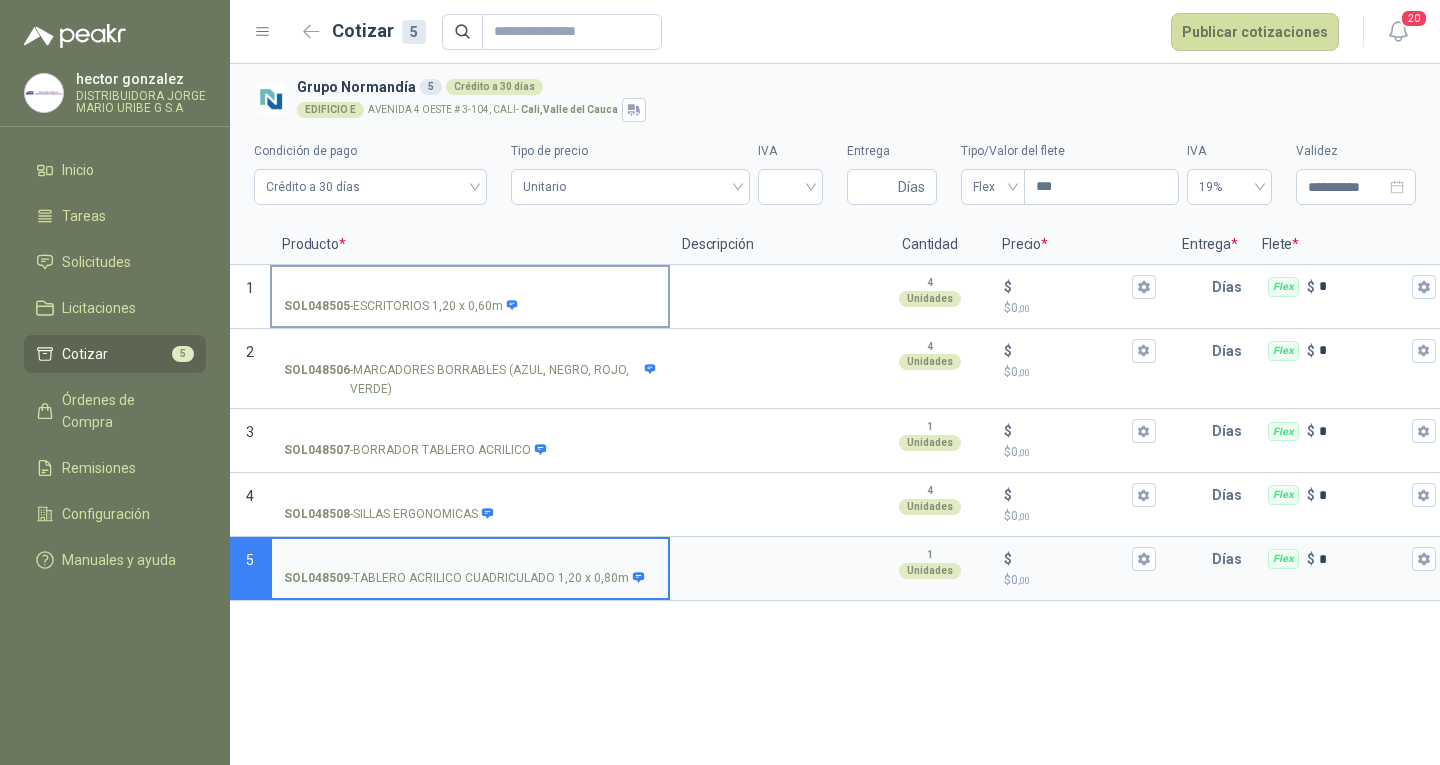 click on "SOL048505  -  ESCRITORIOS 1,20 x 0,60m" at bounding box center (470, 287) 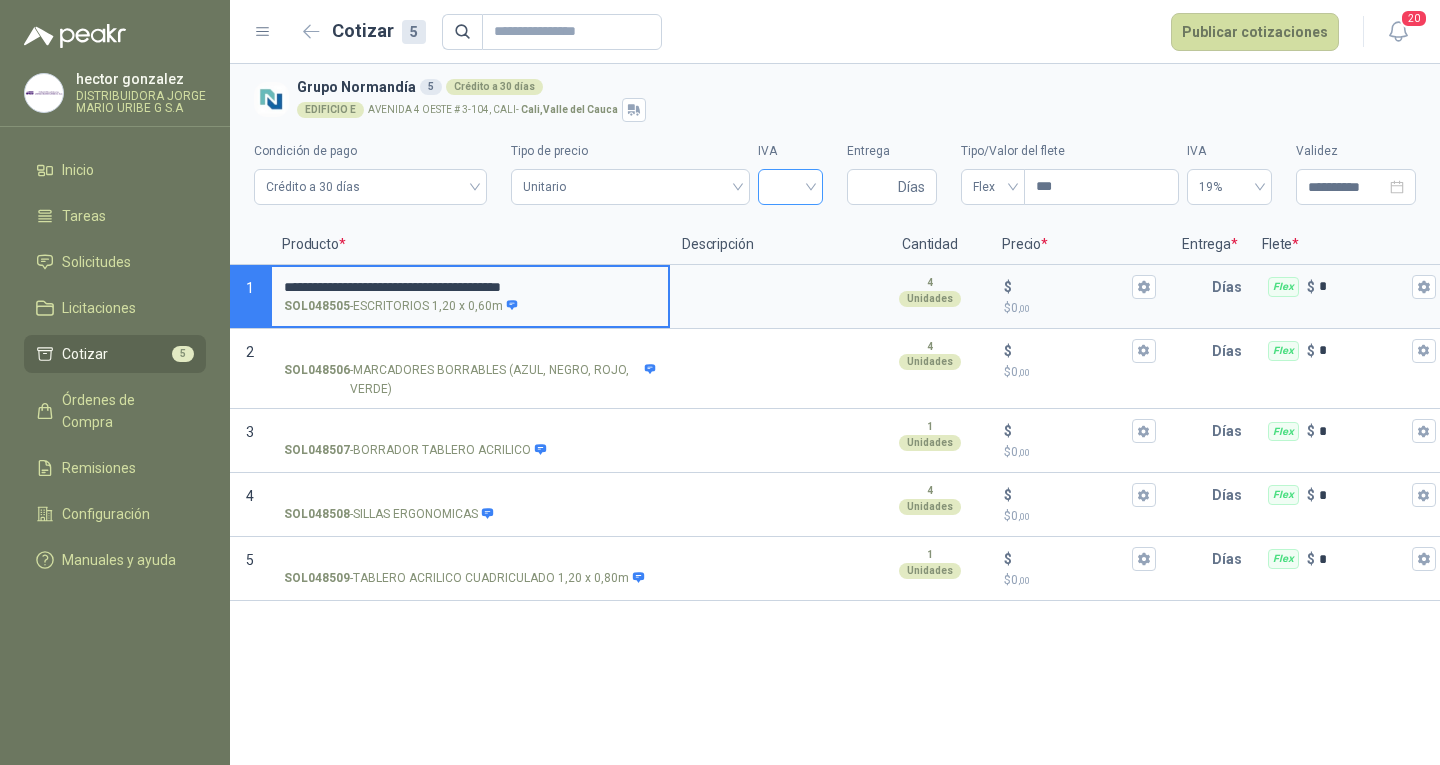 click at bounding box center (790, 185) 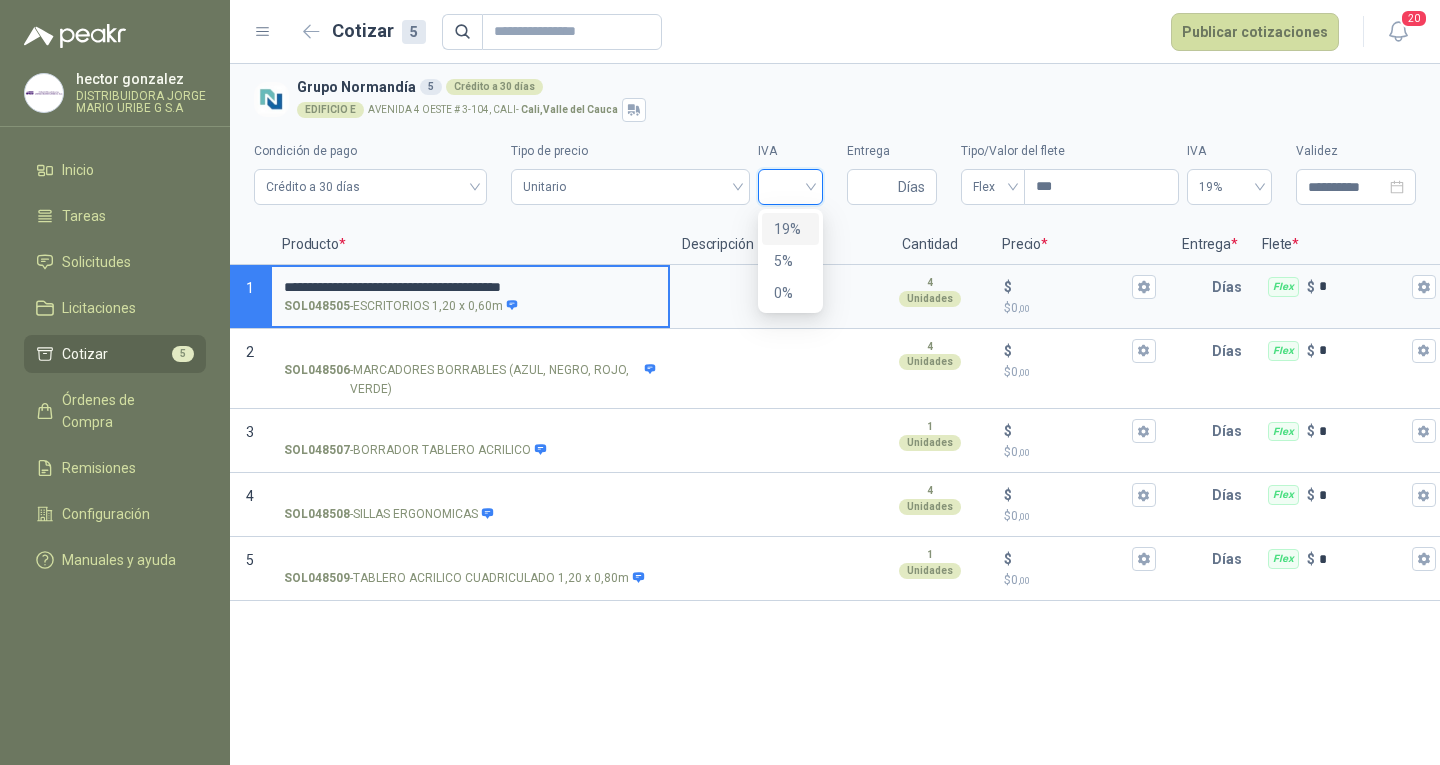 click on "19%" at bounding box center (790, 229) 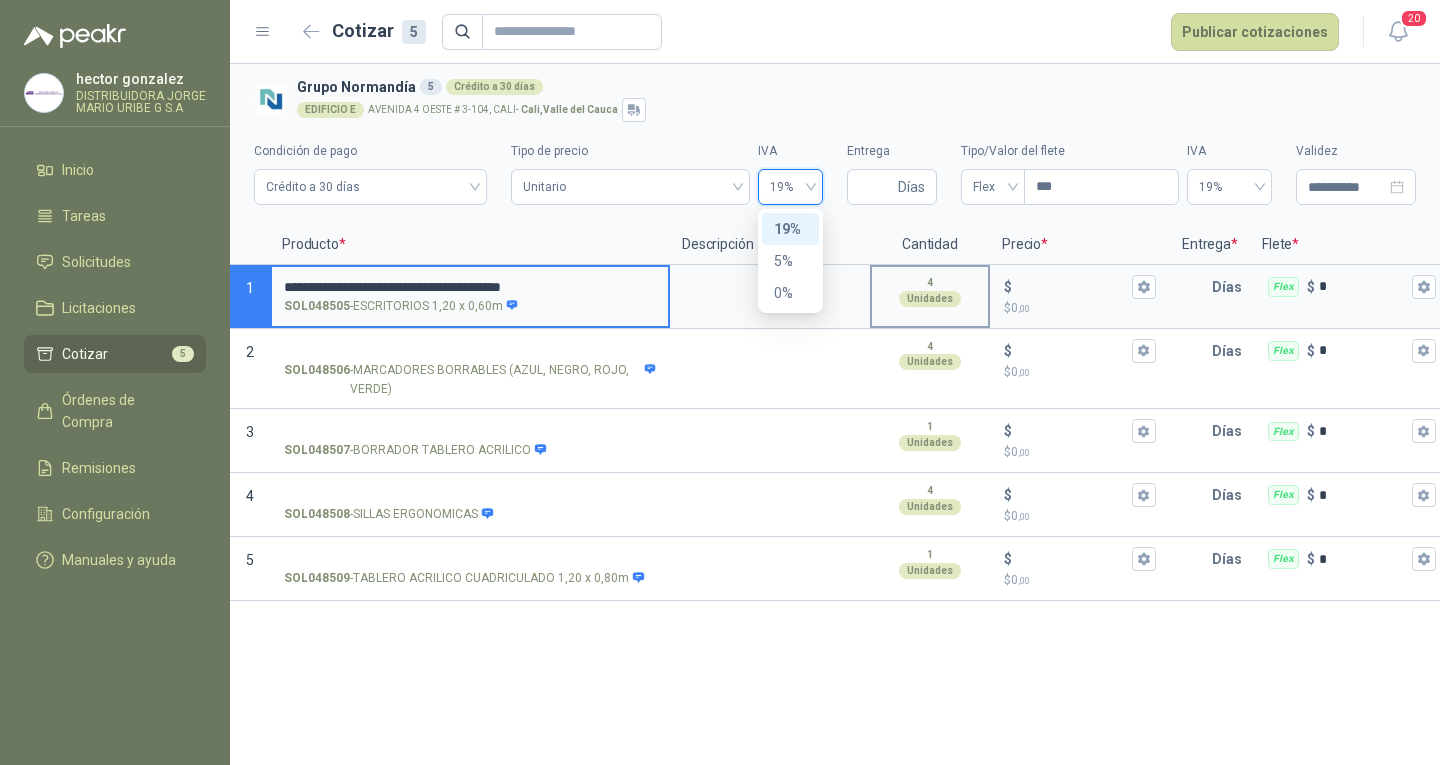 type 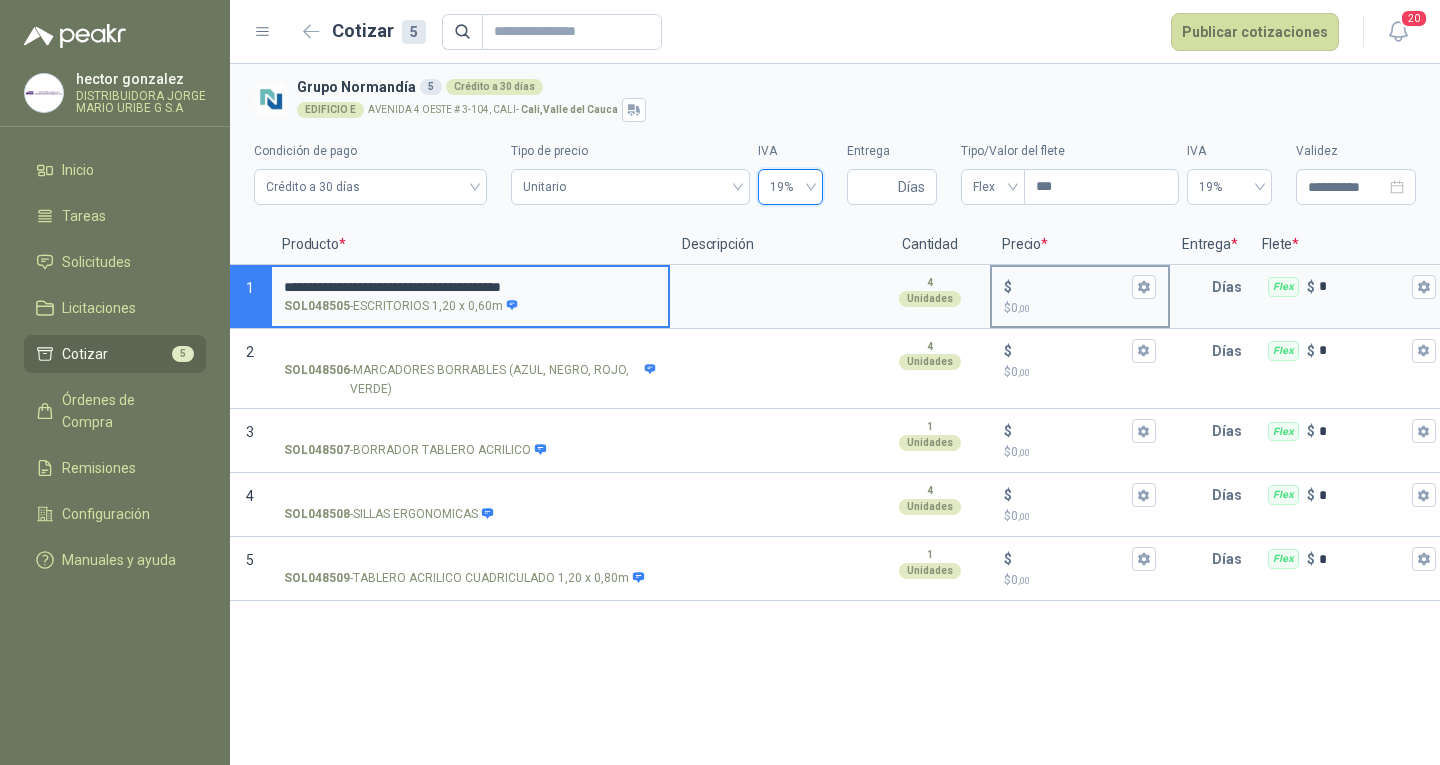 click on "$ $  0 ,00" at bounding box center [1072, 286] 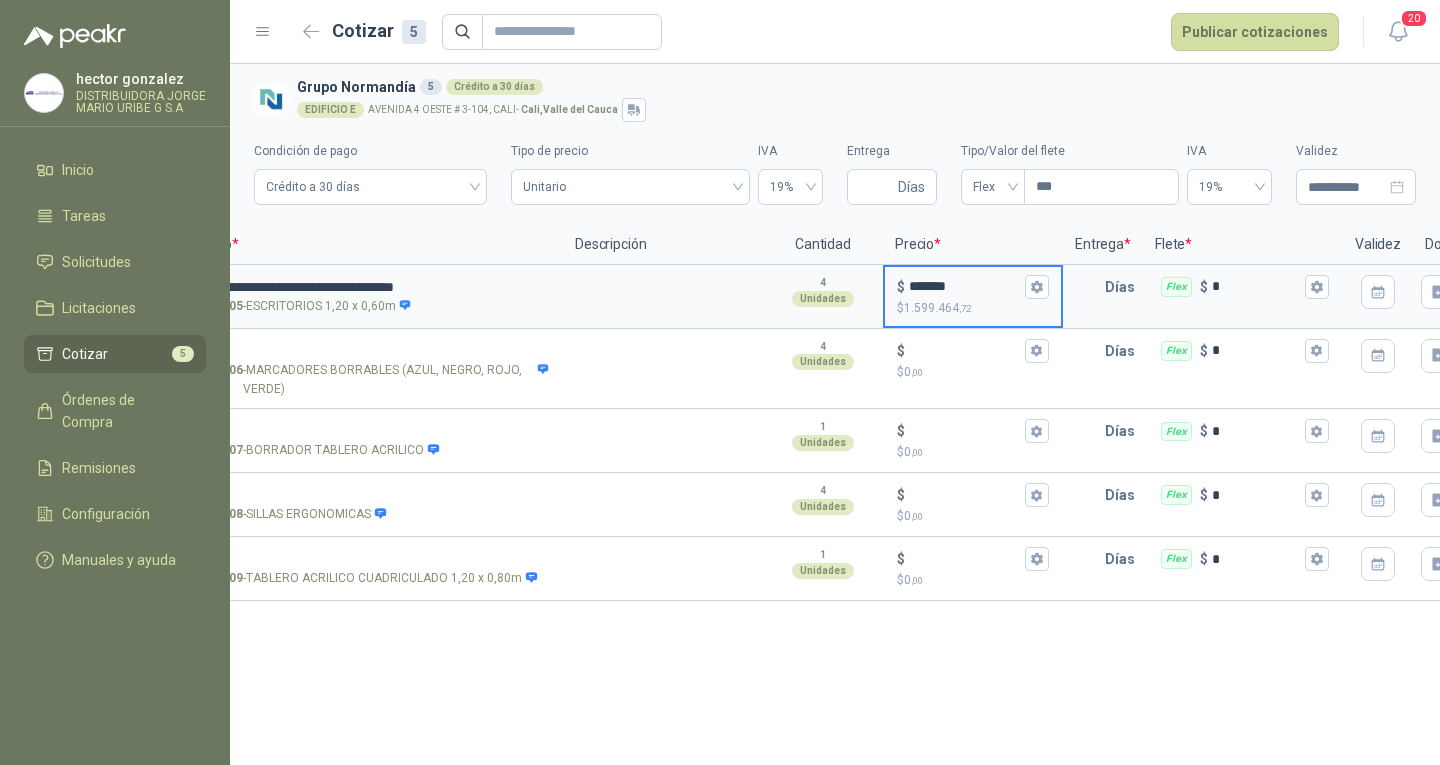 scroll, scrollTop: 0, scrollLeft: 186, axis: horizontal 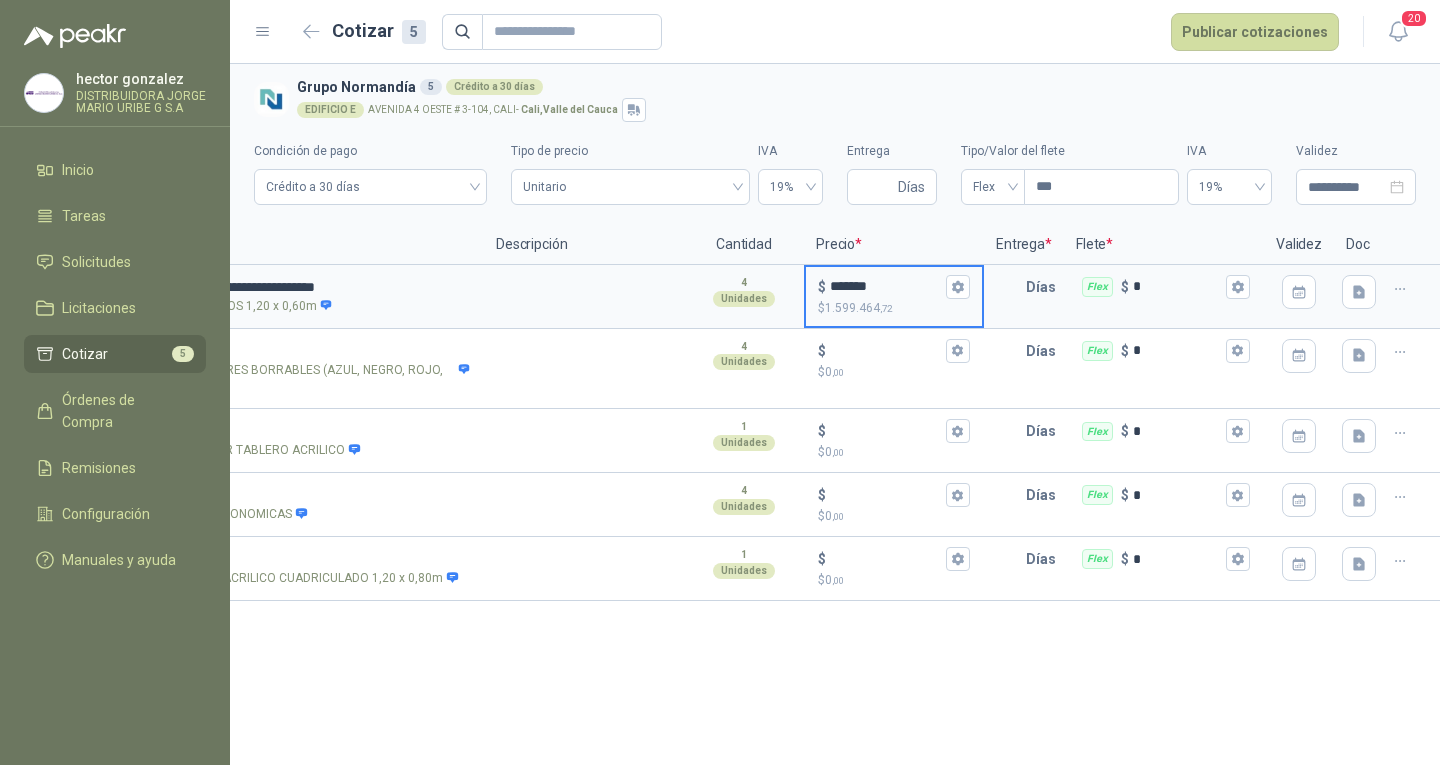 type on "*******" 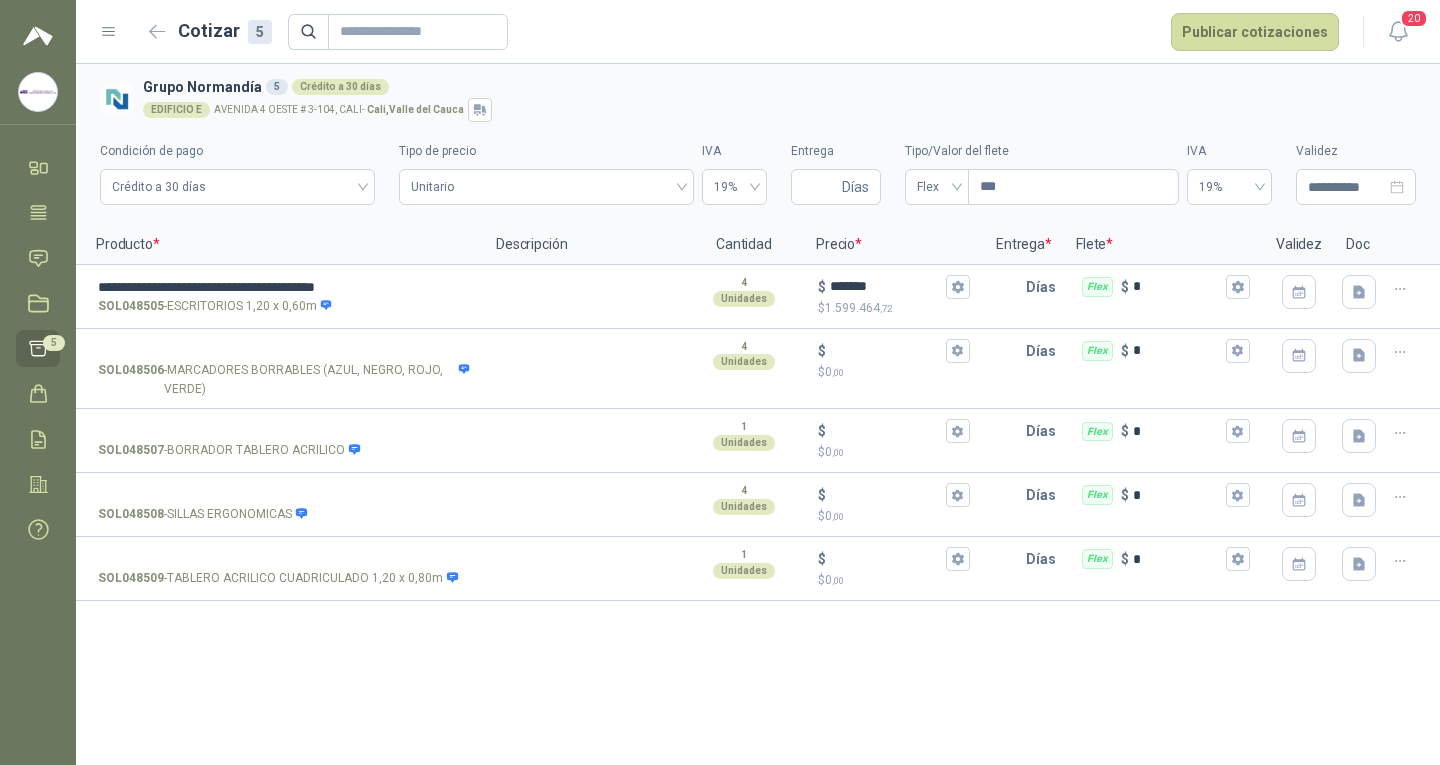 scroll, scrollTop: 0, scrollLeft: 32, axis: horizontal 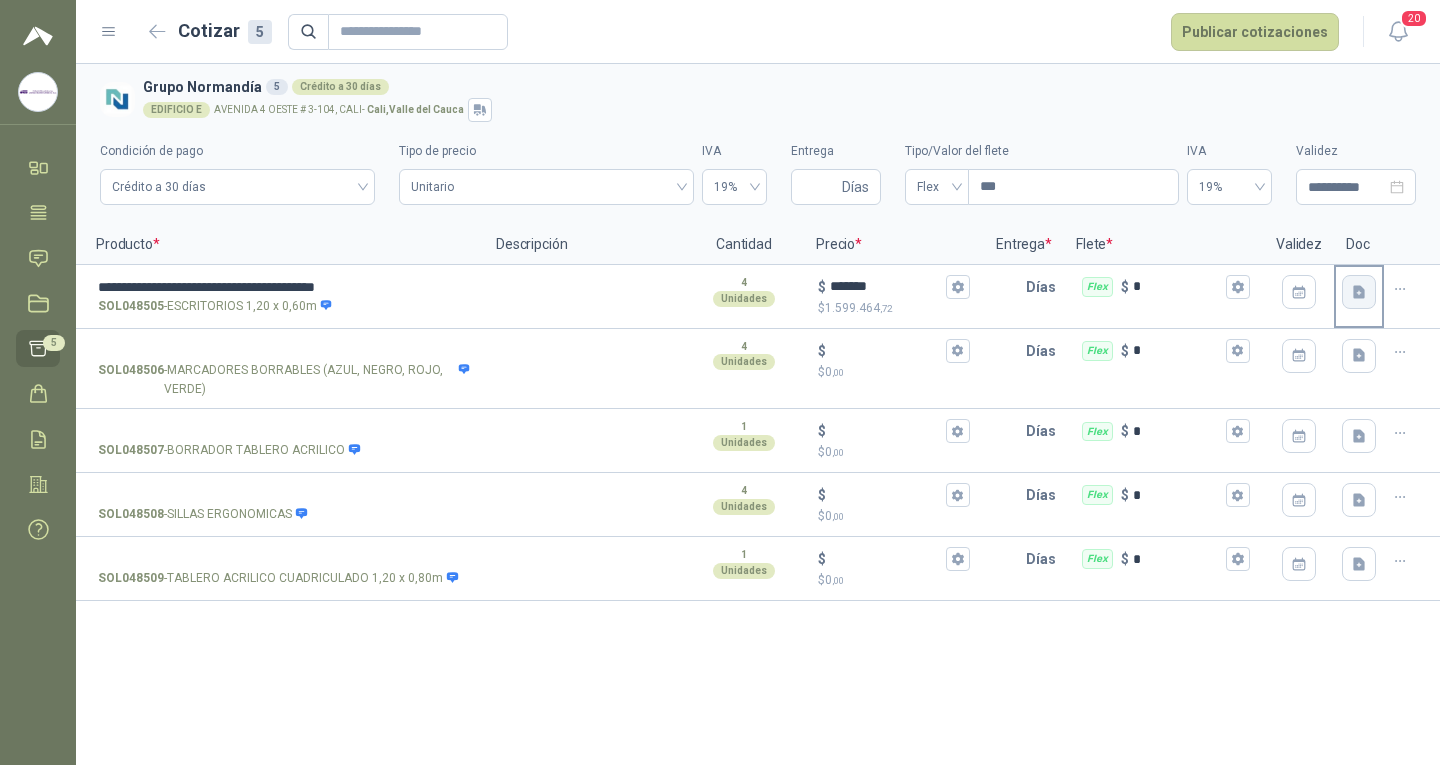 click at bounding box center (1359, 292) 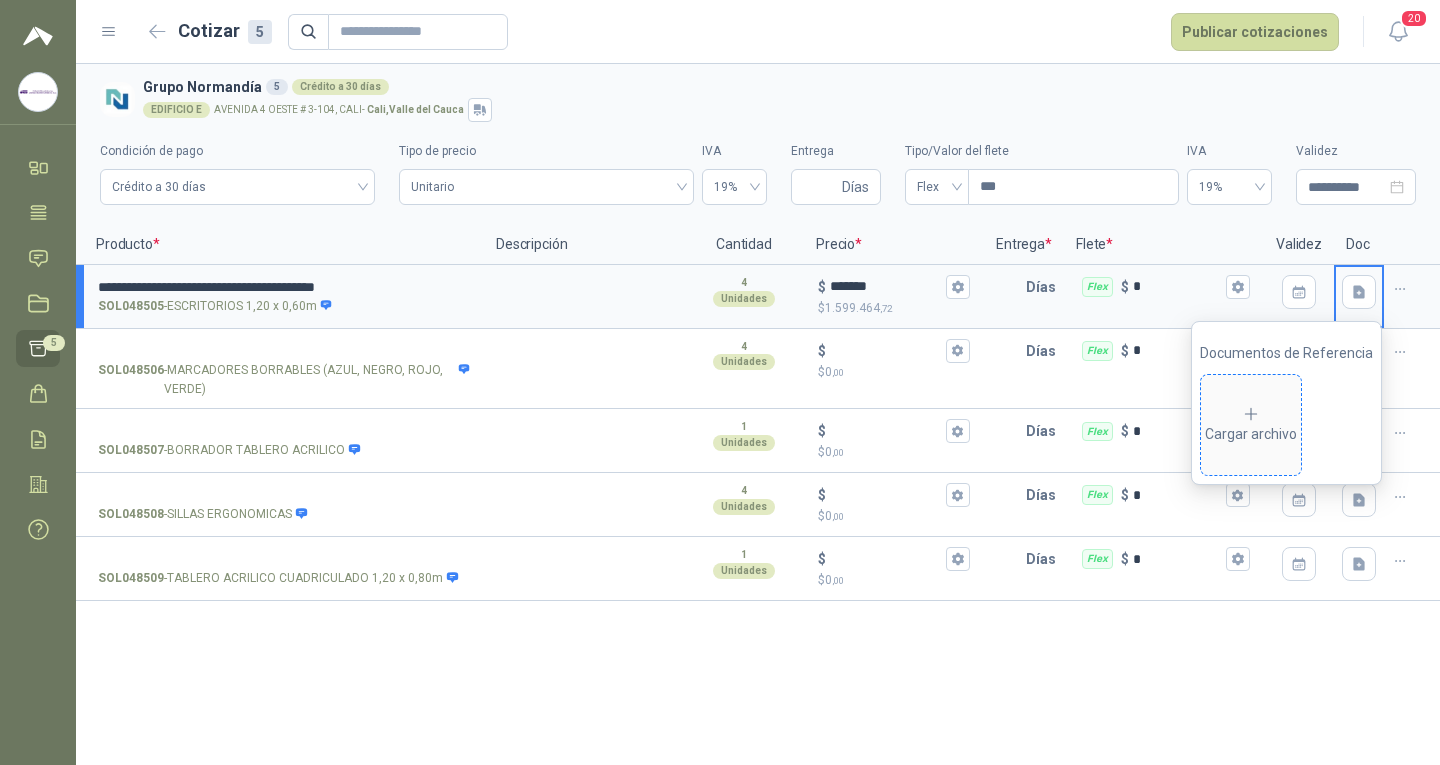 click on "Cargar archivo" at bounding box center [1251, 425] 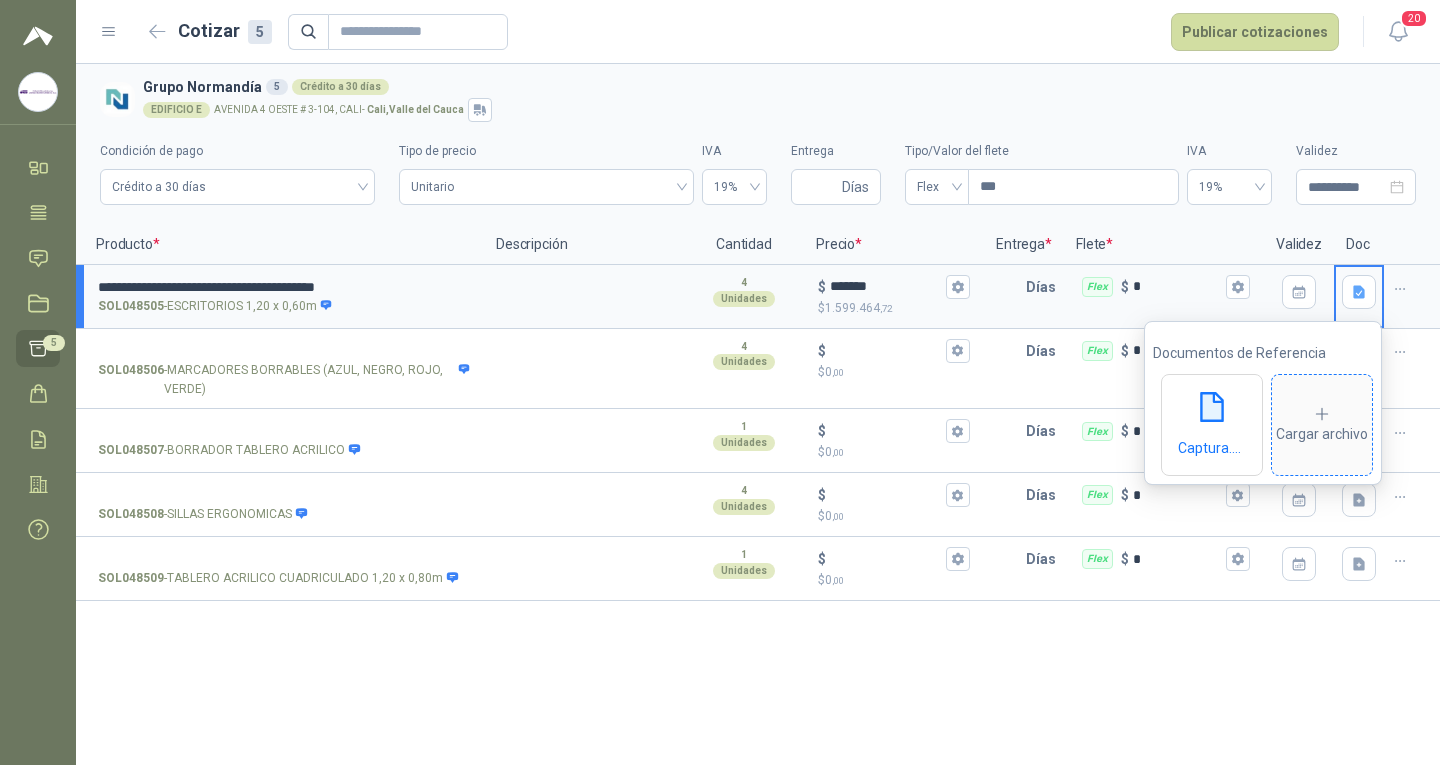 click 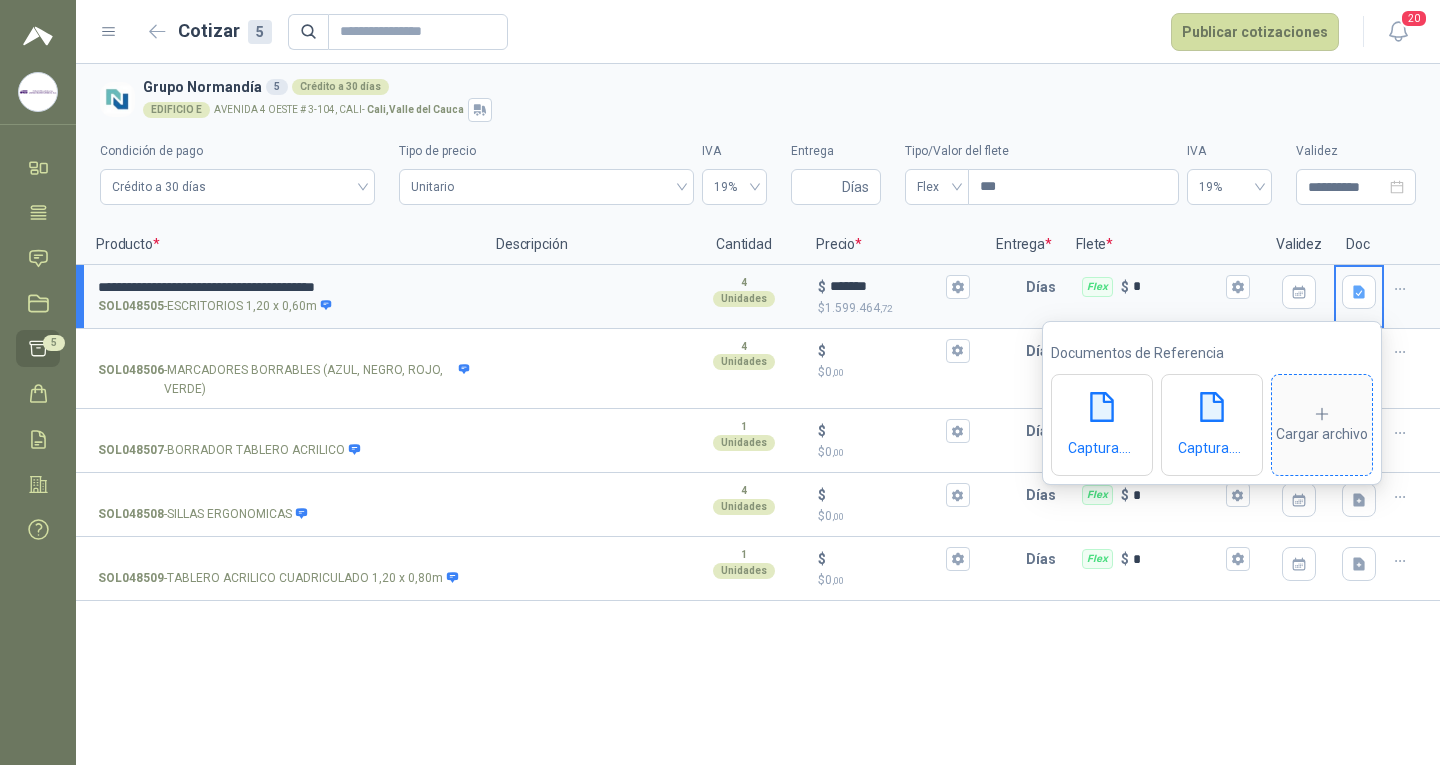 click on "Cargar archivo" at bounding box center (1322, 425) 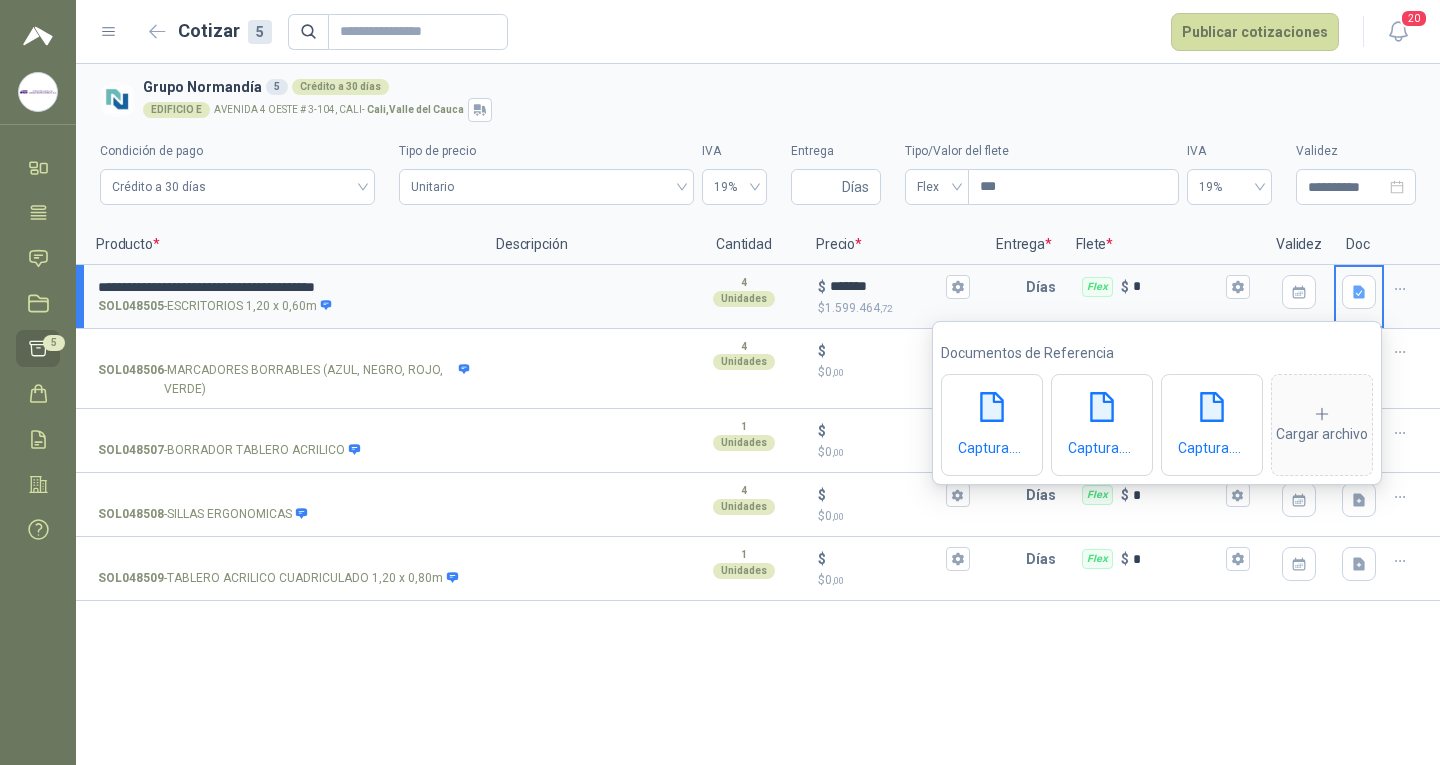 click on "**********" at bounding box center (758, 414) 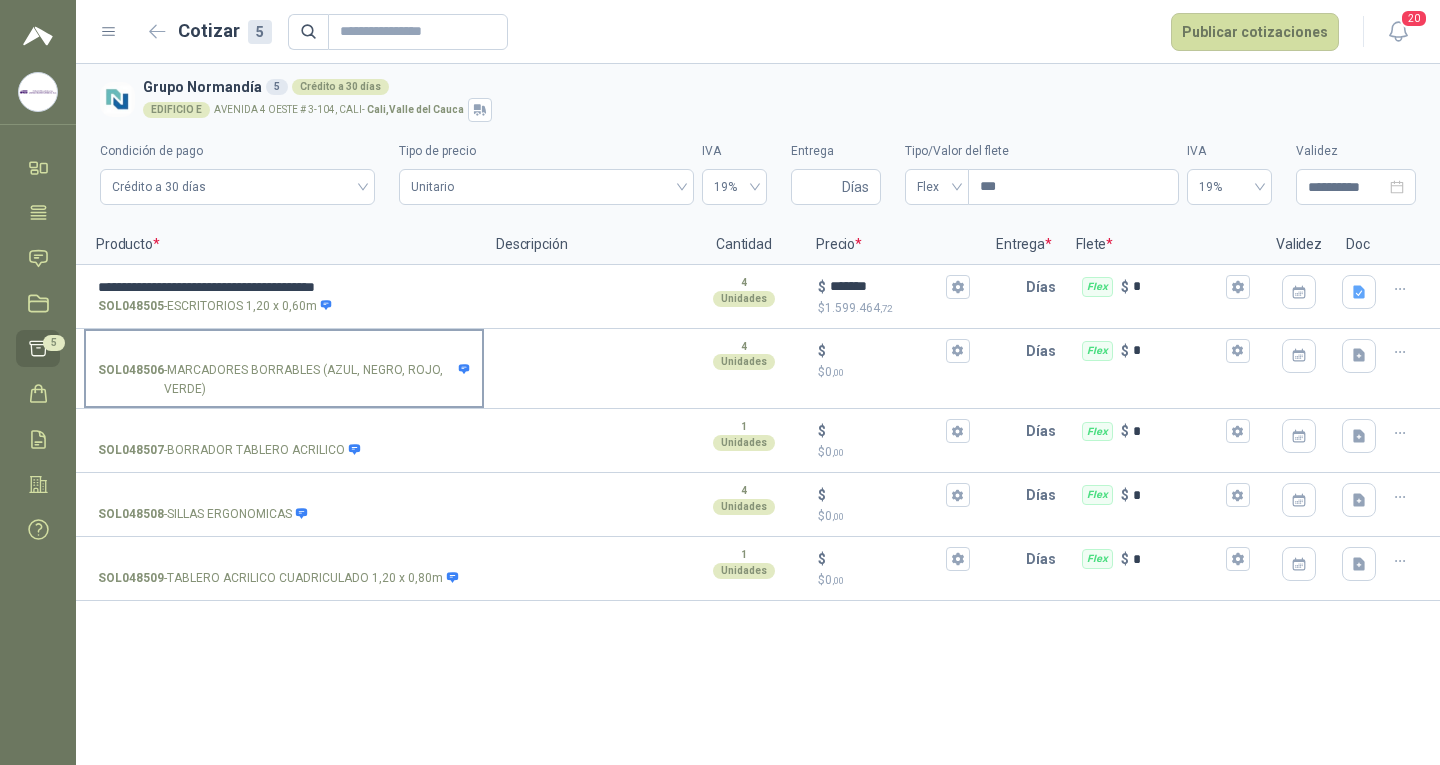 click on "SOL048506  -  MARCADORES BORRABLES (AZUL, NEGRO, ROJO, VERDE)" at bounding box center [284, 351] 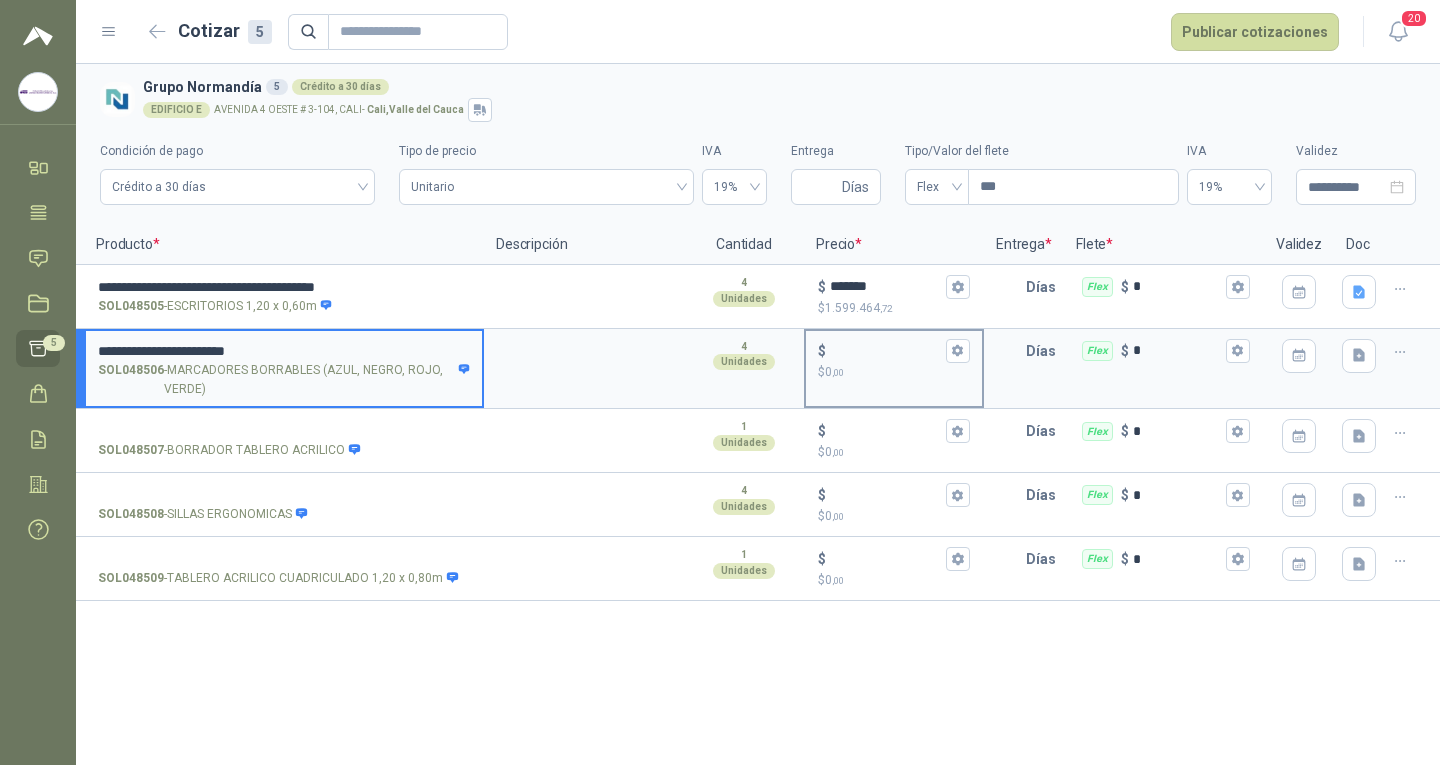 type on "**********" 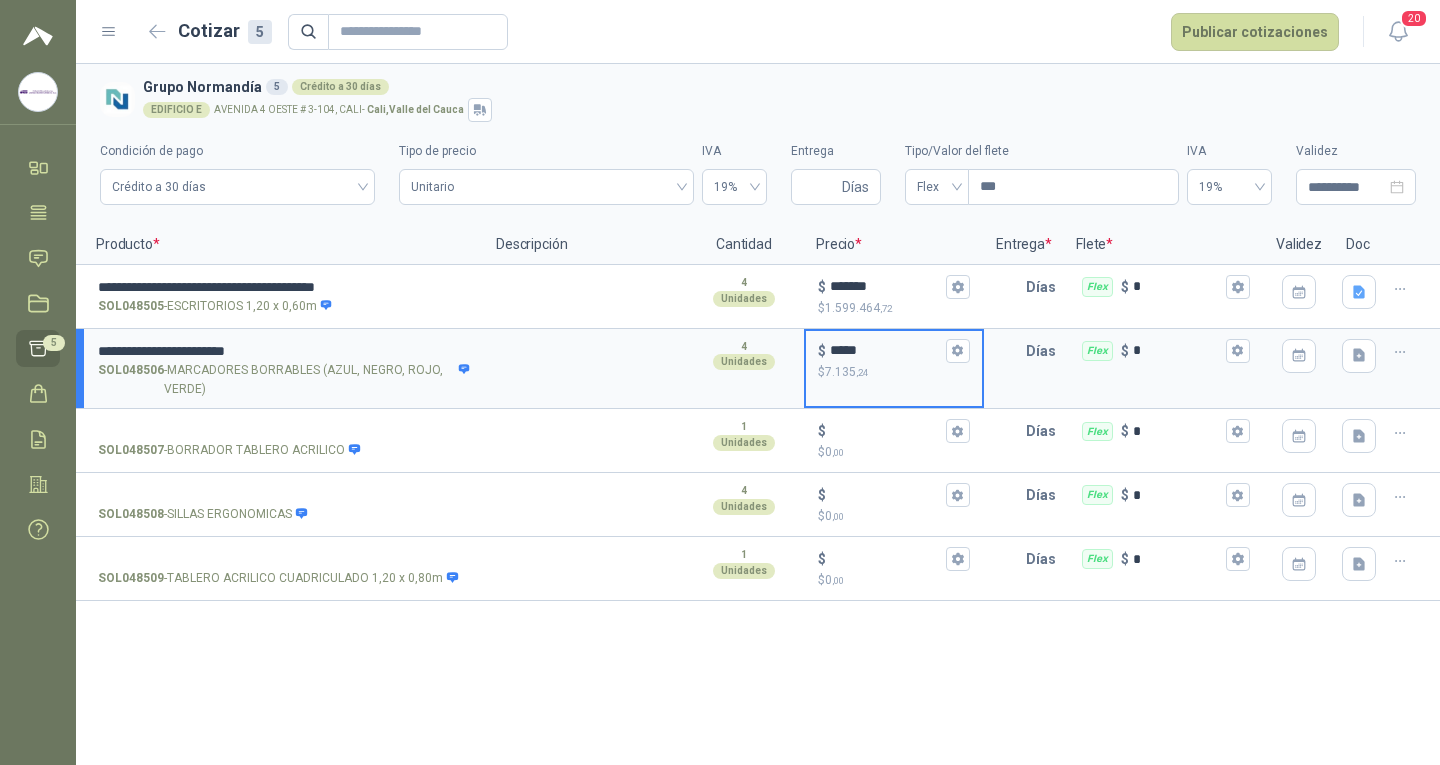 type on "*****" 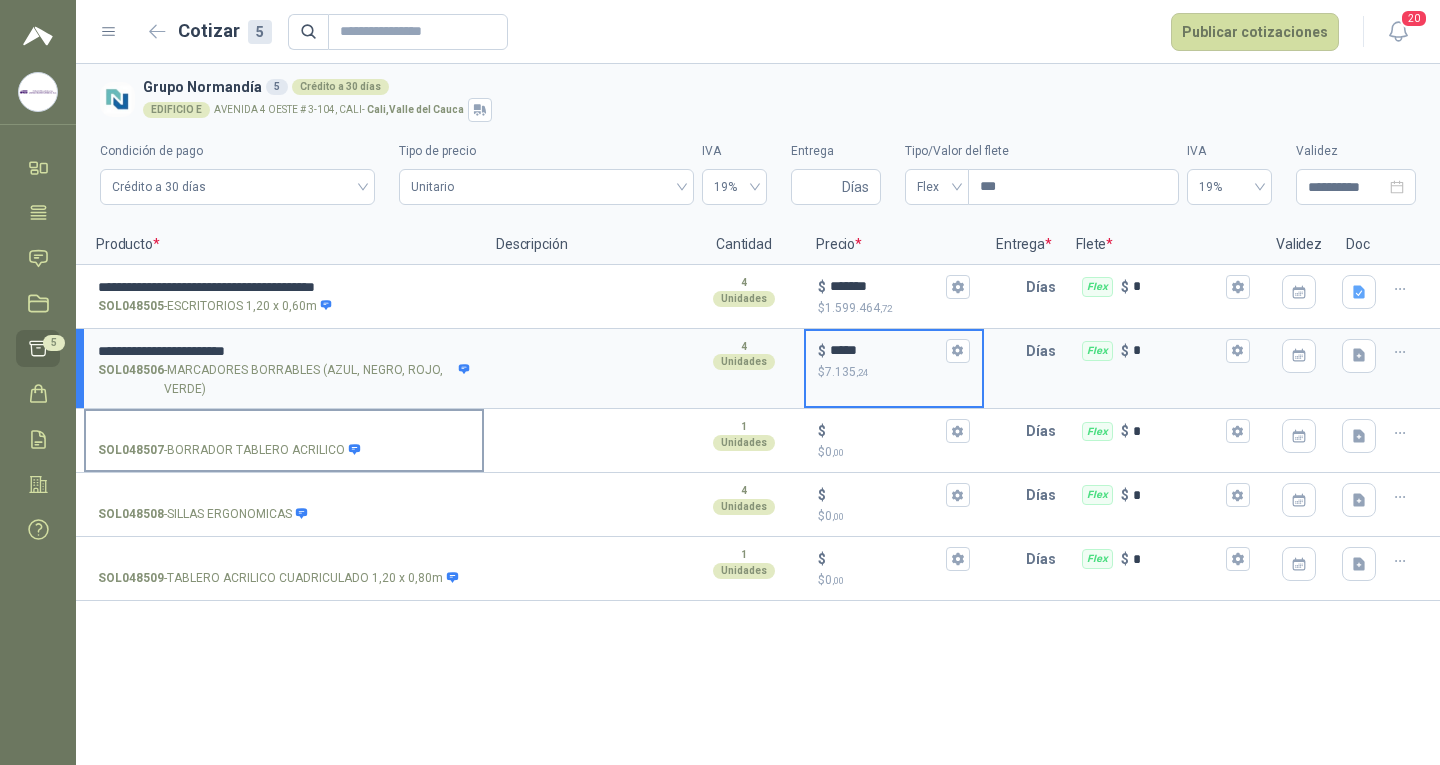 click on "SOL048507  -  BORRADOR TABLERO ACRILICO" at bounding box center (284, 431) 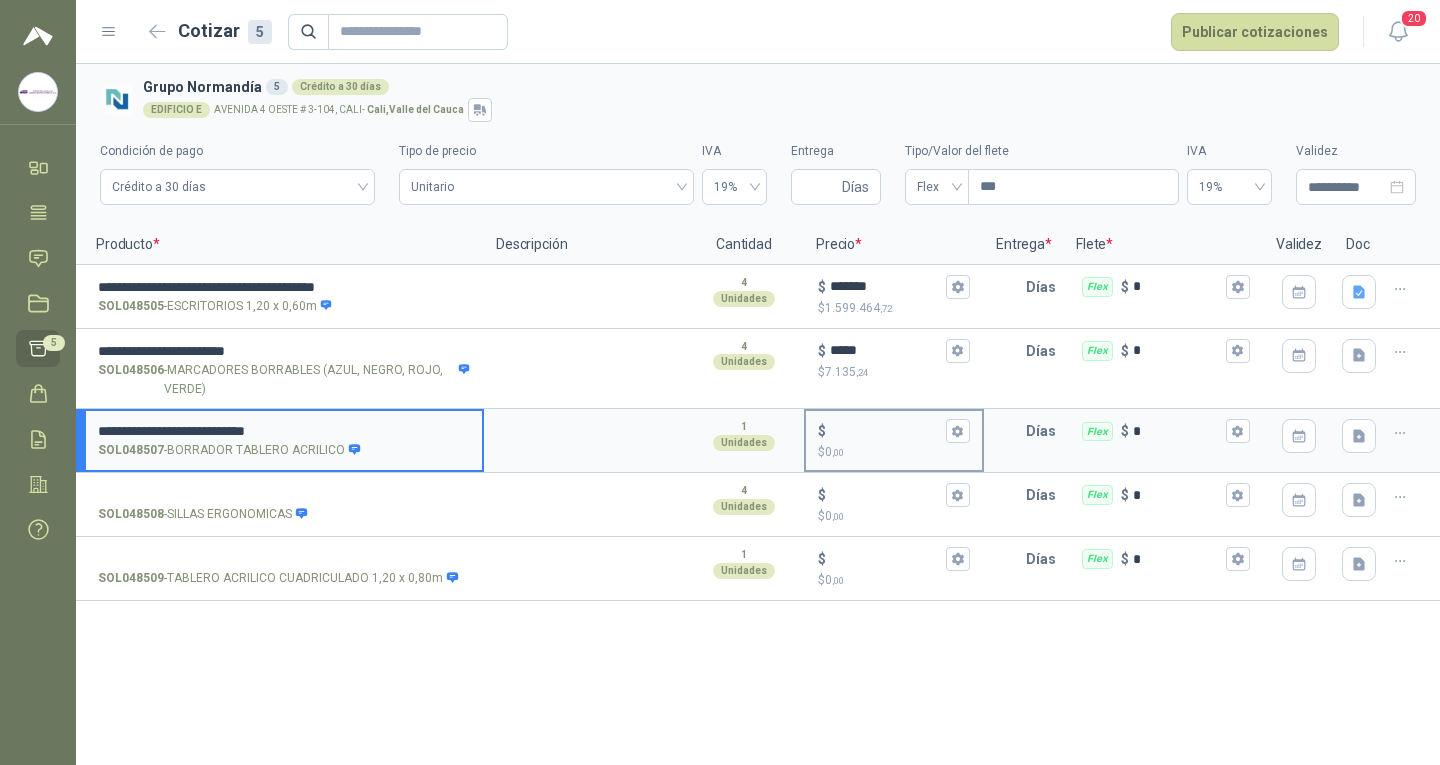 type on "**********" 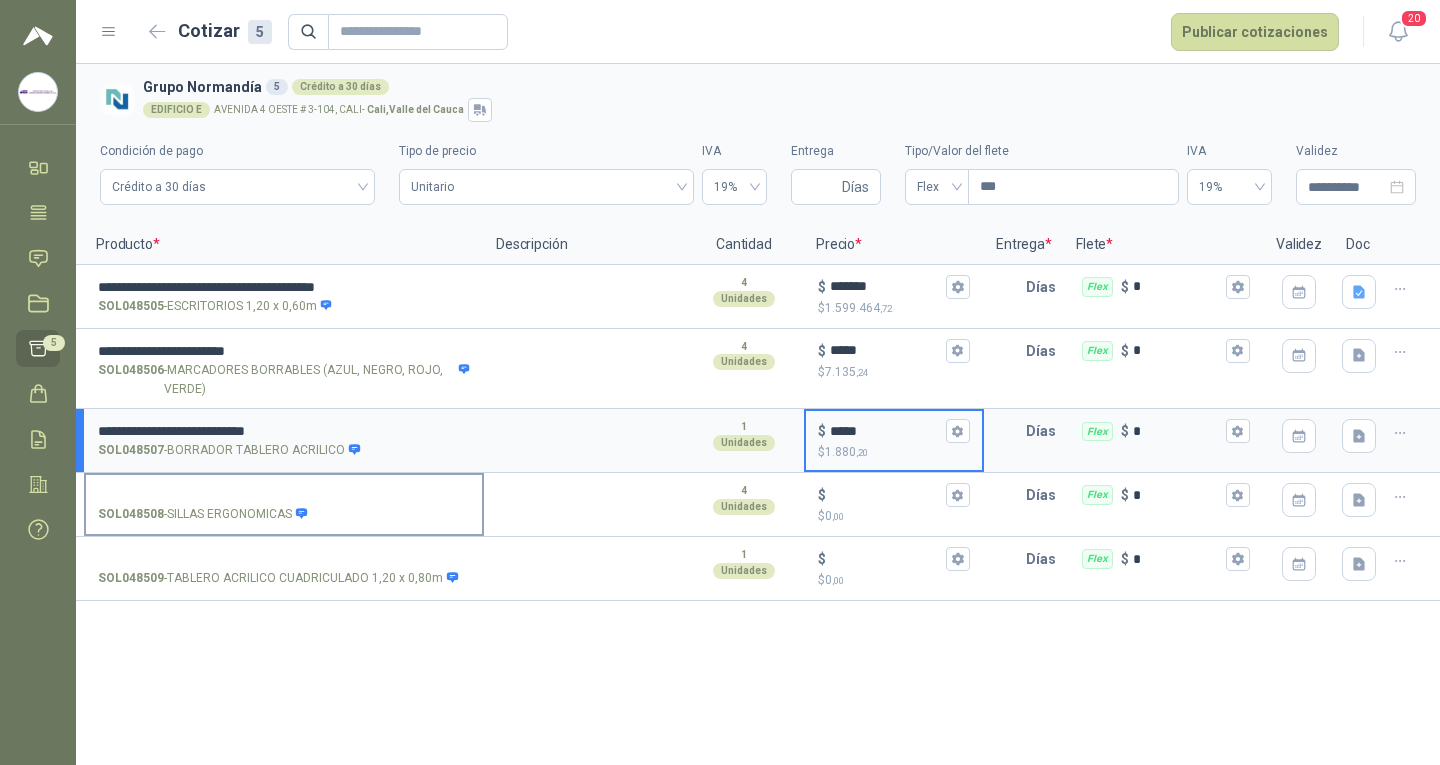 type on "*****" 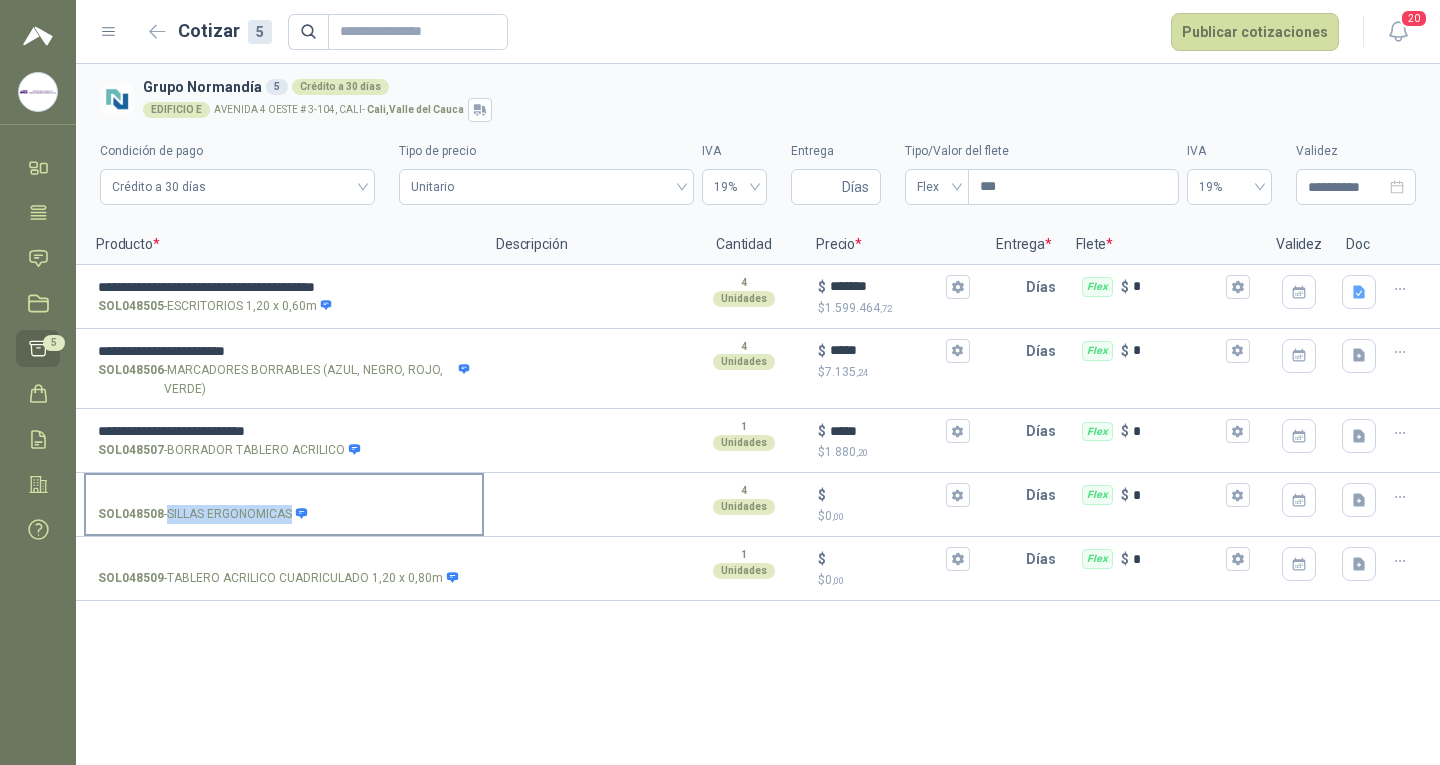 drag, startPoint x: 169, startPoint y: 512, endPoint x: 294, endPoint y: 518, distance: 125.14392 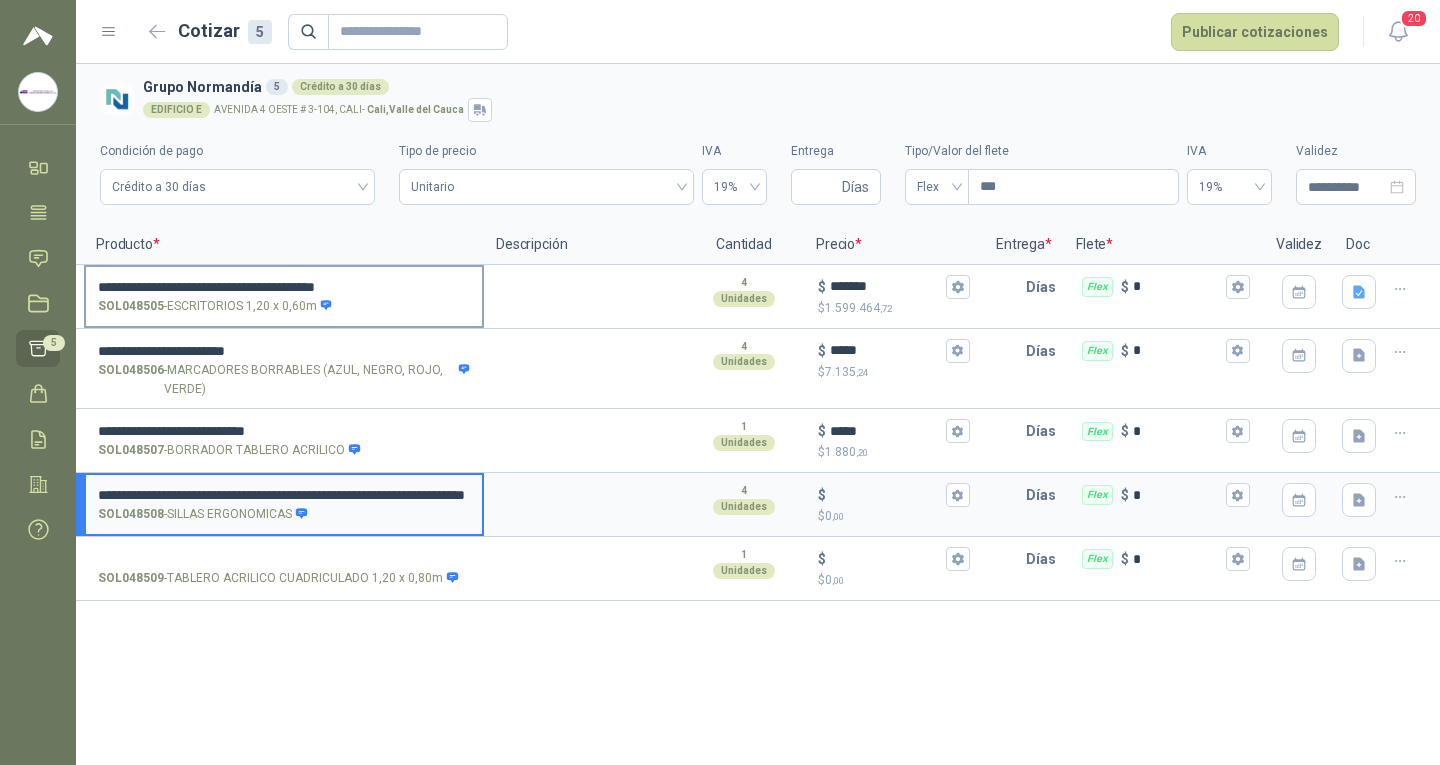 type 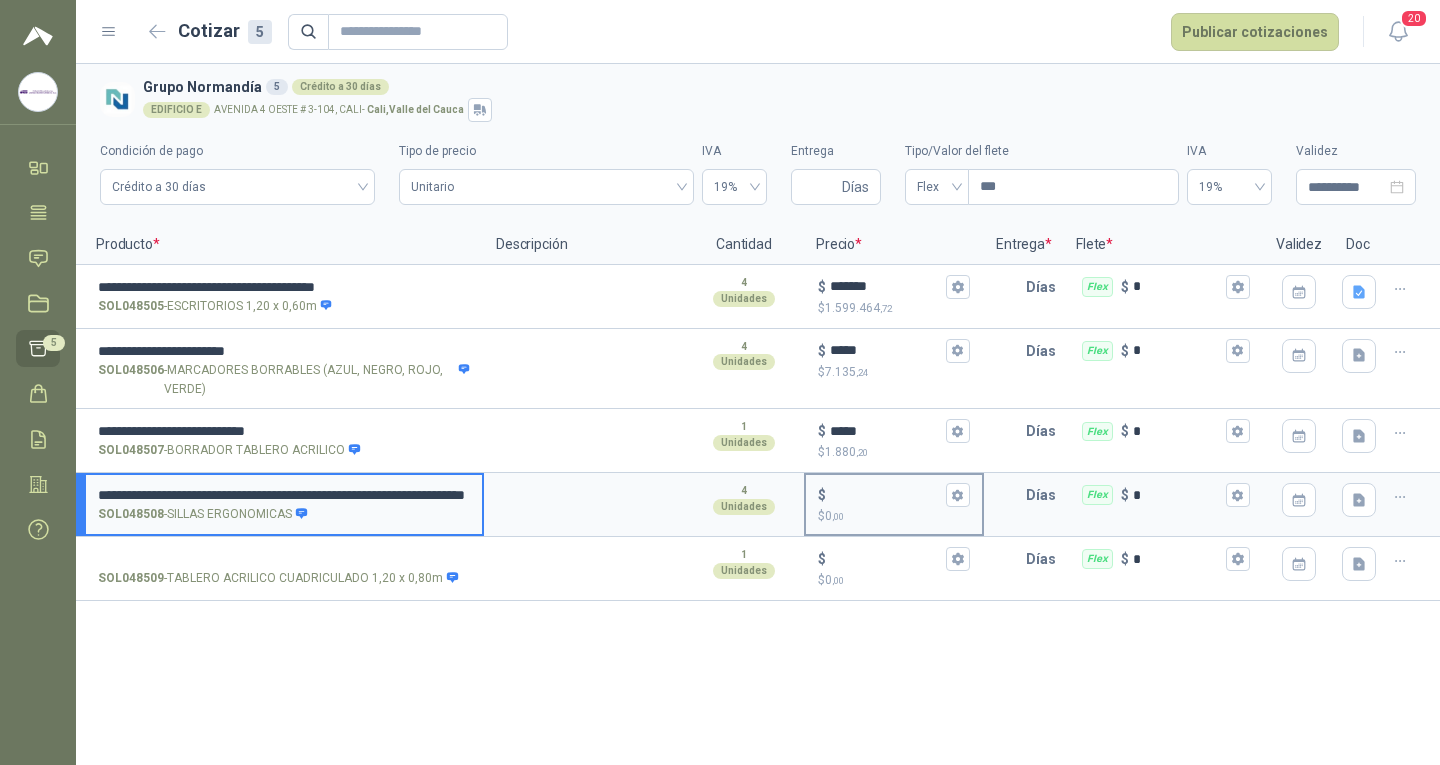 click on "$ $  0 ,00" at bounding box center (886, 495) 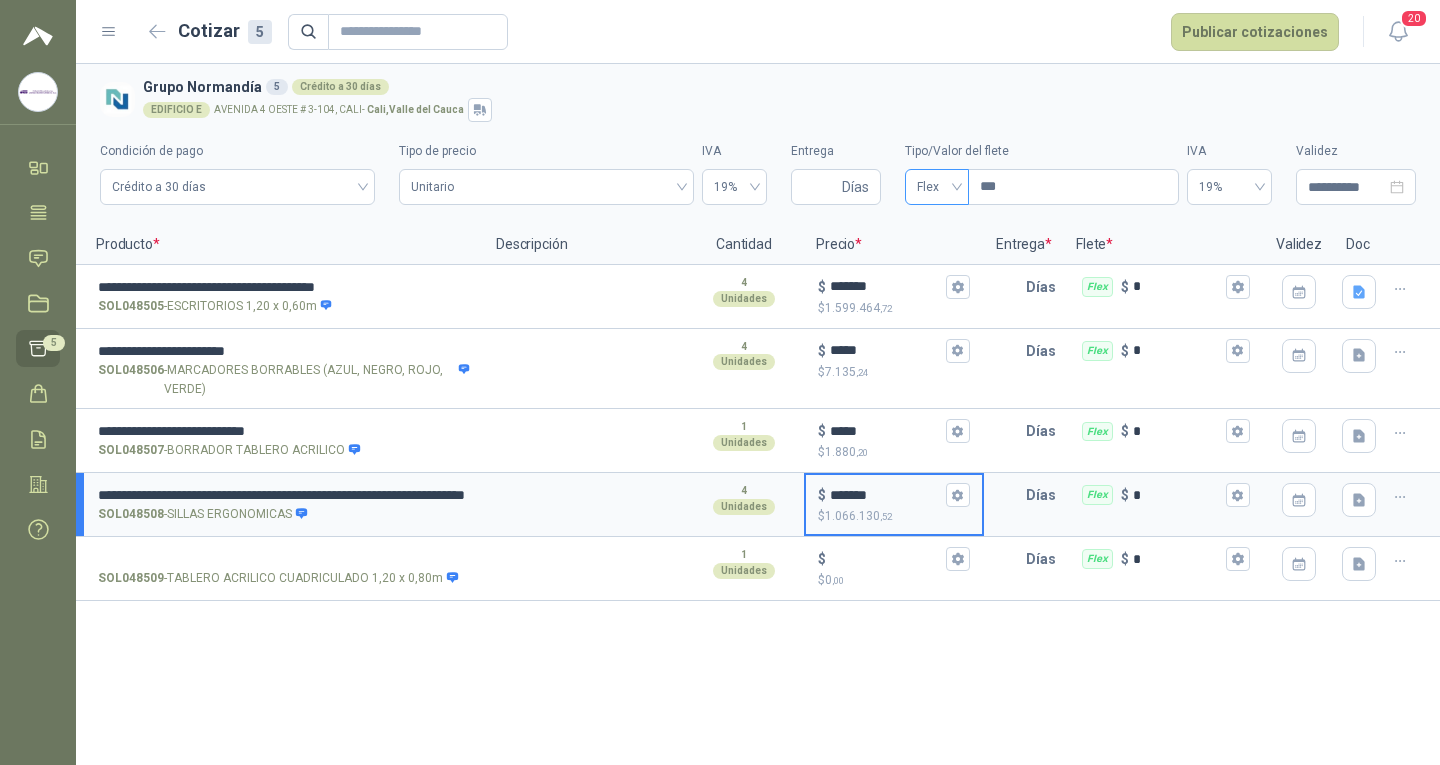 click on "Flex" at bounding box center (937, 187) 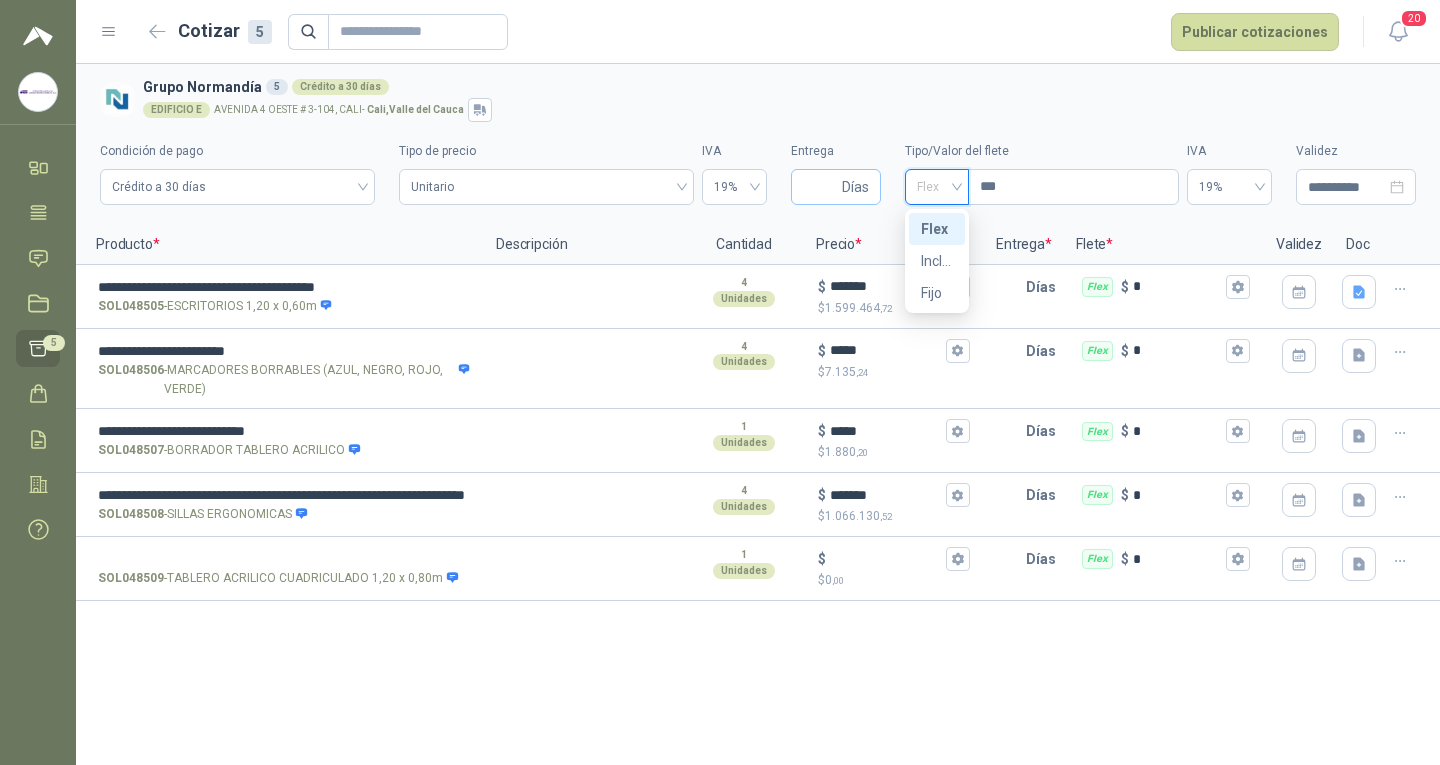 click on "Días" at bounding box center (855, 187) 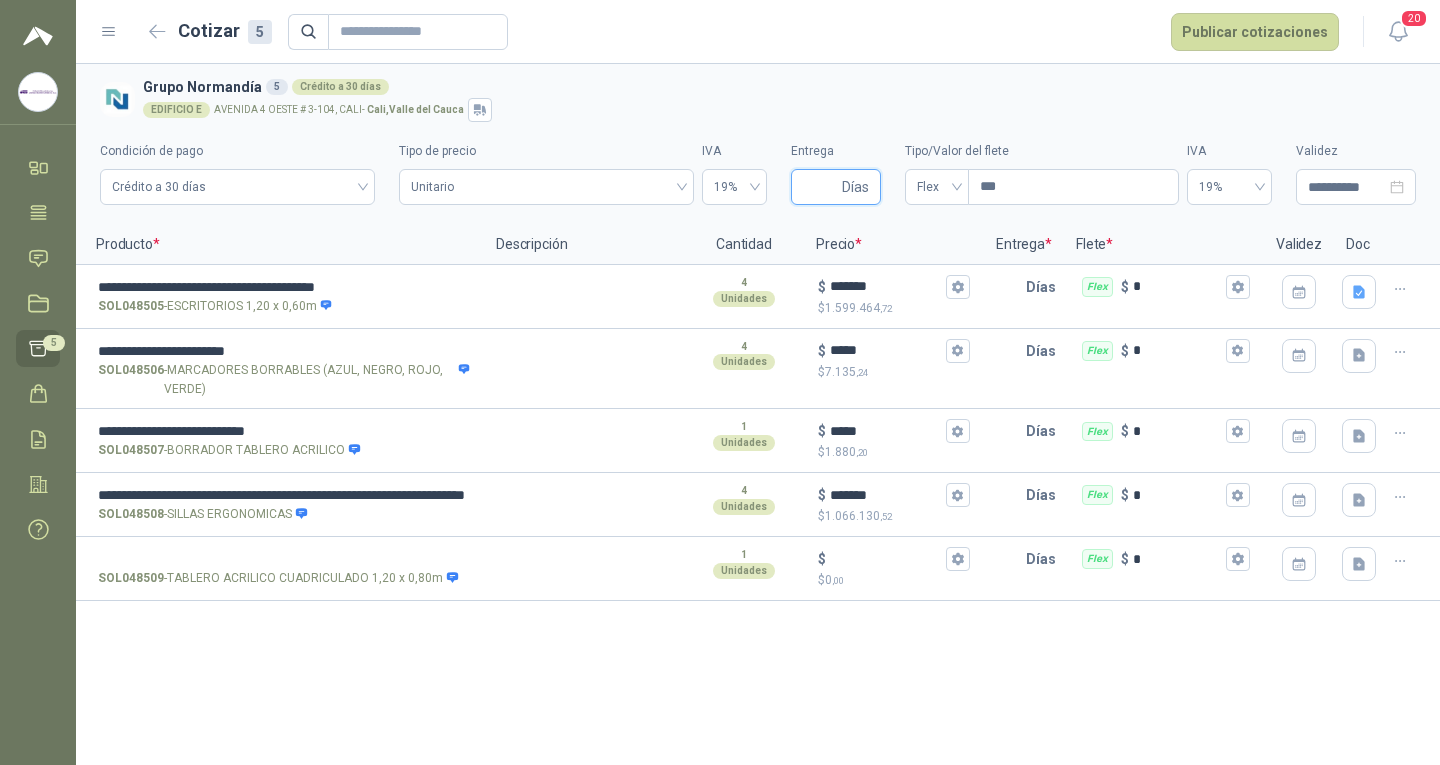 type on "*" 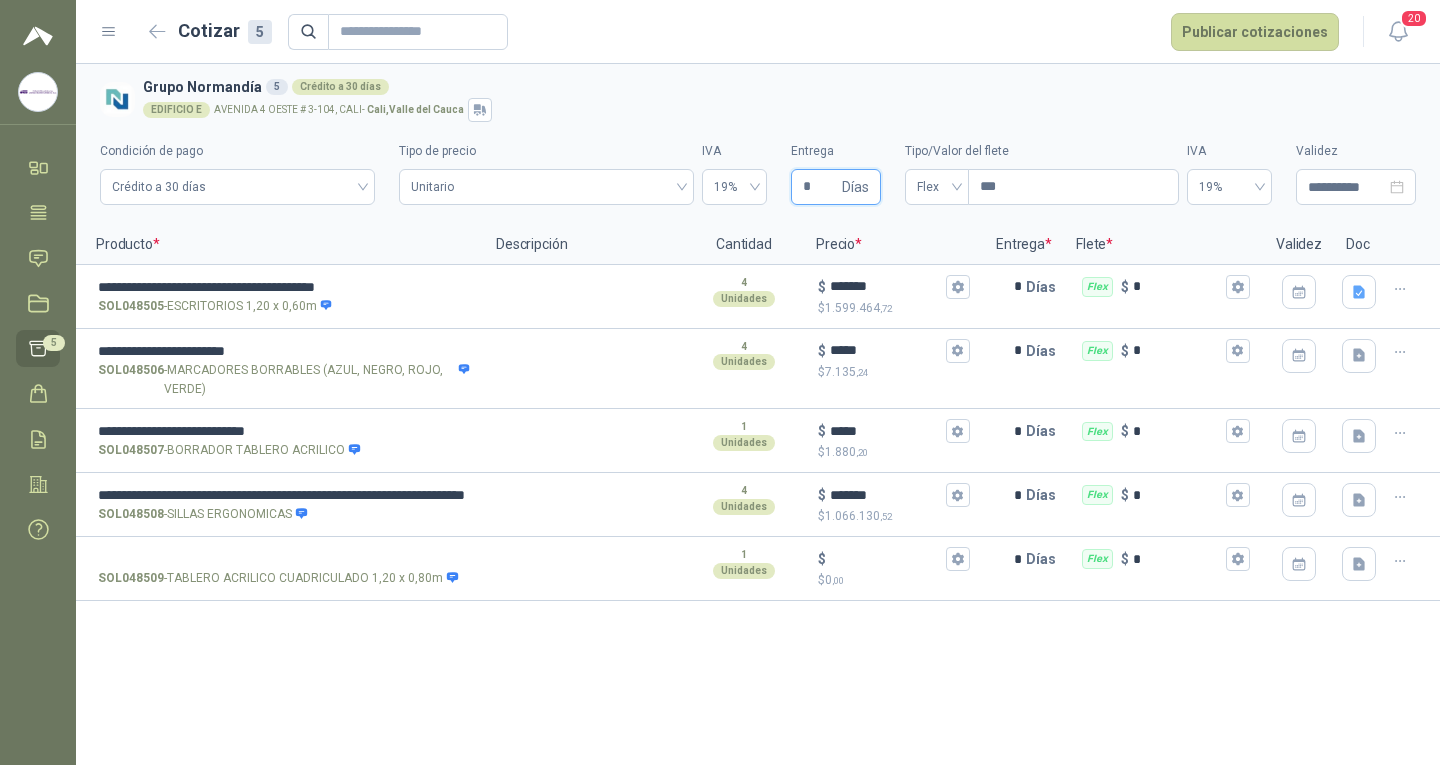 type 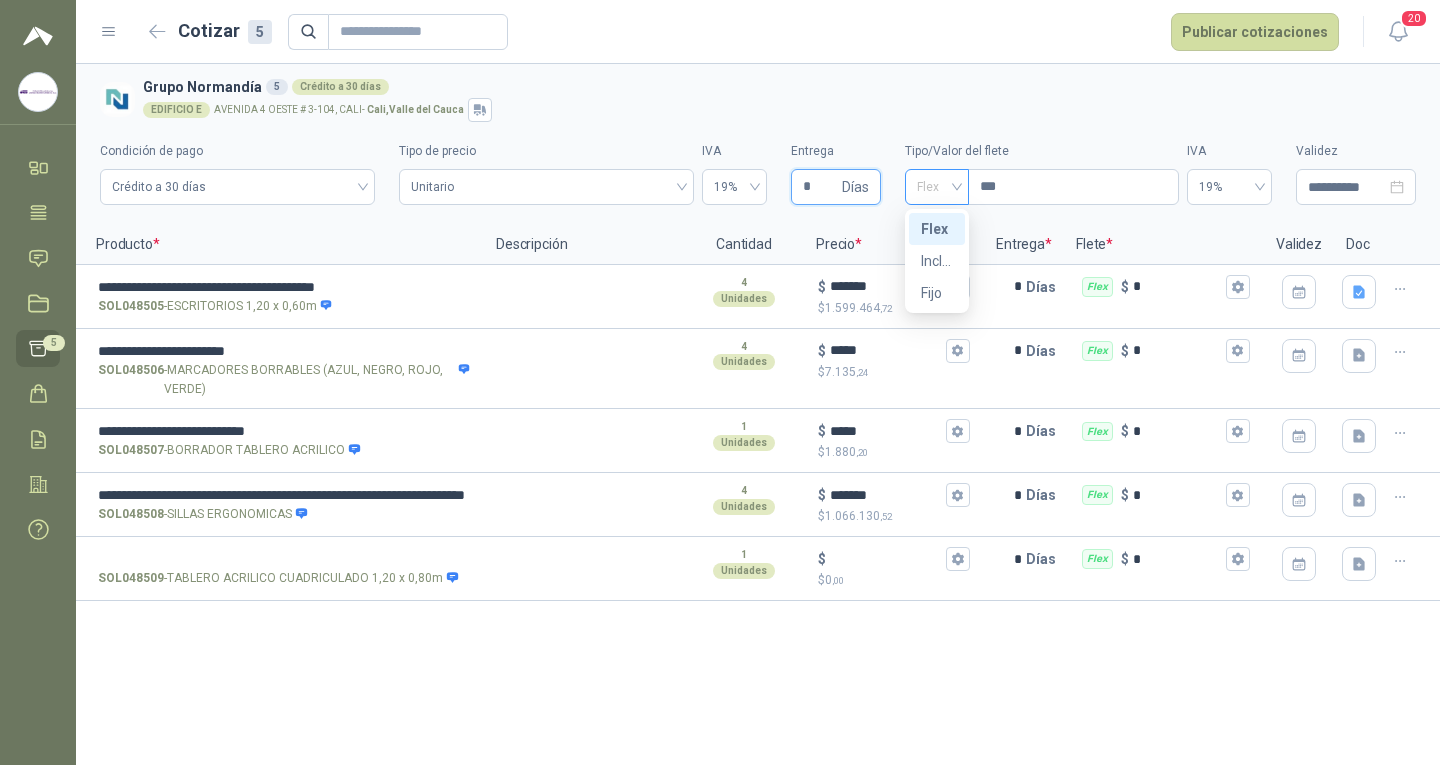 click on "Flex" at bounding box center (937, 187) 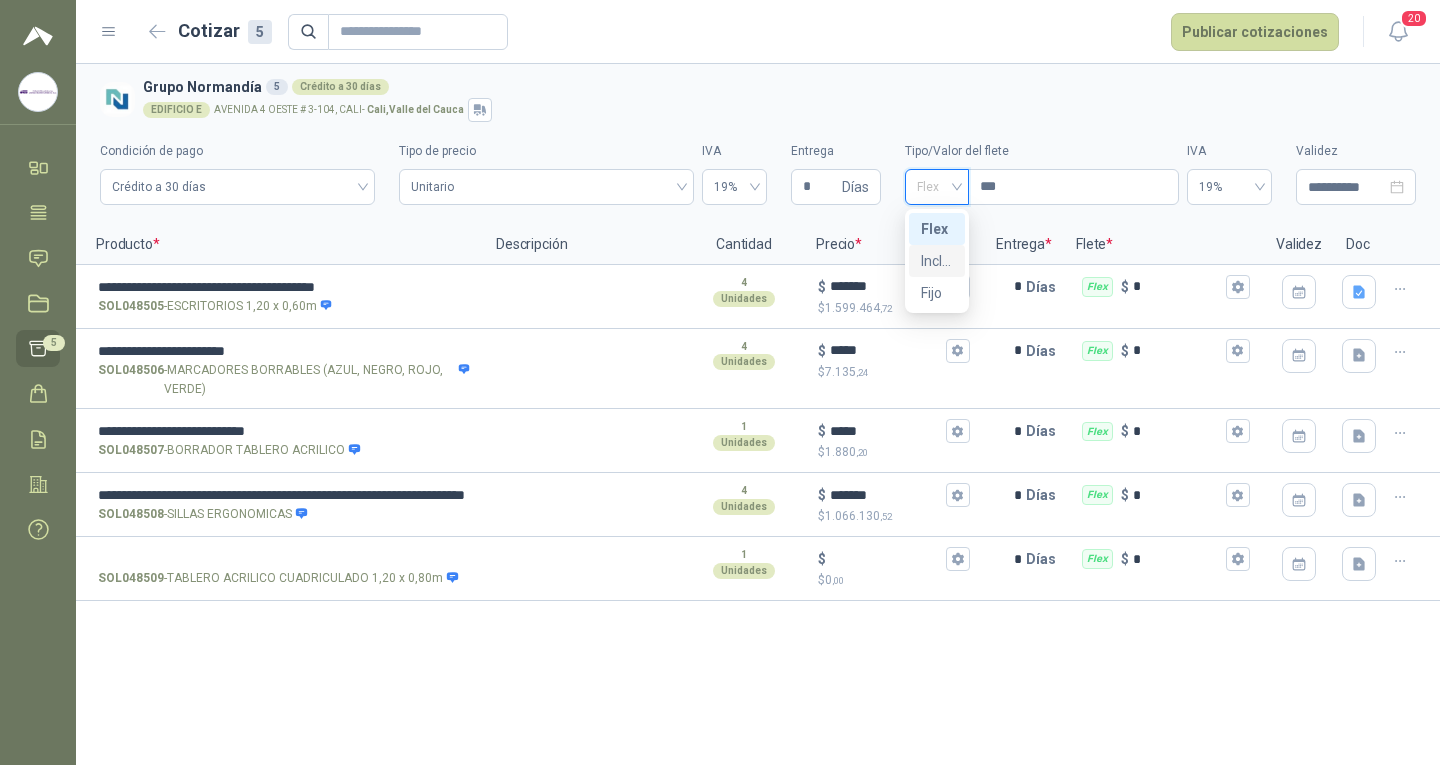 click on "Incluido" at bounding box center [937, 261] 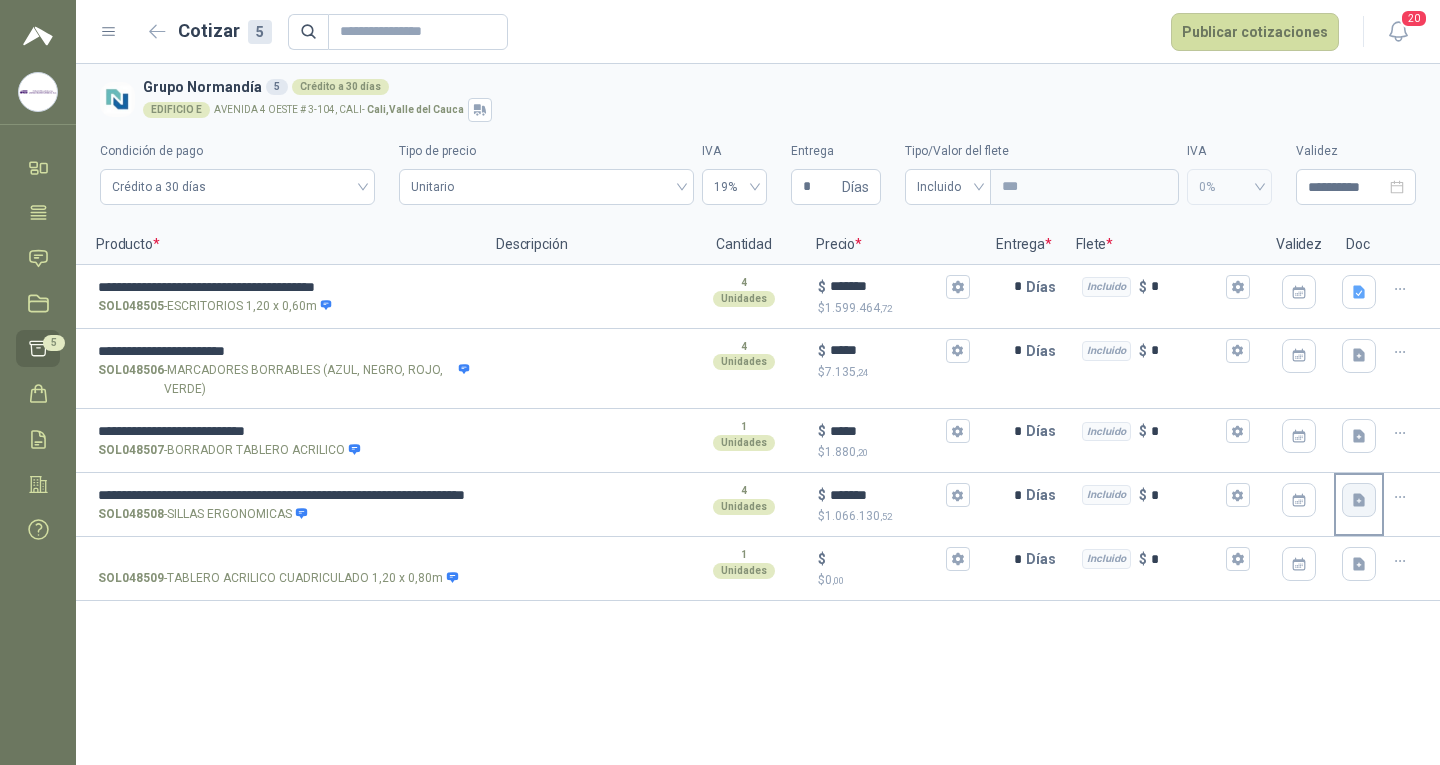 click 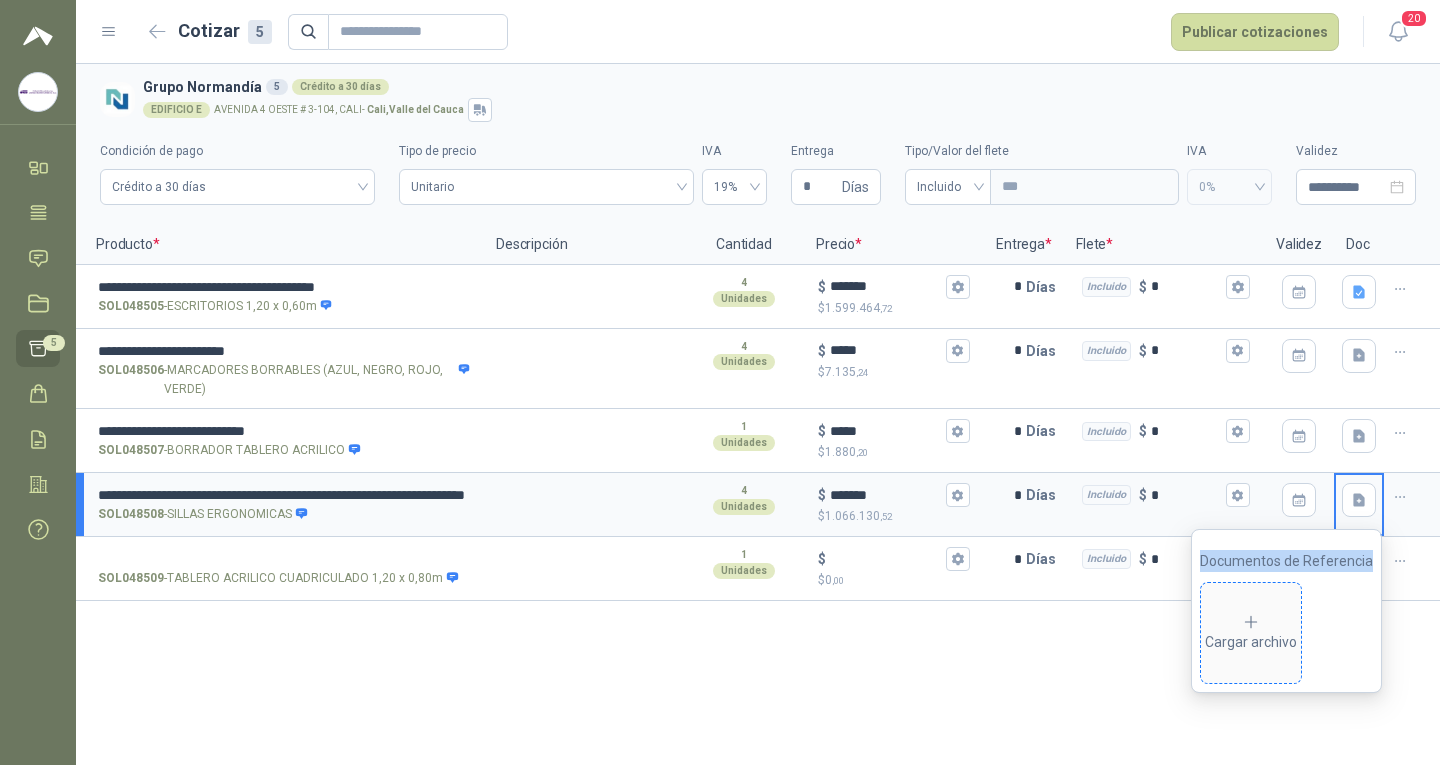 click on "Cargar archivo" at bounding box center [1251, 633] 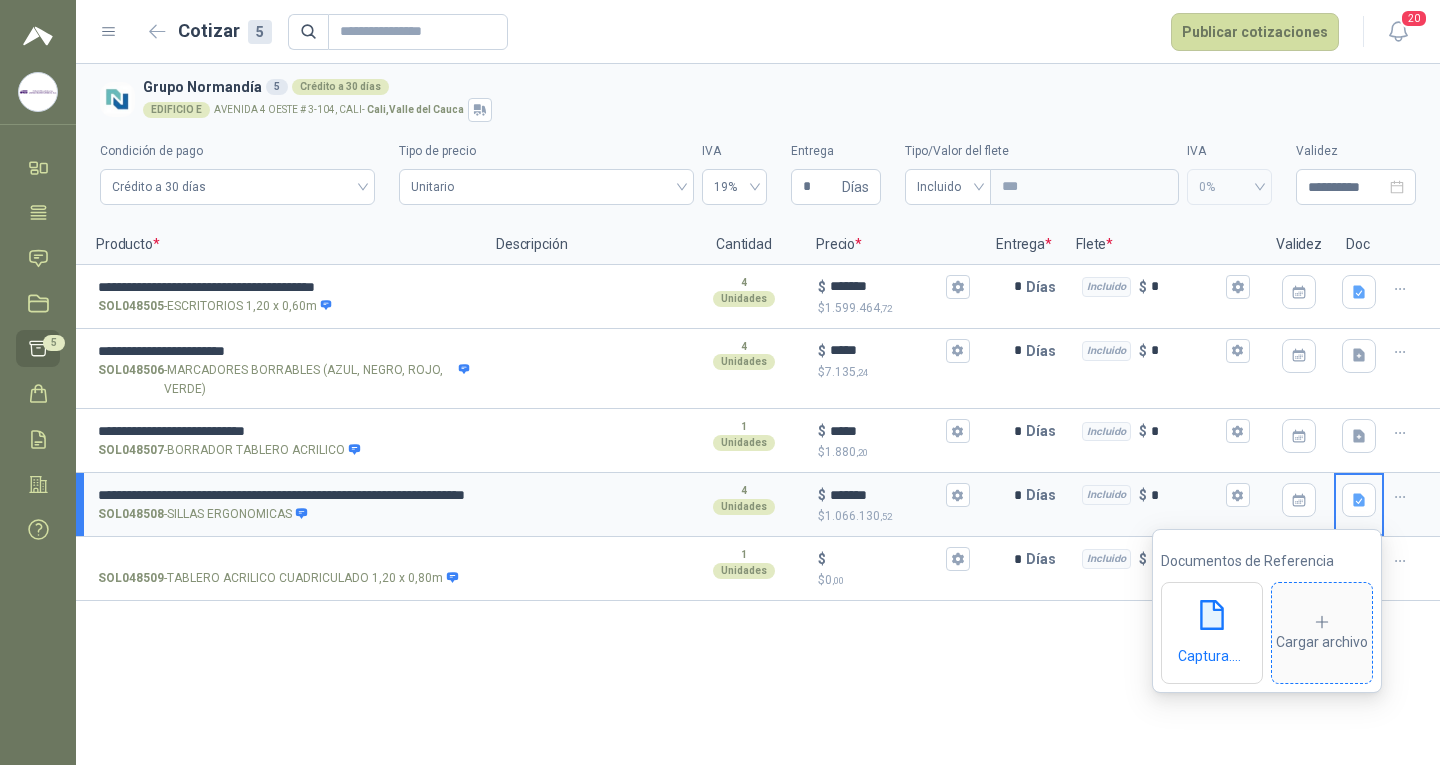 click on "Cargar archivo" at bounding box center (1322, 633) 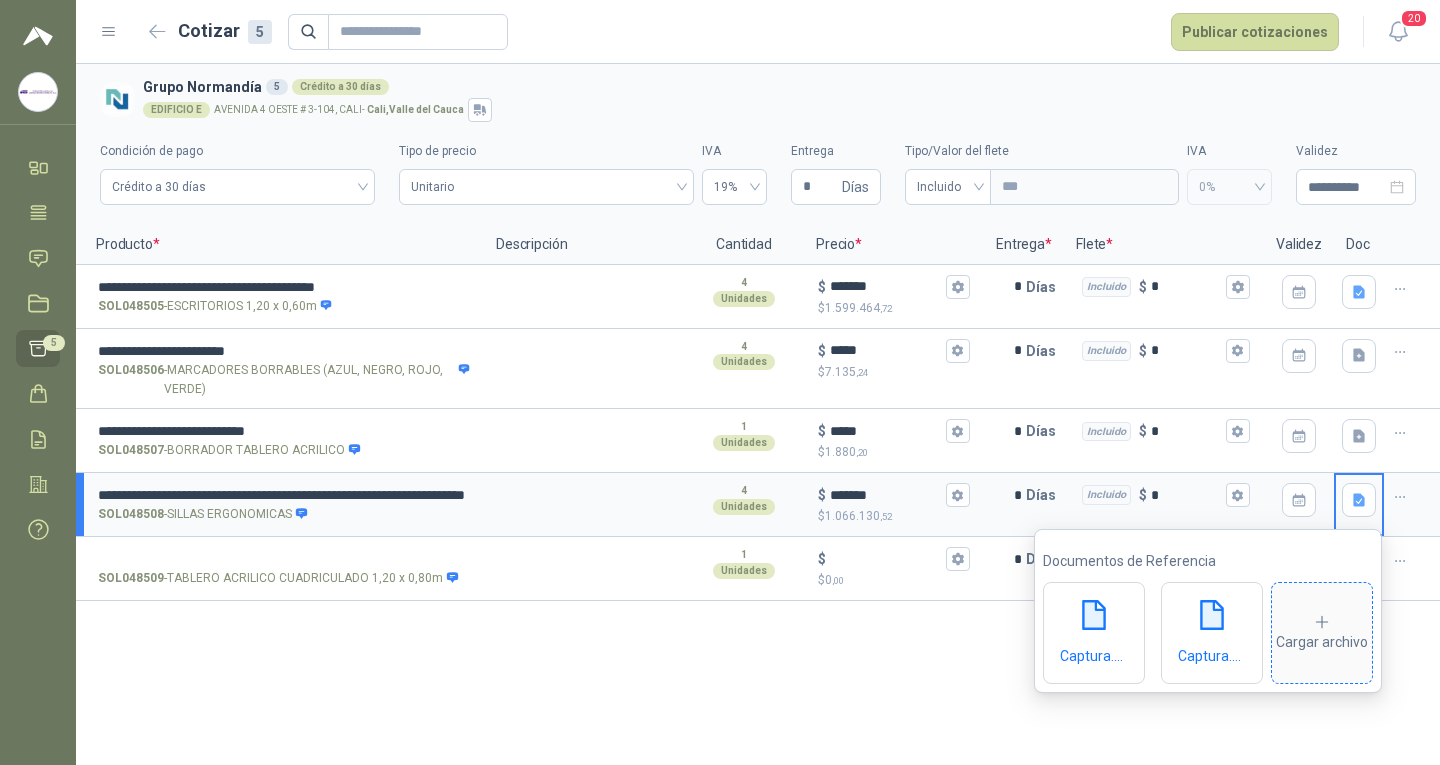 click on "Cargar archivo" at bounding box center (1322, 633) 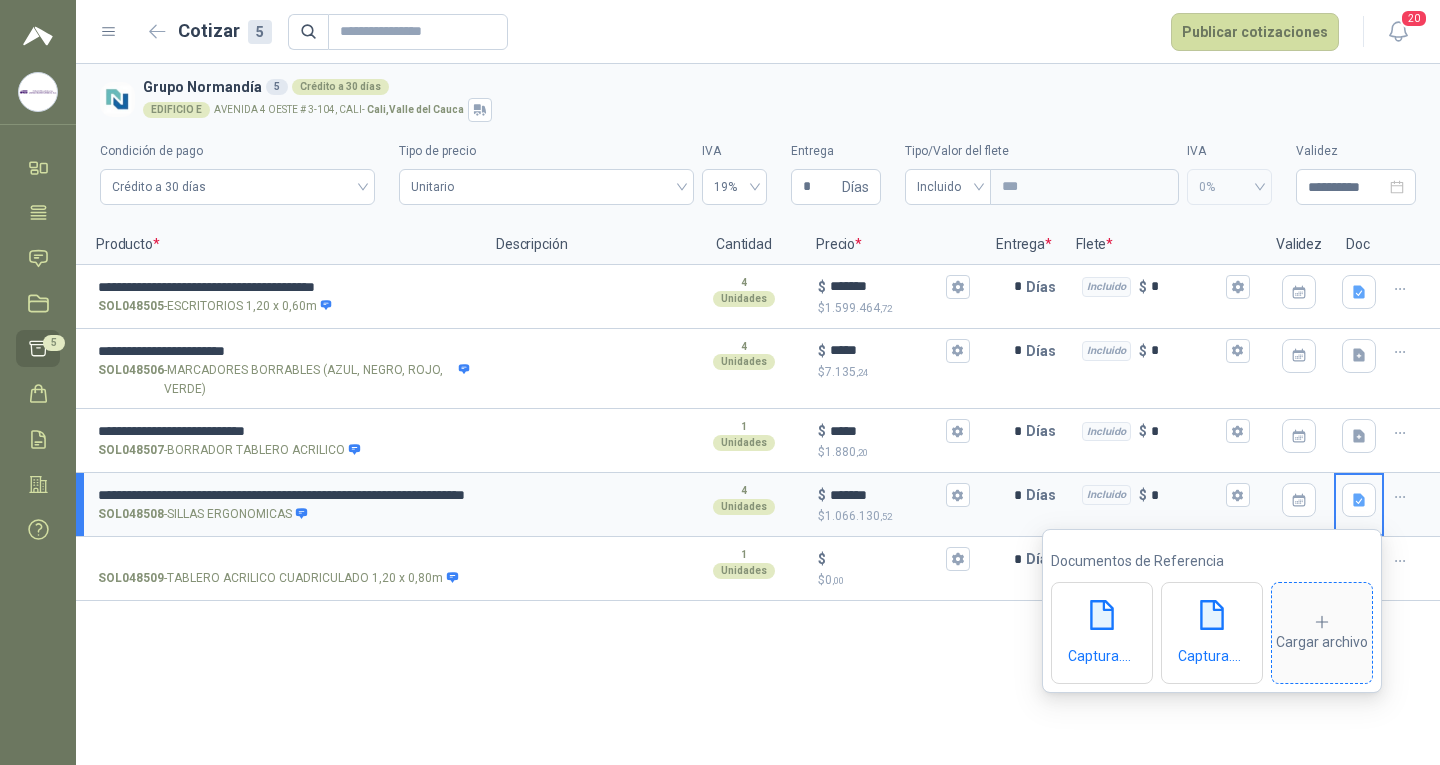 click on "Cargar archivo" at bounding box center (1322, 633) 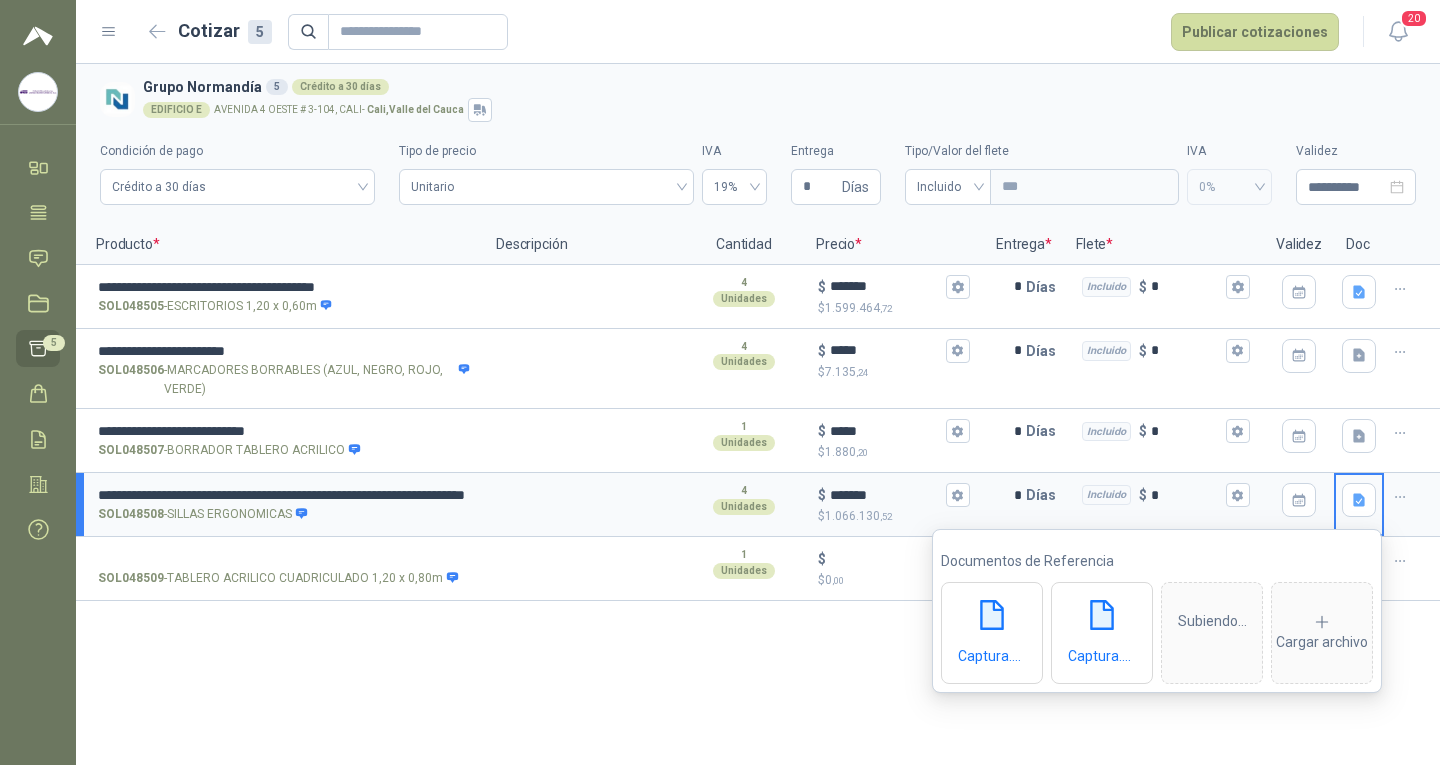 click on "**********" at bounding box center (758, 414) 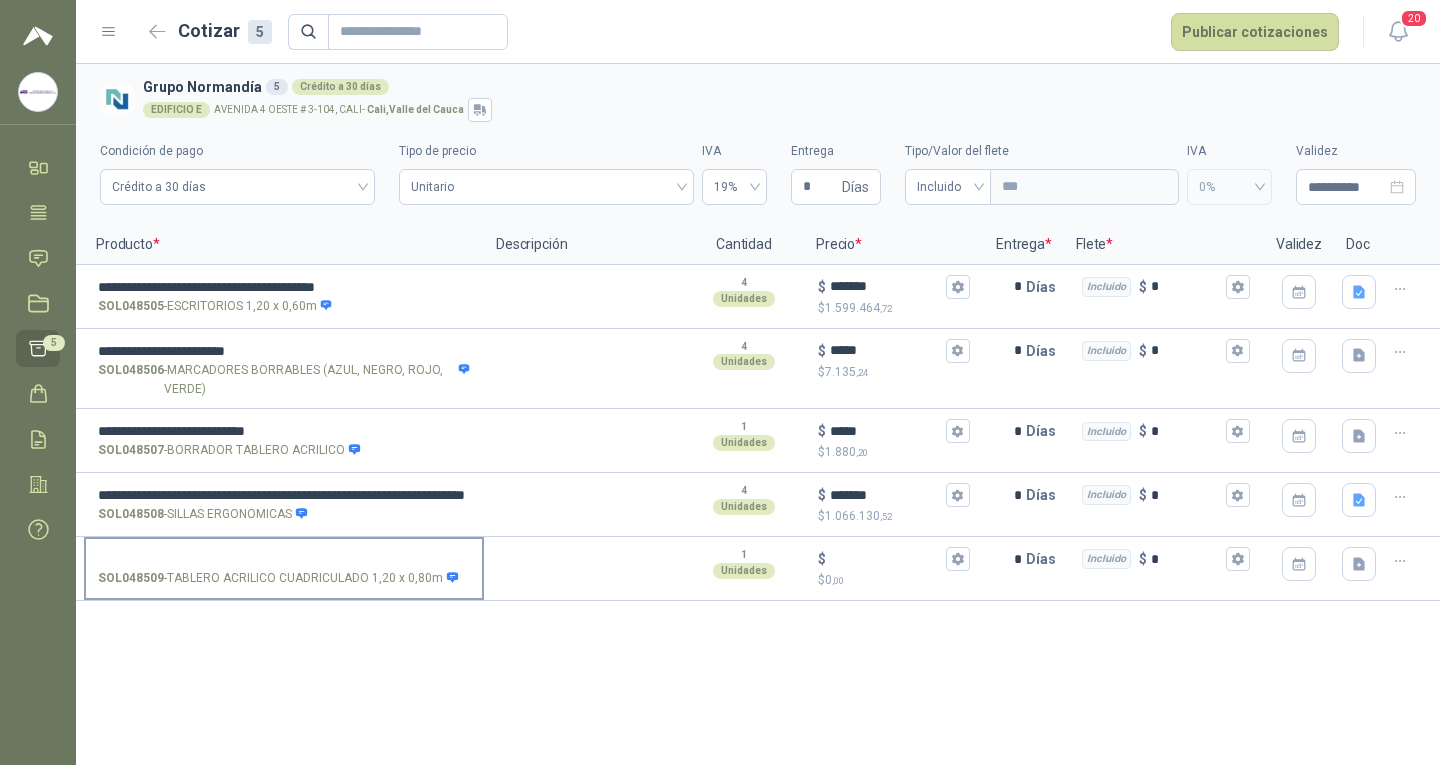click on "SOL048509  -  TABLERO ACRILICO CUADRICULADO 1,20 x 0,80m" at bounding box center [284, 567] 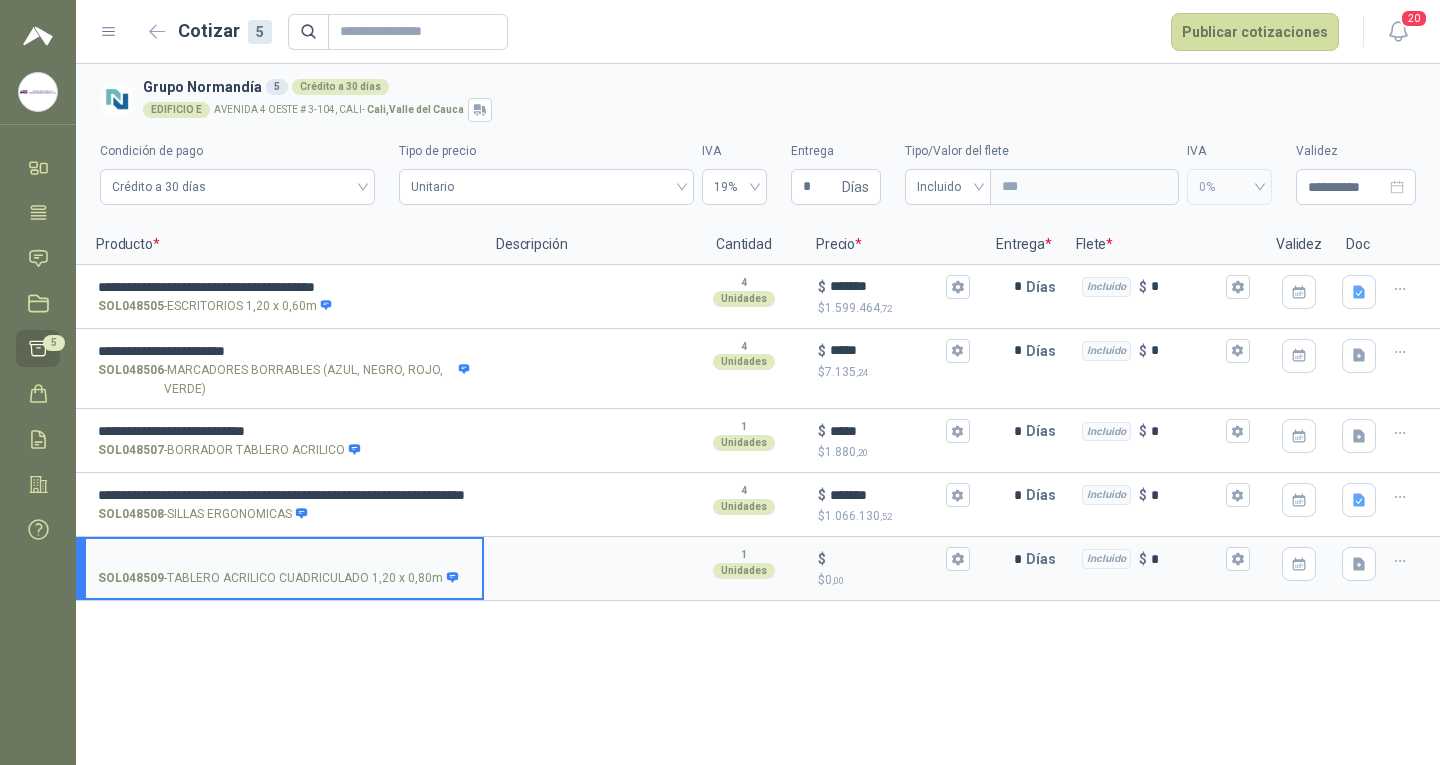 click on "SOL048509  -  TABLERO ACRILICO CUADRICULADO 1,20 x 0,80m" at bounding box center (284, 559) 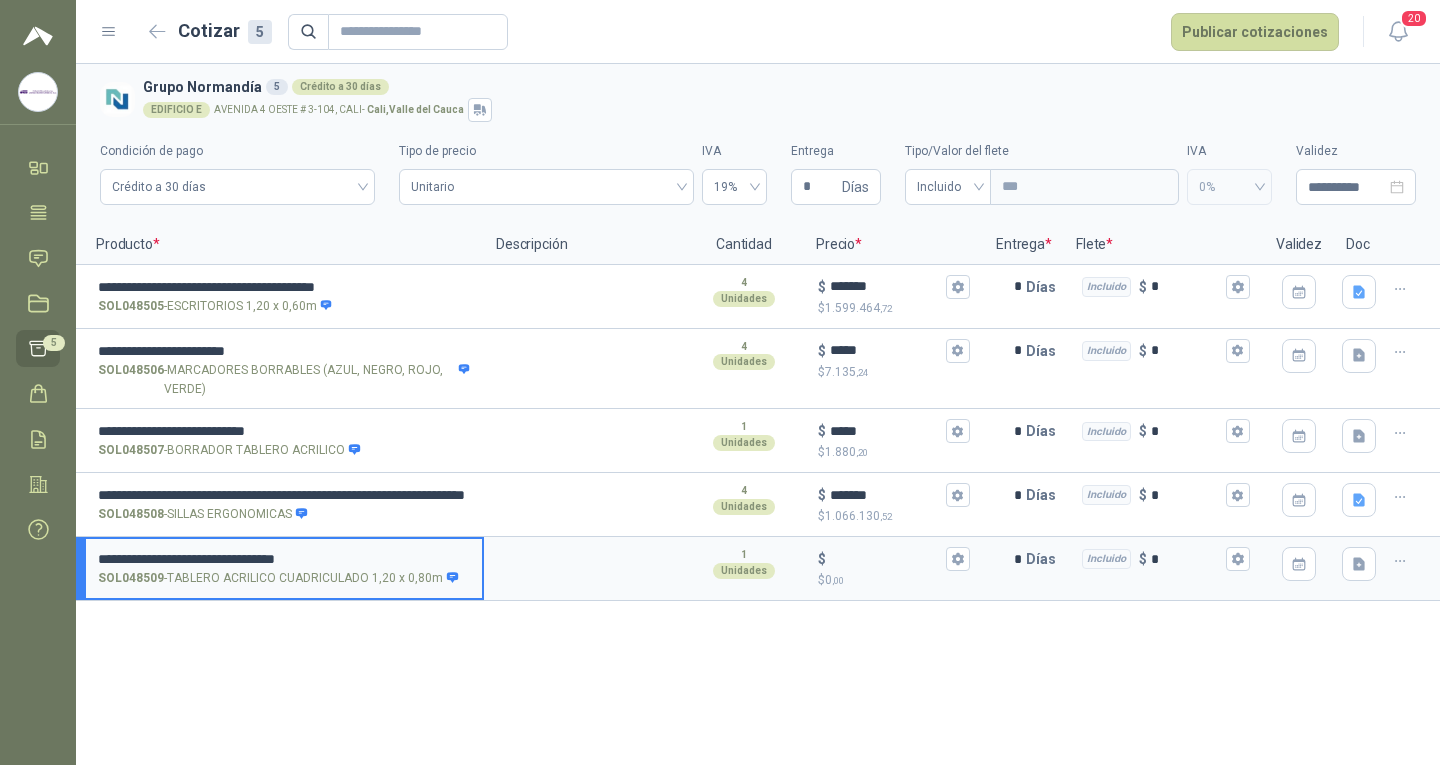 type 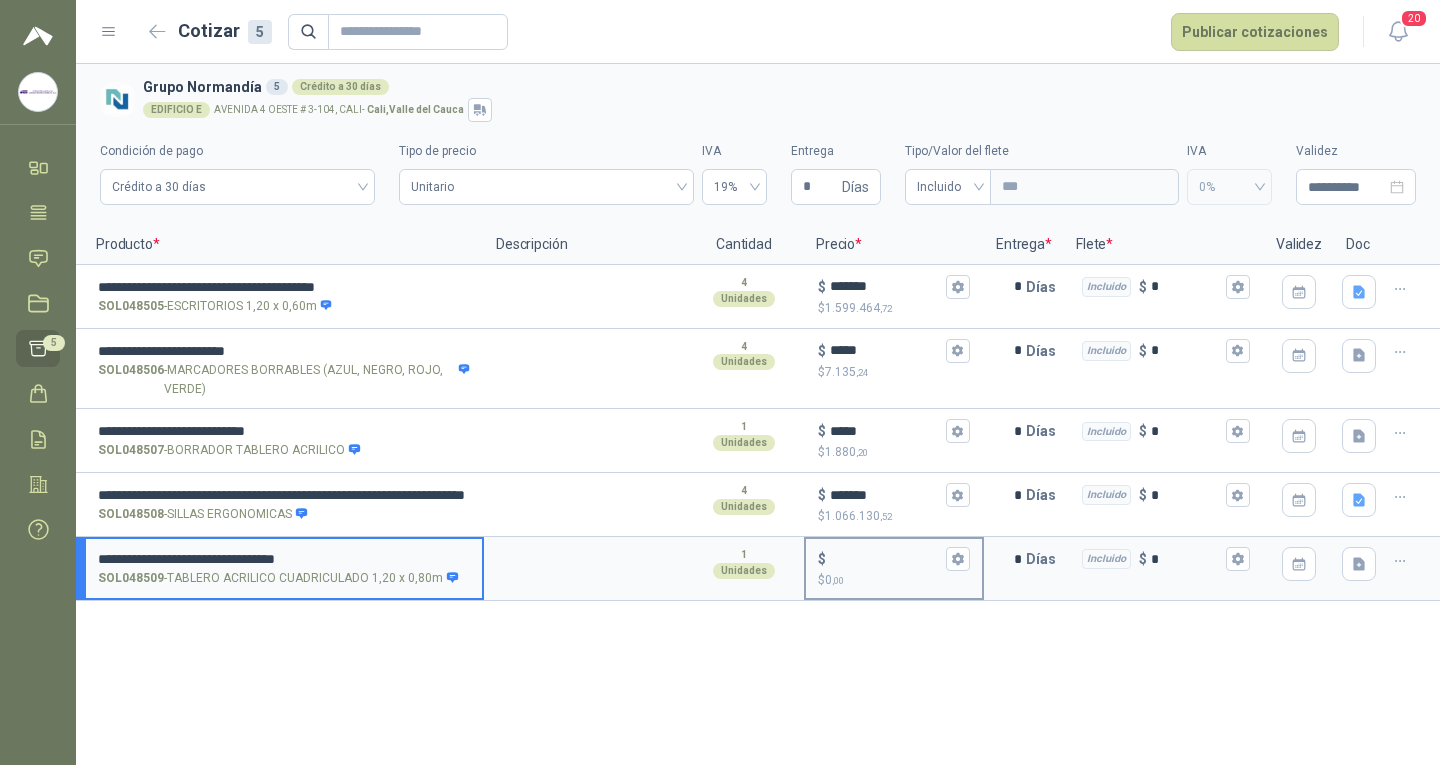 click on "$ $  0 ,00" at bounding box center [886, 559] 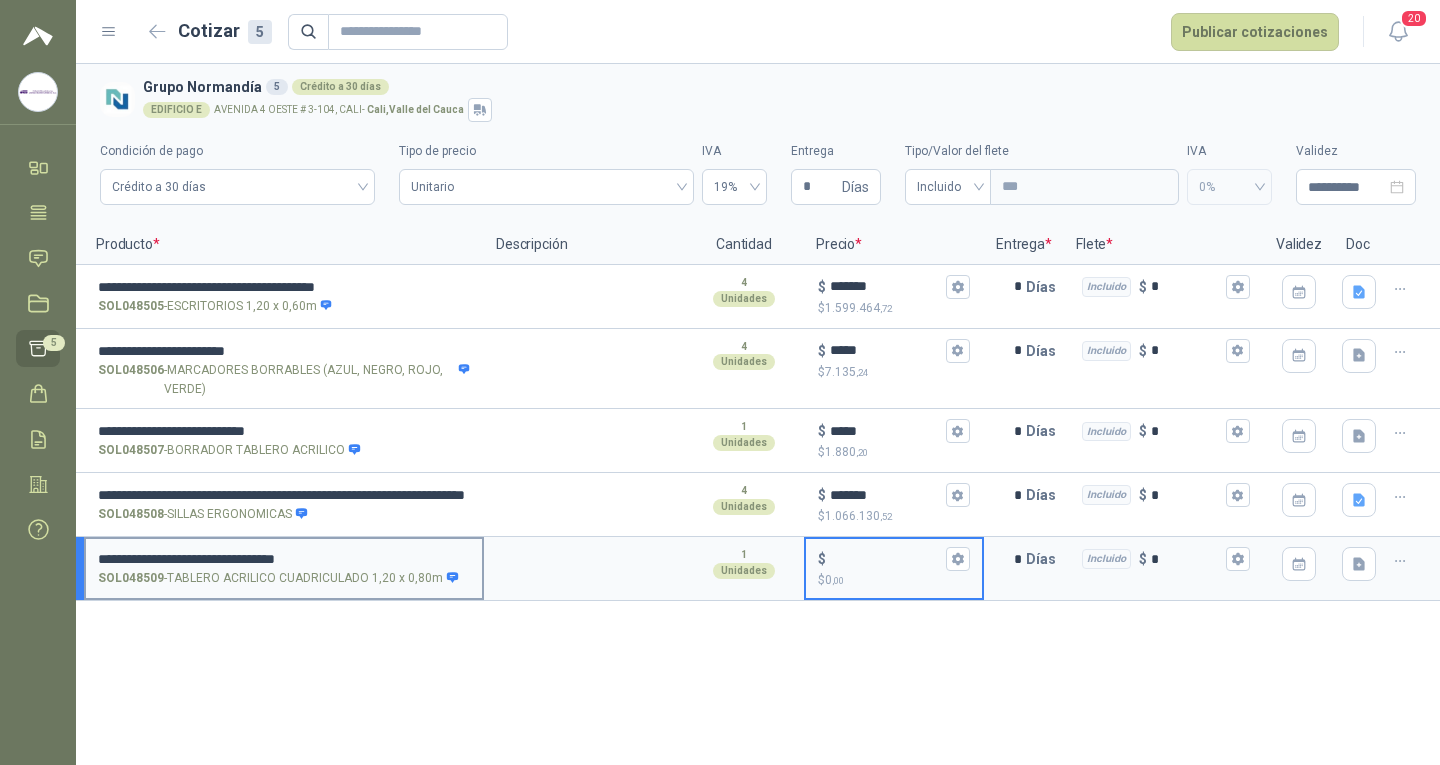 click on "**********" at bounding box center [284, 559] 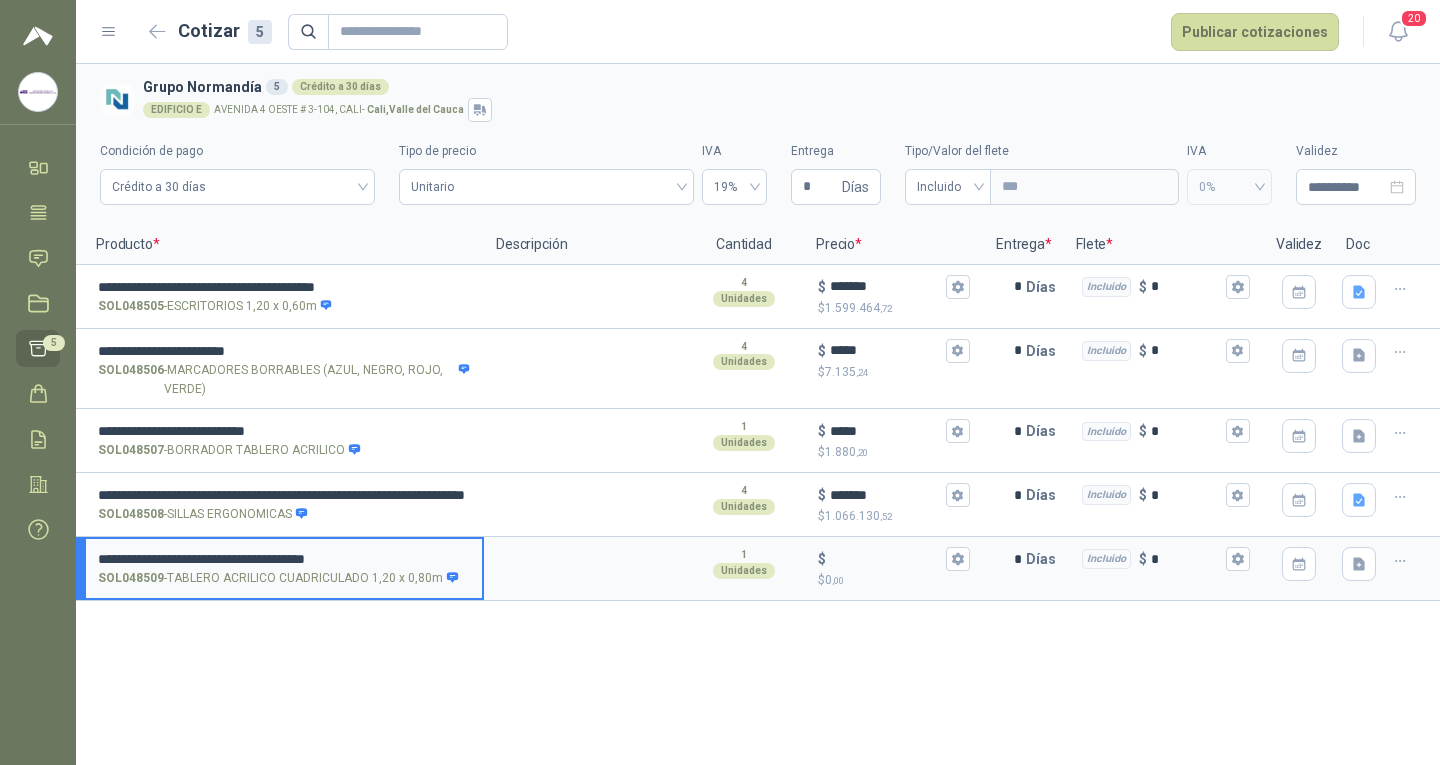 click on "**********" at bounding box center [284, 559] 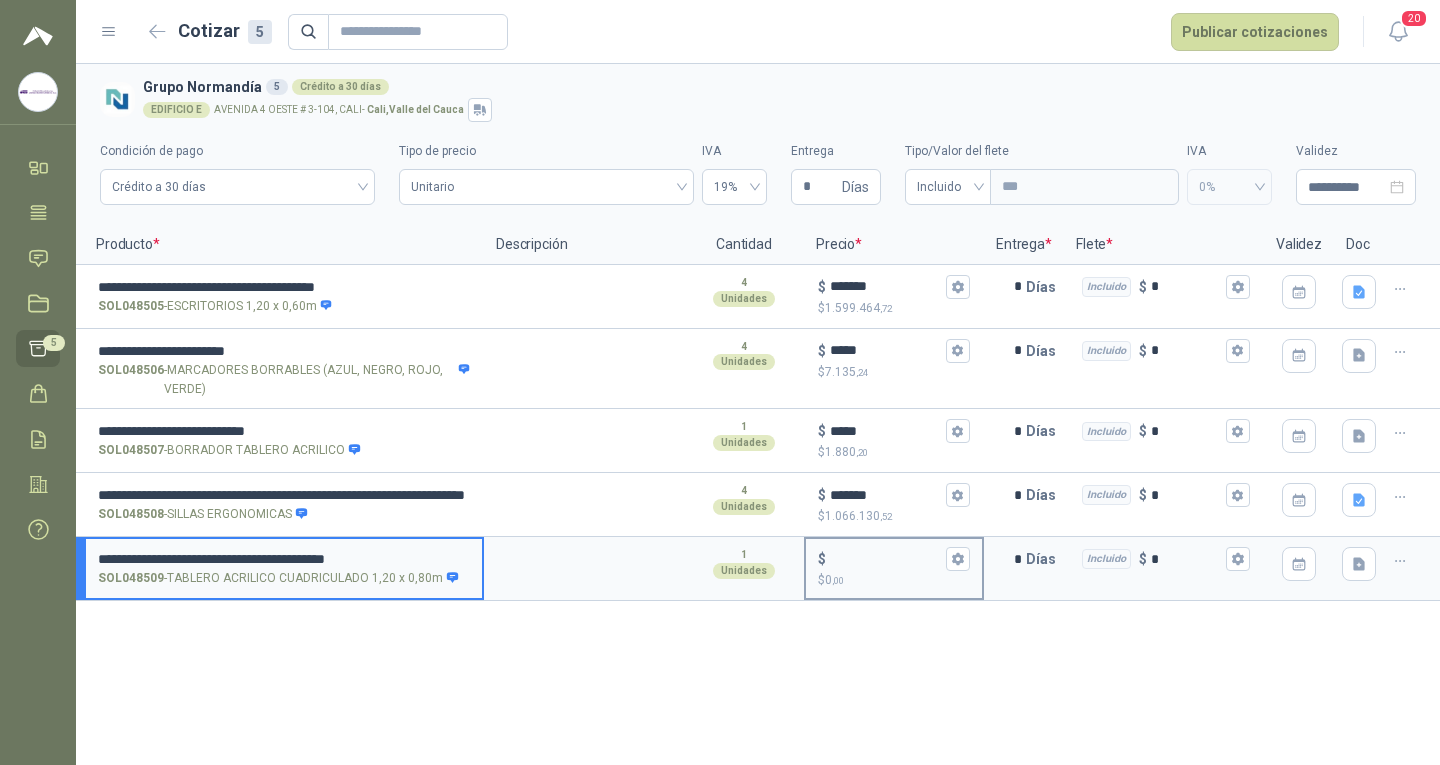 type on "**********" 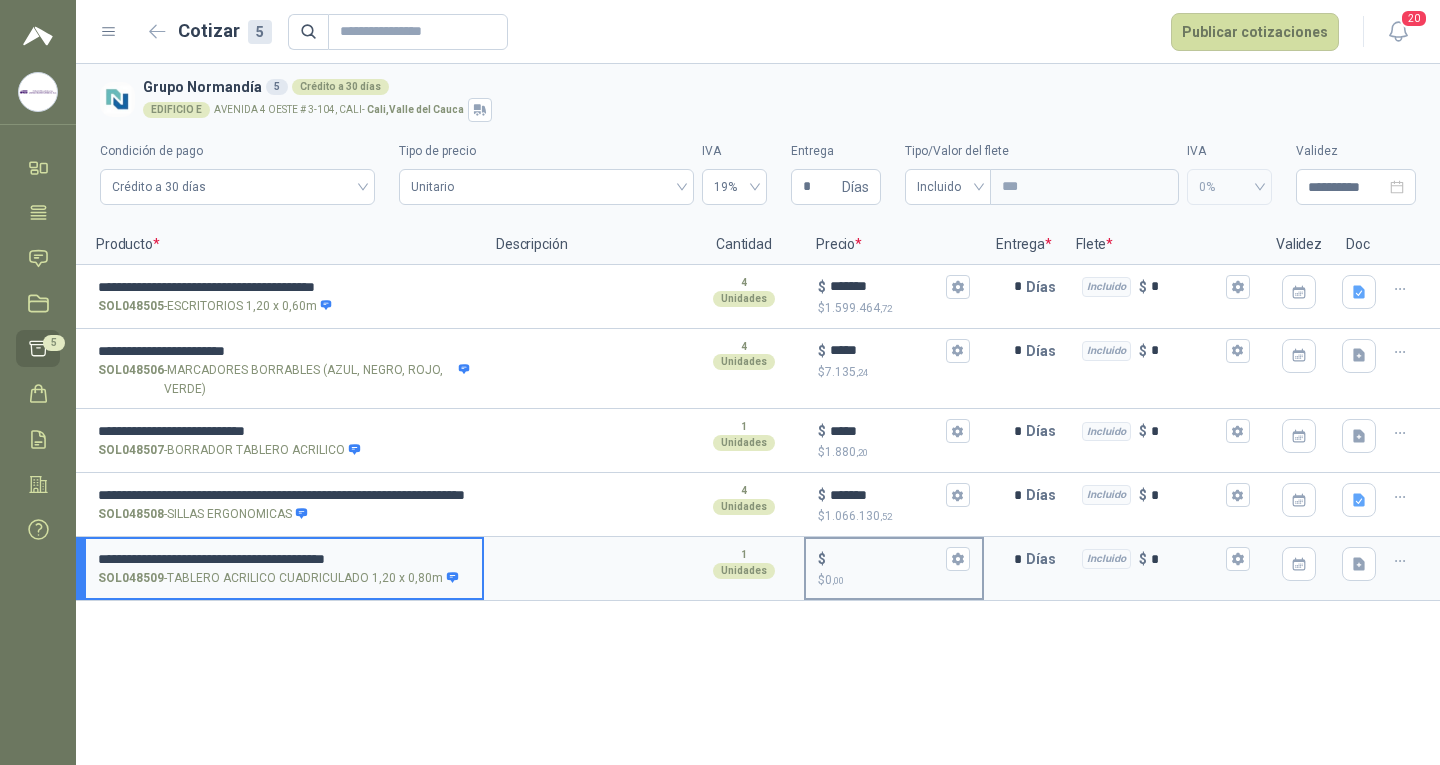 click on "$ $  0 ,00" at bounding box center (886, 559) 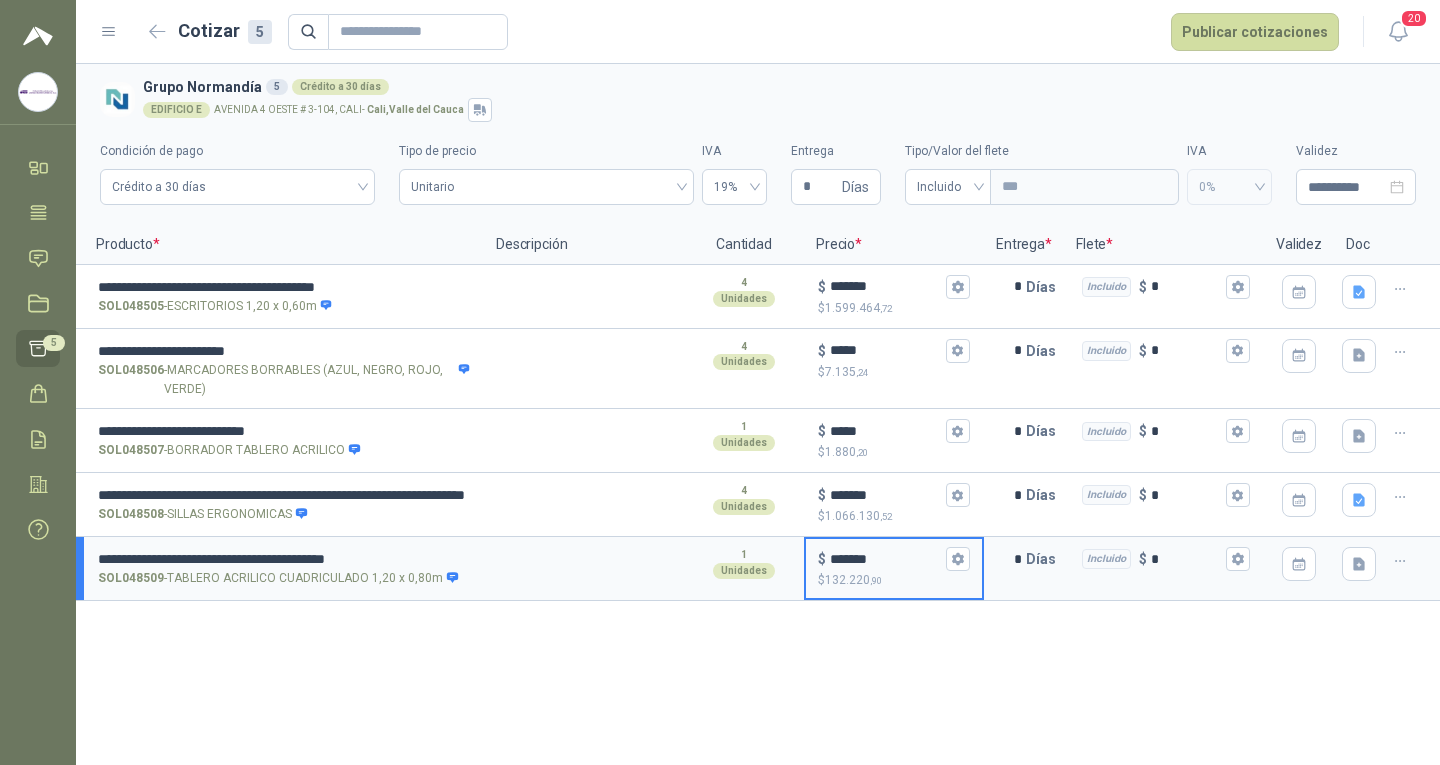 type on "*******" 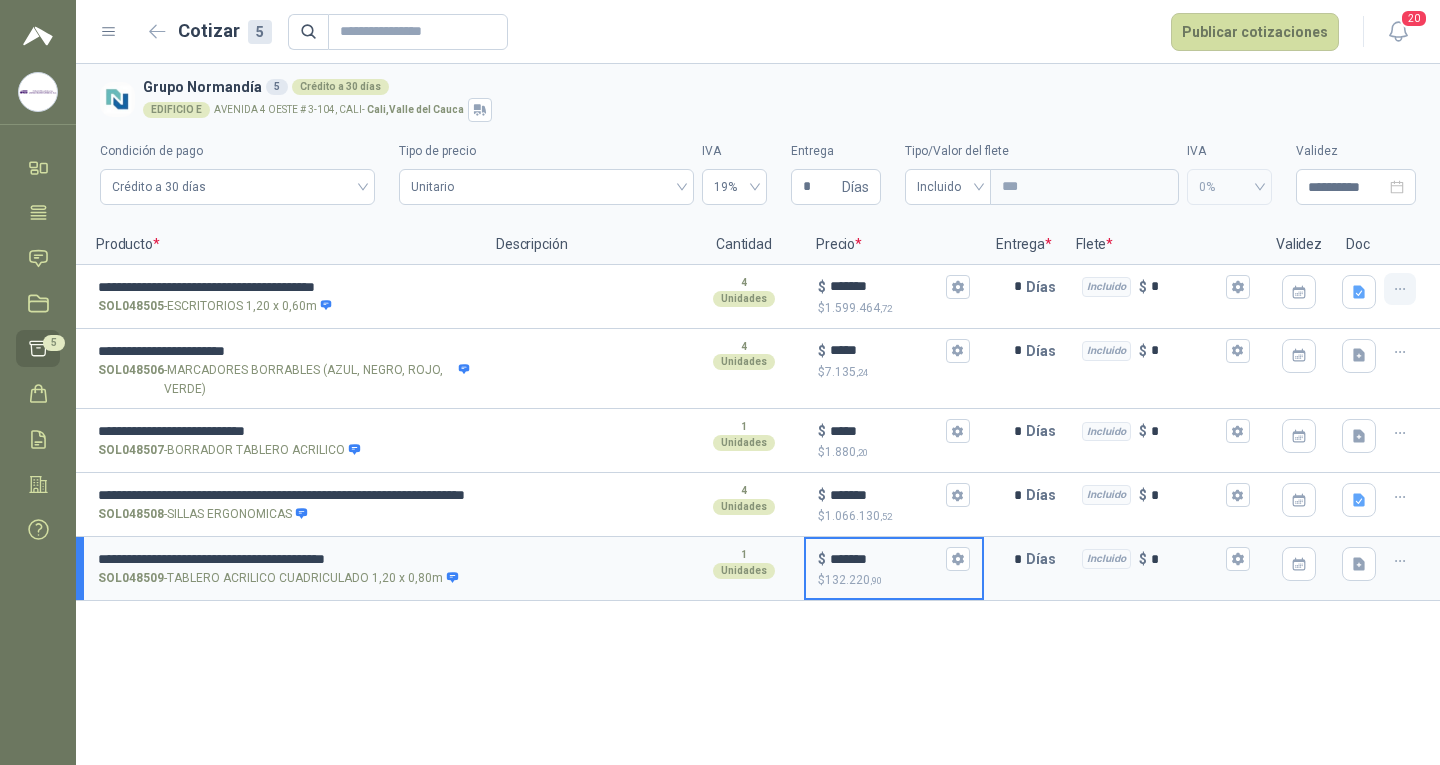 click 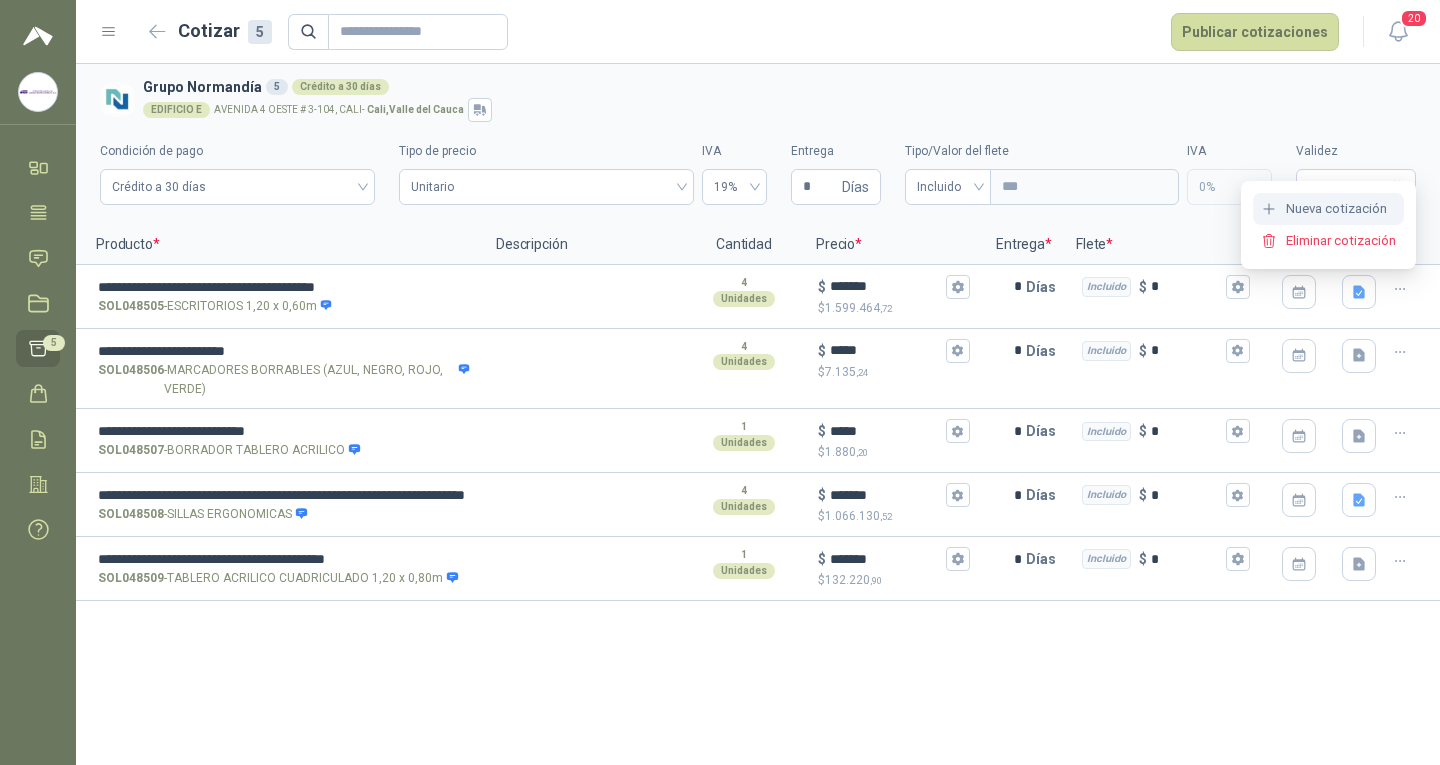 click on "Nueva cotización" at bounding box center [1328, 209] 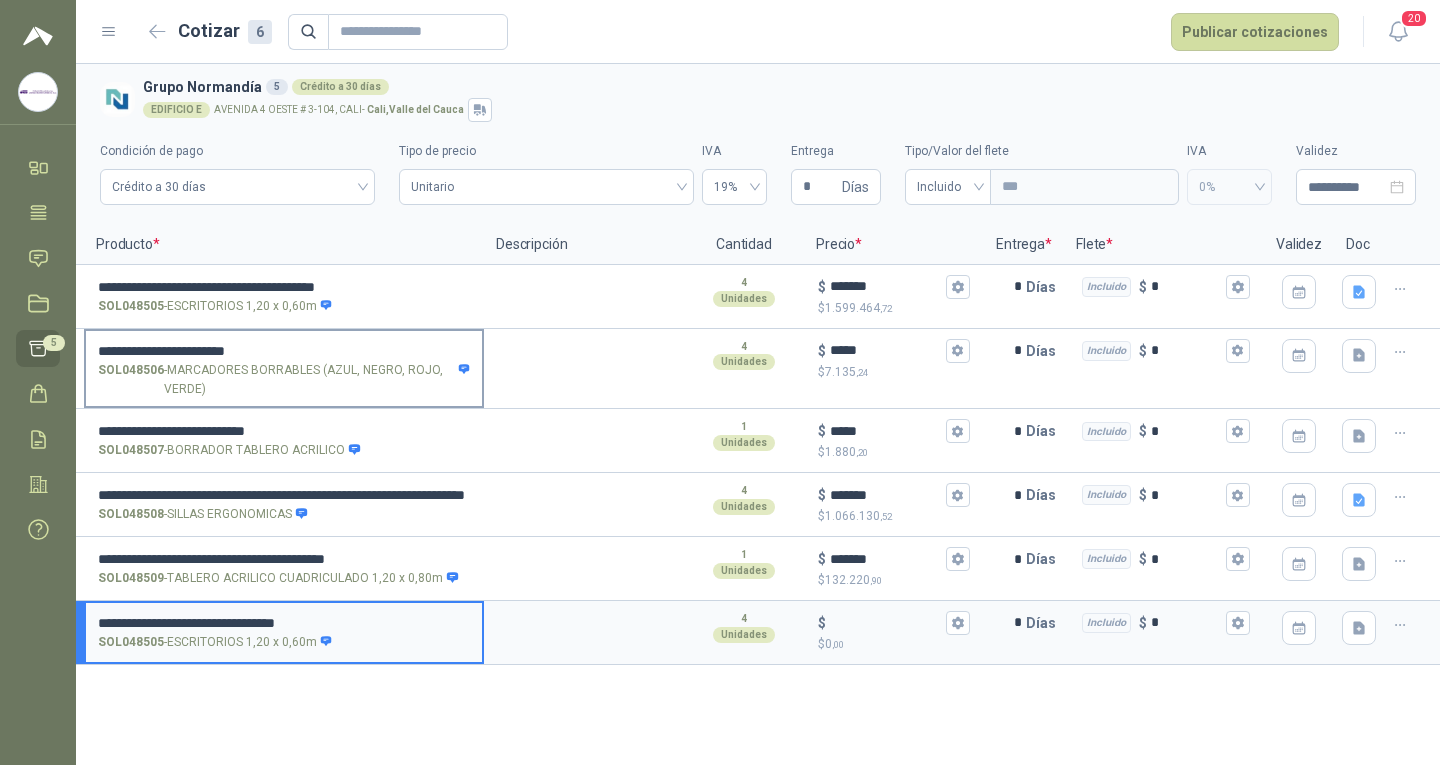 type 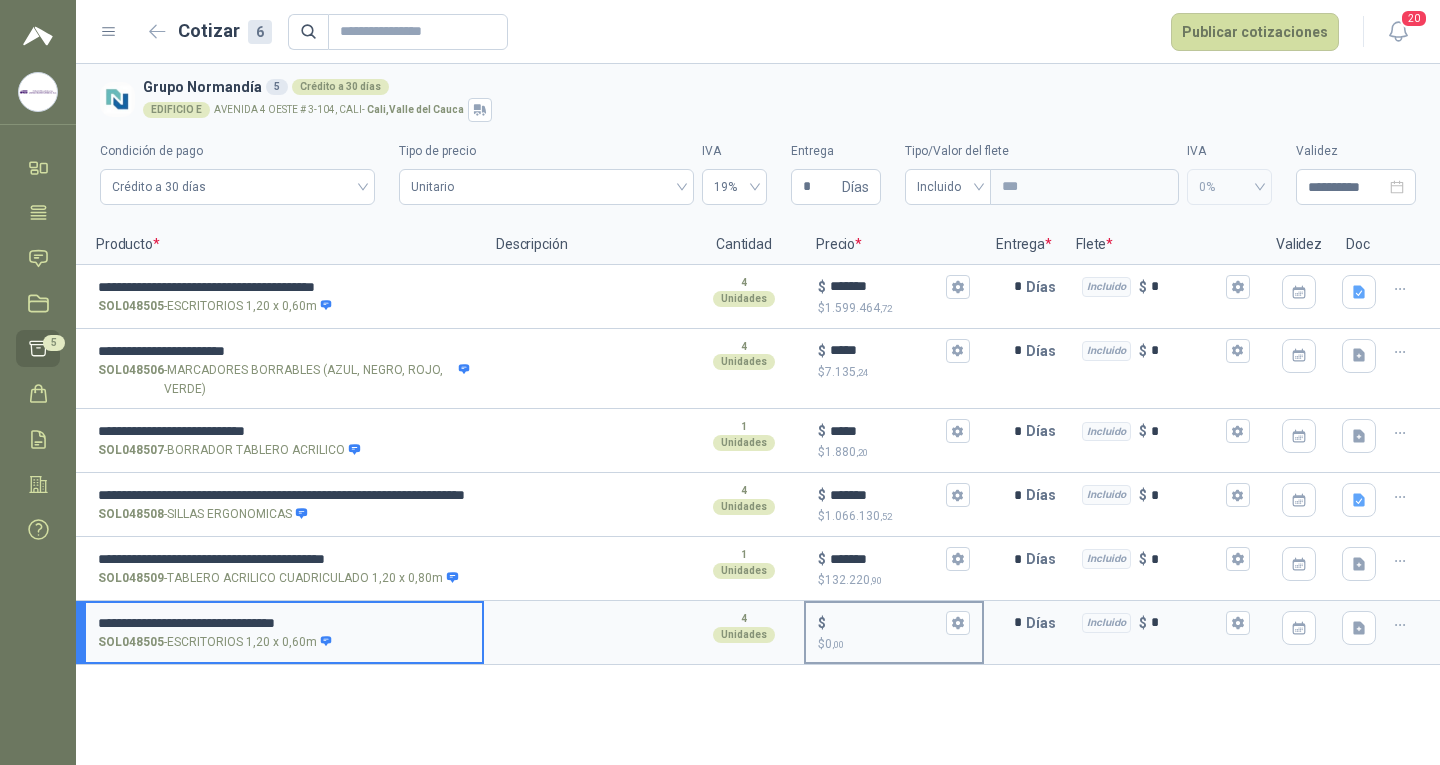 click on "$ $  0 ,00" at bounding box center [886, 622] 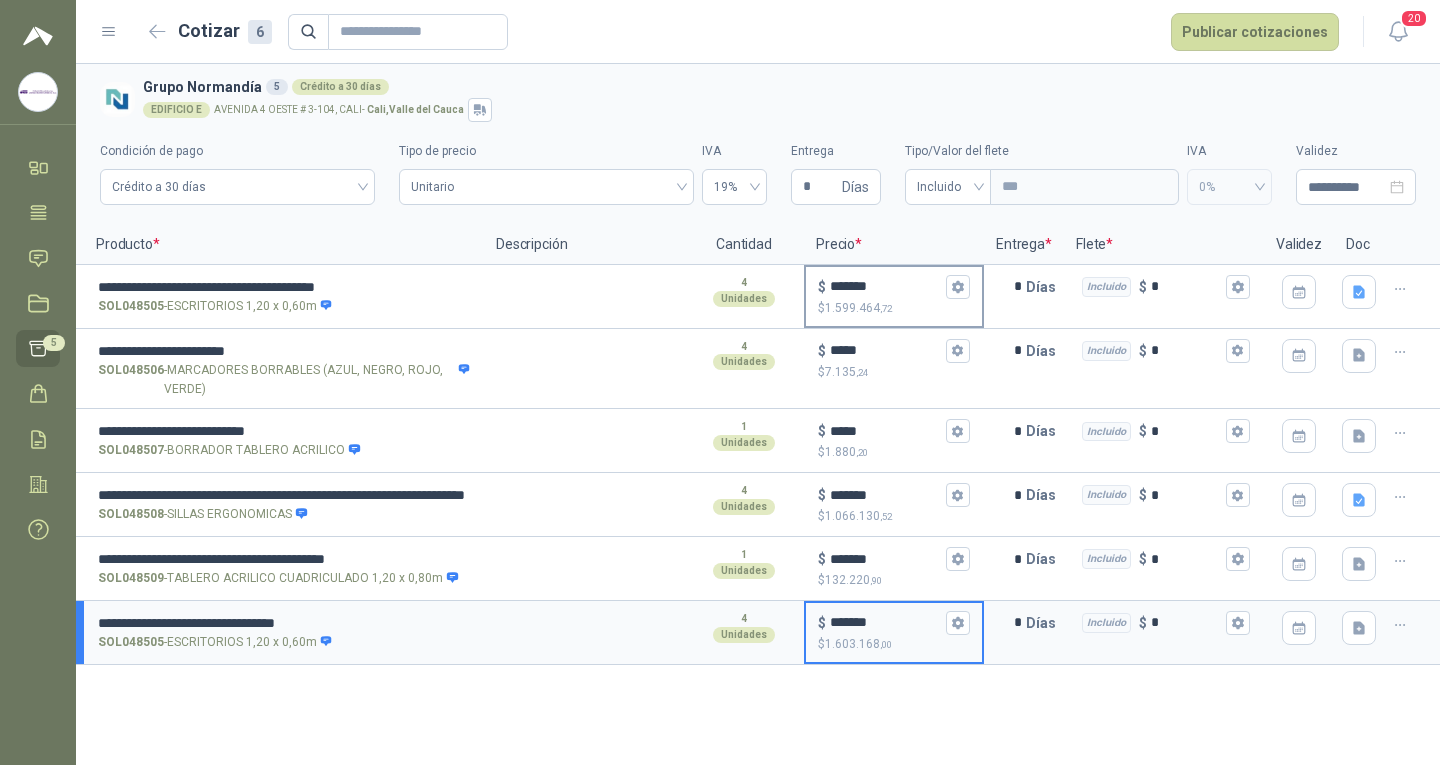 click on "*******" at bounding box center [886, 286] 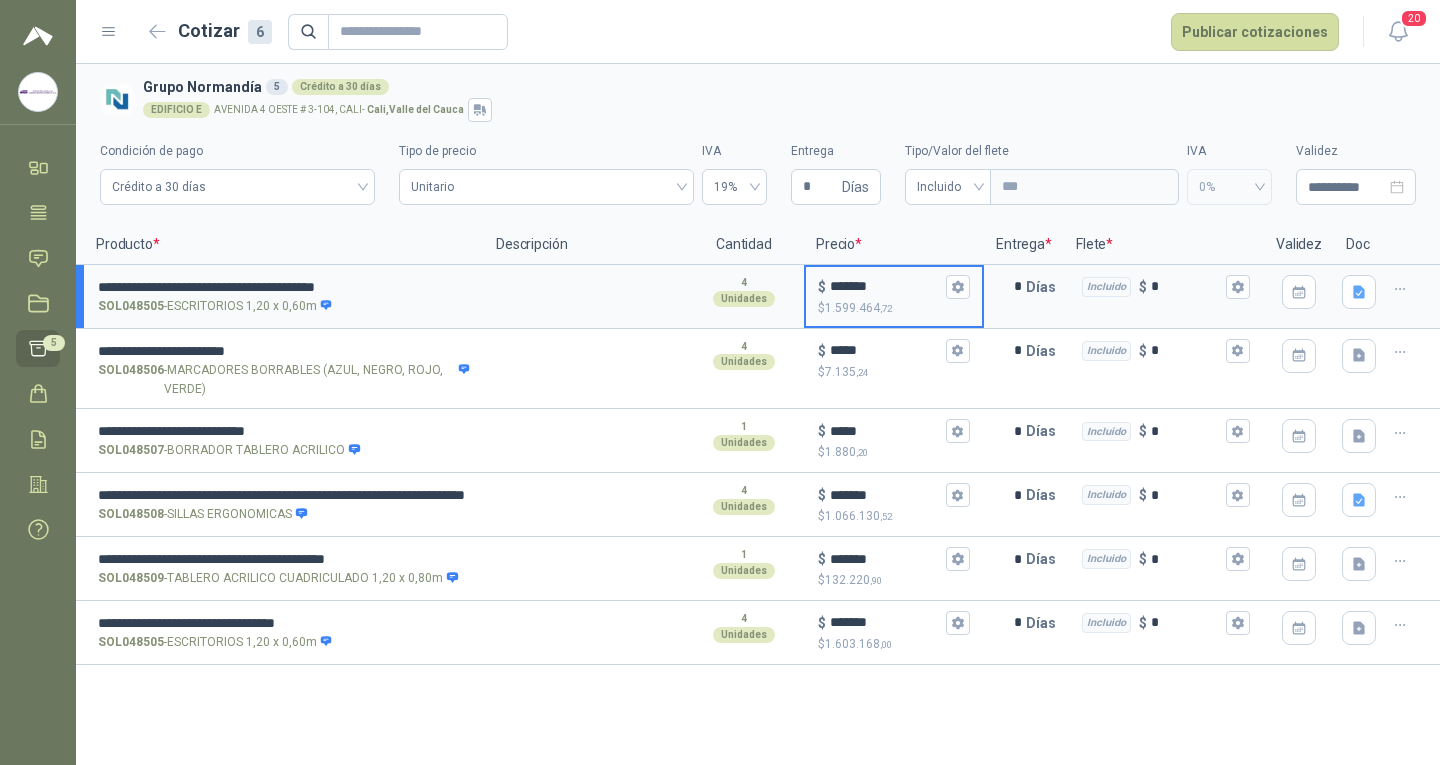 click on "*******" at bounding box center [886, 286] 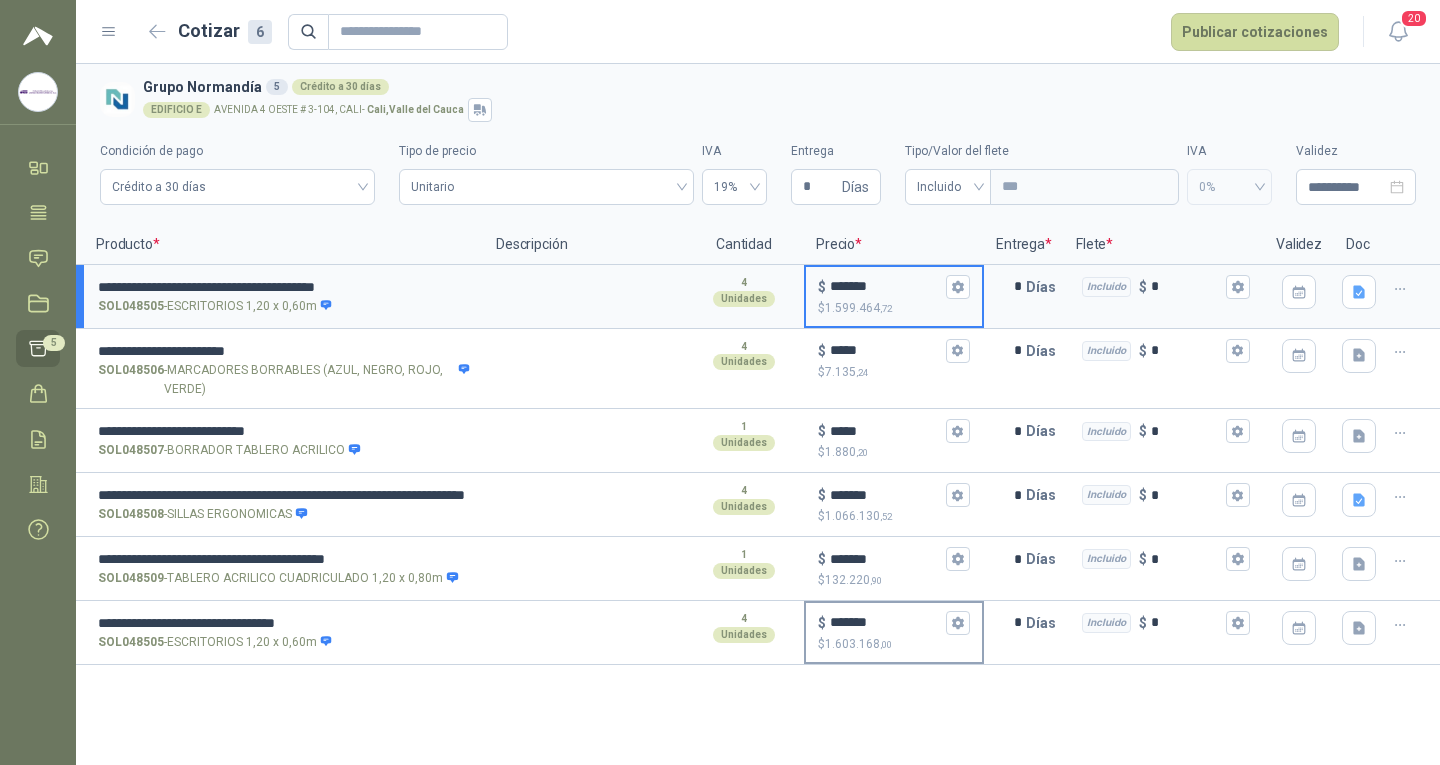 click on "*******" at bounding box center [886, 622] 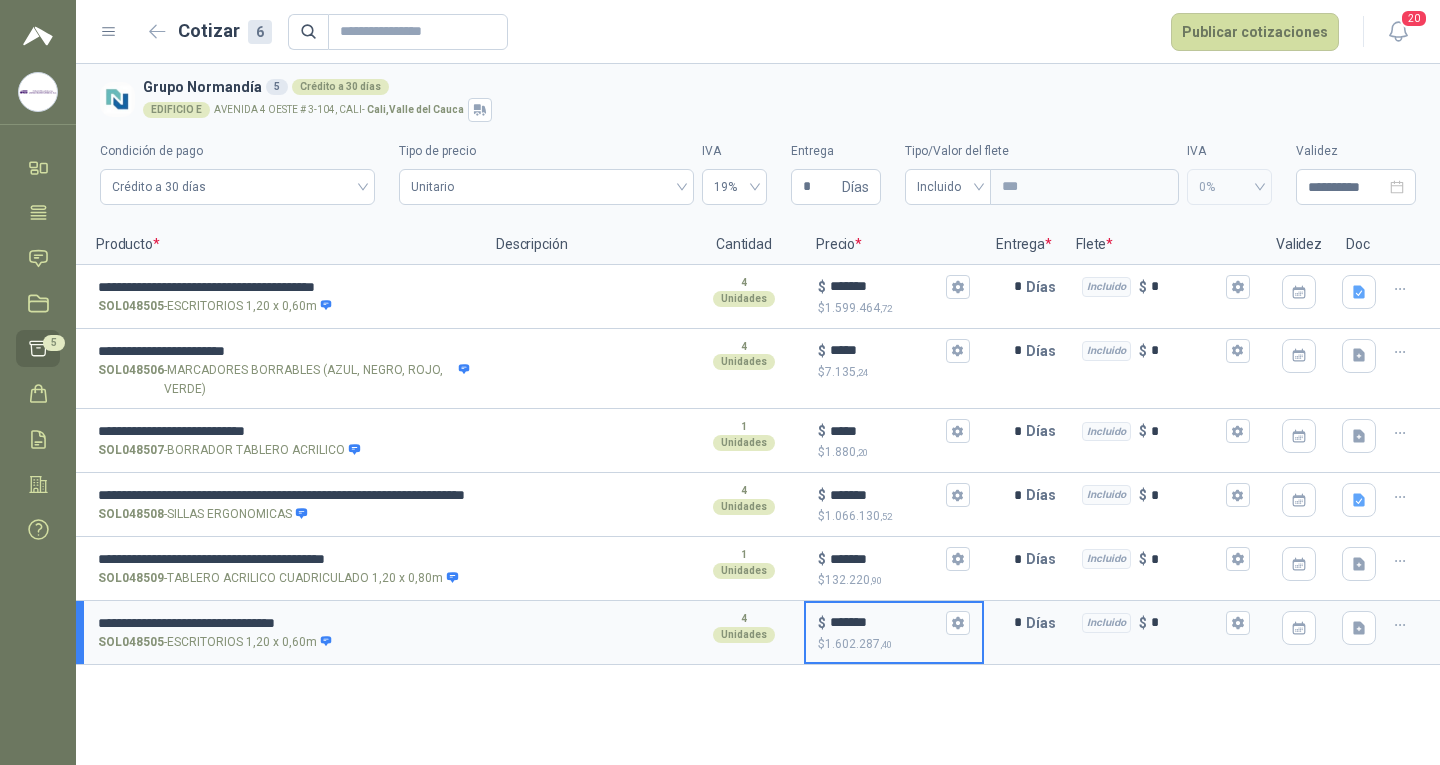 type on "*******" 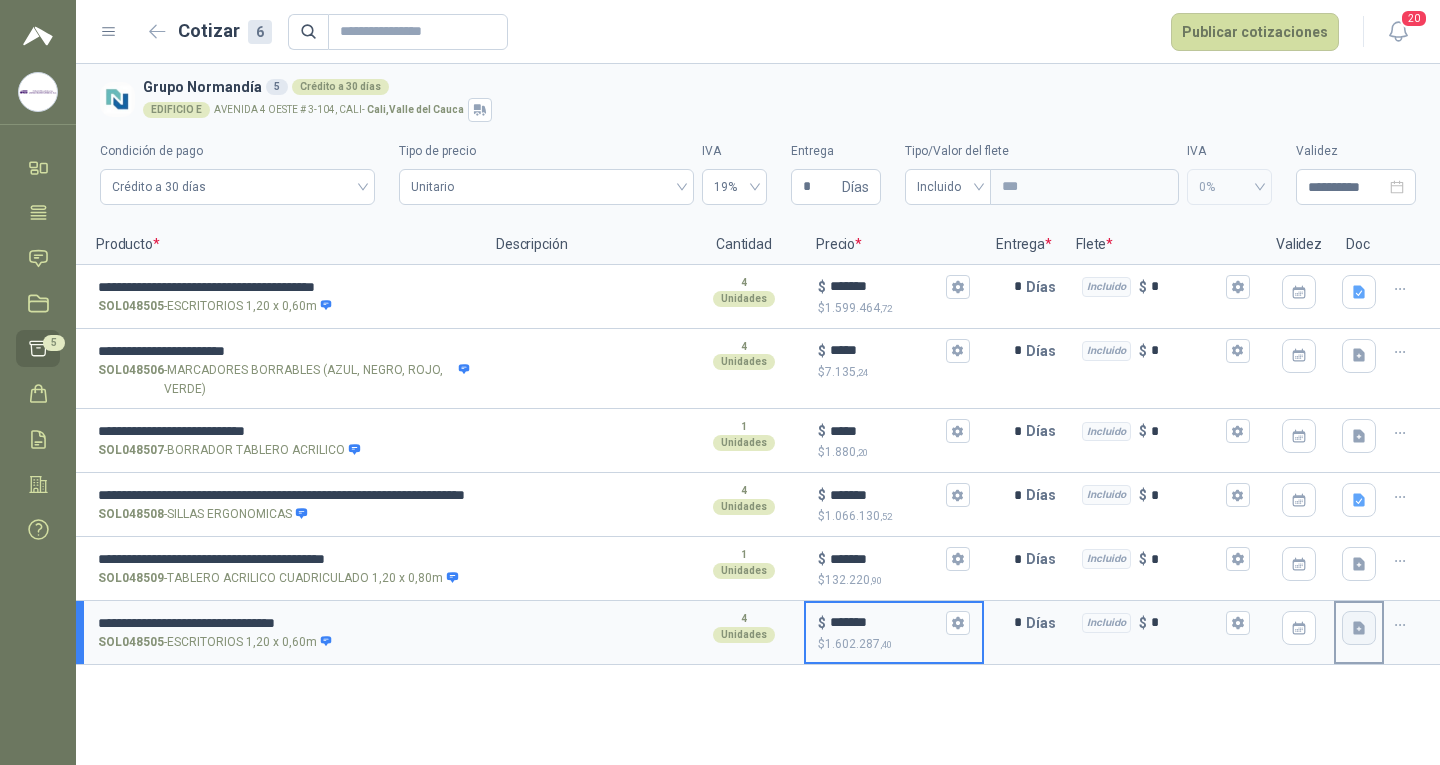 click 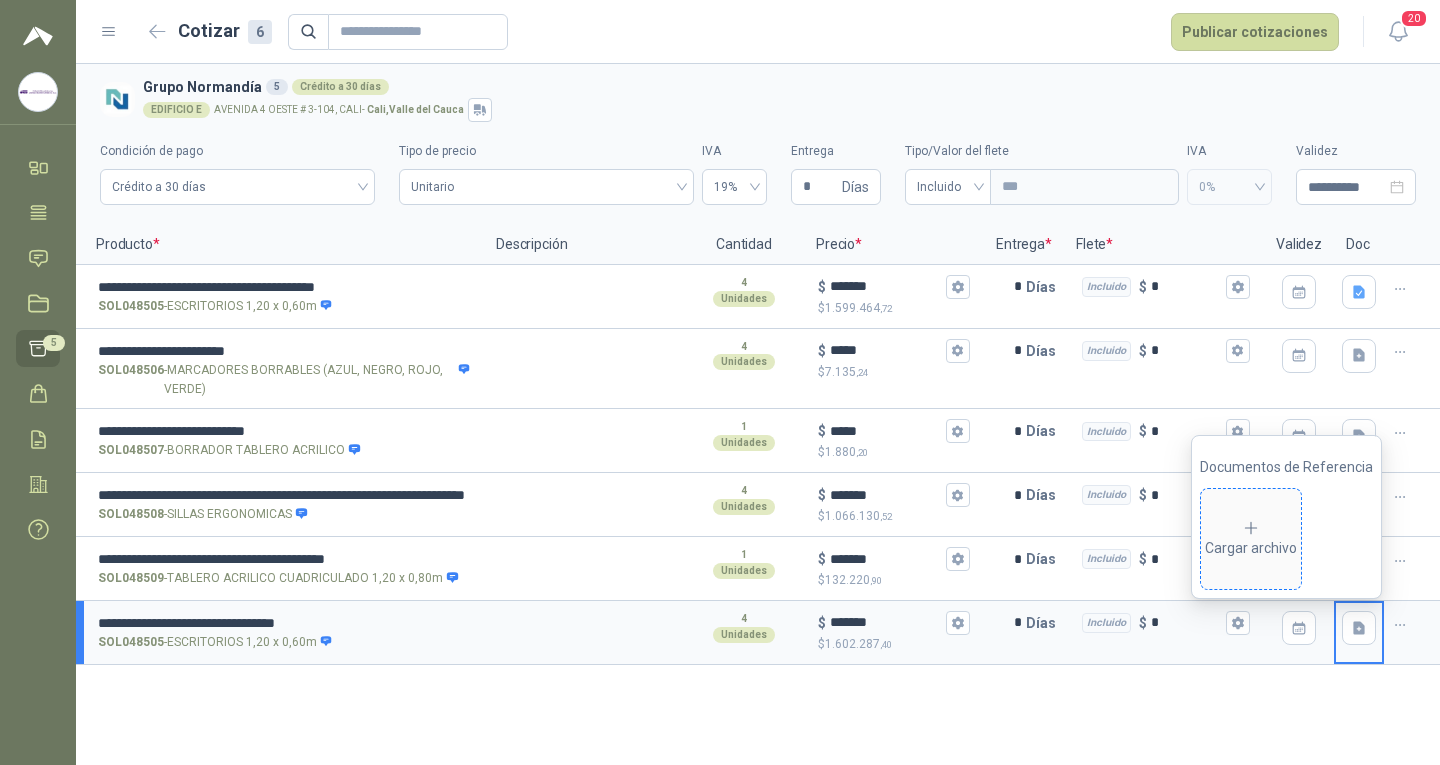 click on "Cargar archivo" at bounding box center (1251, 539) 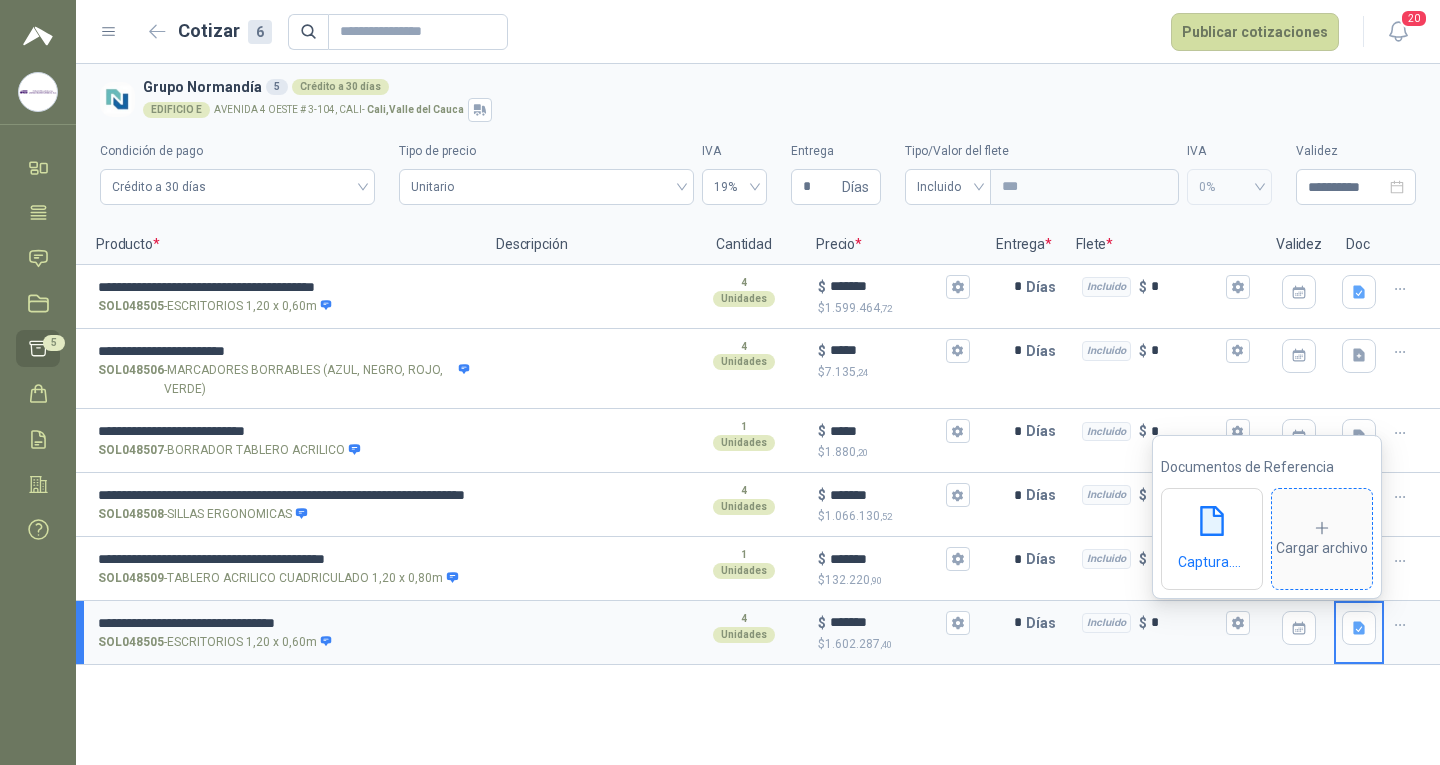 click on "Cargar archivo" at bounding box center (1322, 539) 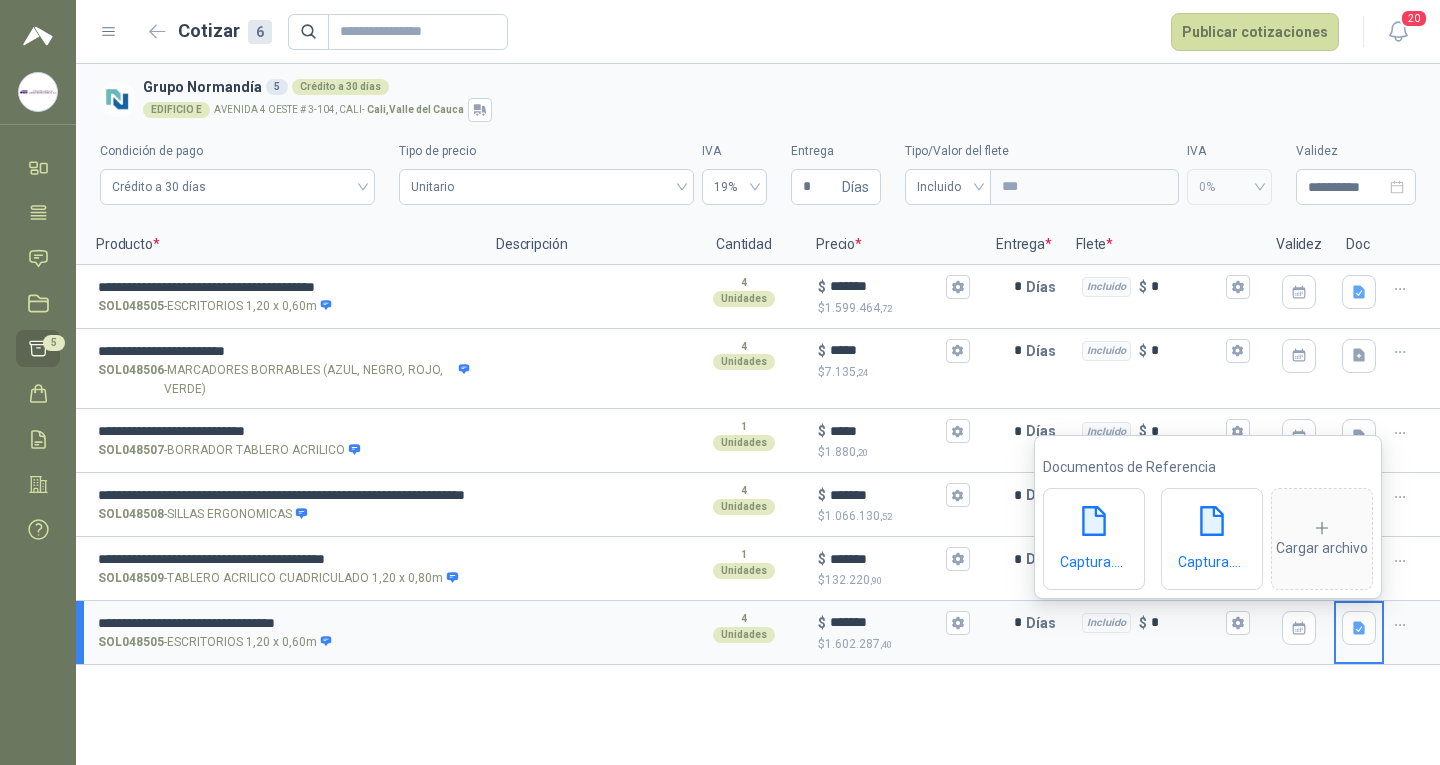 click on "**********" at bounding box center [758, 414] 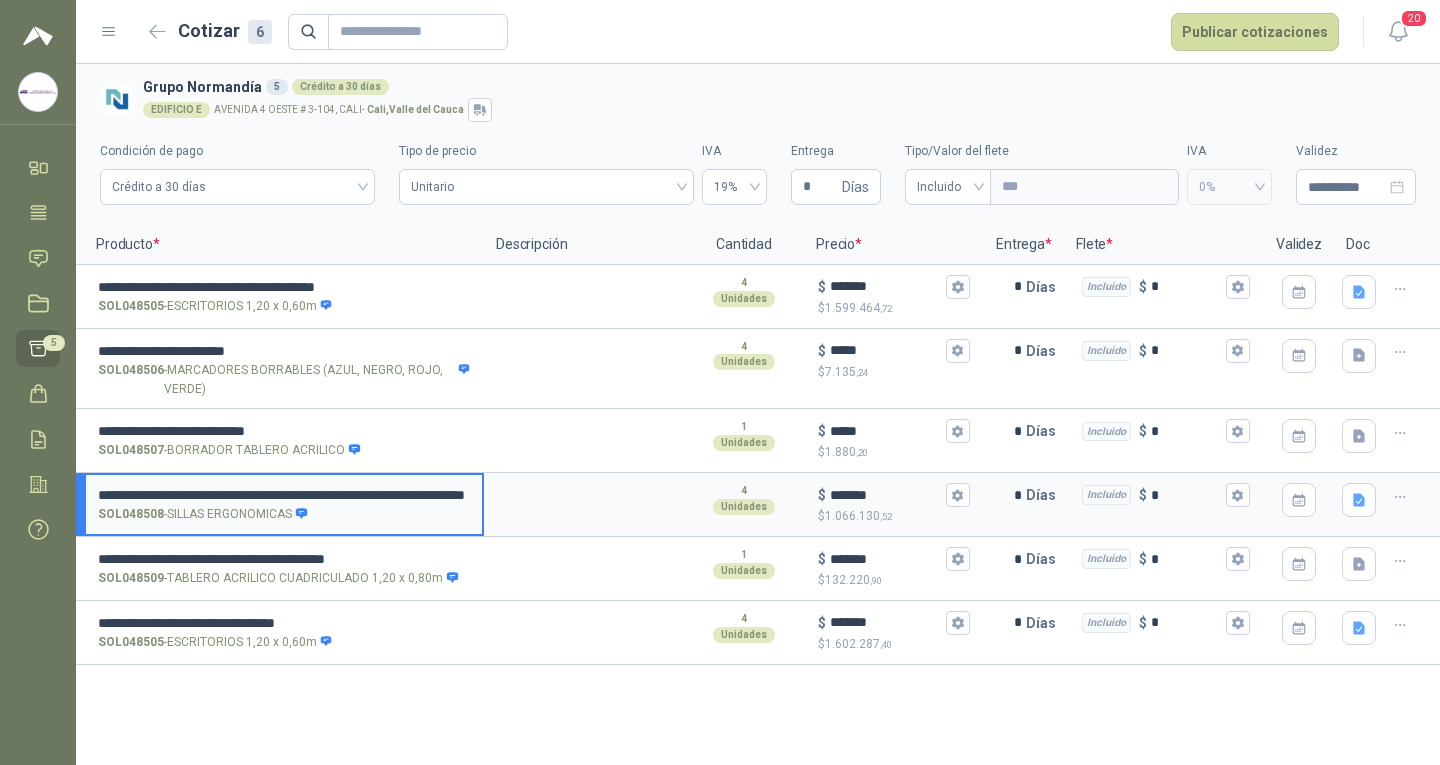 drag, startPoint x: 98, startPoint y: 488, endPoint x: 459, endPoint y: 502, distance: 361.27136 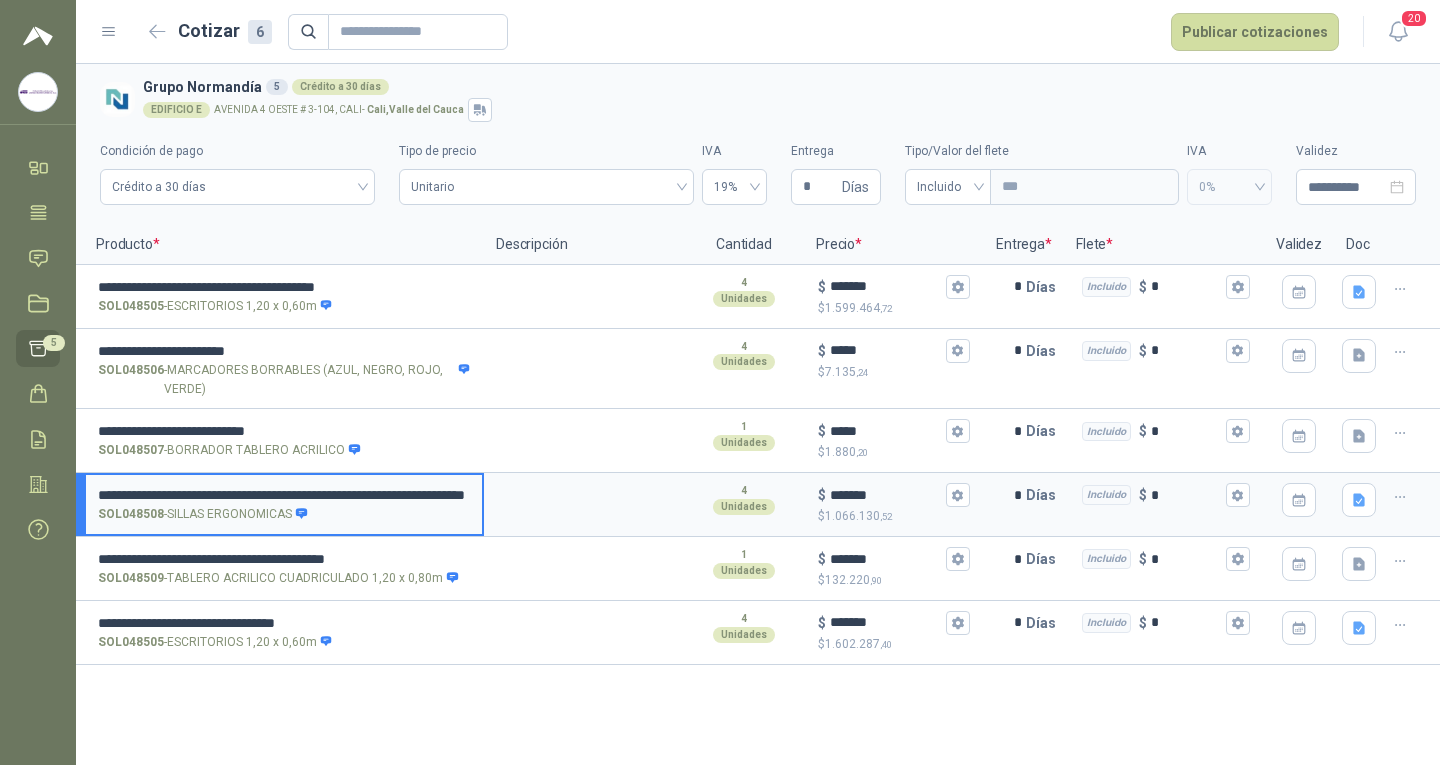 click on "**********" at bounding box center [284, 495] 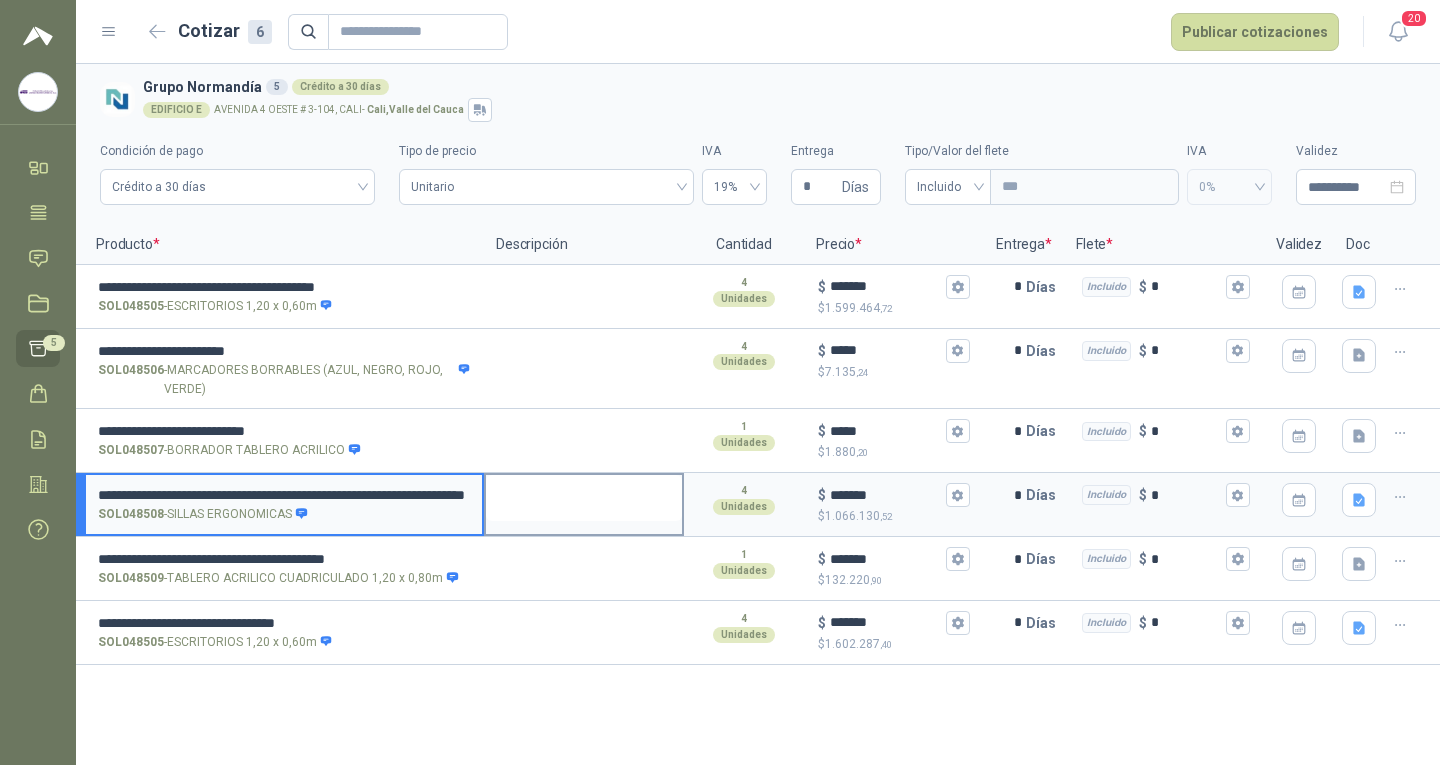 scroll, scrollTop: 0, scrollLeft: 67, axis: horizontal 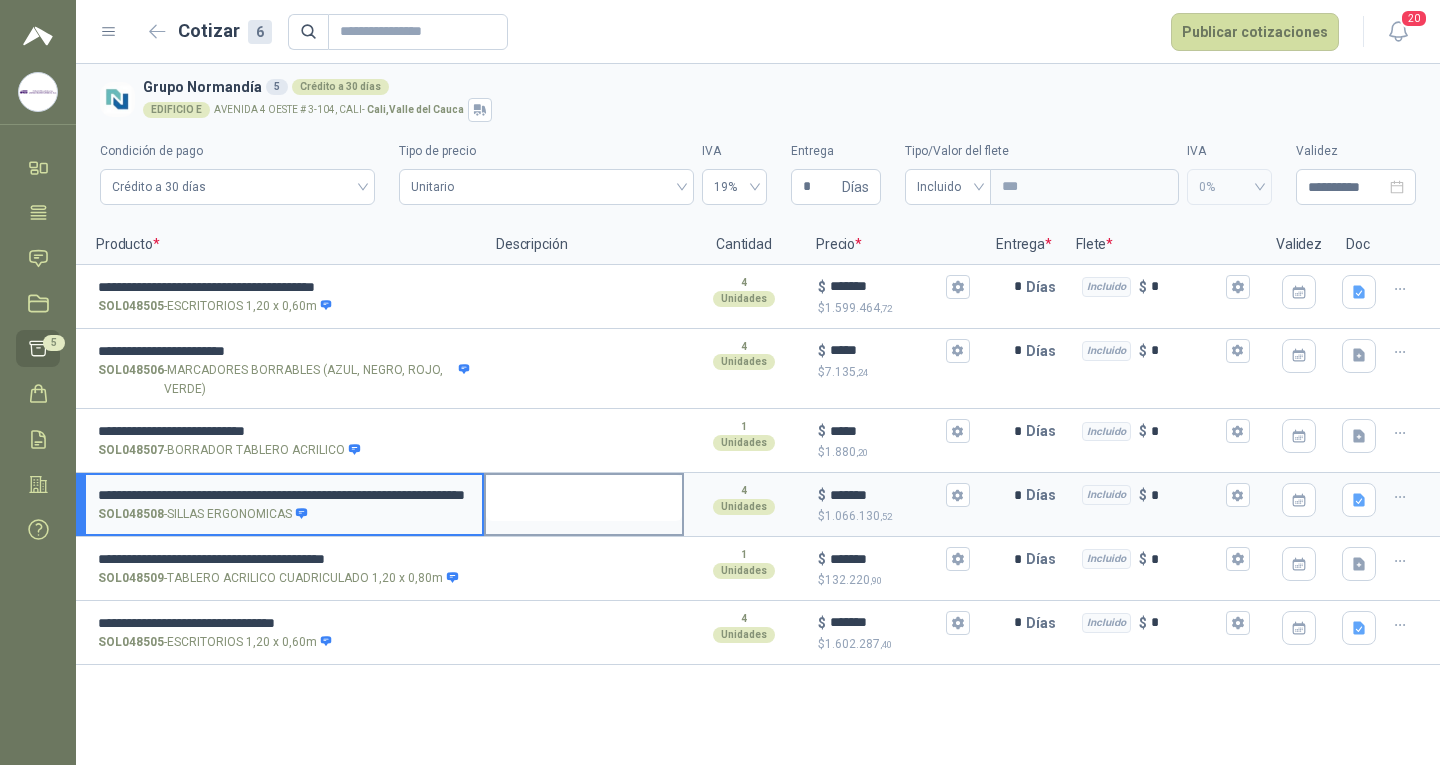 drag, startPoint x: 464, startPoint y: 502, endPoint x: 488, endPoint y: 502, distance: 24 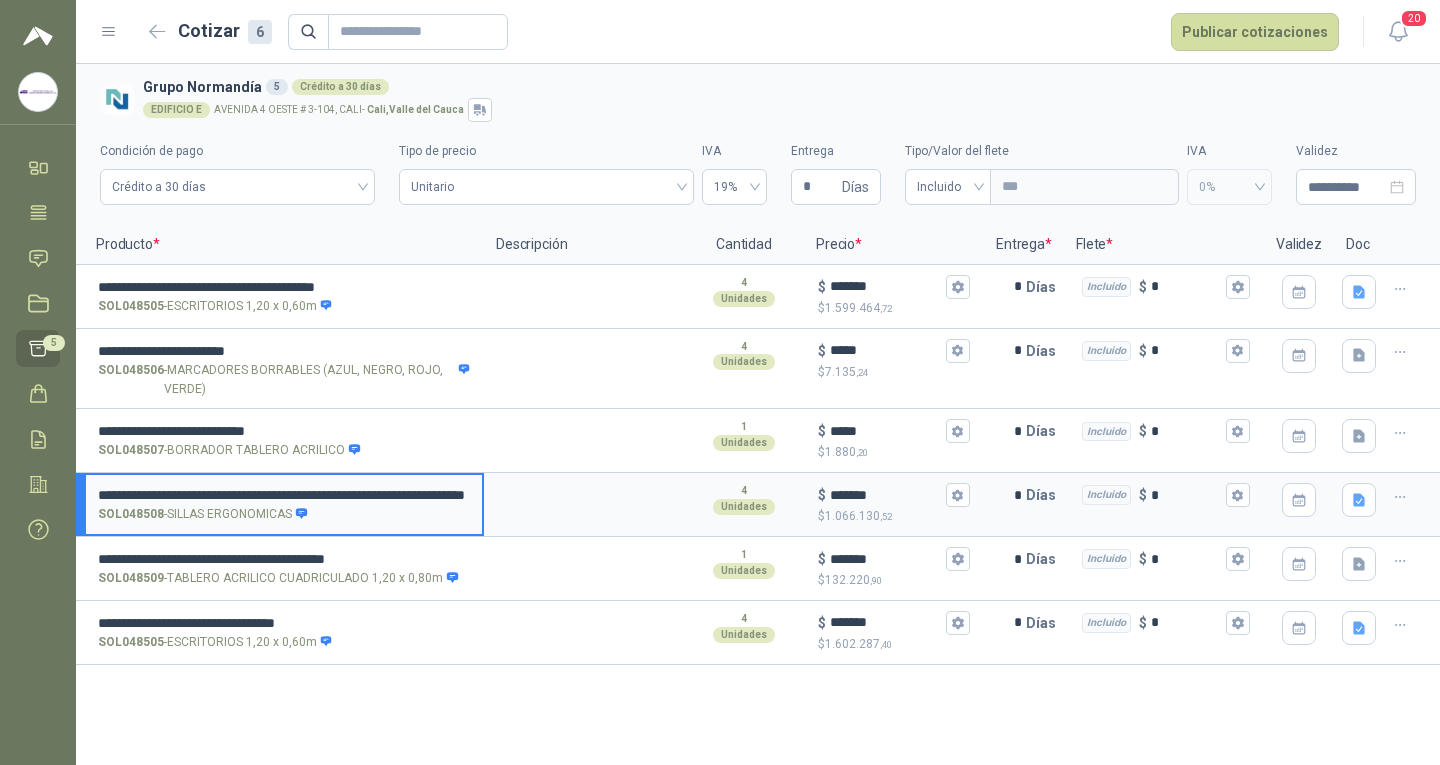 click on "SOL048508  -  SILLAS ERGONOMICAS" at bounding box center (284, 514) 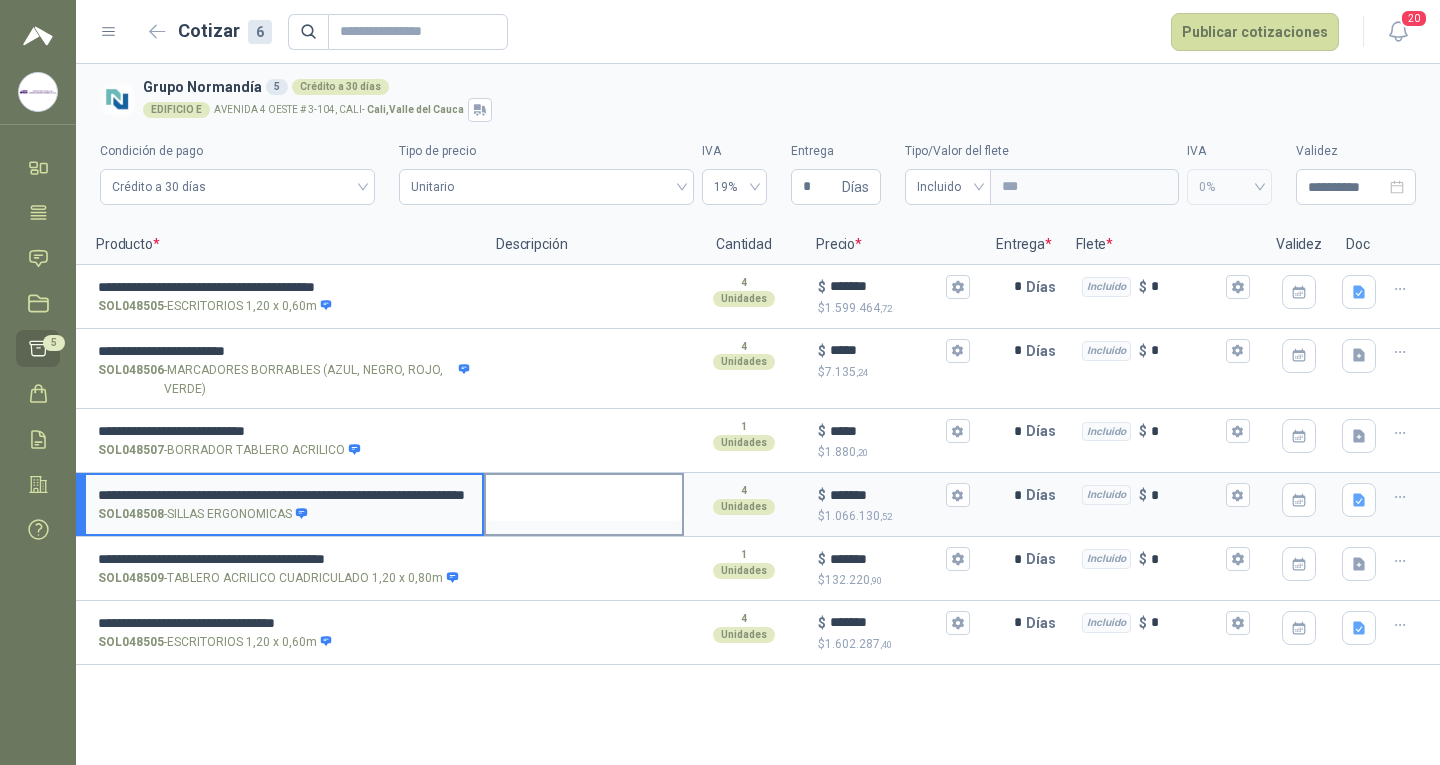 scroll, scrollTop: 0, scrollLeft: 67, axis: horizontal 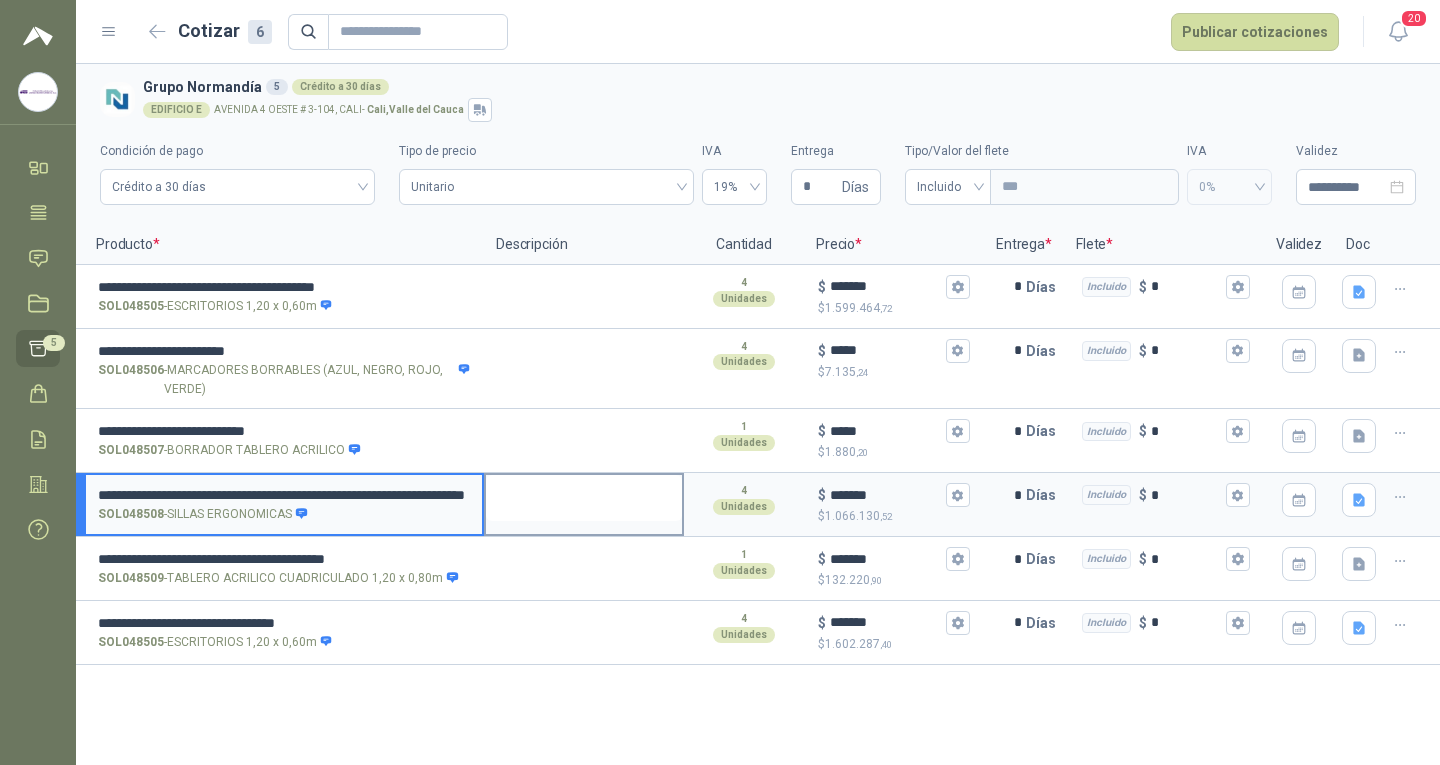 drag, startPoint x: 100, startPoint y: 494, endPoint x: 518, endPoint y: 496, distance: 418.0048 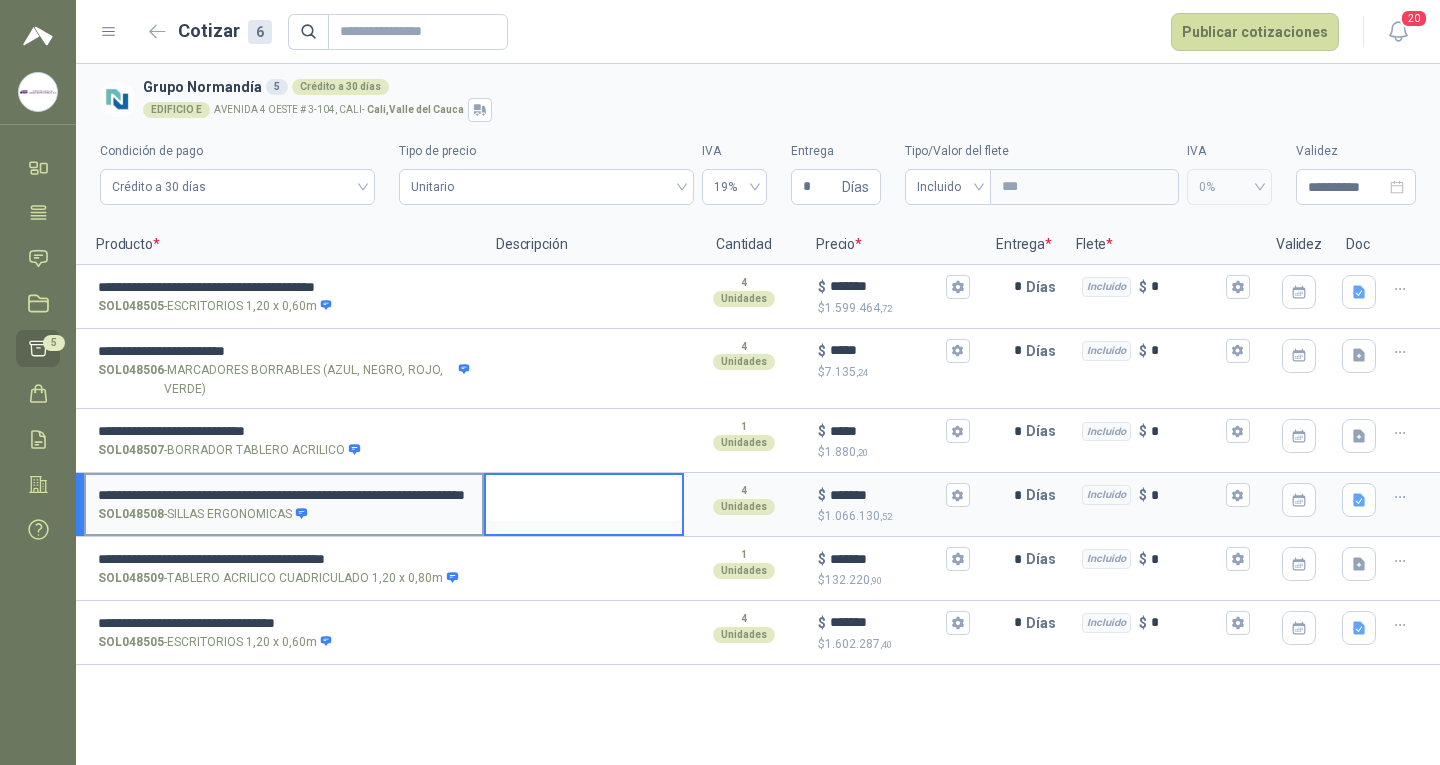 scroll, scrollTop: 0, scrollLeft: 0, axis: both 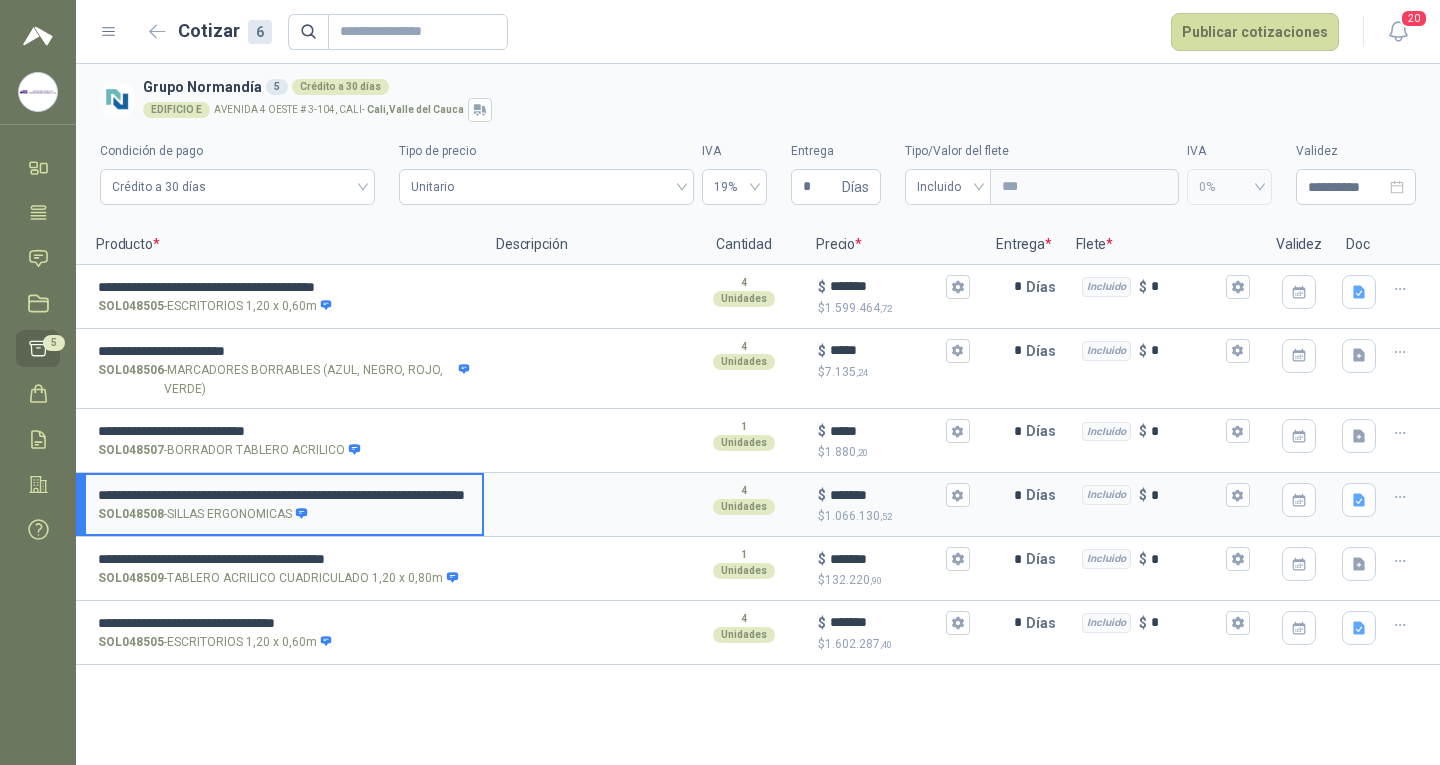 drag, startPoint x: 101, startPoint y: 493, endPoint x: 472, endPoint y: 513, distance: 371.5387 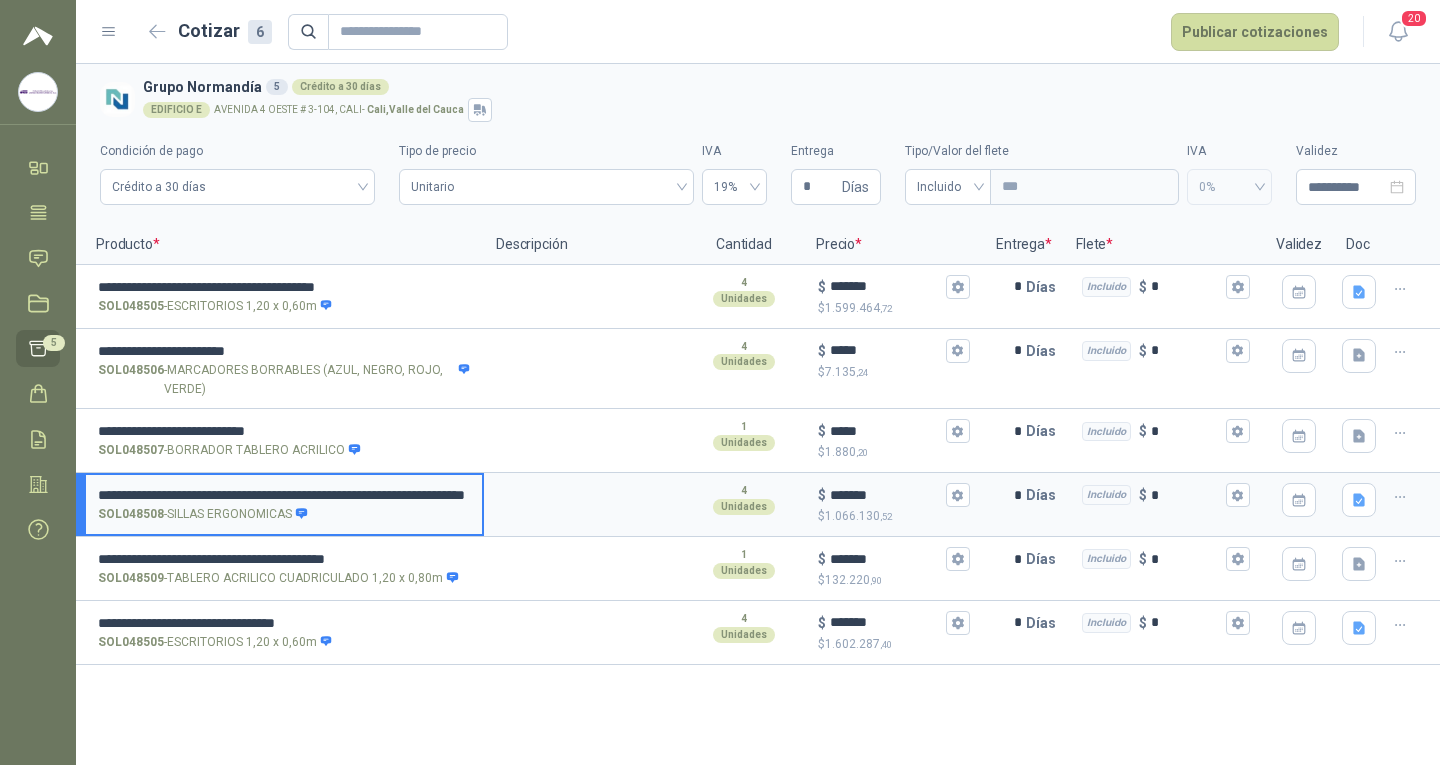scroll, scrollTop: 0, scrollLeft: 0, axis: both 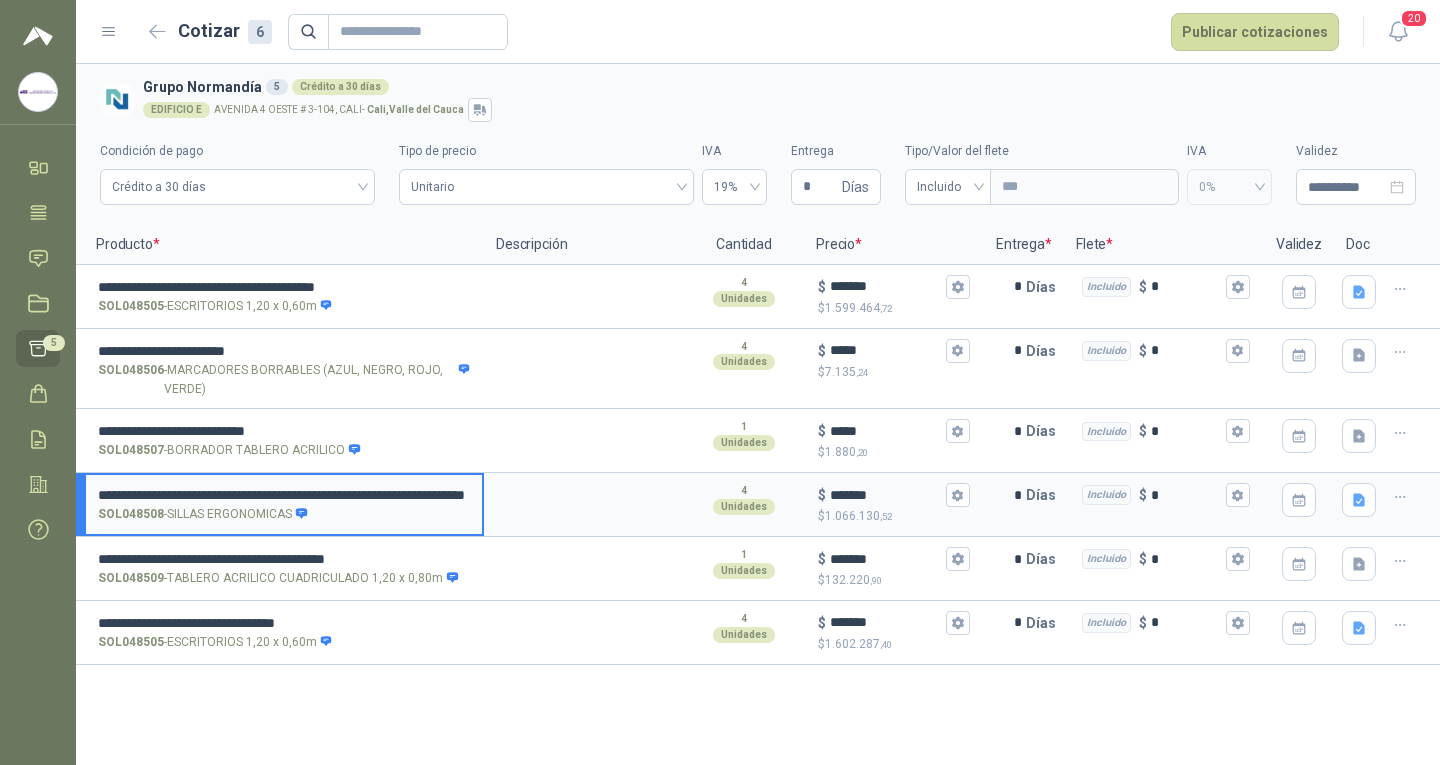 click on "**********" at bounding box center [758, 414] 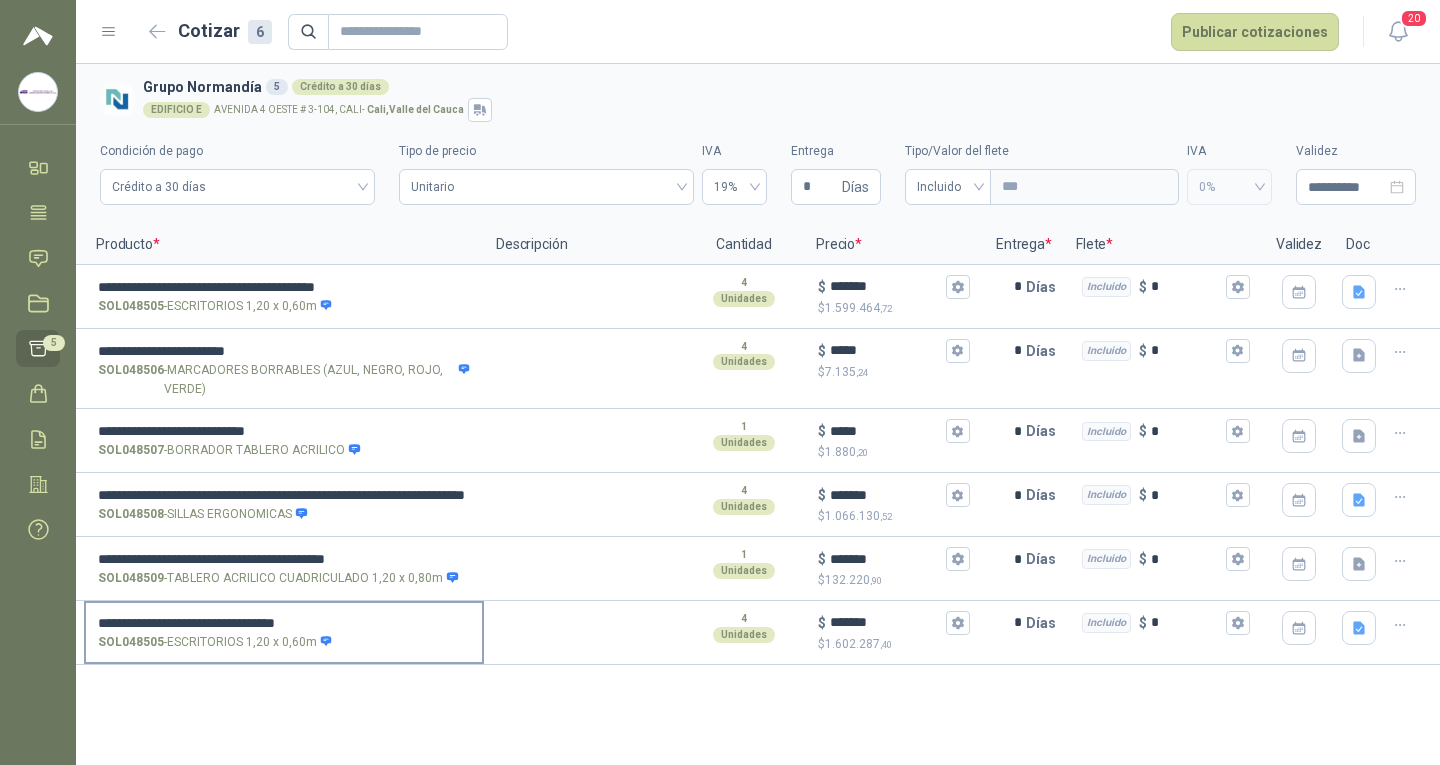 drag, startPoint x: 95, startPoint y: 621, endPoint x: 141, endPoint y: 621, distance: 46 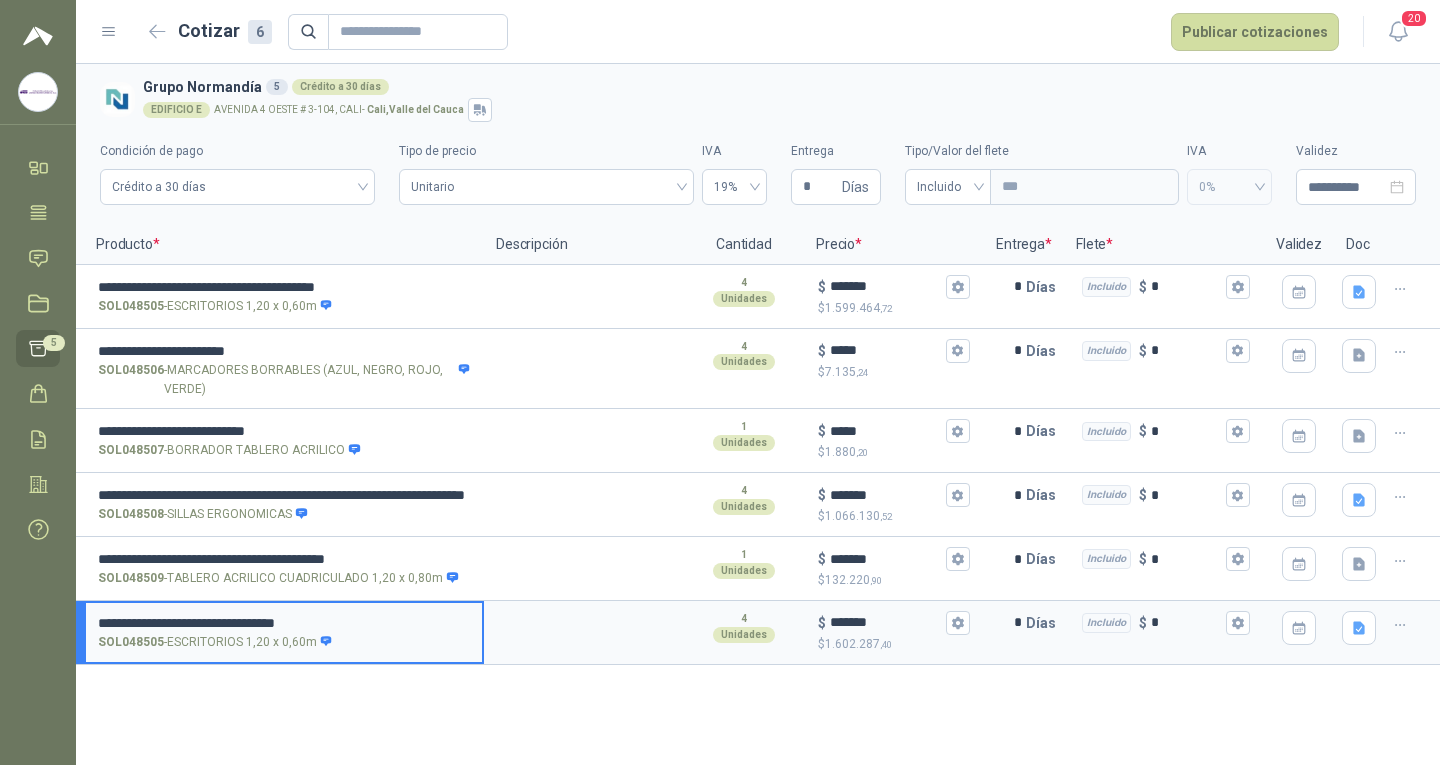 click on "**********" at bounding box center (284, 623) 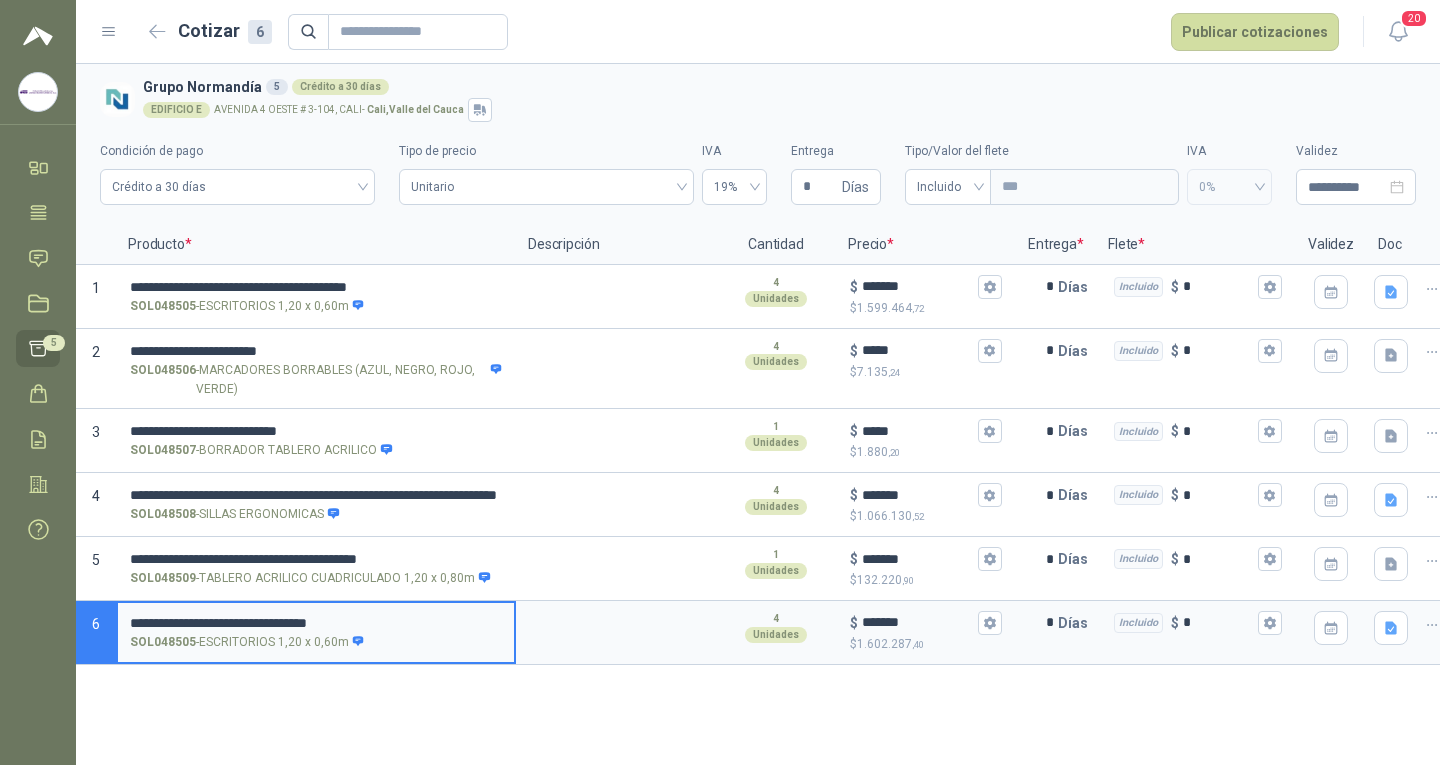 drag, startPoint x: 376, startPoint y: 626, endPoint x: 36, endPoint y: 602, distance: 340.846 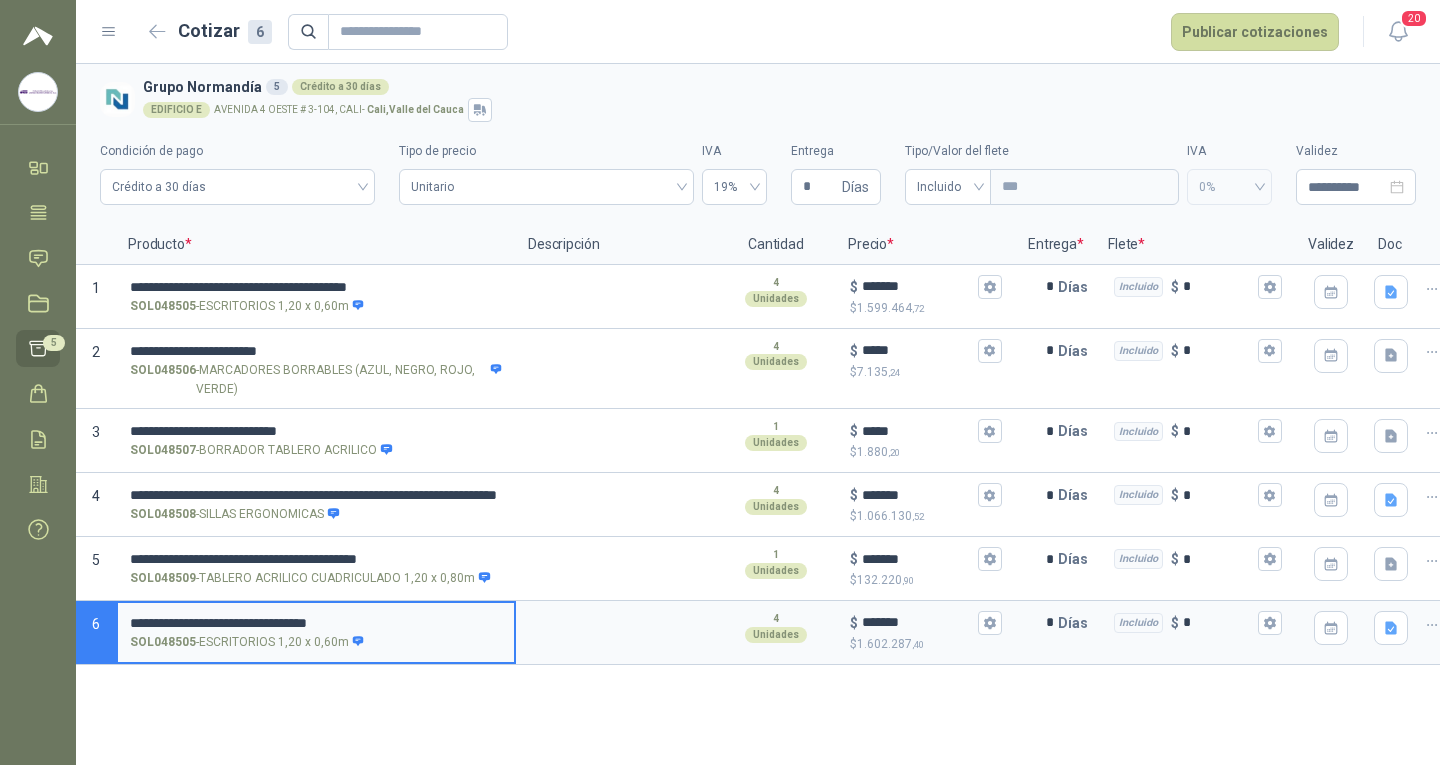 click on "**********" at bounding box center [720, 382] 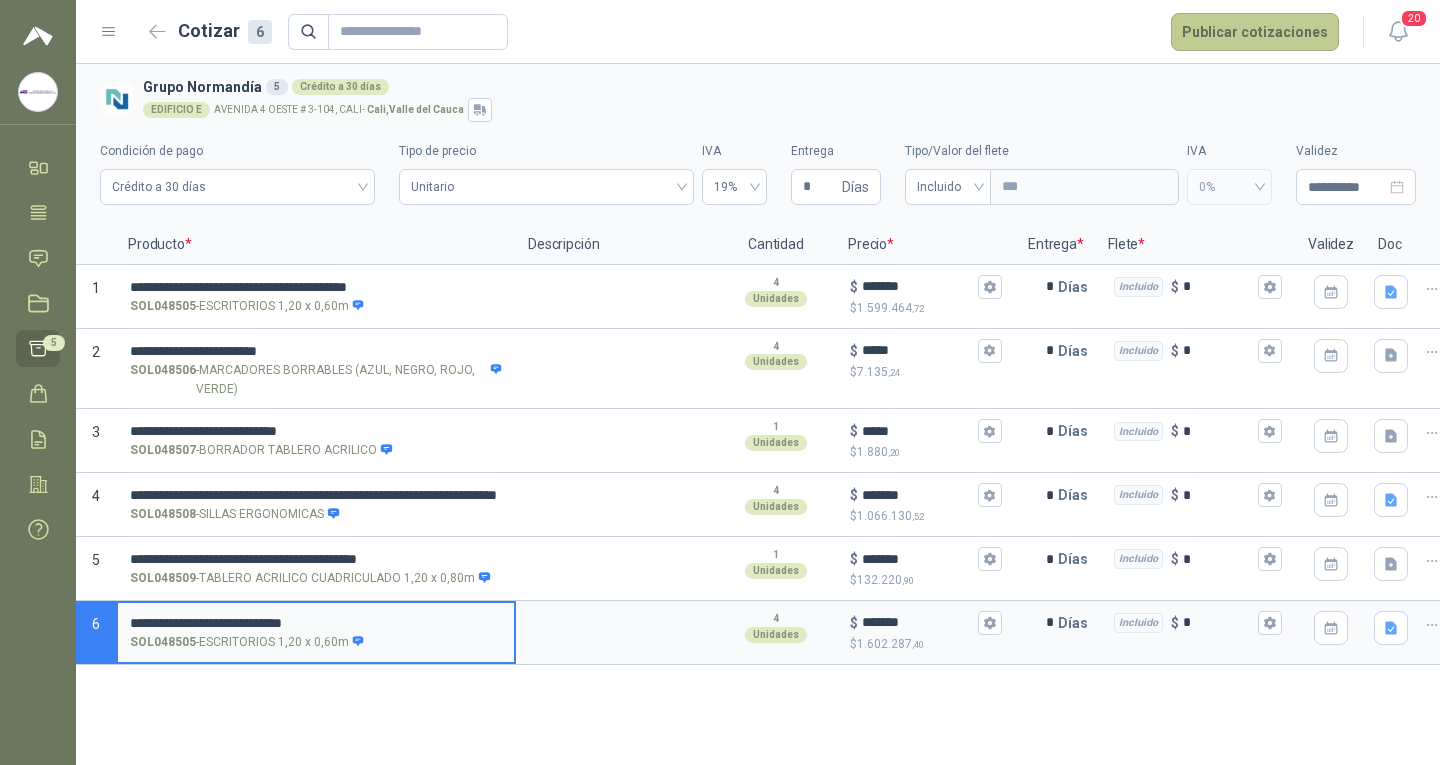 click on "Publicar cotizaciones" at bounding box center (1255, 32) 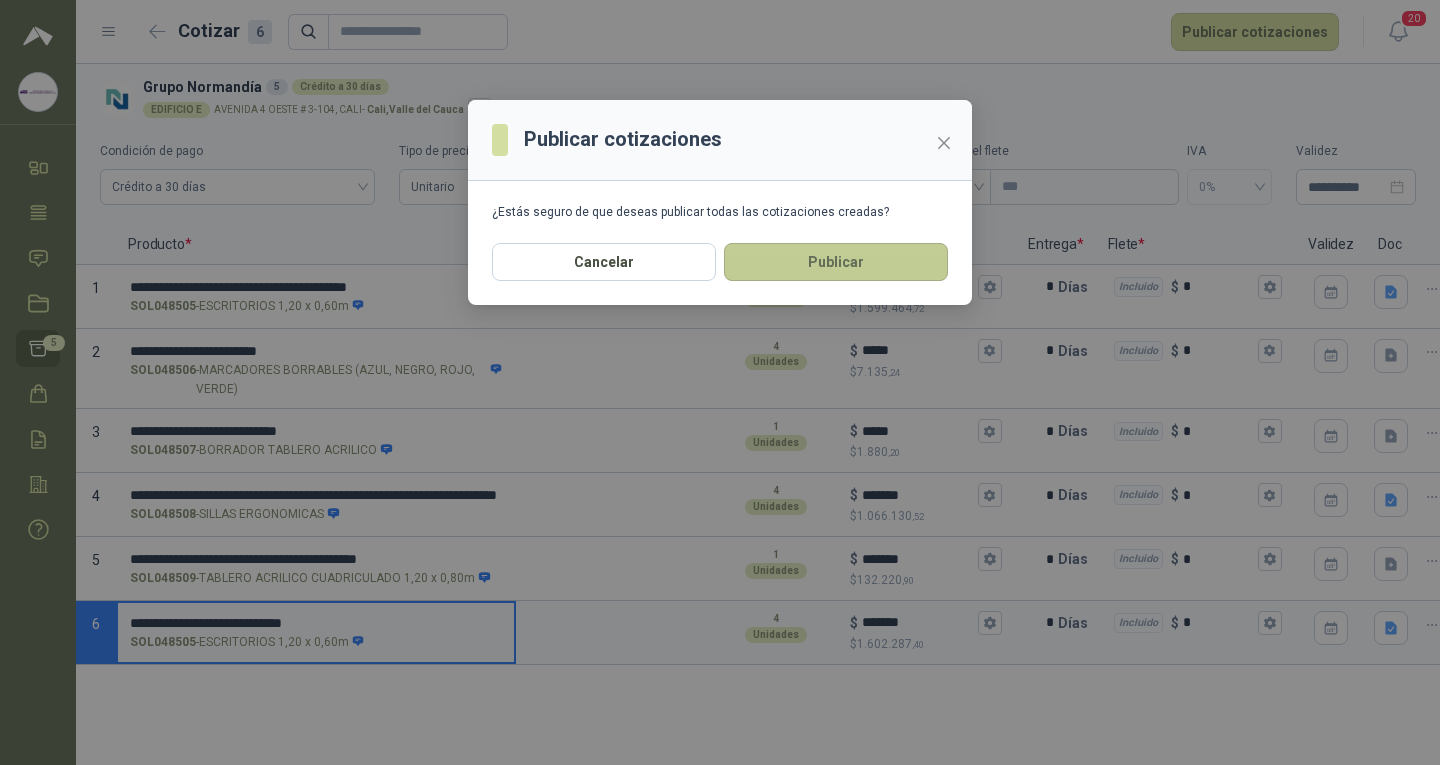 click on "Publicar" at bounding box center [836, 262] 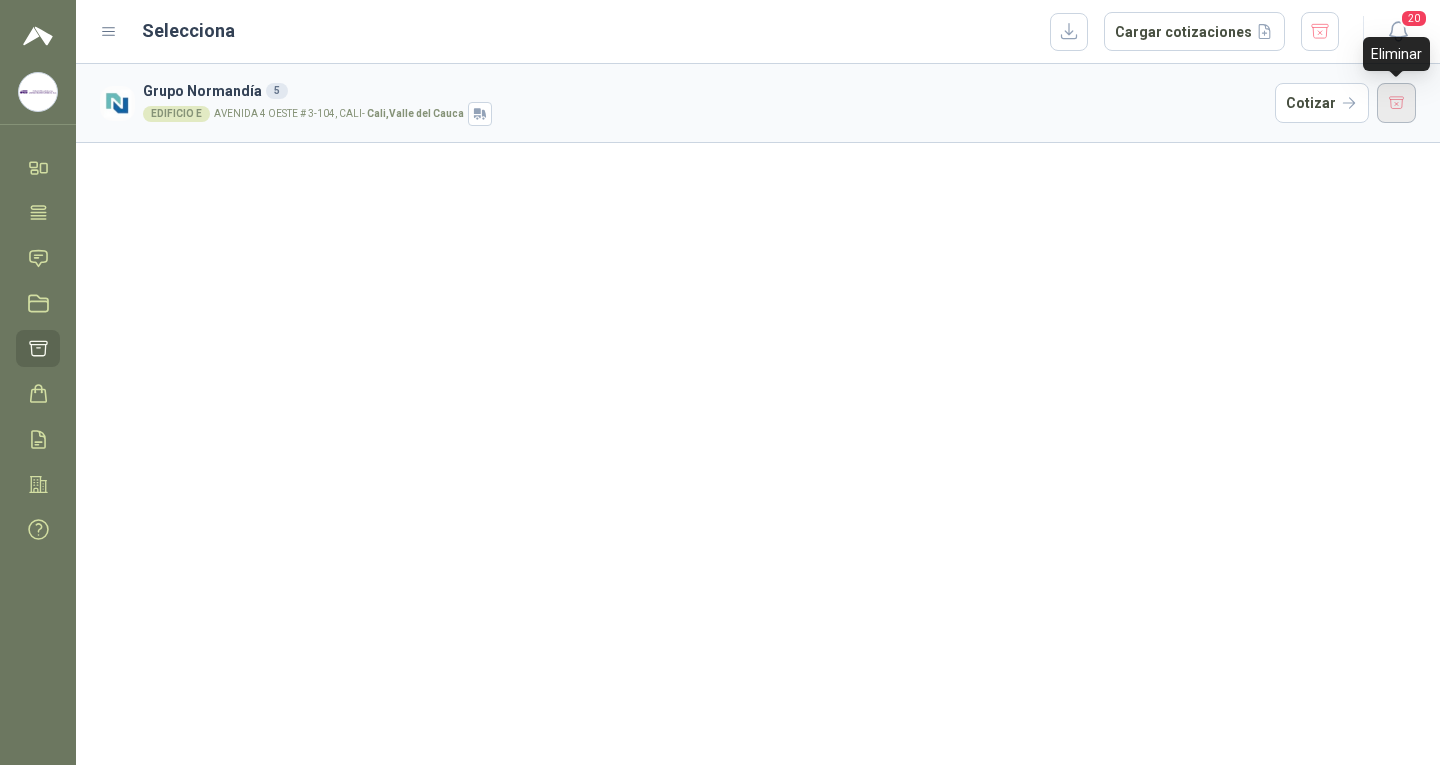 click at bounding box center [1397, 103] 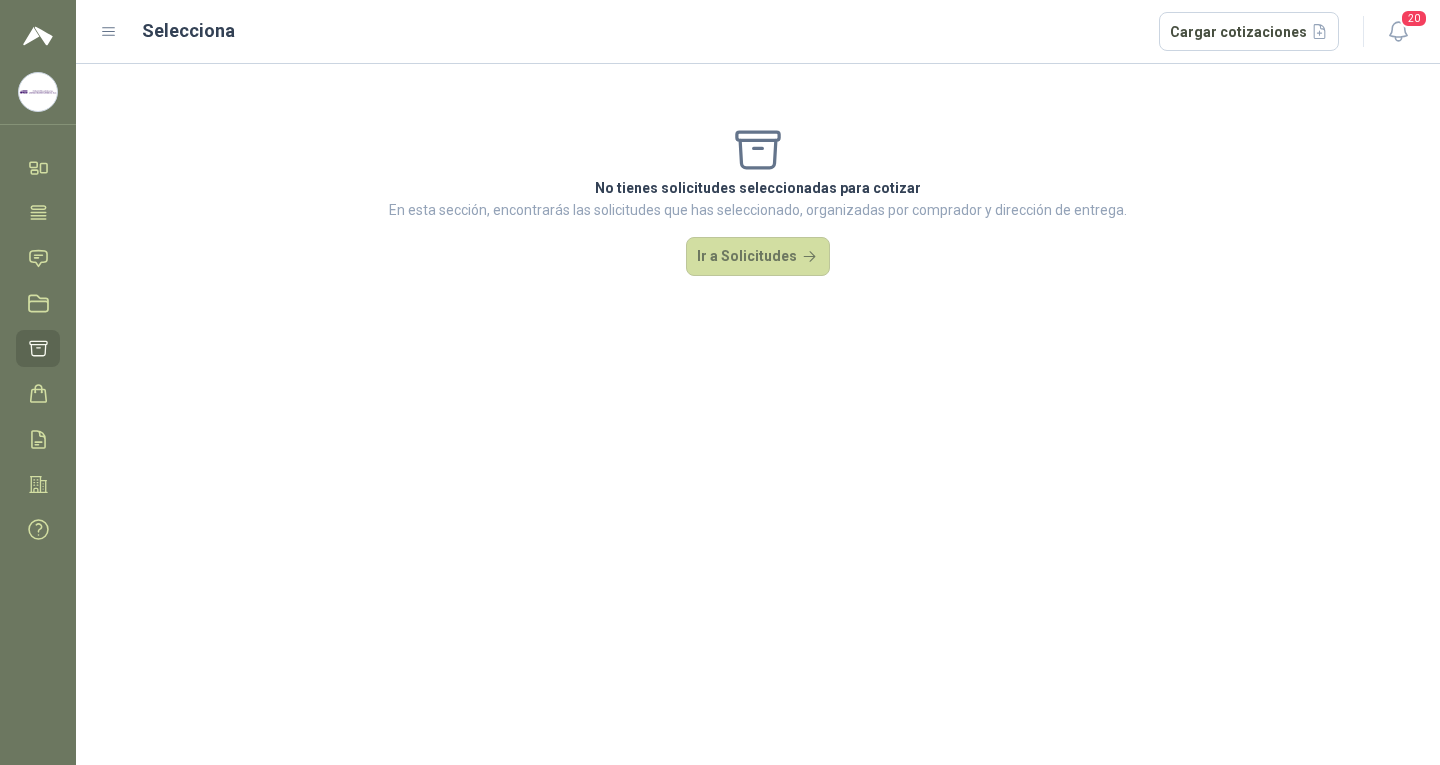 click on "Selecciona Cargar cotizaciones  20" at bounding box center (758, 32) 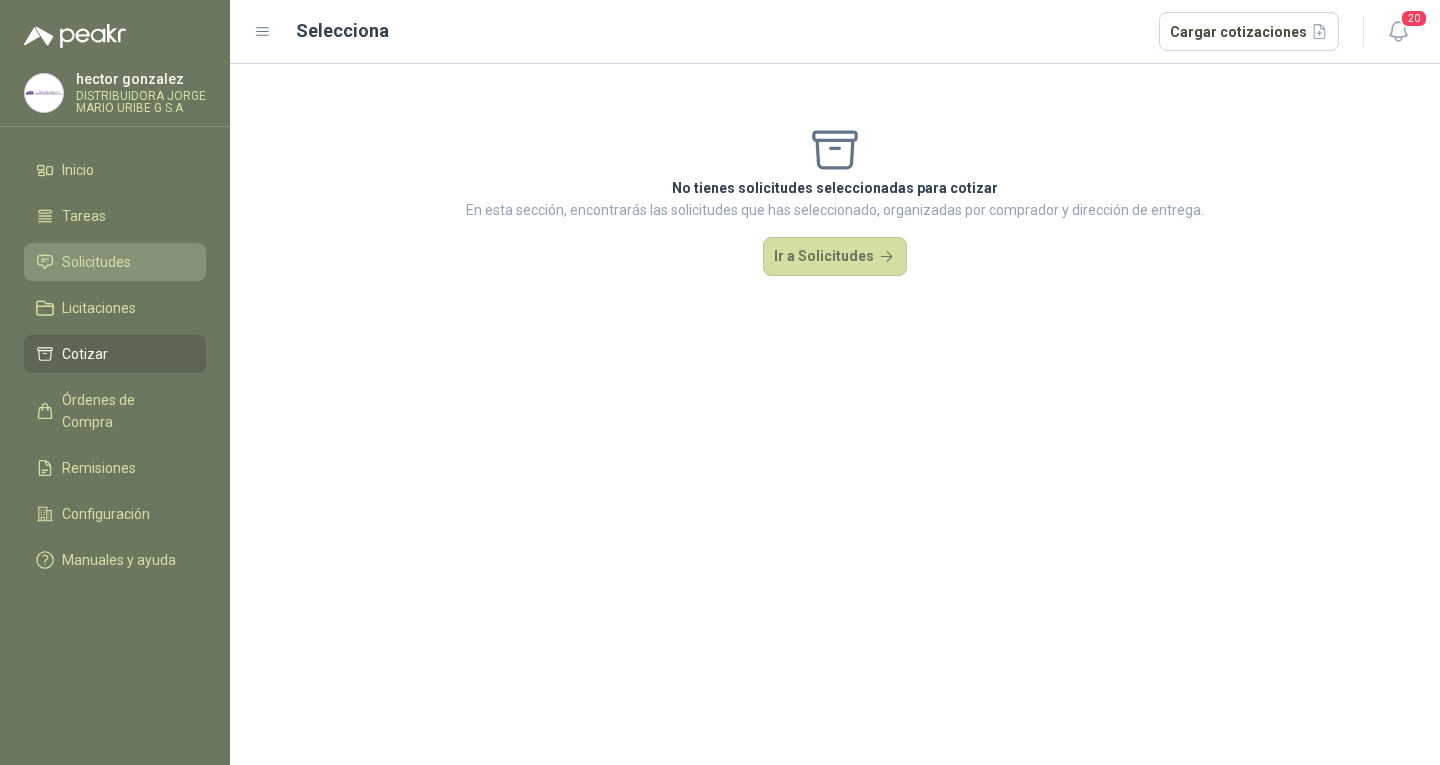 click on "Solicitudes" at bounding box center [115, 262] 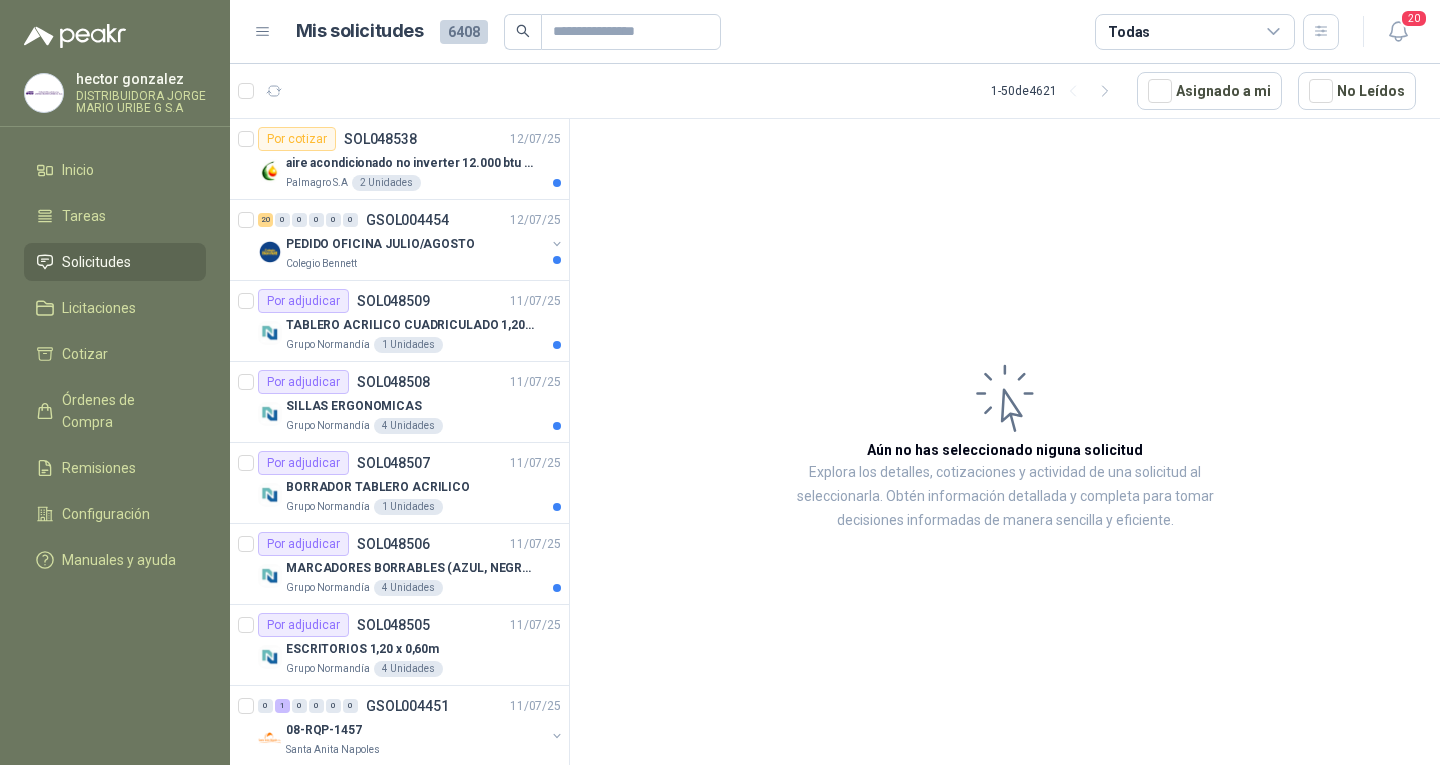 scroll, scrollTop: 200, scrollLeft: 0, axis: vertical 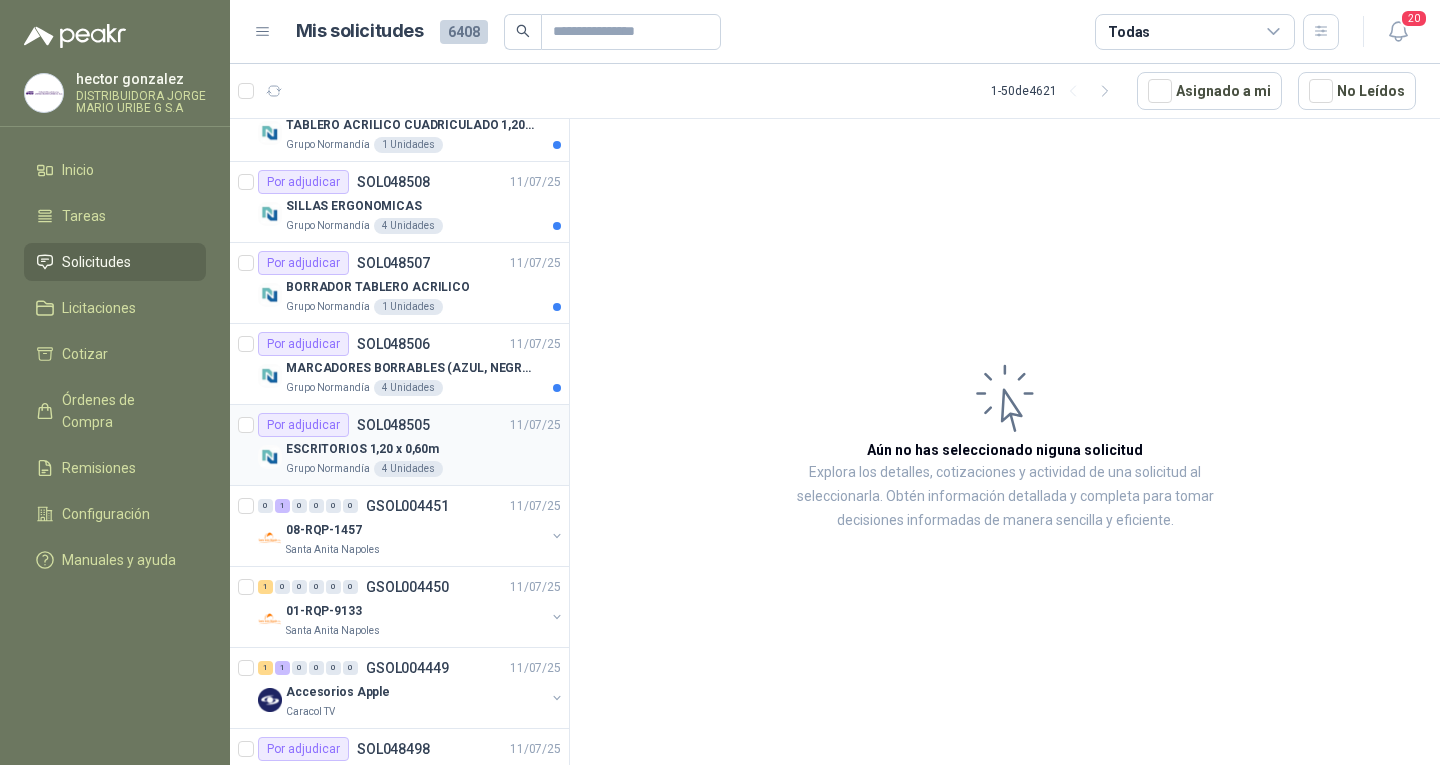 click on "Grupo Normandía 4   Unidades" at bounding box center [423, 469] 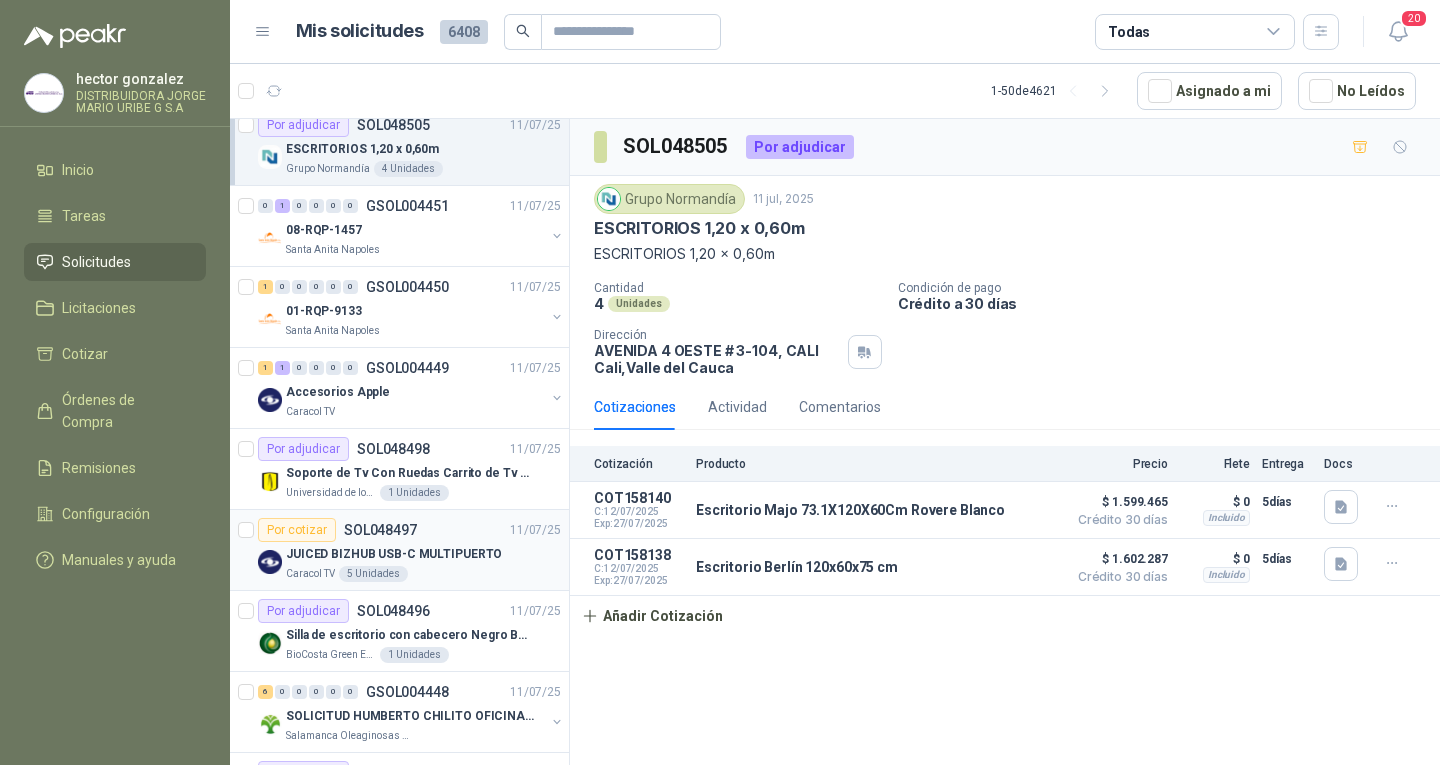 scroll, scrollTop: 0, scrollLeft: 0, axis: both 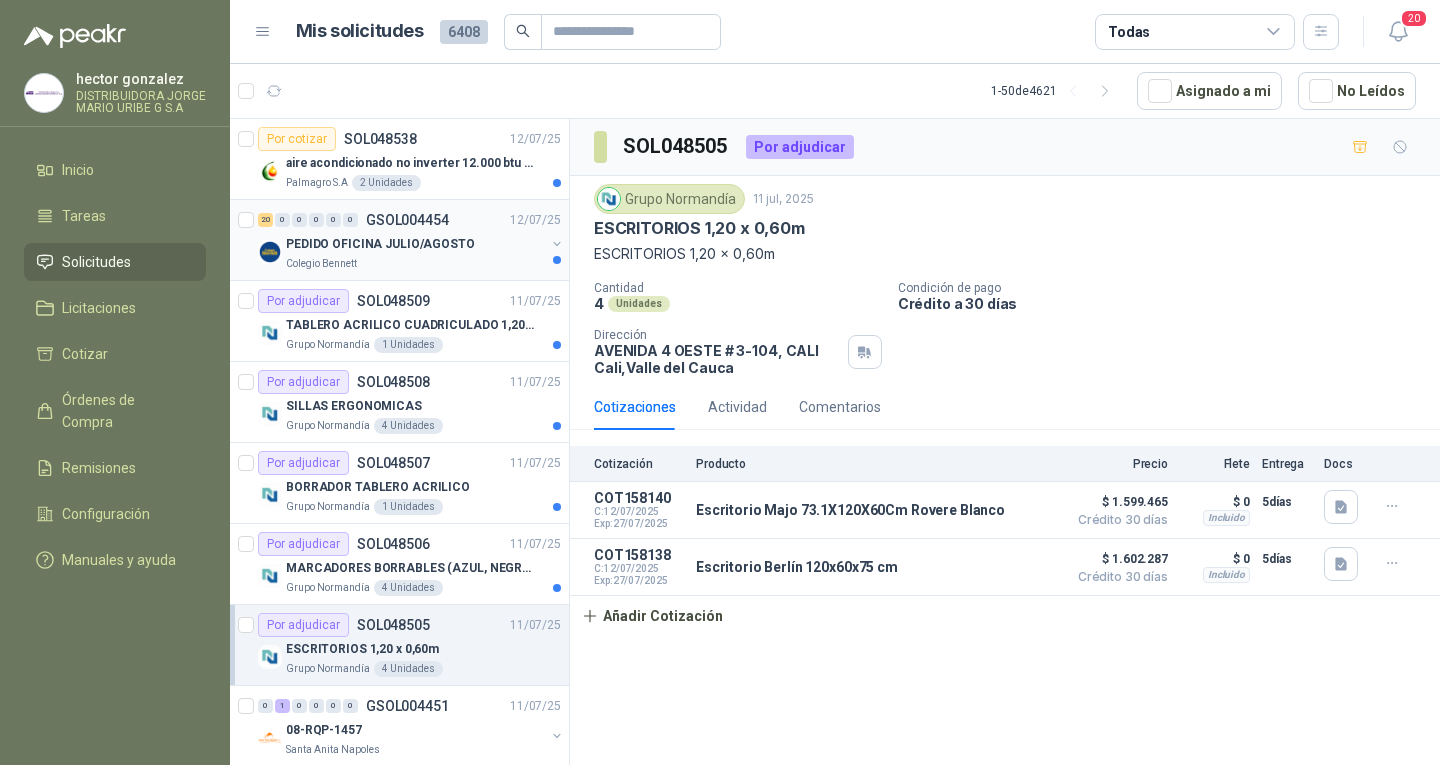 click on "Colegio Bennett" at bounding box center (415, 264) 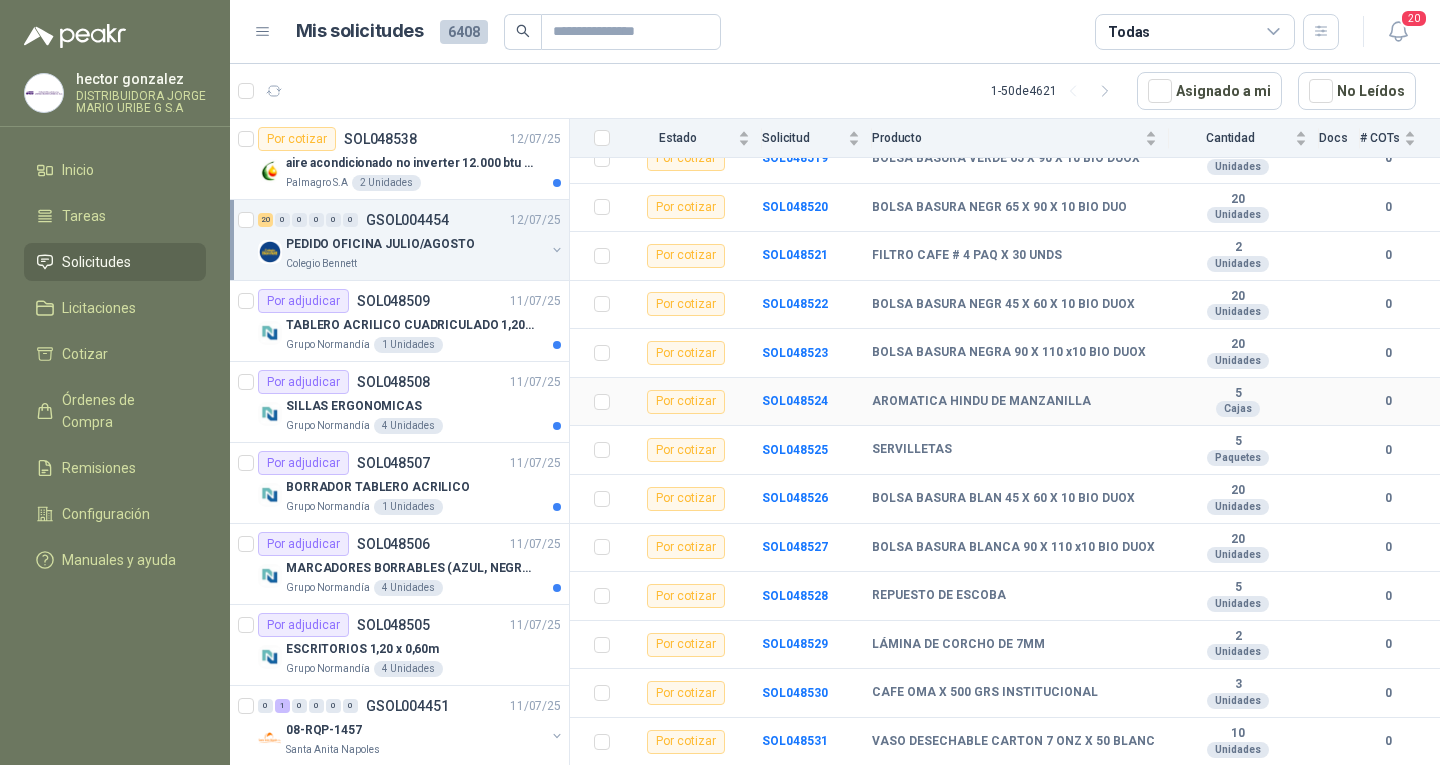 scroll, scrollTop: 586, scrollLeft: 0, axis: vertical 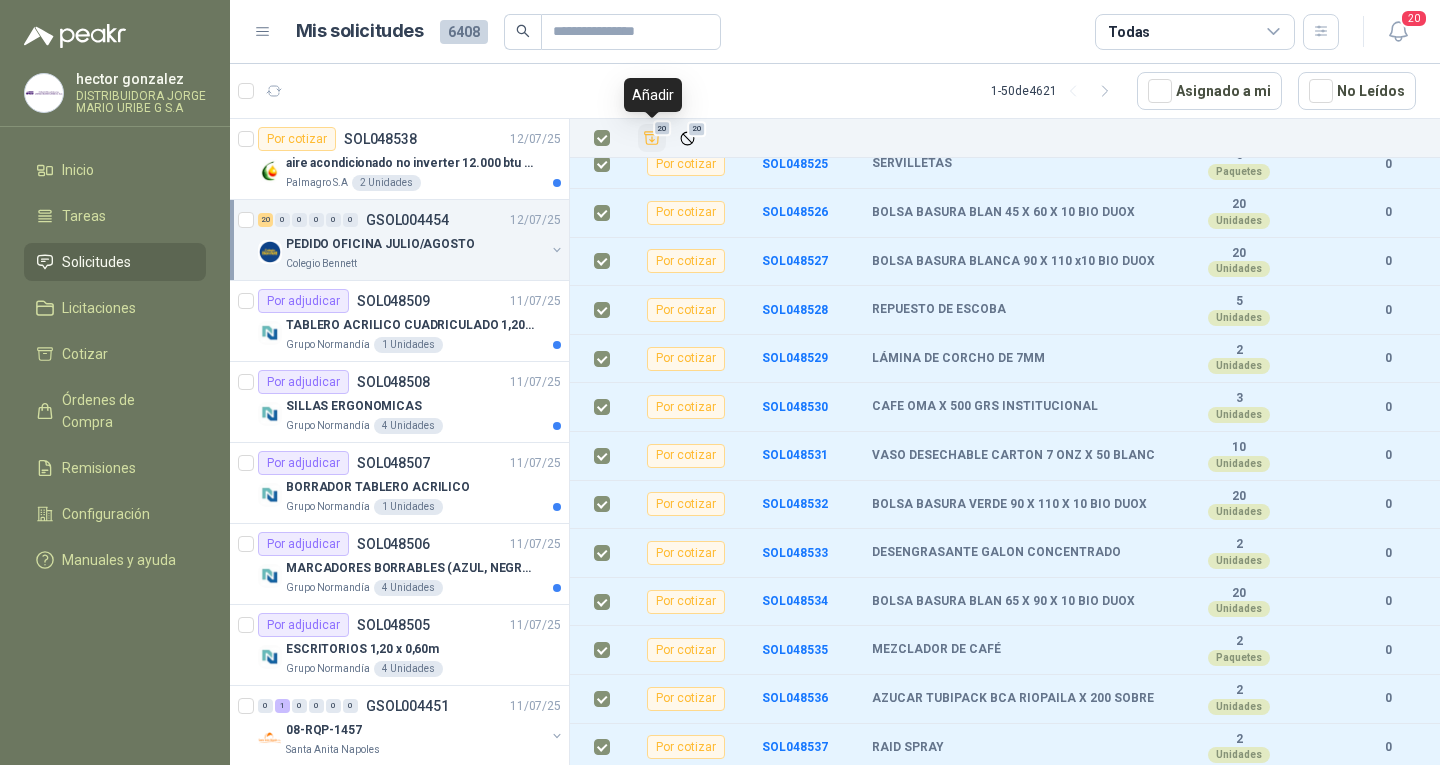 click 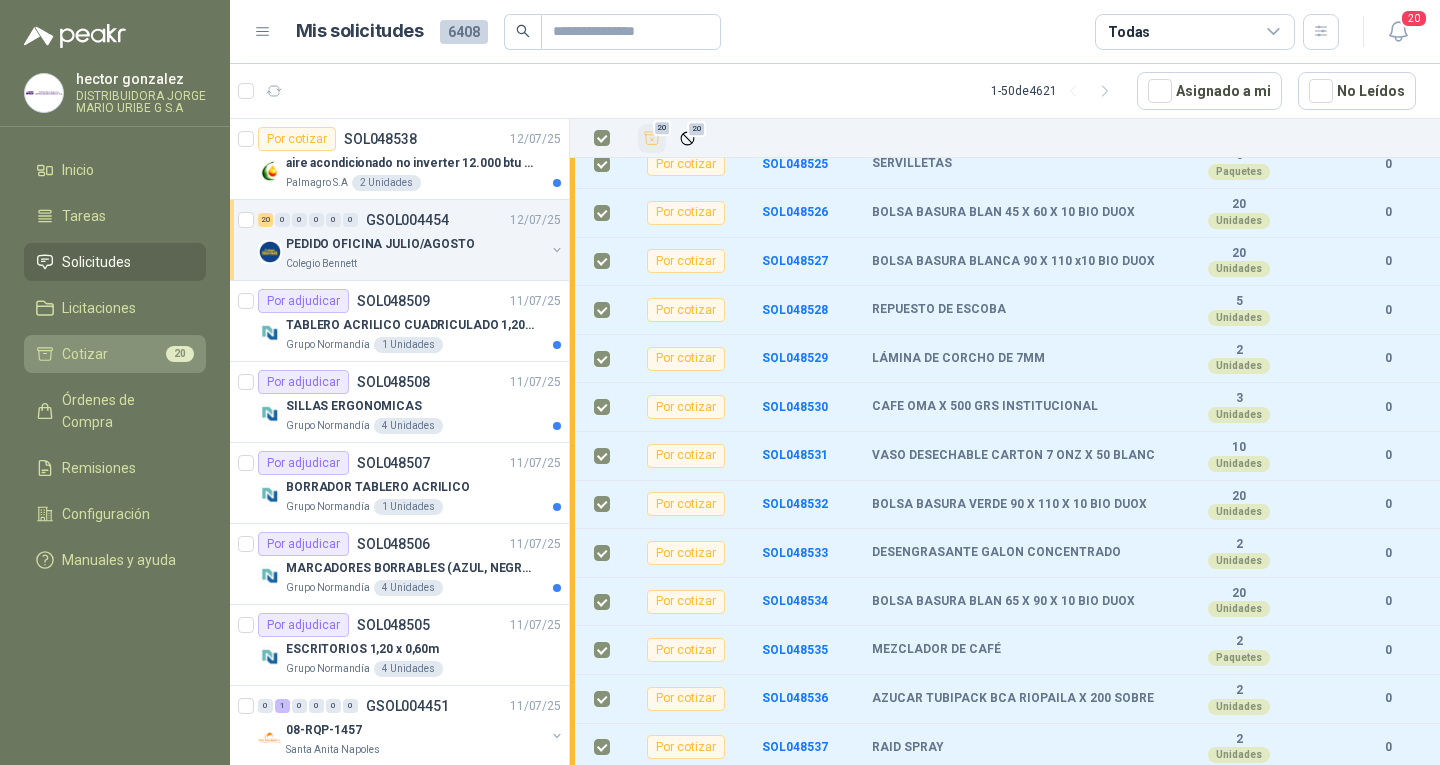 click on "Cotizar 20" at bounding box center [115, 354] 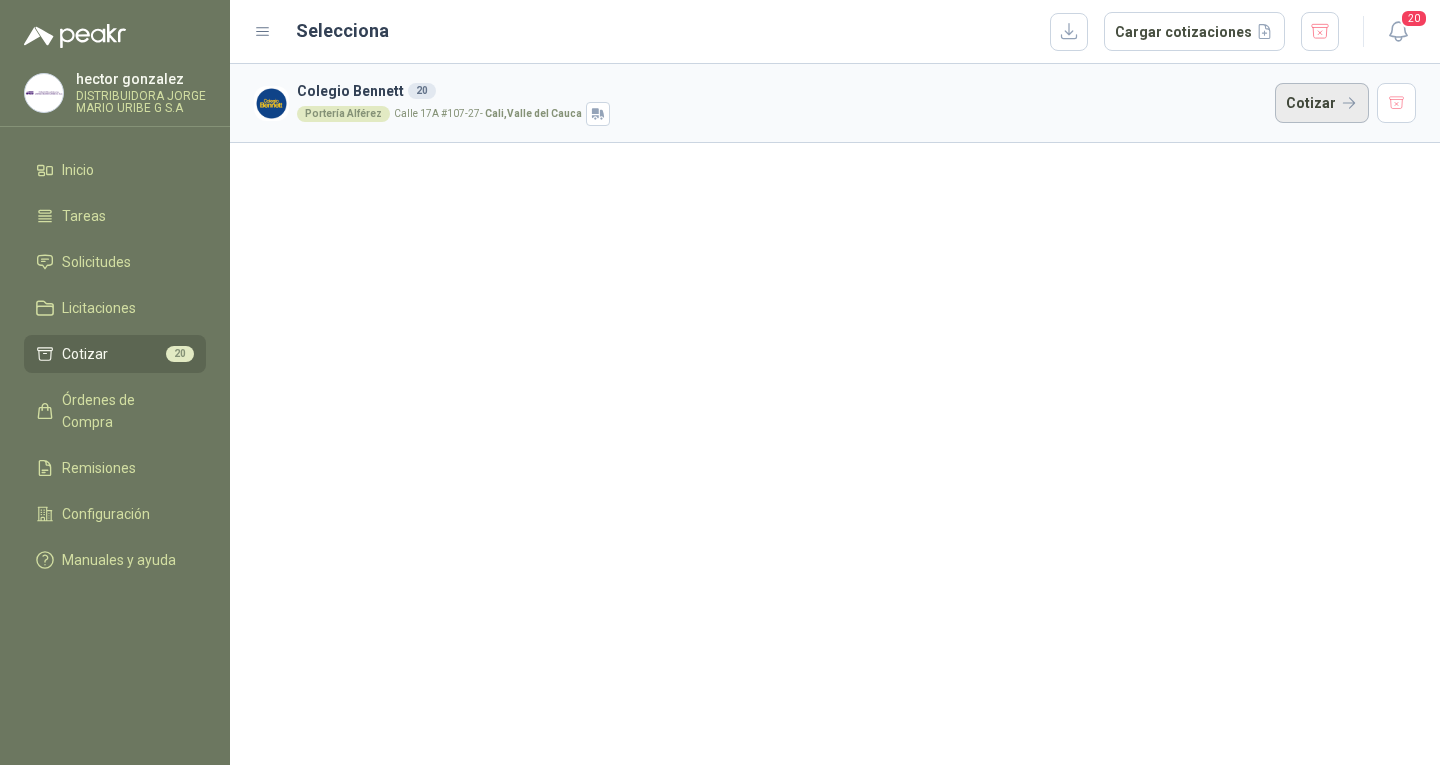 click on "Cotizar" at bounding box center (1322, 103) 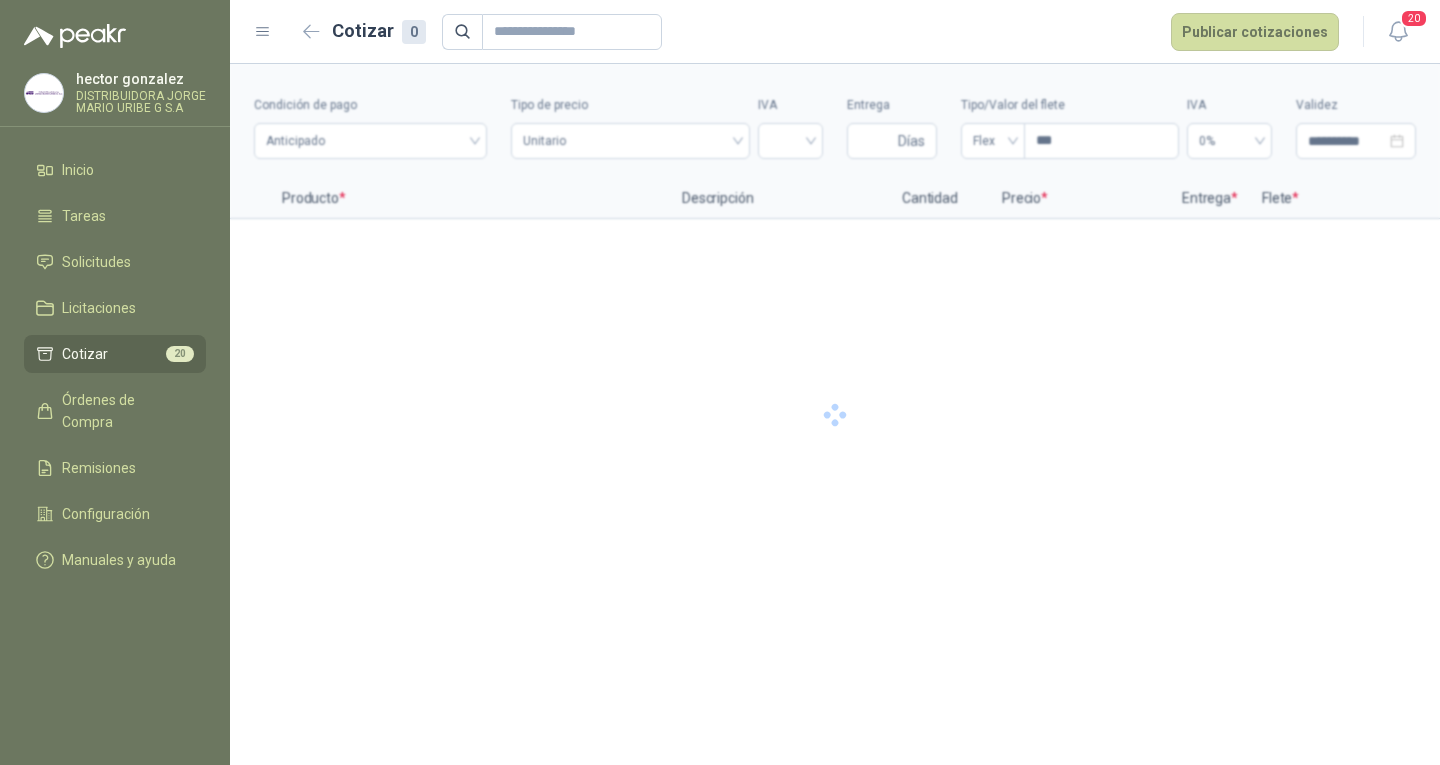 click 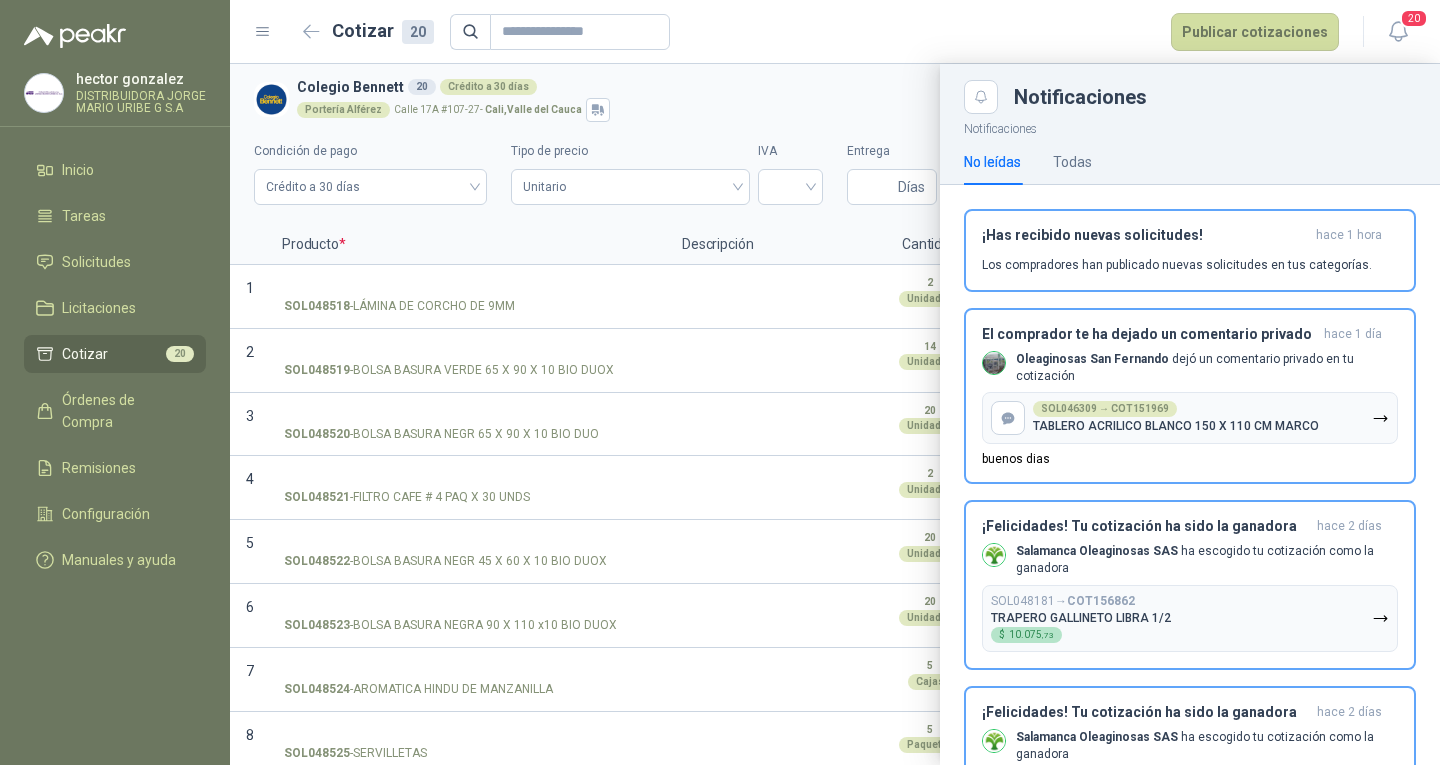 scroll, scrollTop: 0, scrollLeft: 0, axis: both 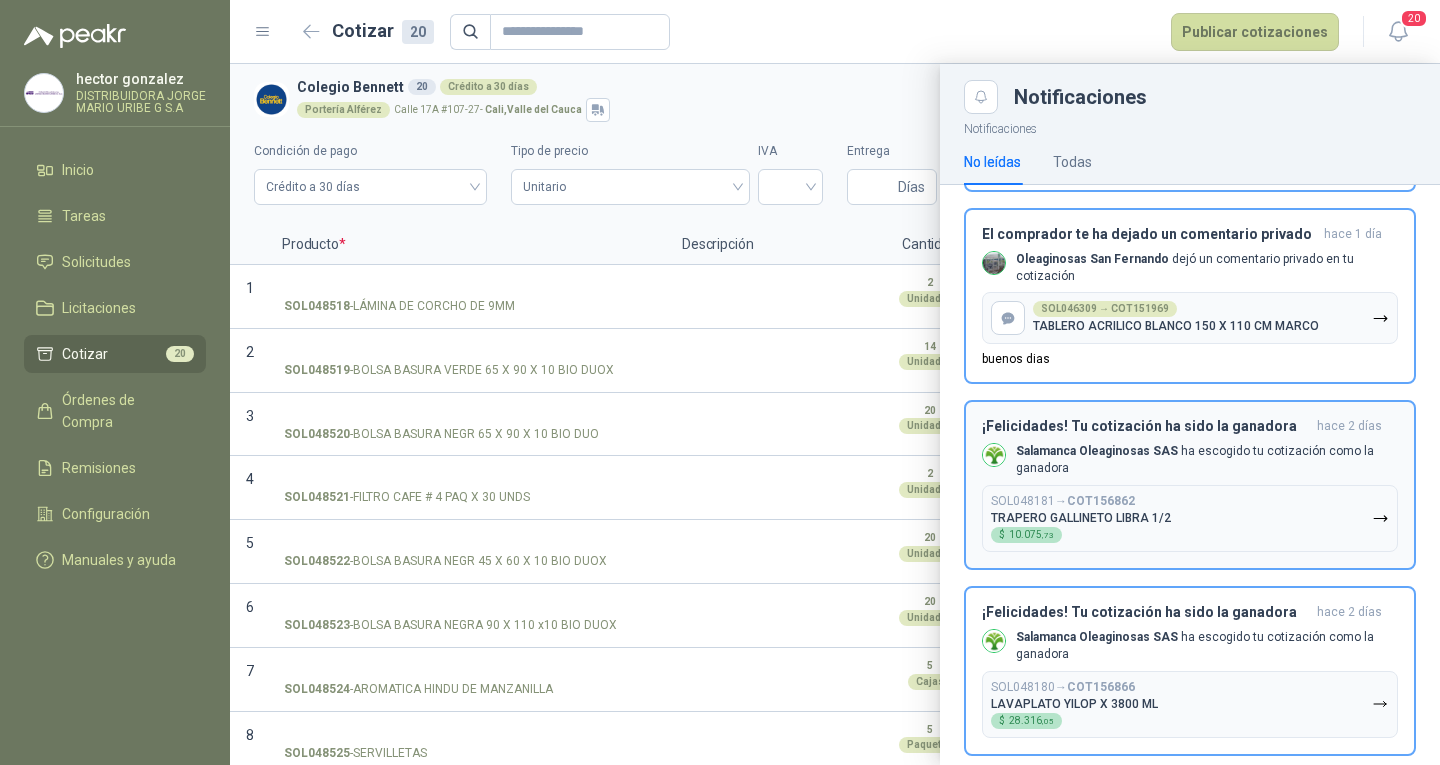 click on "El comprador te ha dejado un comentario privado hace 1 día Oleaginosas San Fernando dejó un comentario privado en tu cotización SOL046309 → COT151969 TABLERO ACRILICO BLANCO 150 X 110 CM MARCO buenos dias" at bounding box center (1190, 296) 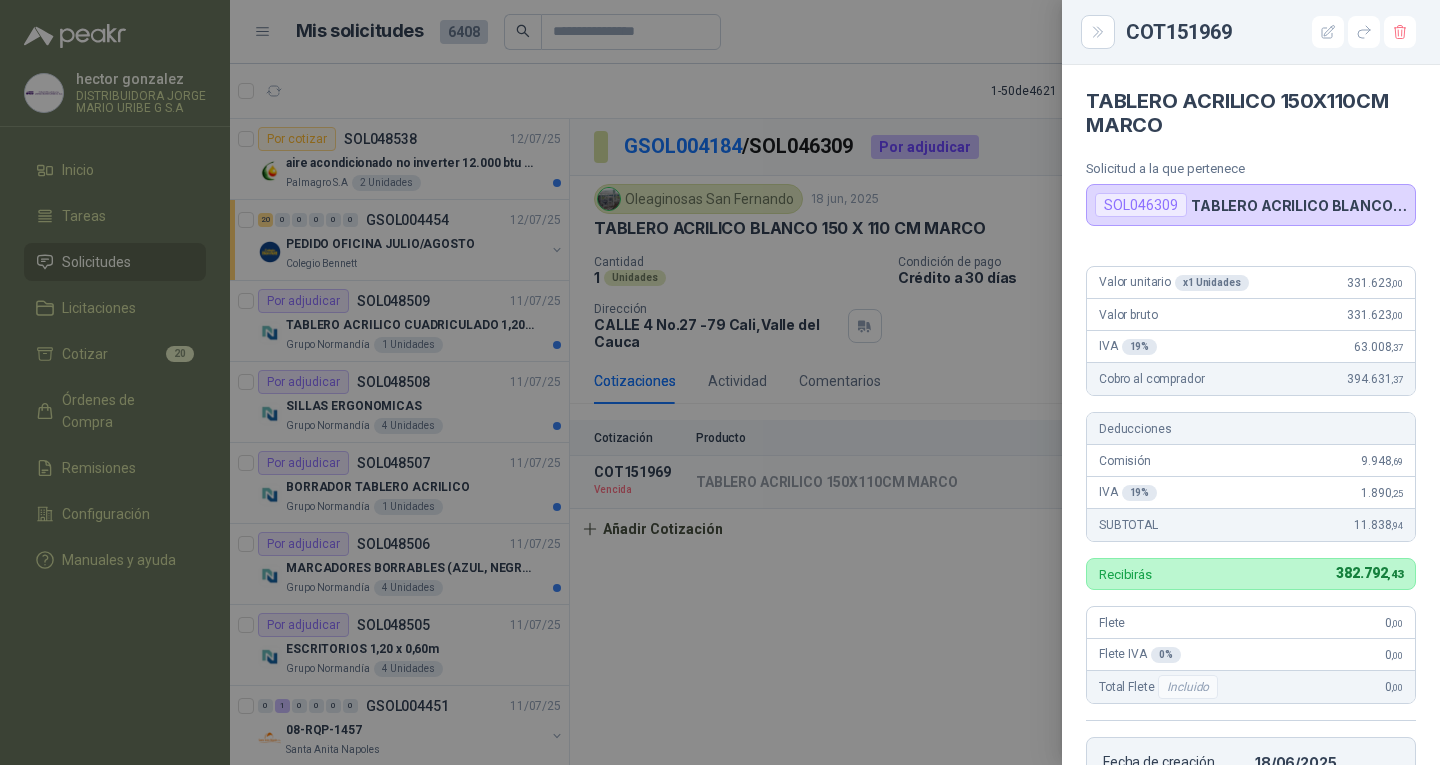 scroll, scrollTop: 479, scrollLeft: 0, axis: vertical 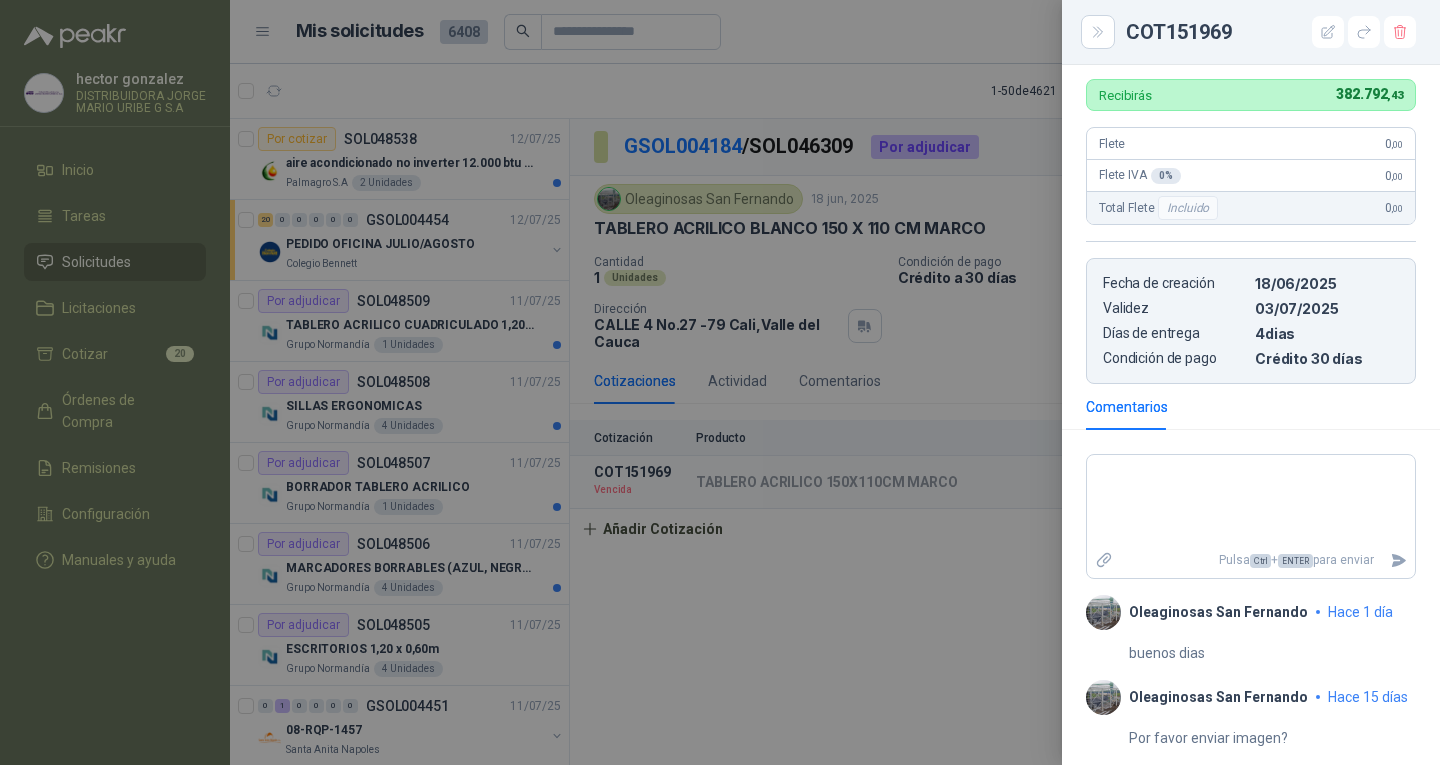 click at bounding box center (720, 382) 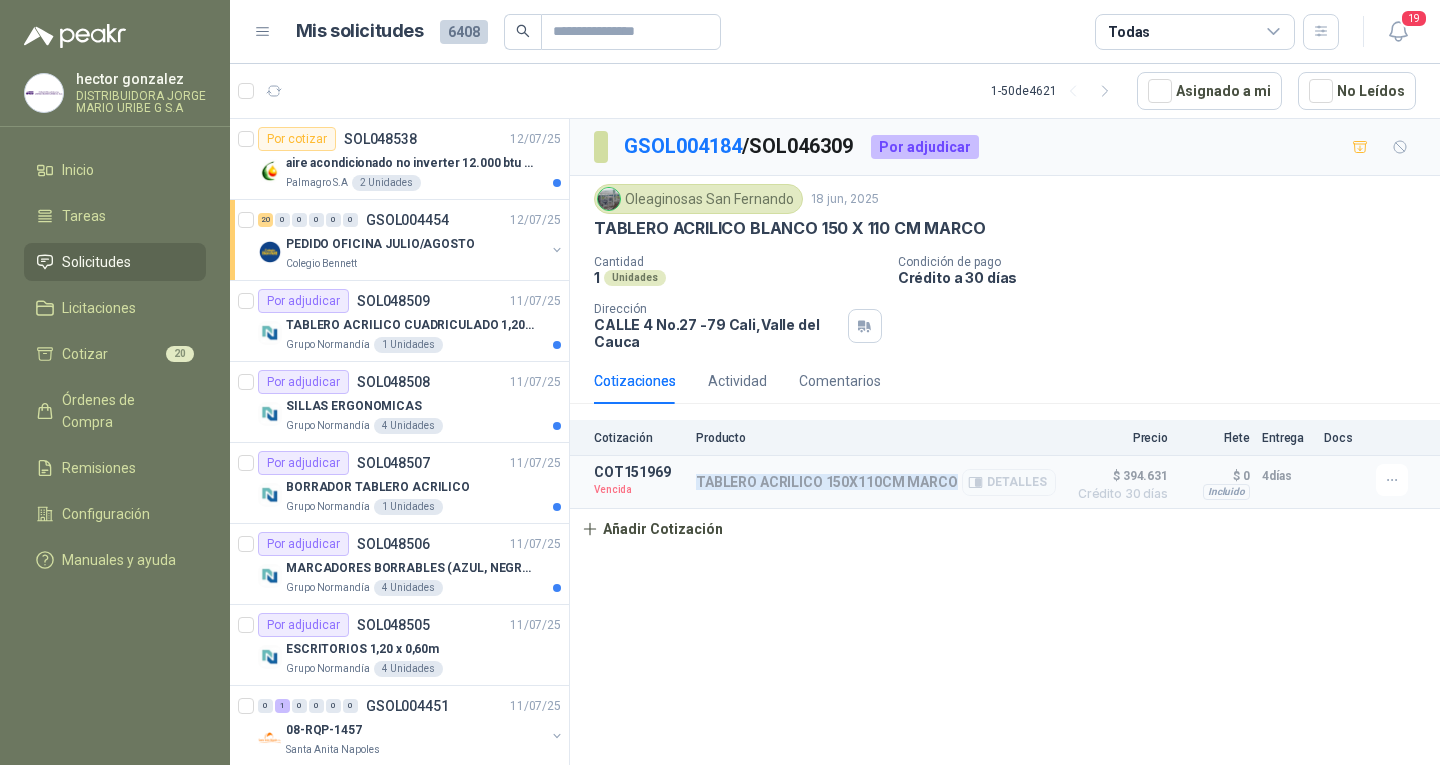 drag, startPoint x: 687, startPoint y: 486, endPoint x: 950, endPoint y: 485, distance: 263.0019 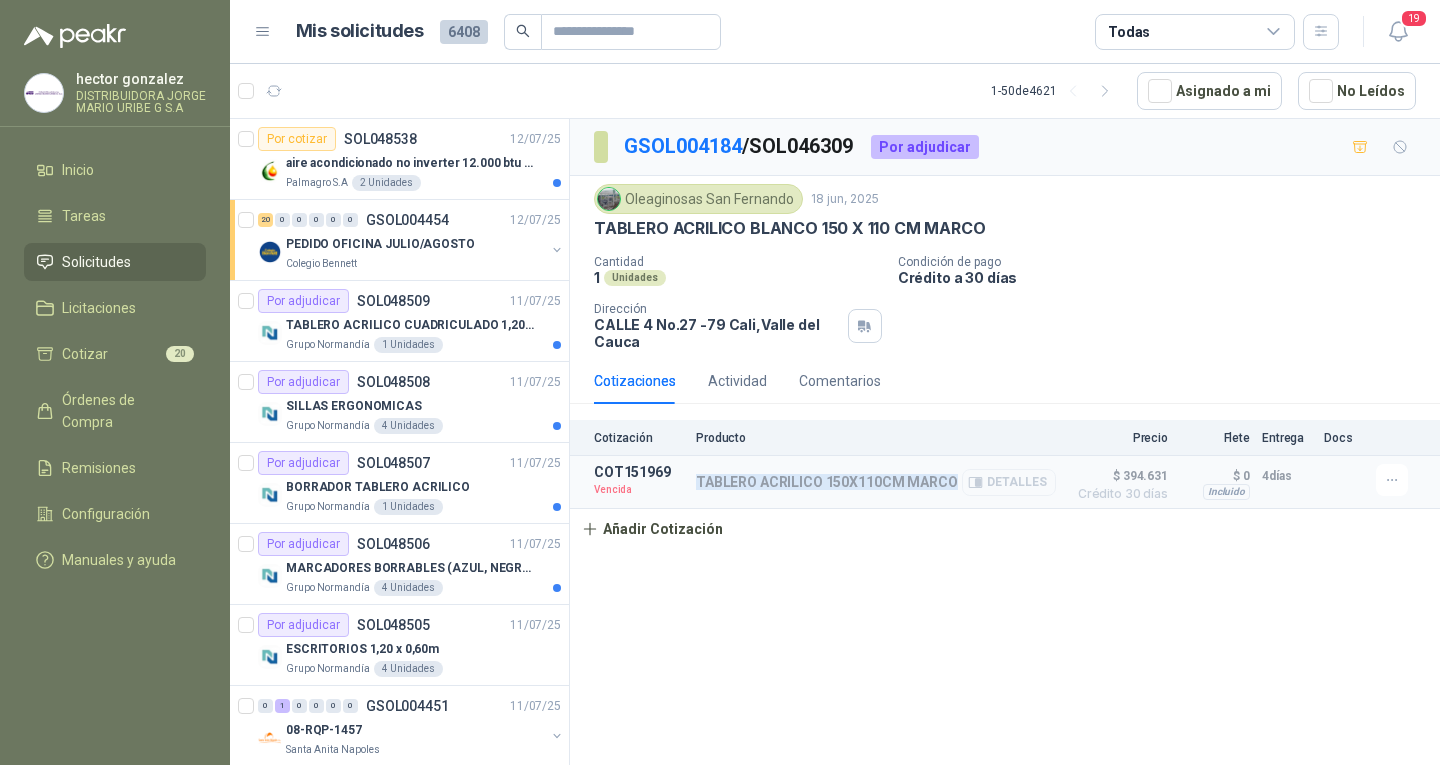 click on "Detalles" at bounding box center [1009, 482] 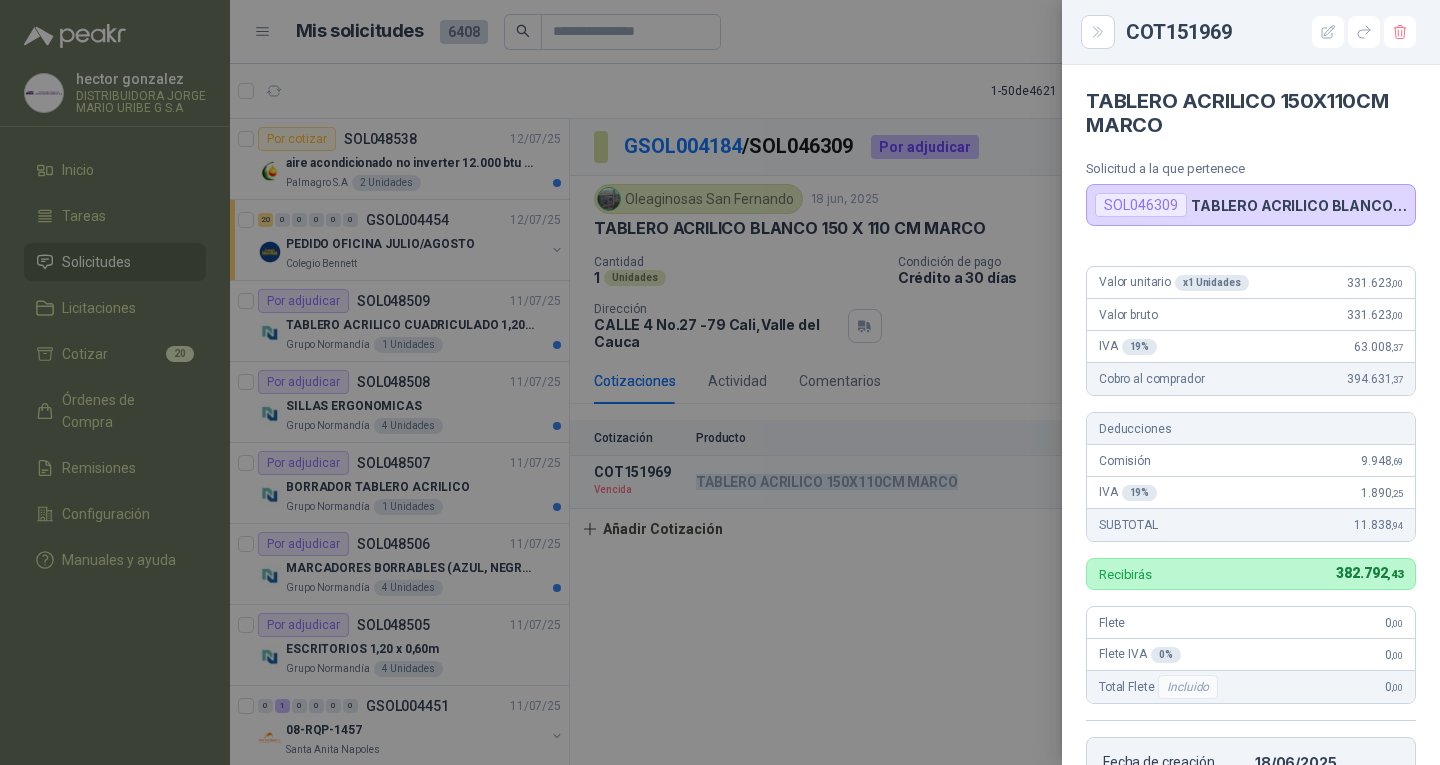 scroll, scrollTop: 479, scrollLeft: 0, axis: vertical 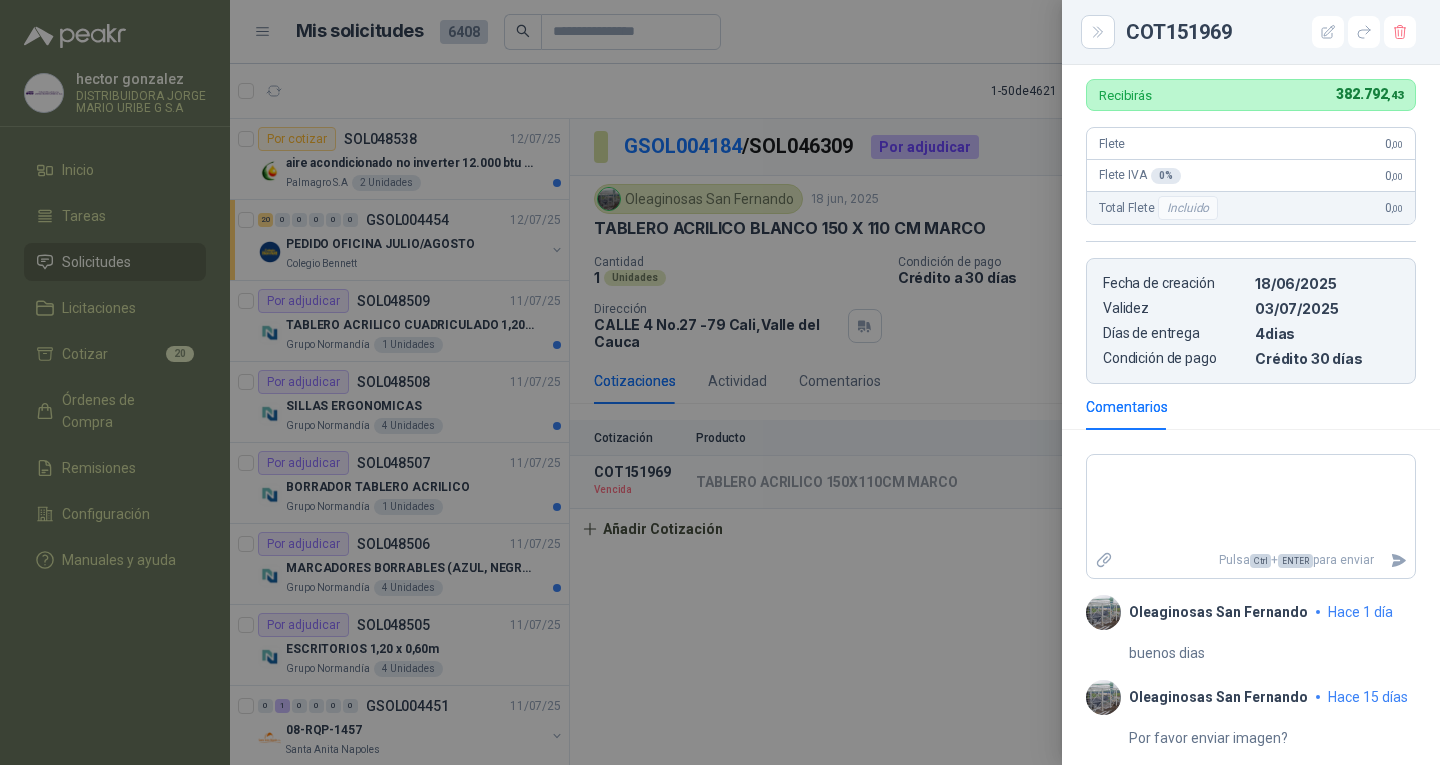 click at bounding box center [720, 382] 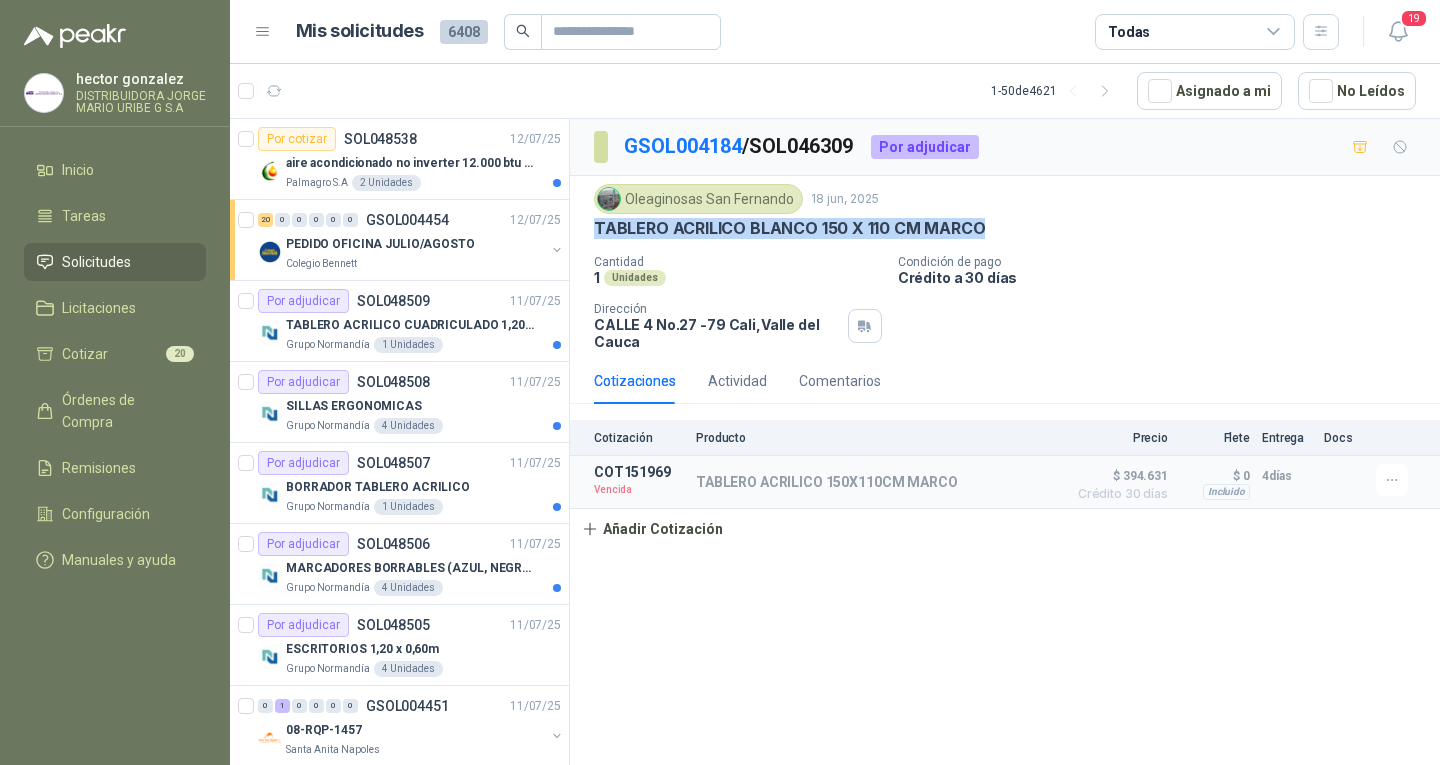 drag, startPoint x: 591, startPoint y: 226, endPoint x: 984, endPoint y: 234, distance: 393.08142 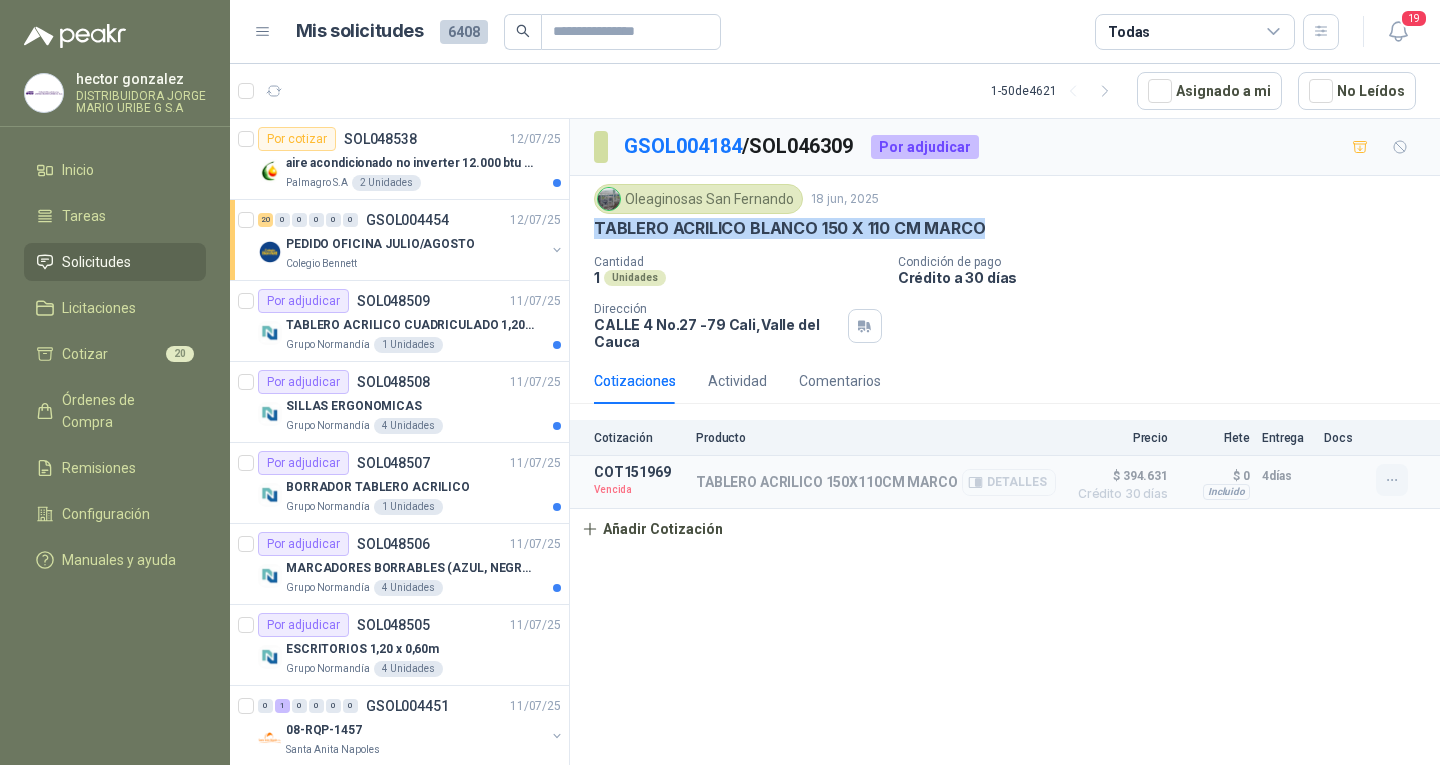 click 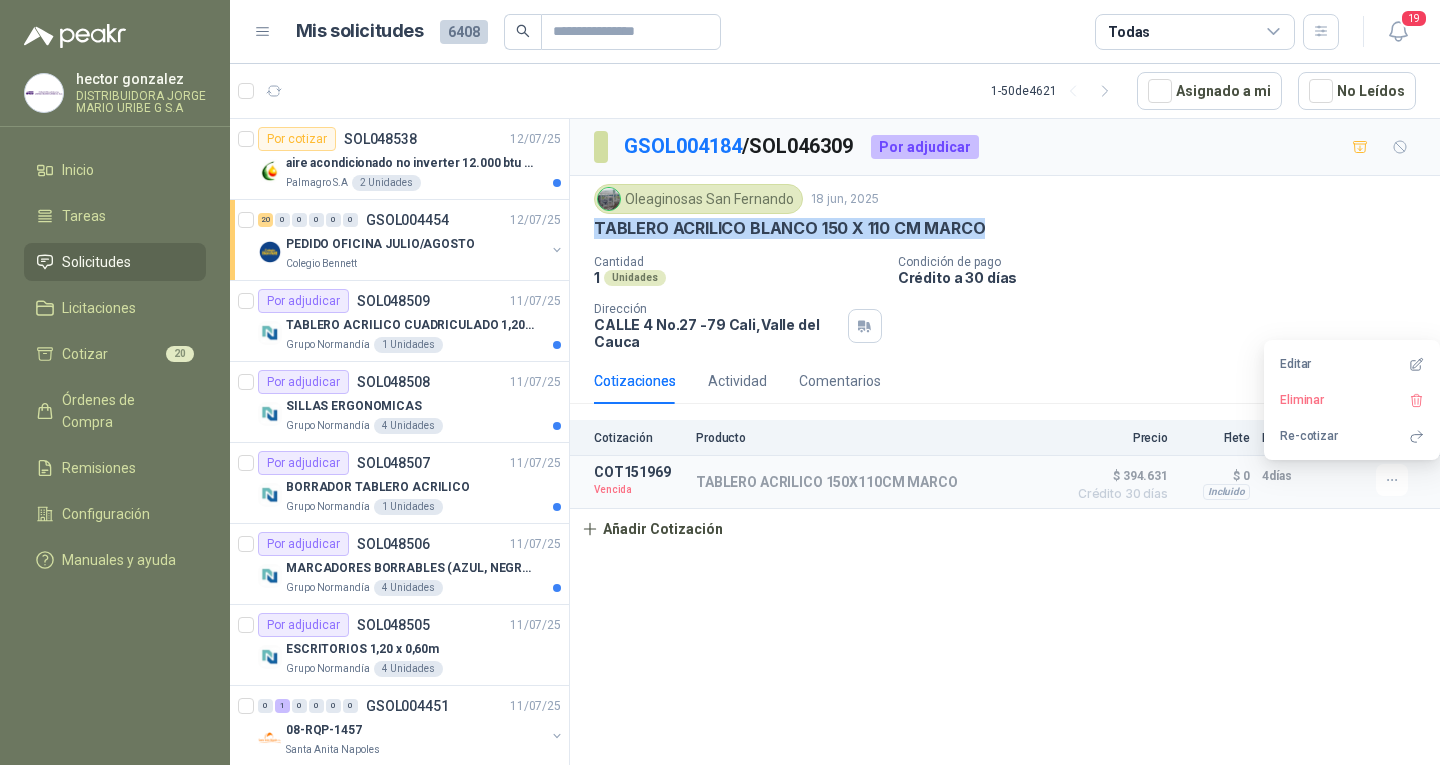 click on "GSOL004184 / SOL046309 Por adjudicar Oleaginosas San Fernando 18 jun, 2025 TABLERO ACRILICO BLANCO 150 X 110 CM MARCO Cantidad 1 Unidades Condición de pago Crédito a 30 días Dirección CALLE 4 No.27 -79 [CITY], [STATE] Cotizaciones Actividad Comentarios Cotización Producto Precio Flete Entrega Docs COT151969 Vencida TABLERO ACRILICO 150X110CM MARCO Detalles $ 394.631 Crédito 30 días $ 394.631 Crédito 30 días Incluido $ 0 Entrega: 4 días $ 0 Incluido 4 días Añadir Cotización" at bounding box center (1005, 445) 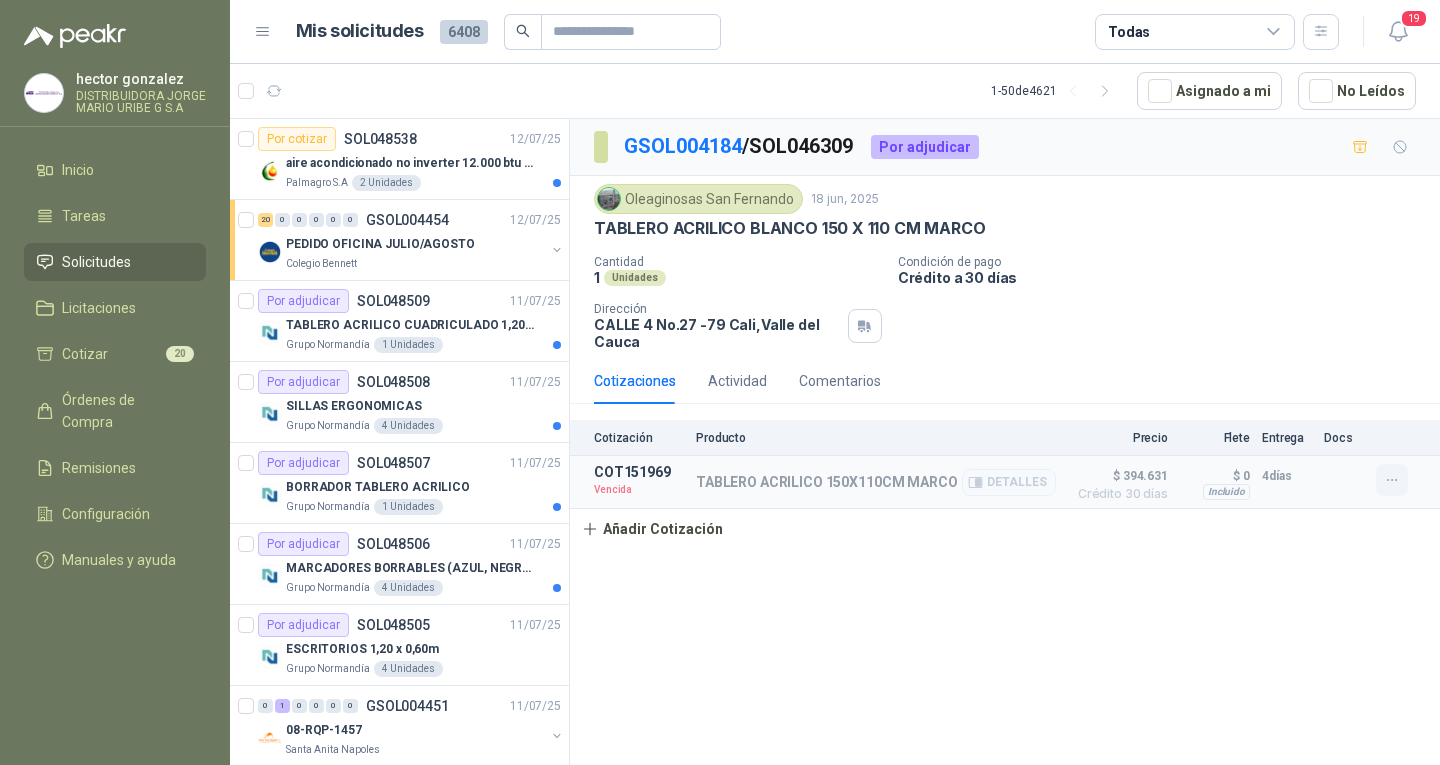 click 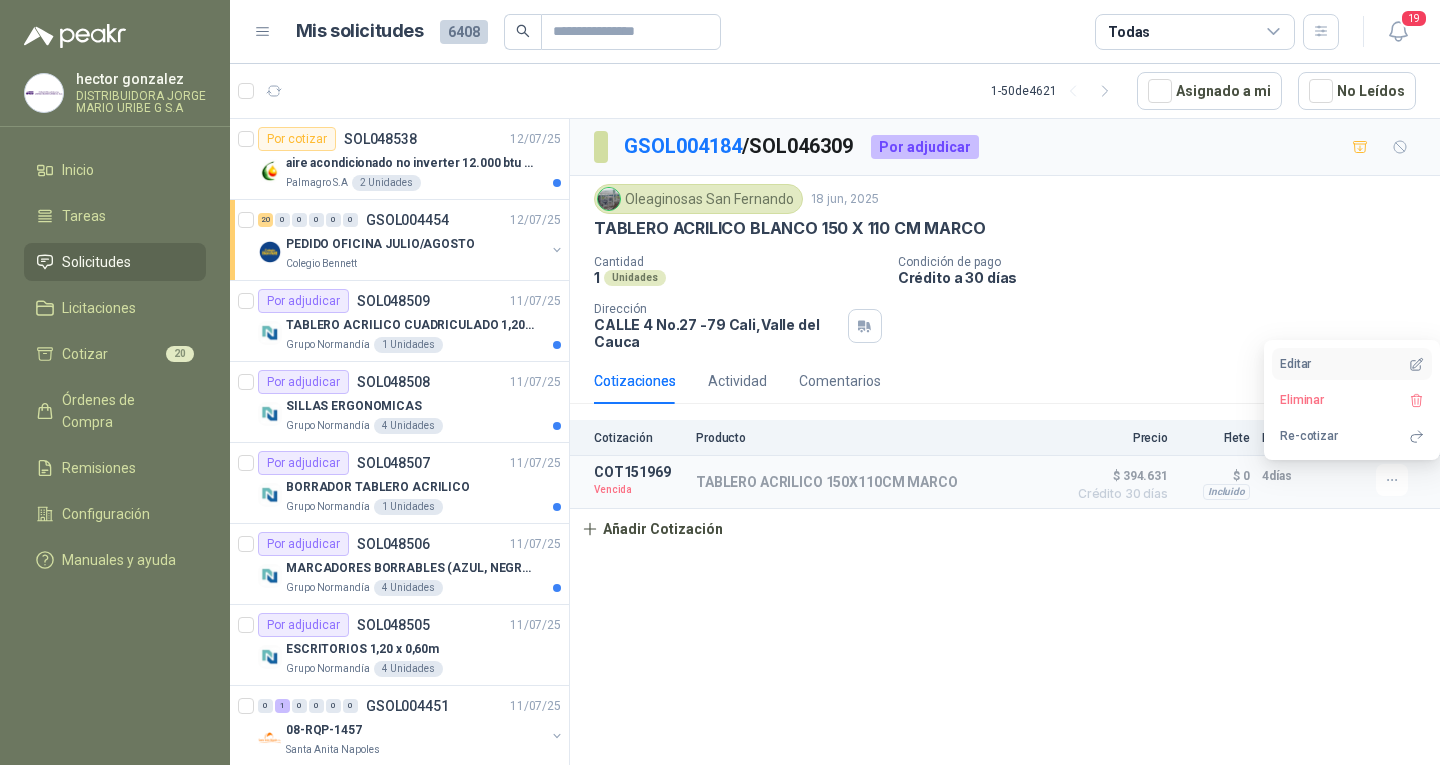 click on "Editar" at bounding box center (1352, 364) 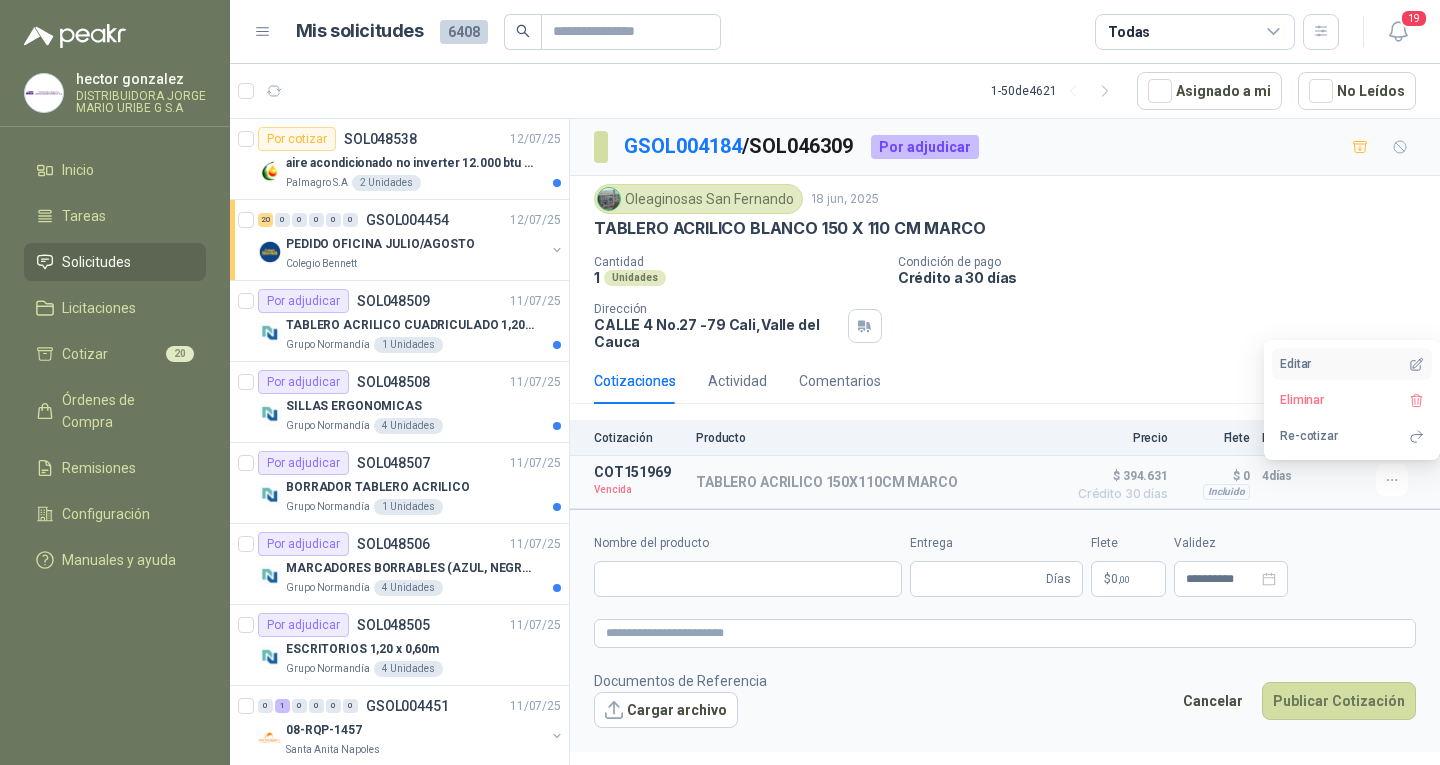 type 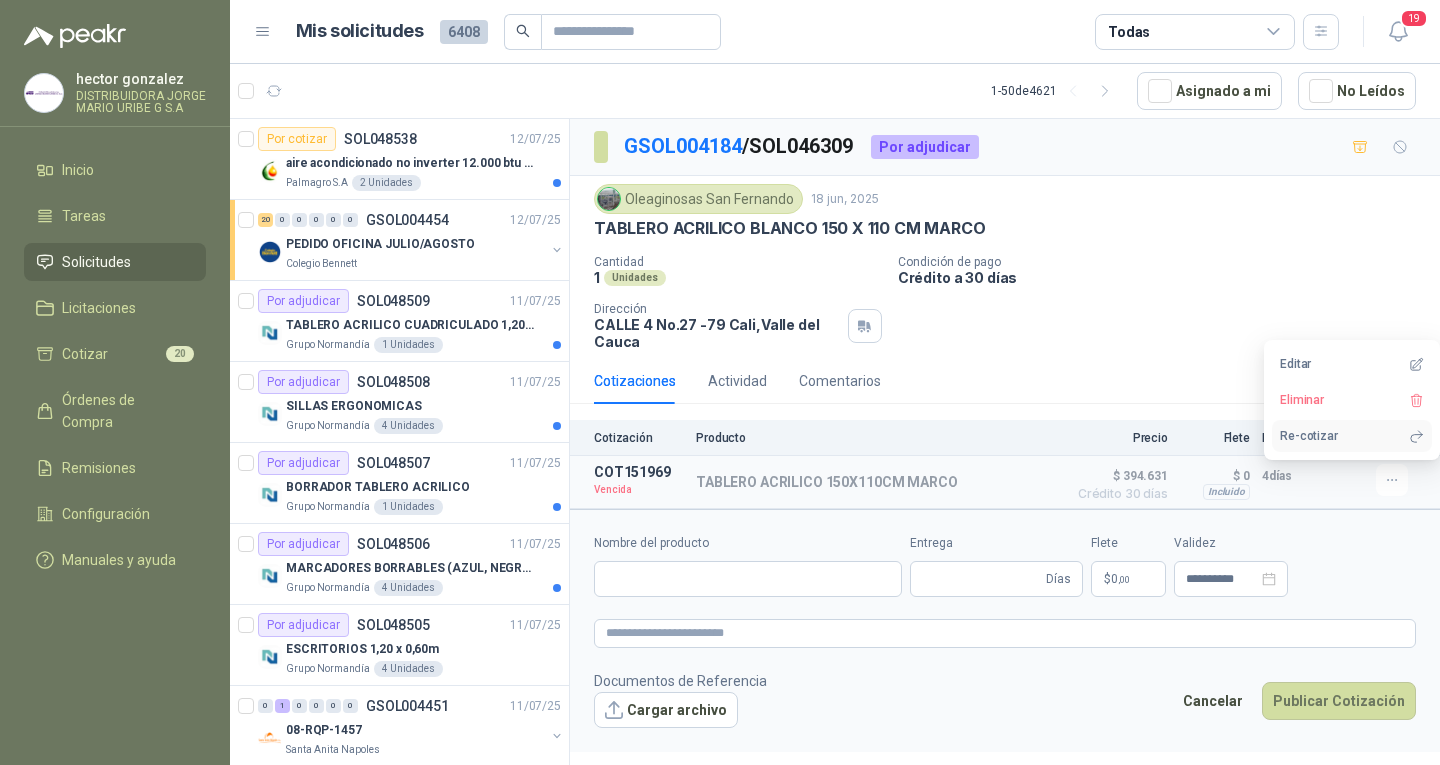 type on "**********" 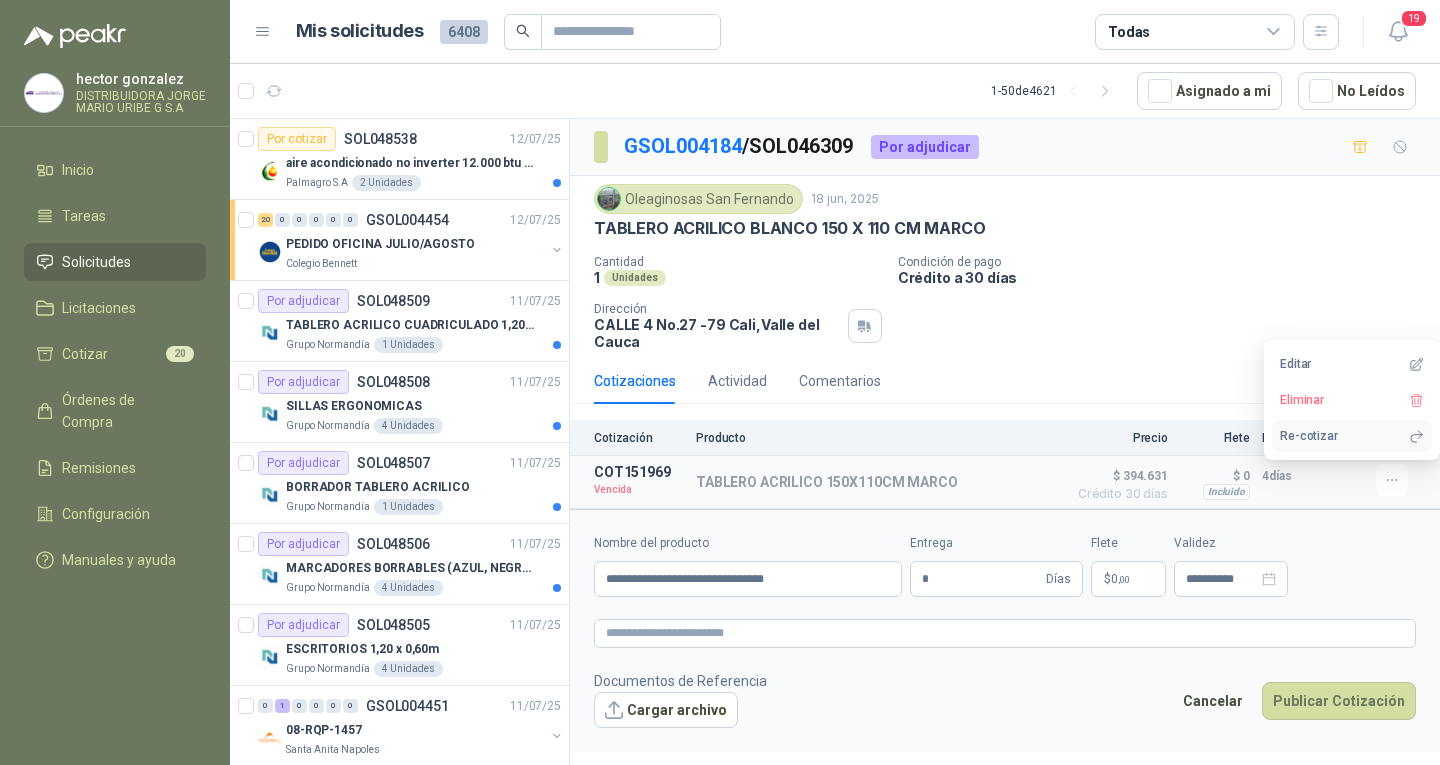 type on "**********" 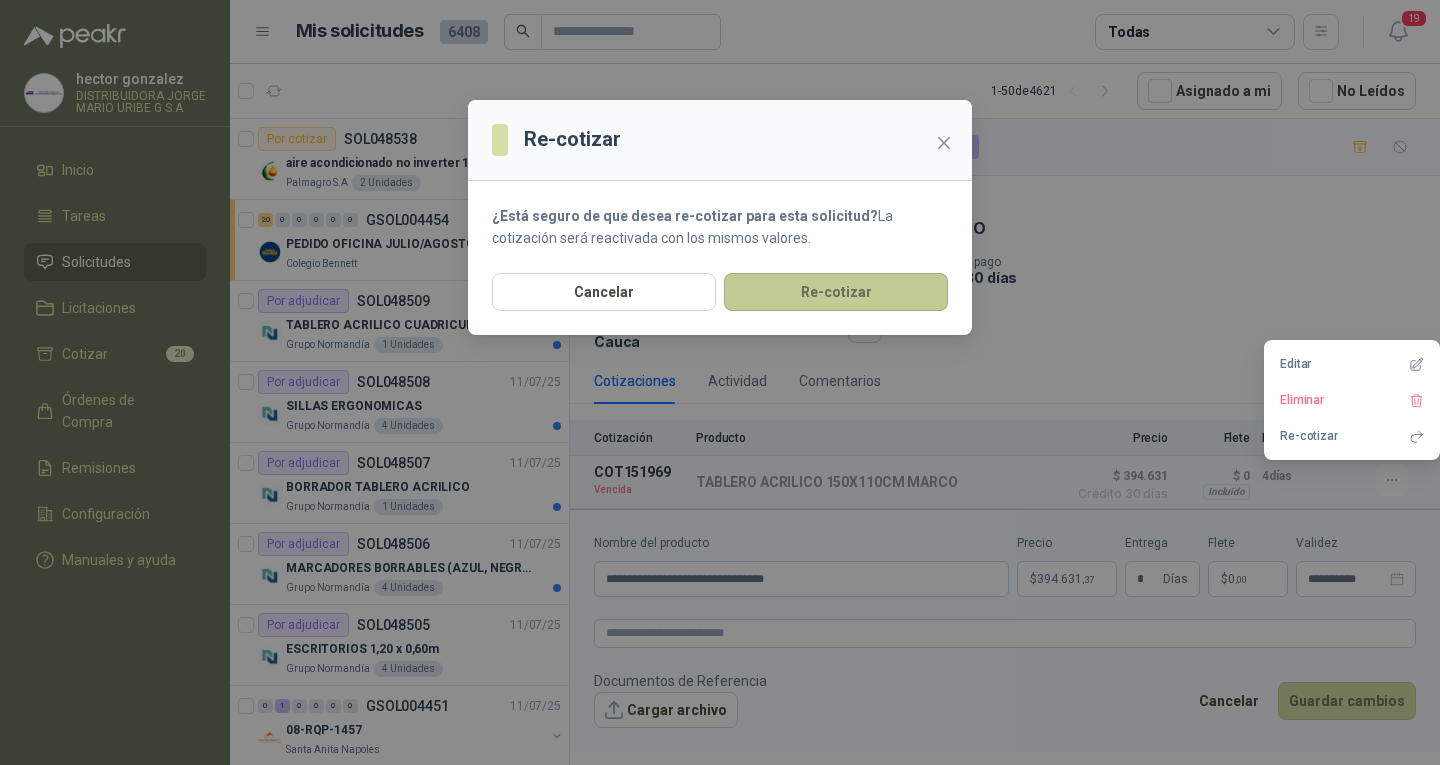 click on "Re-cotizar" at bounding box center [836, 292] 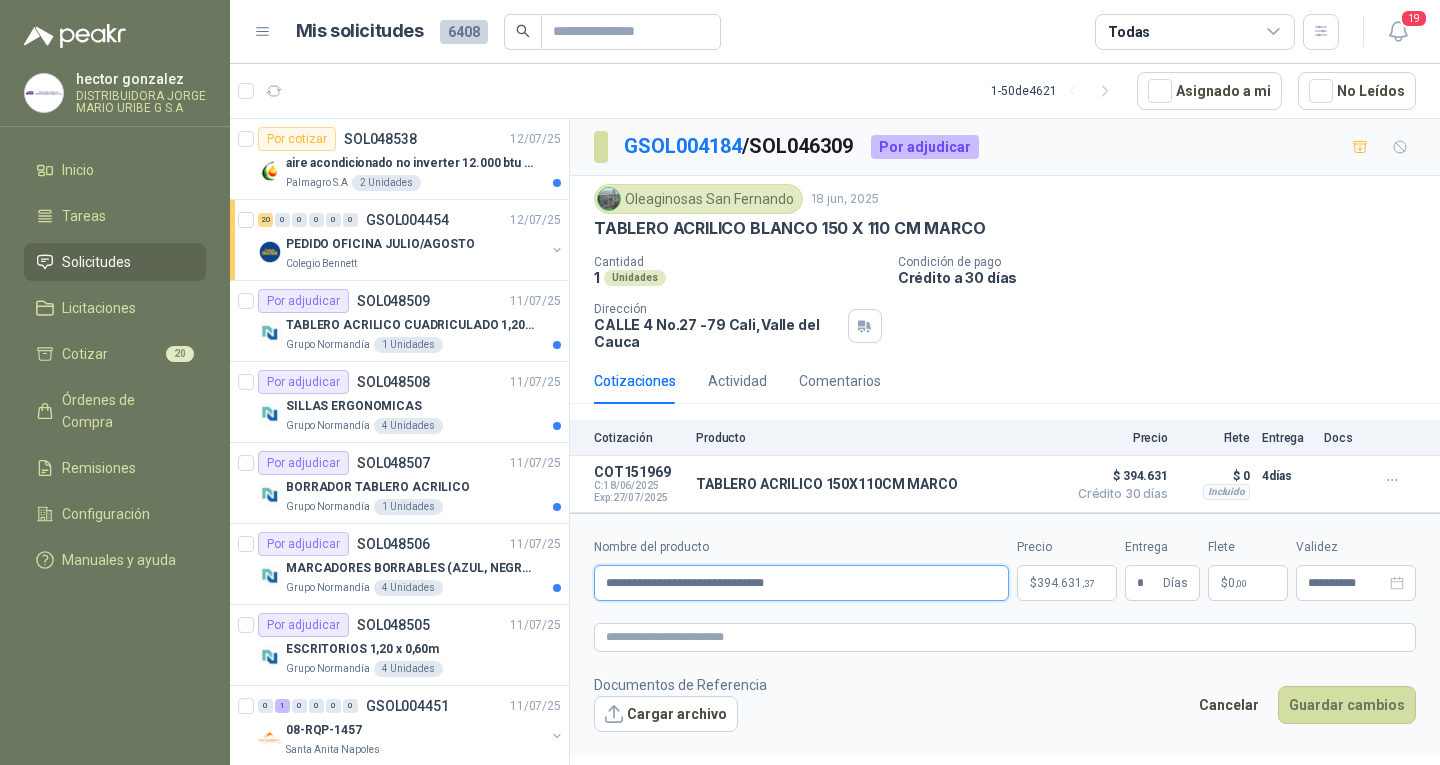 click on "**********" at bounding box center (801, 583) 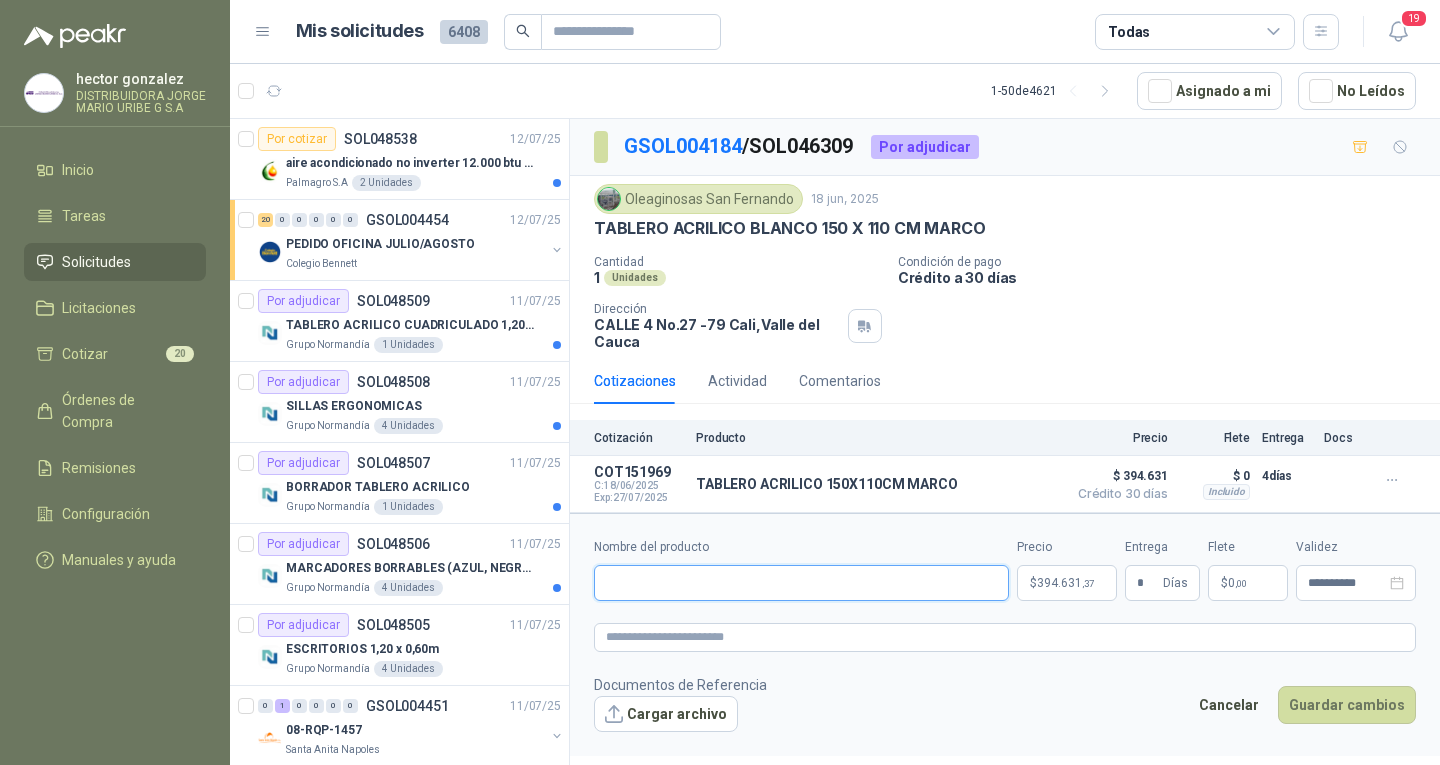 paste on "**********" 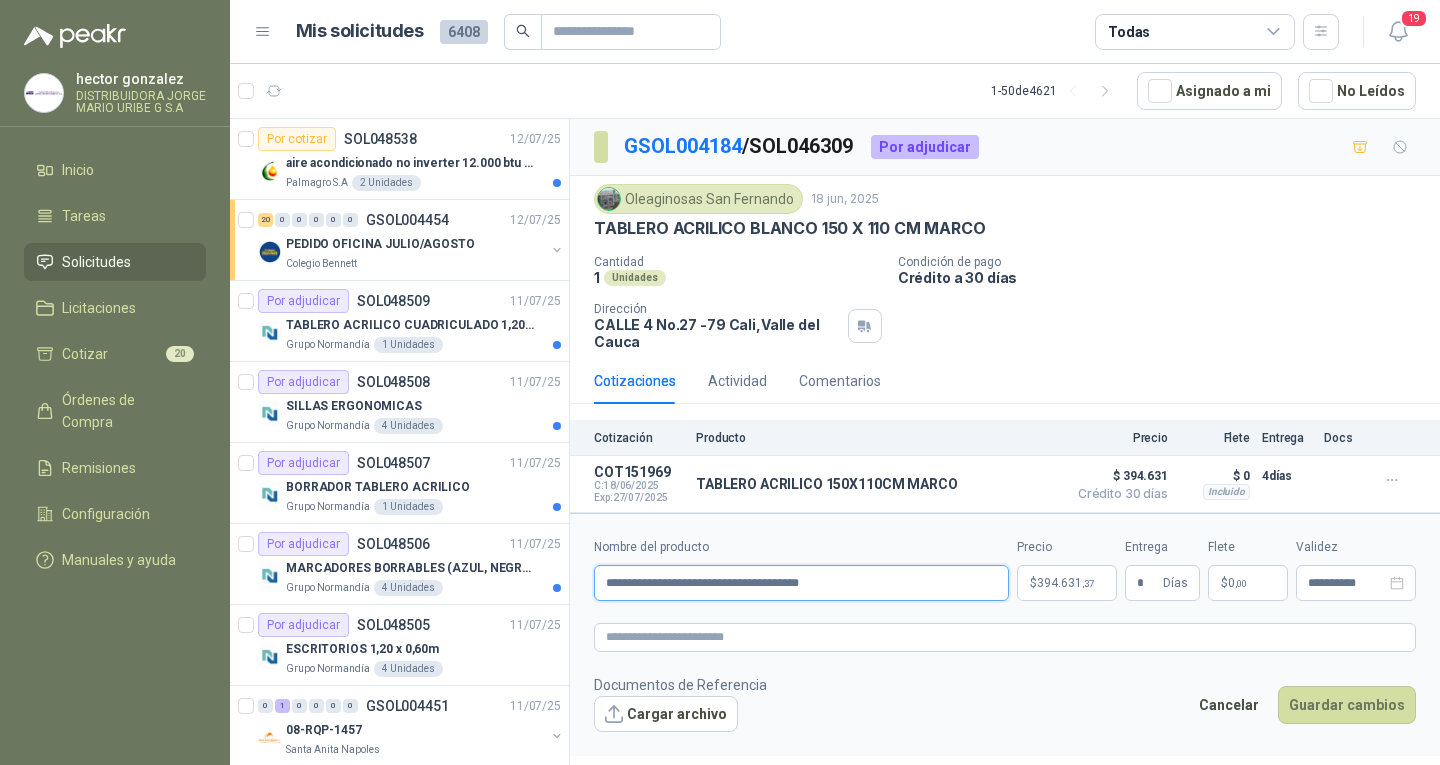 type on "**********" 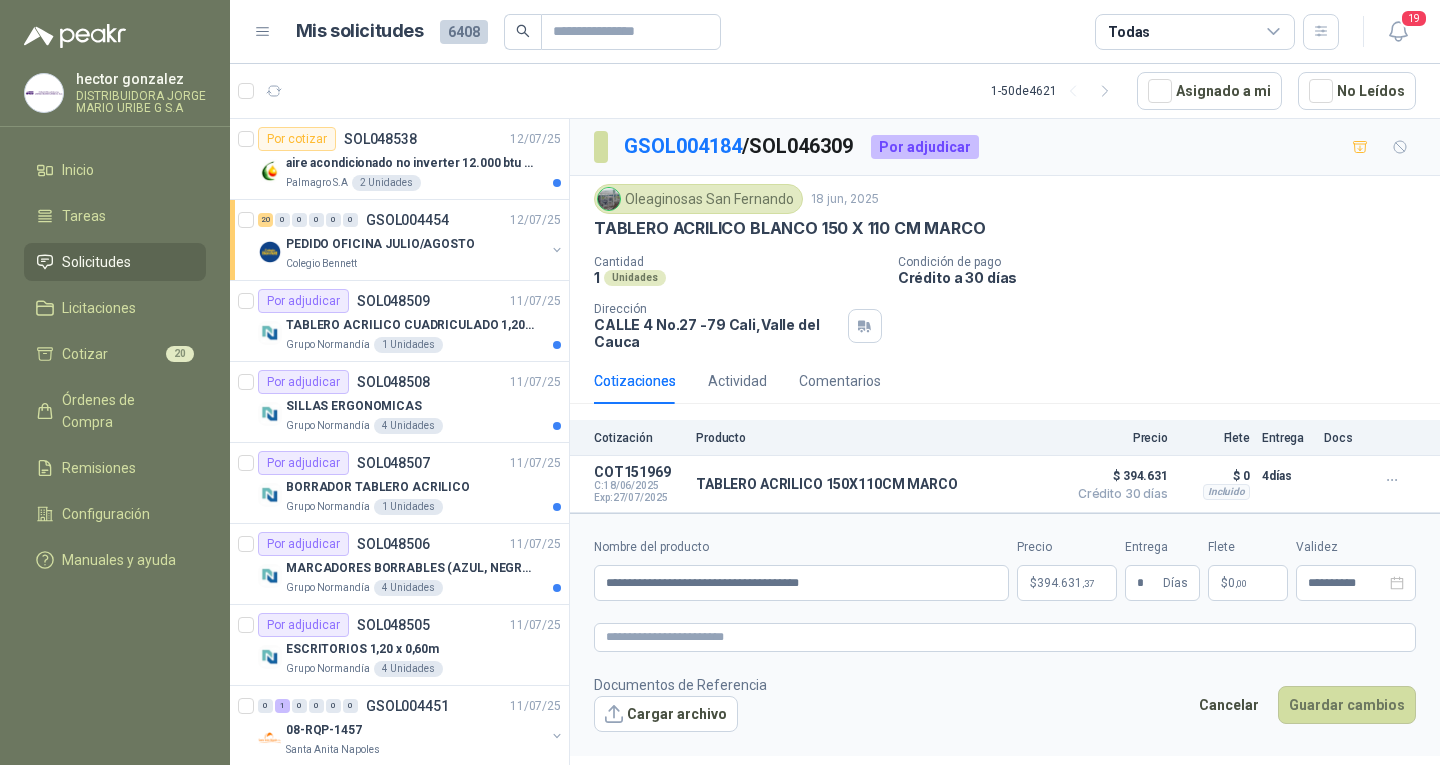 click on "[FIRST] [LAST] DISTRIBUIDORA JORGE MARIO URIBE G S.A Inicio Tareas Solicitudes Licitaciones Cotizar 20 Órdenes de Compra Remisiones Configuración Manuales y ayuda Mis solicitudes 6408 Todas 19 1 - 50 de 4621 Asignado a mi No Leídos Por cotizar SOL048538 12/07/25 aire acondicionado no inverter 12.000 btu on/off Palmagro S.A 2 Unidades 20 0 0 0 0 0 GSOL004454 12/07/25 PEDIDO OFICINA JULIO/AGOSTO Colegio Bennett Por adjudicar SOL048509 11/07/25 TABLERO ACRILICO CUADRICULADO 1,20 x 0,80m Grupo Normandía 1 Unidades Por adjudicar SOL048508 11/07/25 SILLAS ERGONOMICAS Grupo Normandía 4 Unidades Por adjudicar SOL048507 11/07/25 BORRADOR TABLERO ACRILICO Grupo Normandía 1 Unidades Por adjudicar SOL048506 11/07/25 MARCADORES BORRABLES (AZUL, NEGRO, ROJO, VERDE) Grupo Normandía 4 Unidades Por adjudicar SOL048505 11/07/25 ESCRITORIOS 1,20 x 0,60m Grupo Normandía 4 Unidades 0 1 0 0 0 0 GSOL004451 11/07/25 08-RQP-1457 Santa Anita Napoles" at bounding box center [720, 382] 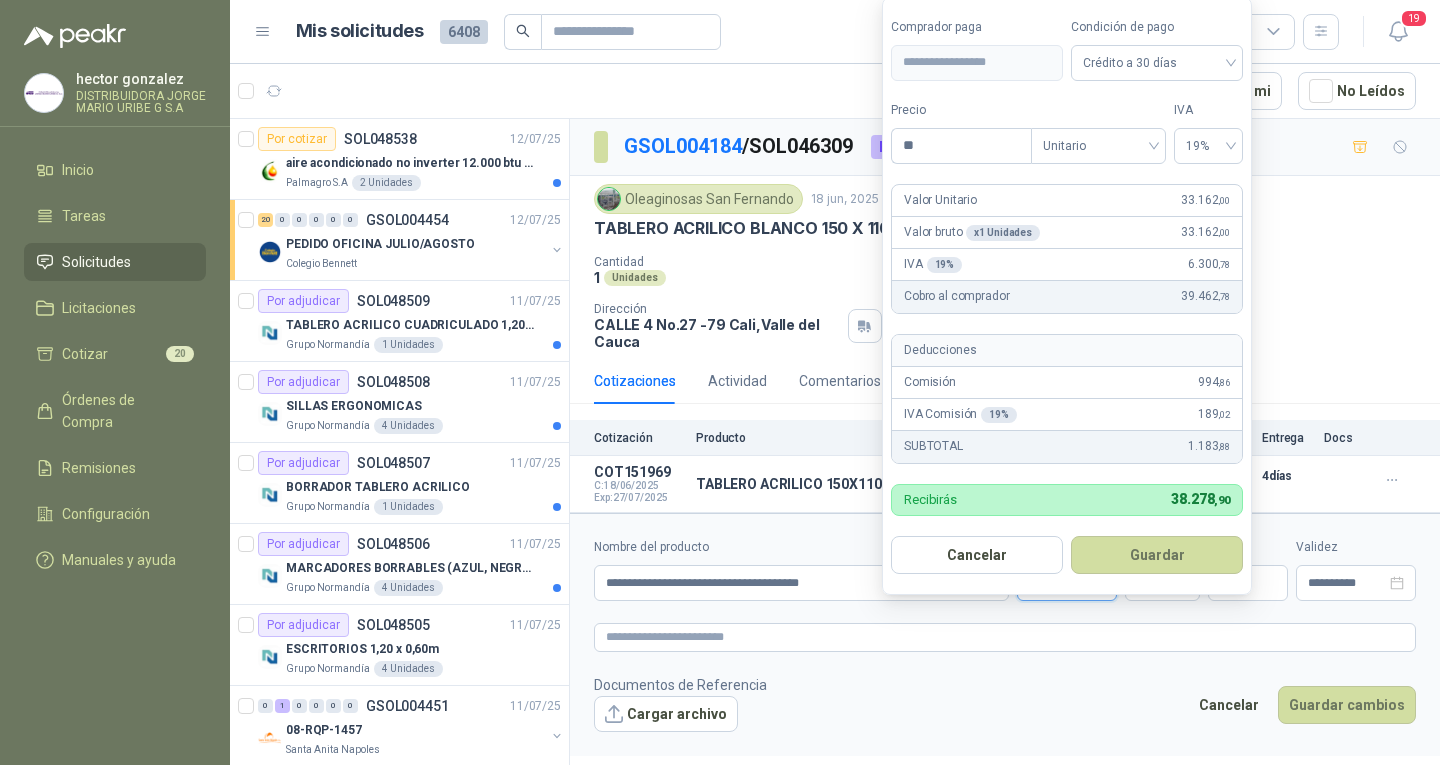 type on "*" 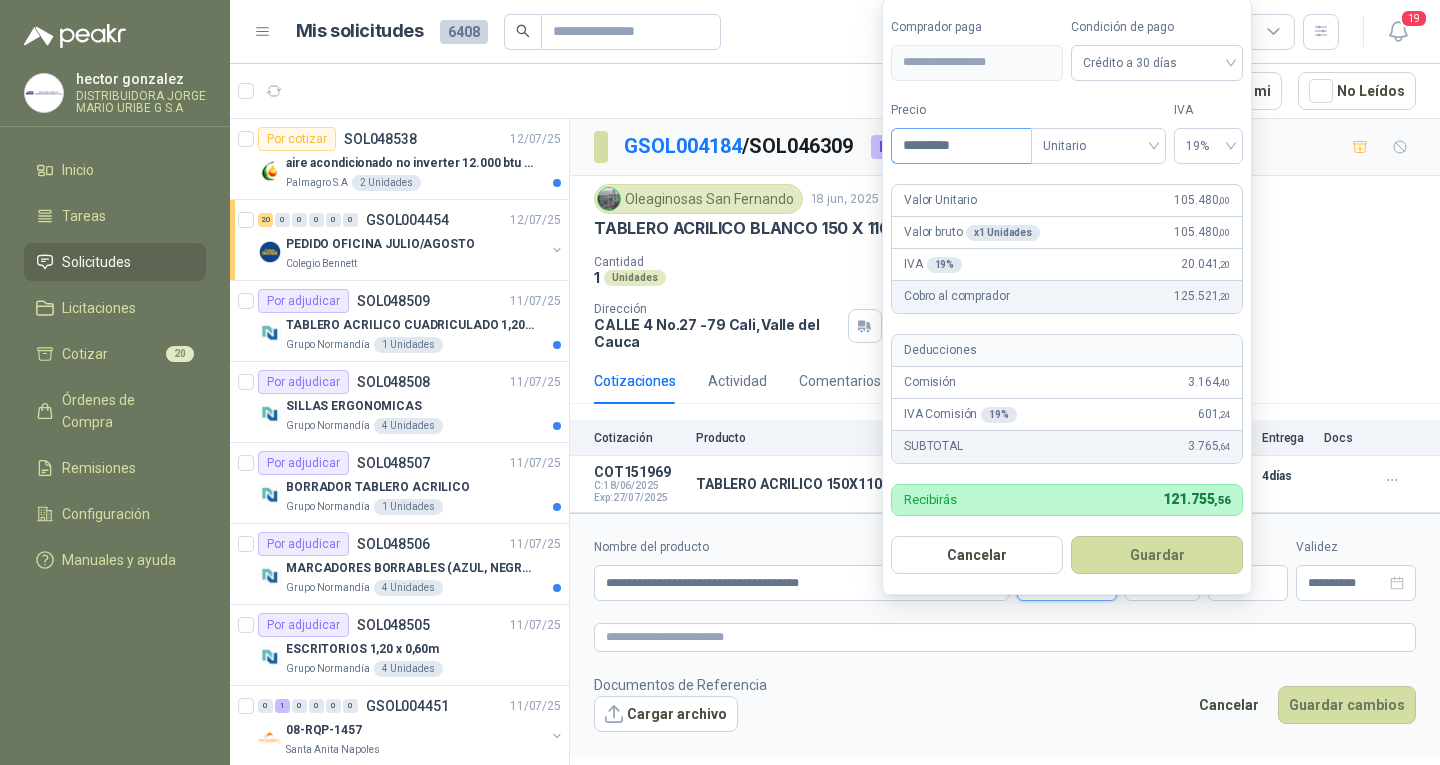click on "*********" at bounding box center (961, 146) 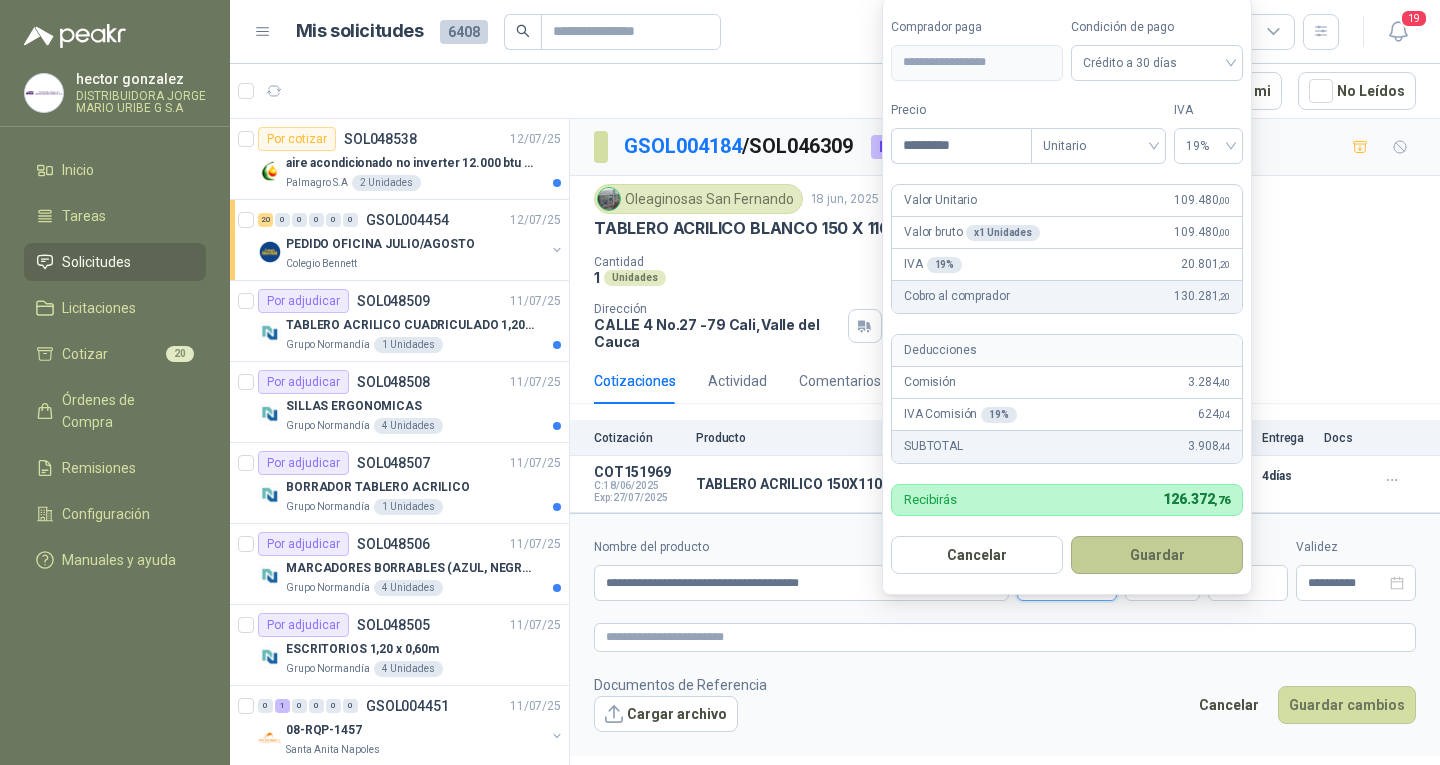 type on "*********" 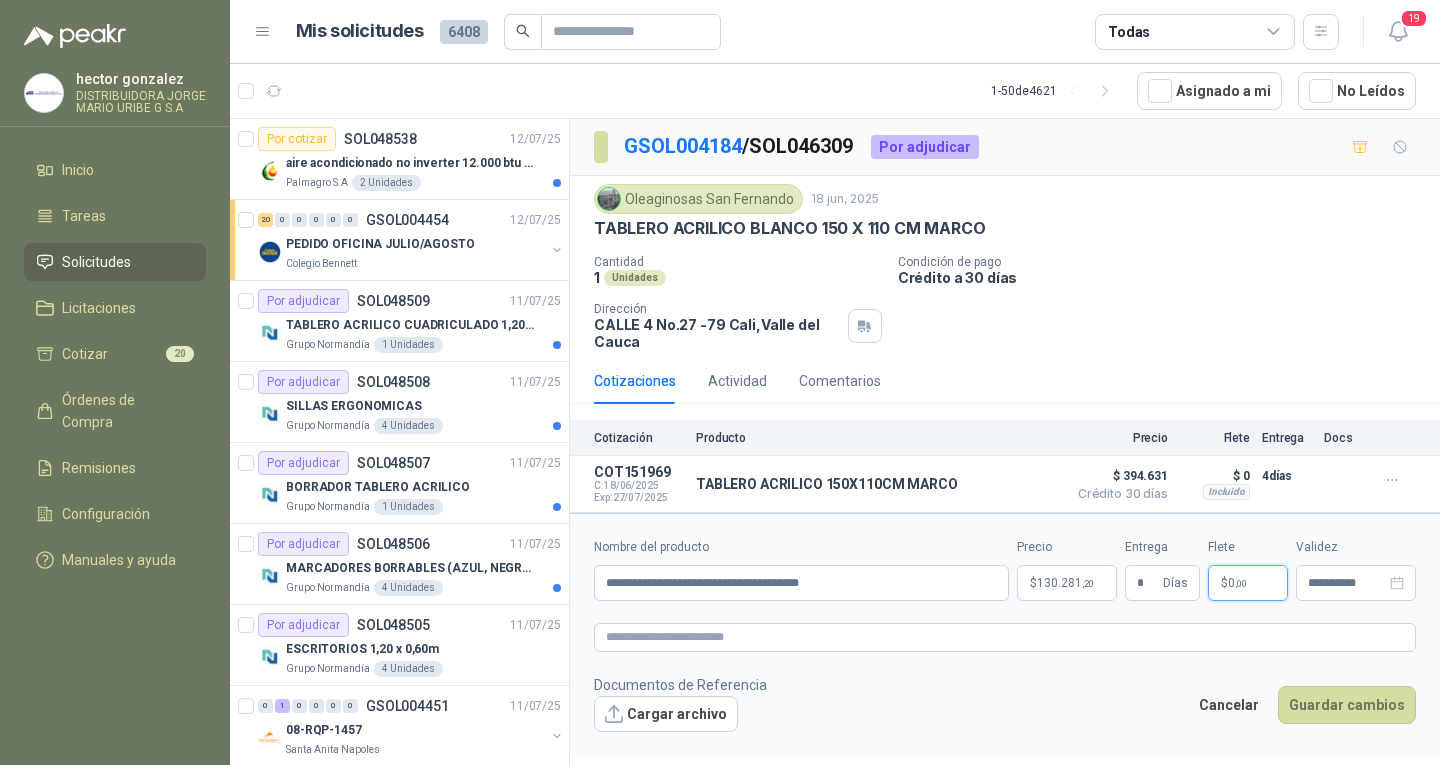 click on "$    0 ,00" at bounding box center (1248, 583) 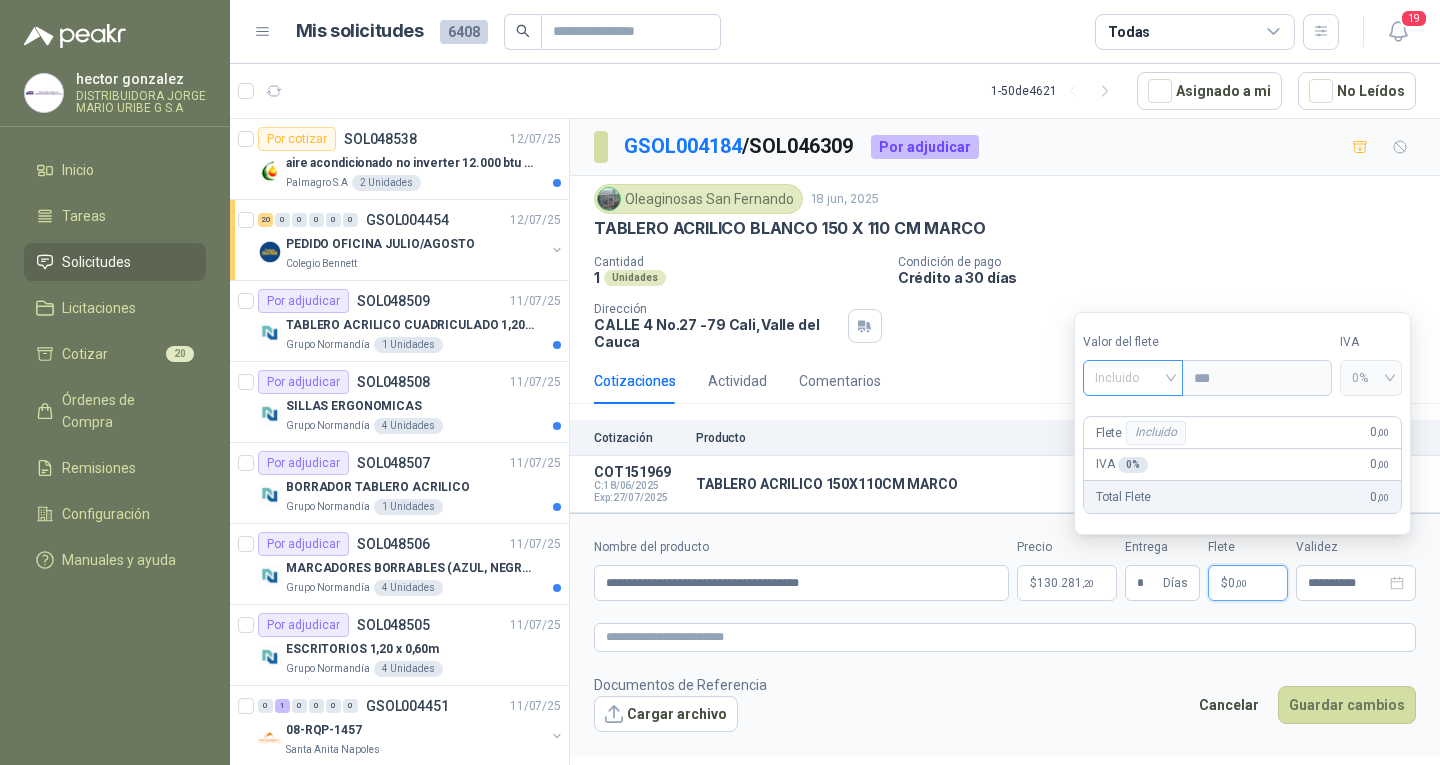 click on "Incluido" at bounding box center [1133, 378] 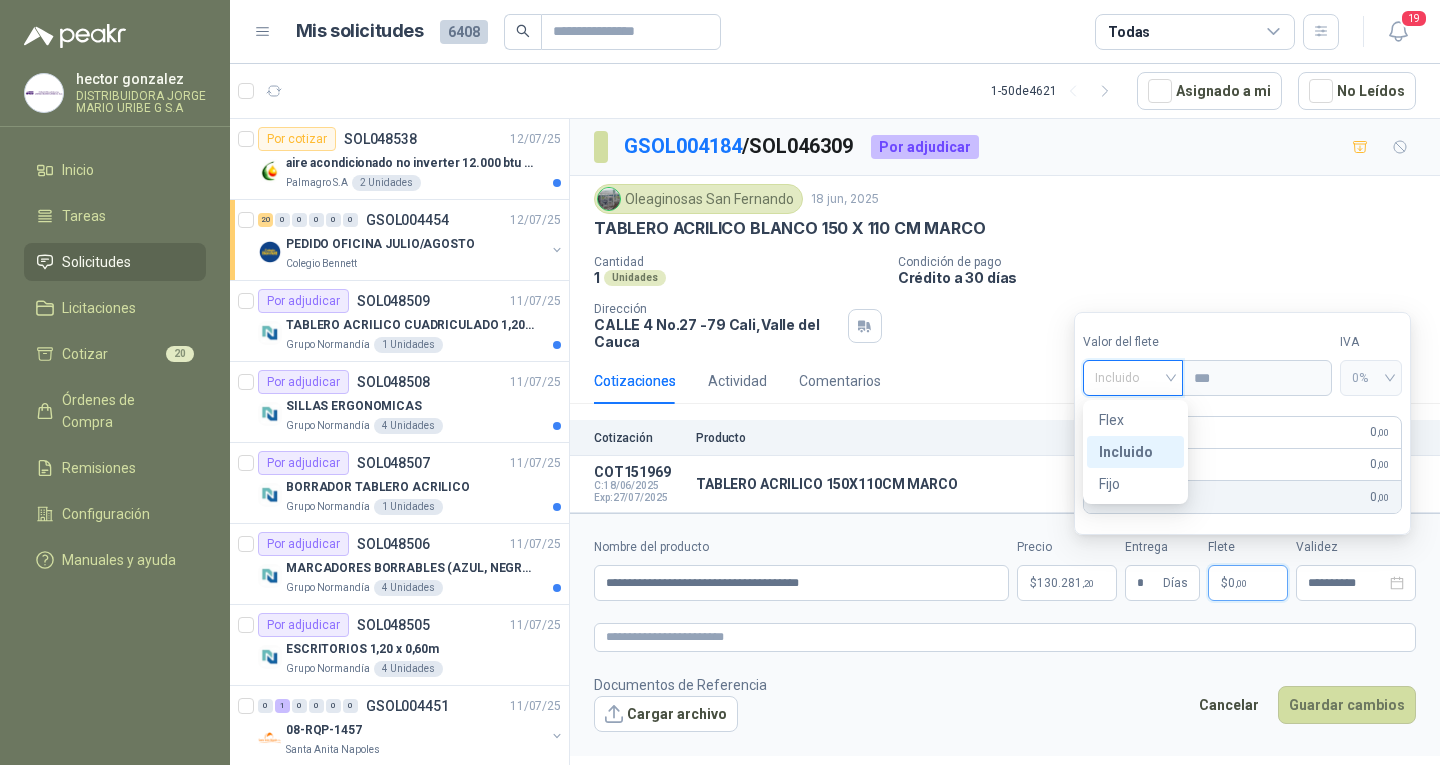 click on "Incluido" at bounding box center (1135, 452) 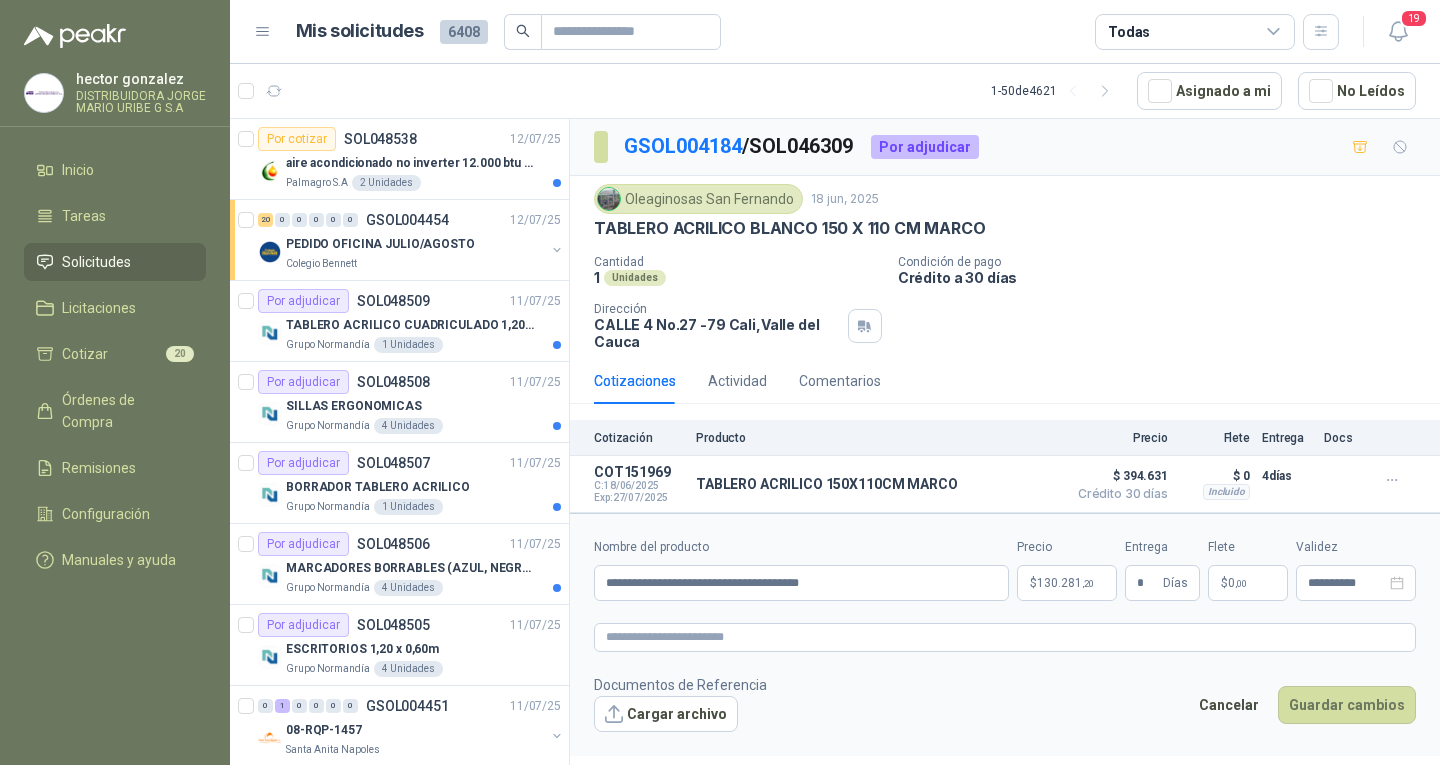 click on "Documentos de Referencia Cargar archivo Cancelar Guardar cambios" at bounding box center [1005, 703] 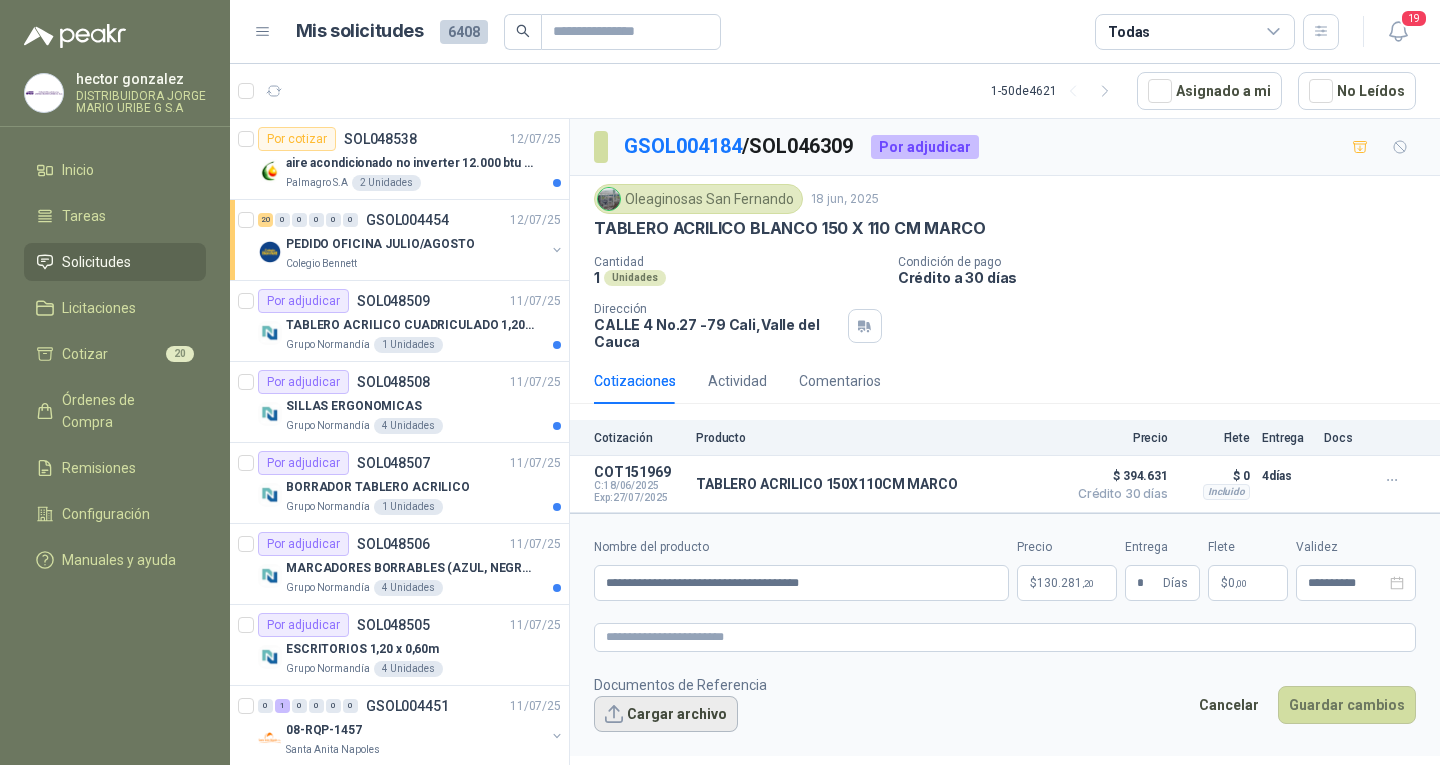 click on "Cargar archivo" at bounding box center (666, 714) 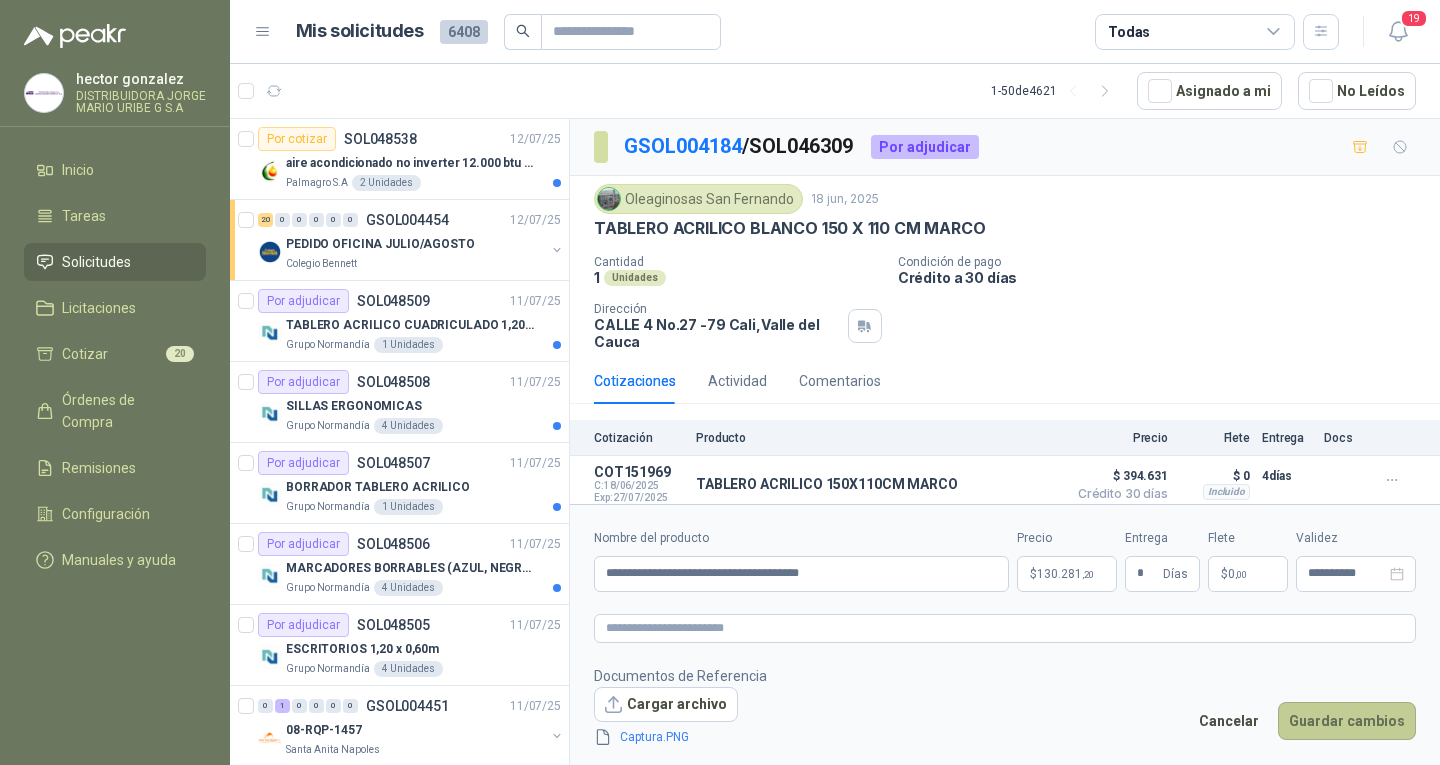 click on "Guardar cambios" at bounding box center (1347, 721) 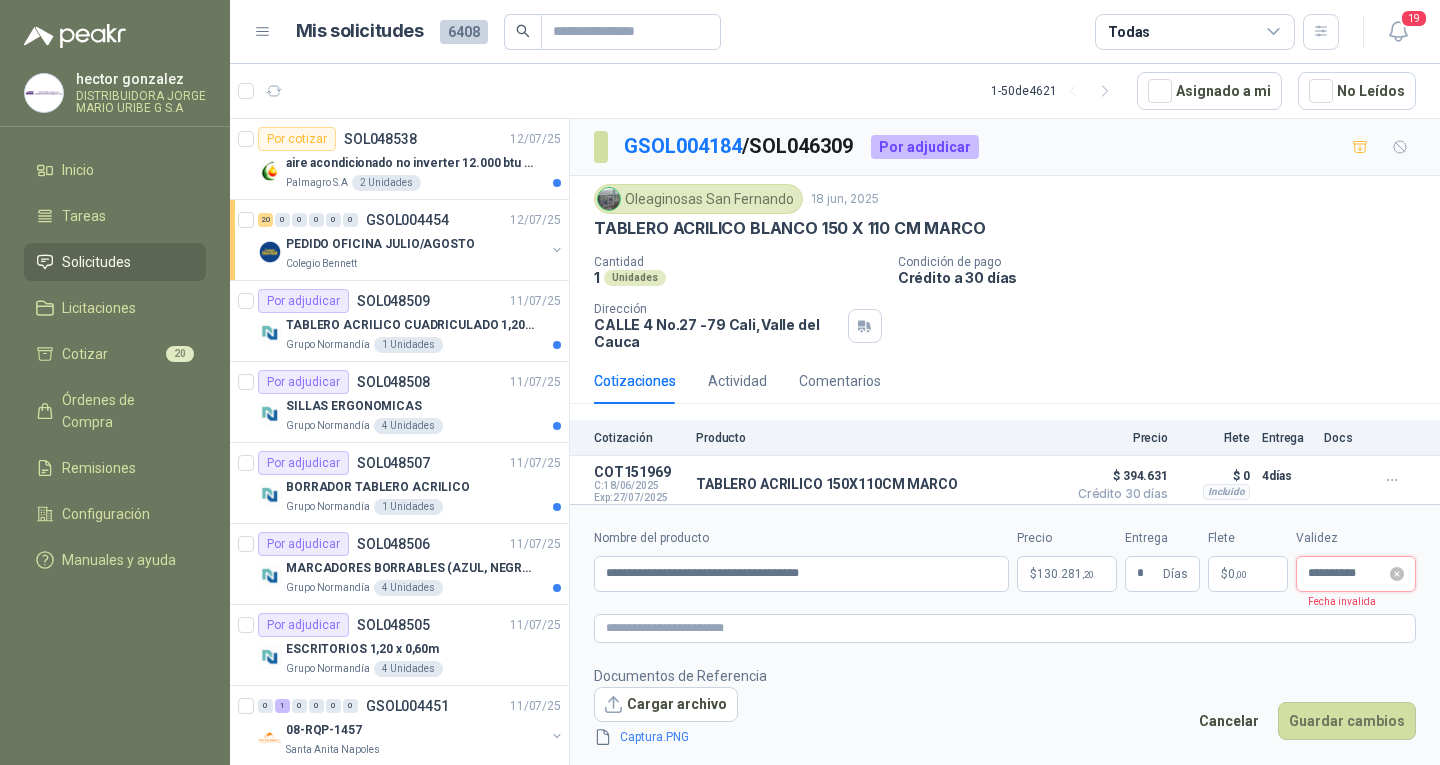 click on "**********" at bounding box center [1347, 573] 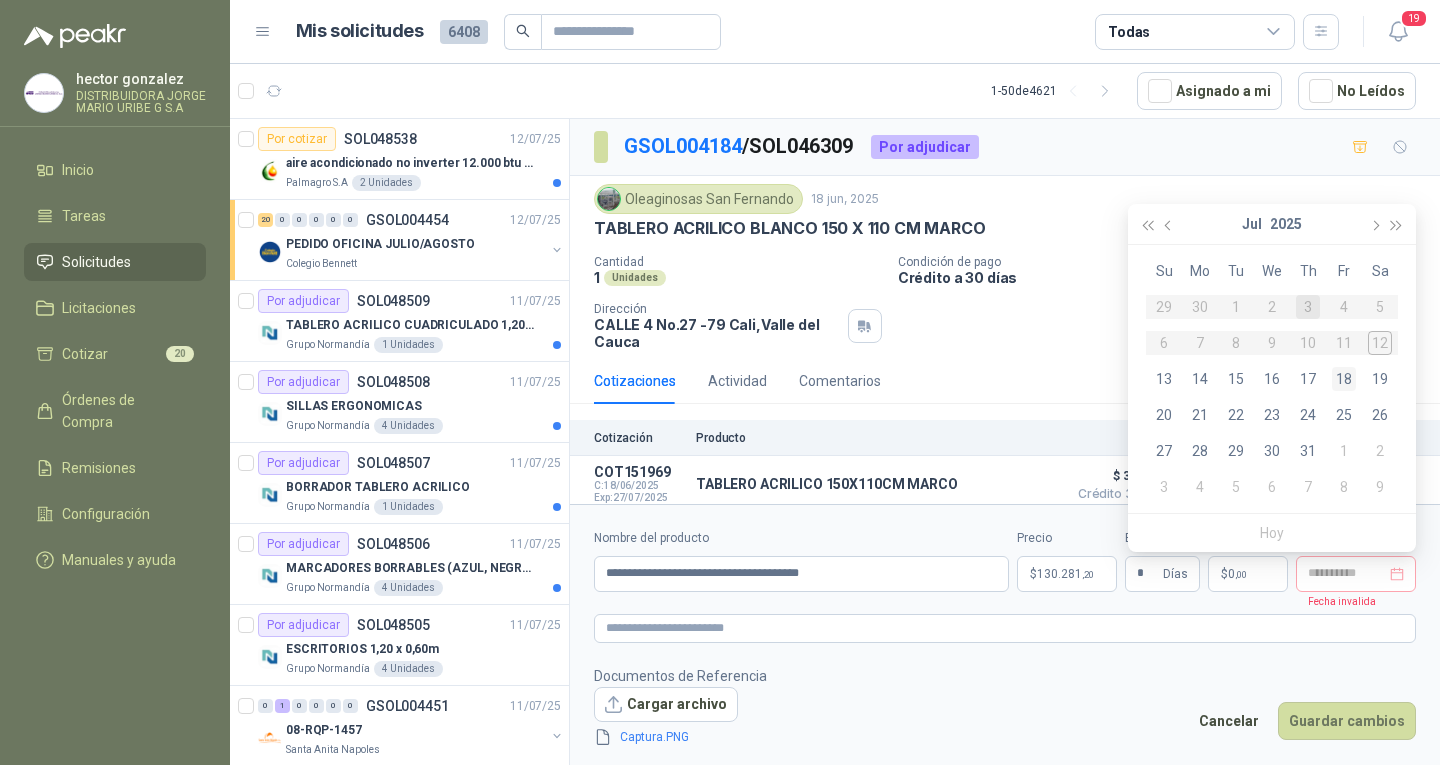 click on "18" at bounding box center (1344, 379) 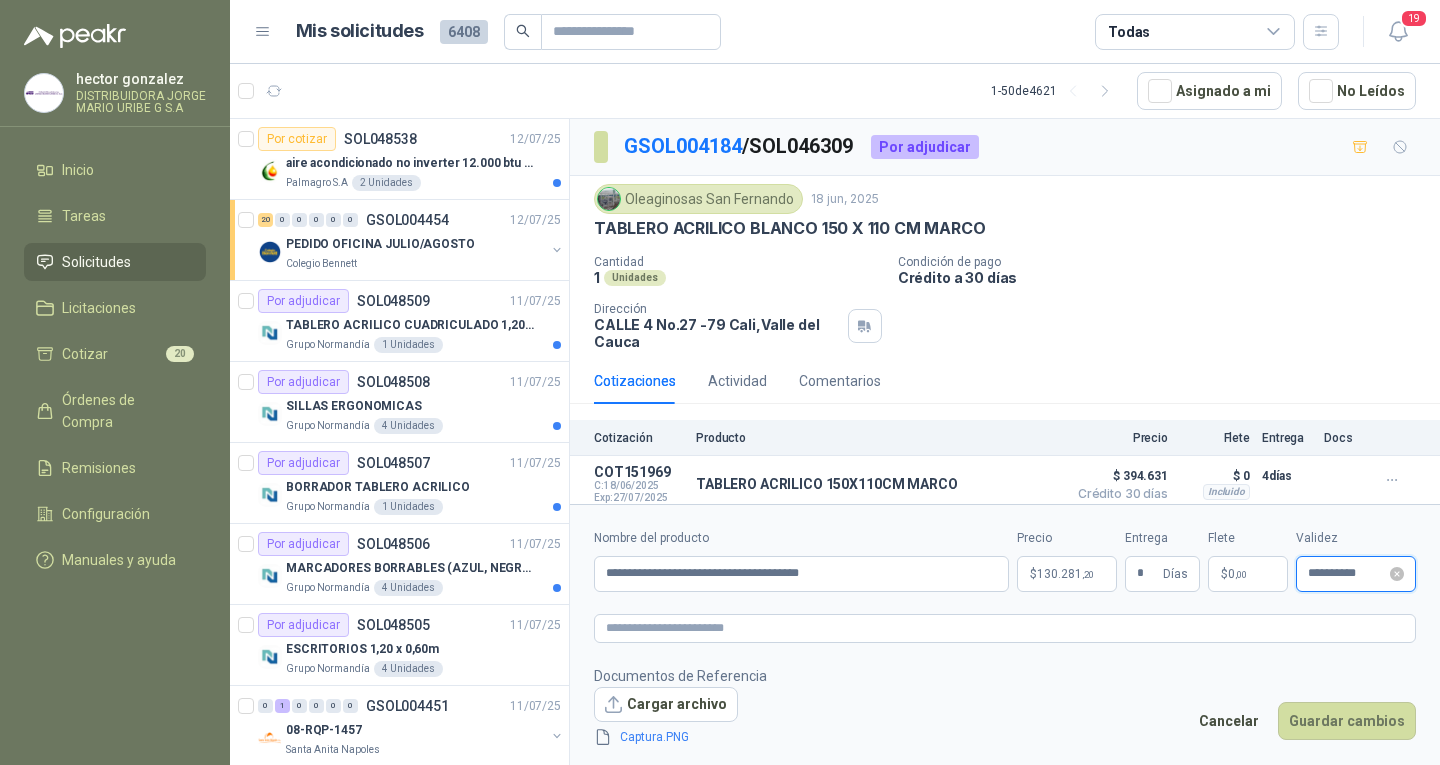 click on "**********" at bounding box center [1347, 573] 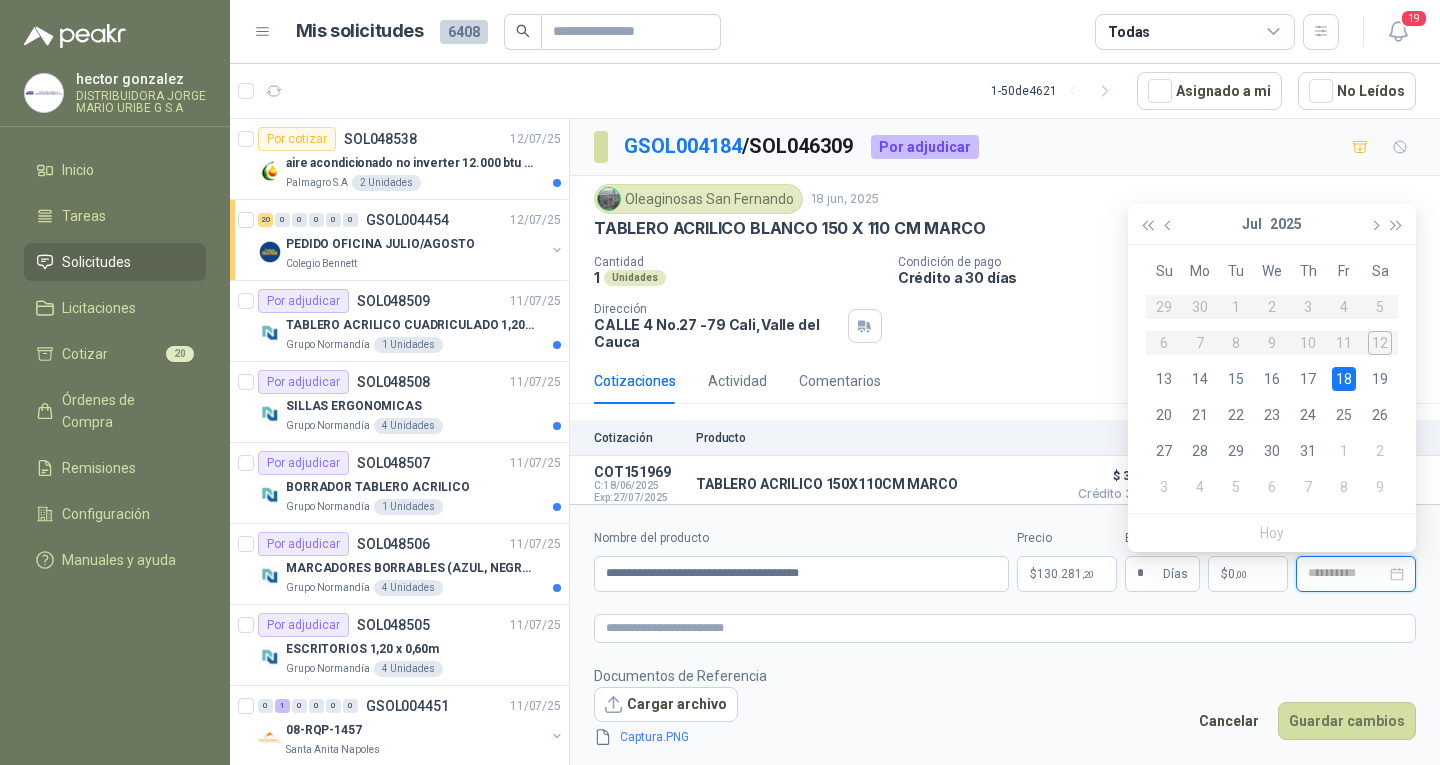 type on "**********" 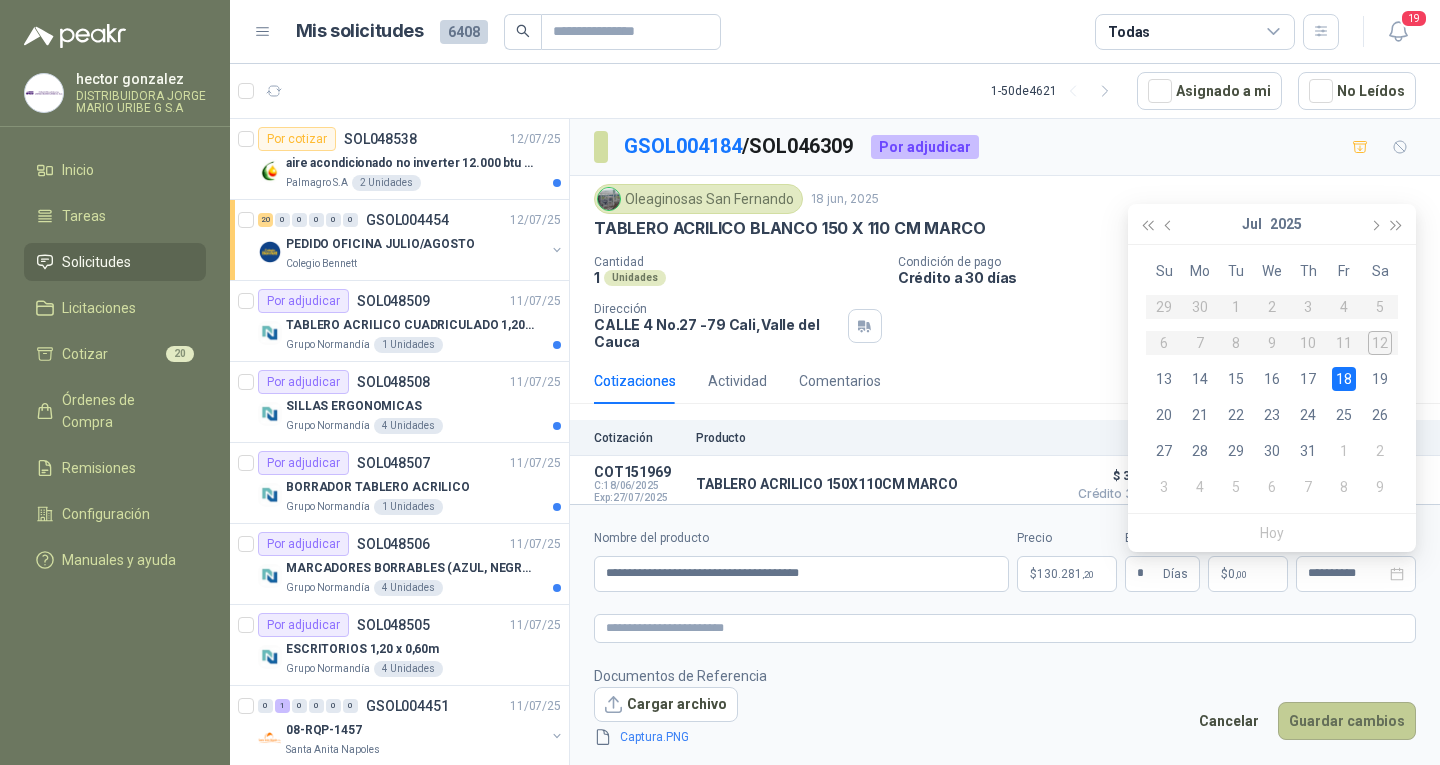 click on "Guardar cambios" at bounding box center [1347, 721] 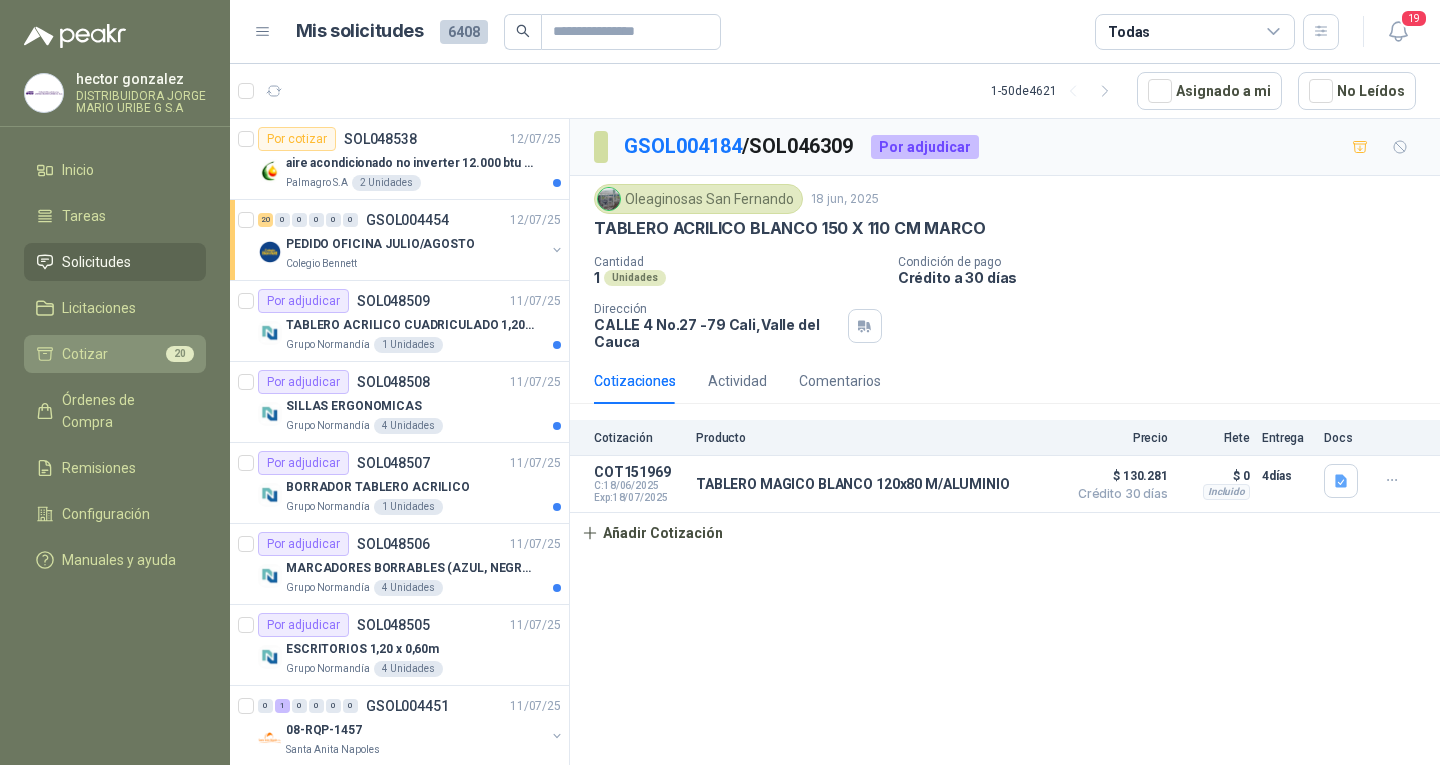click on "20" at bounding box center [180, 354] 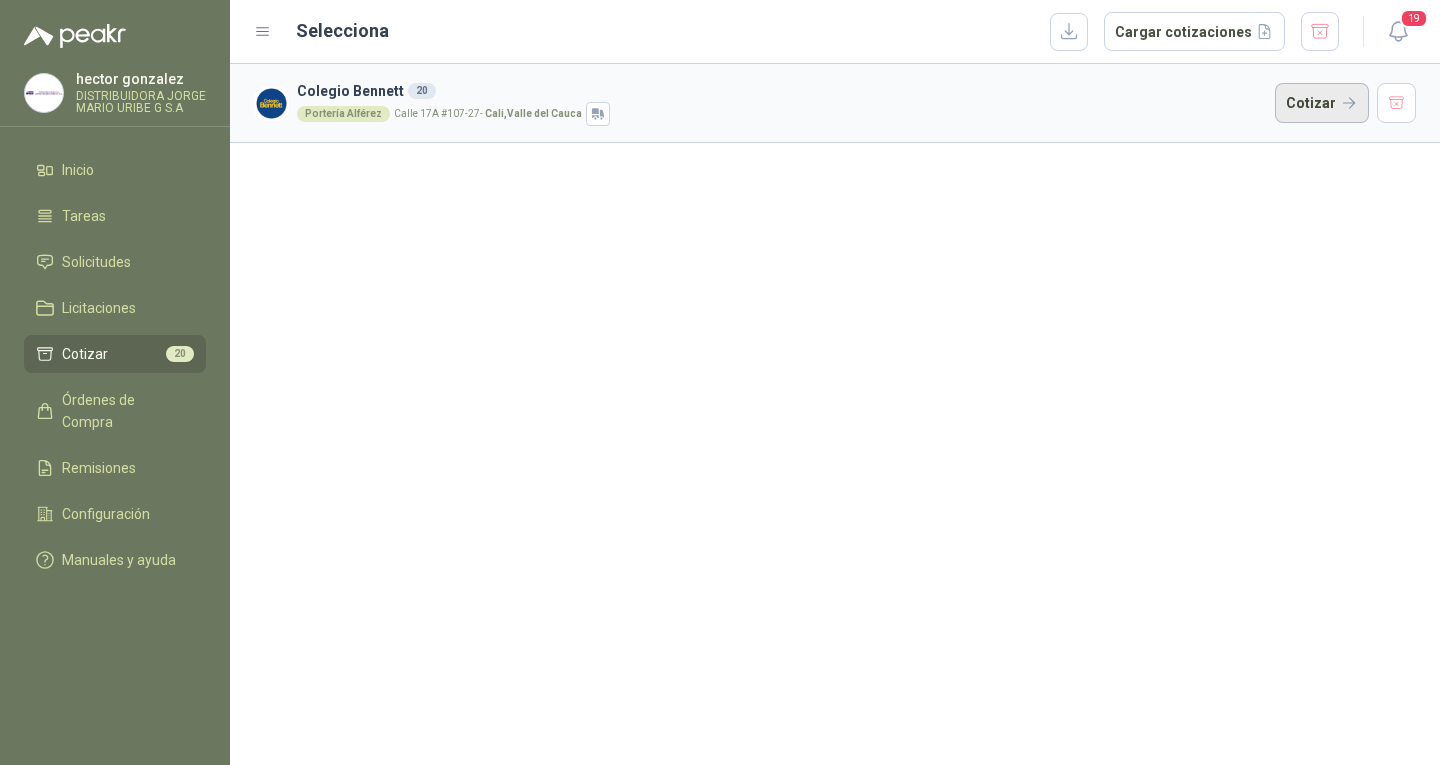 click on "Cotizar" at bounding box center (1322, 103) 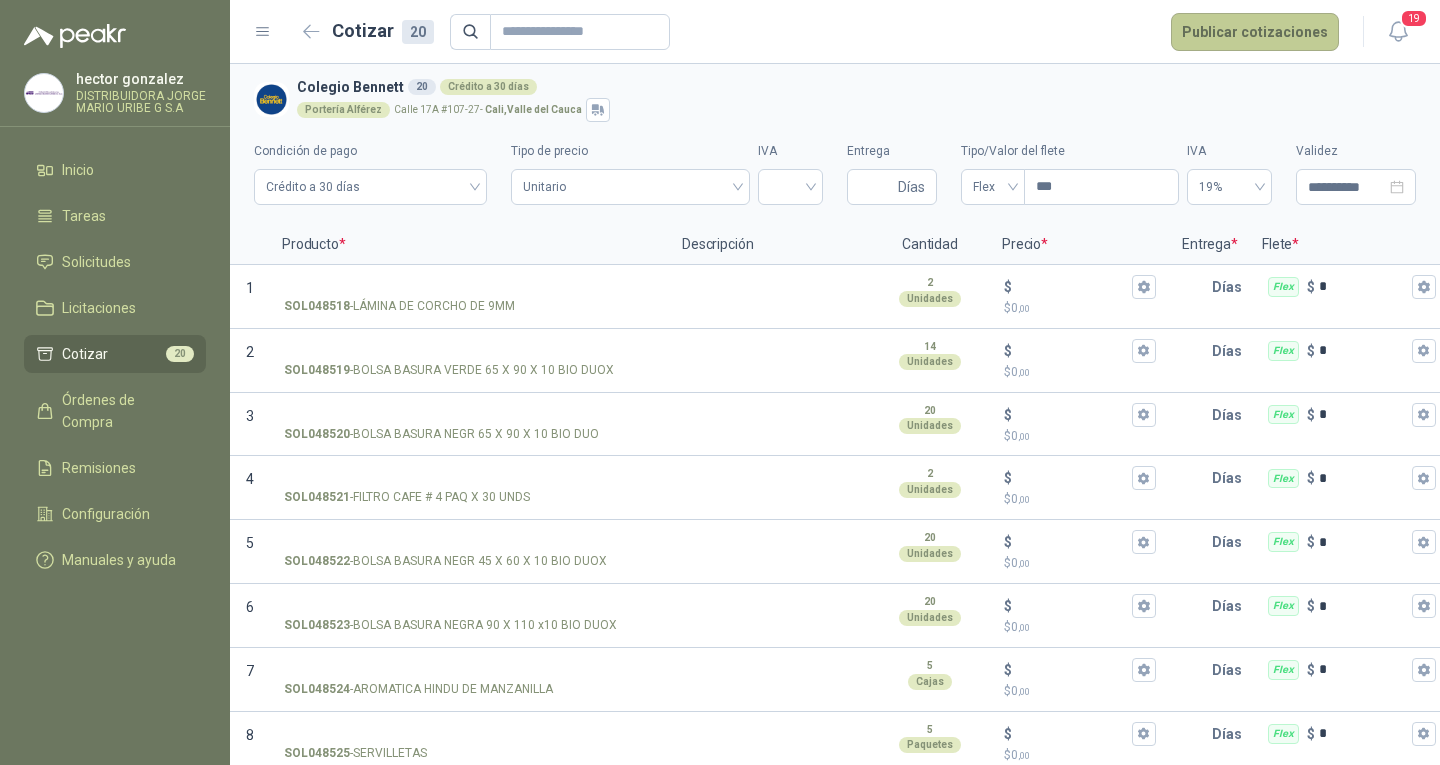 type 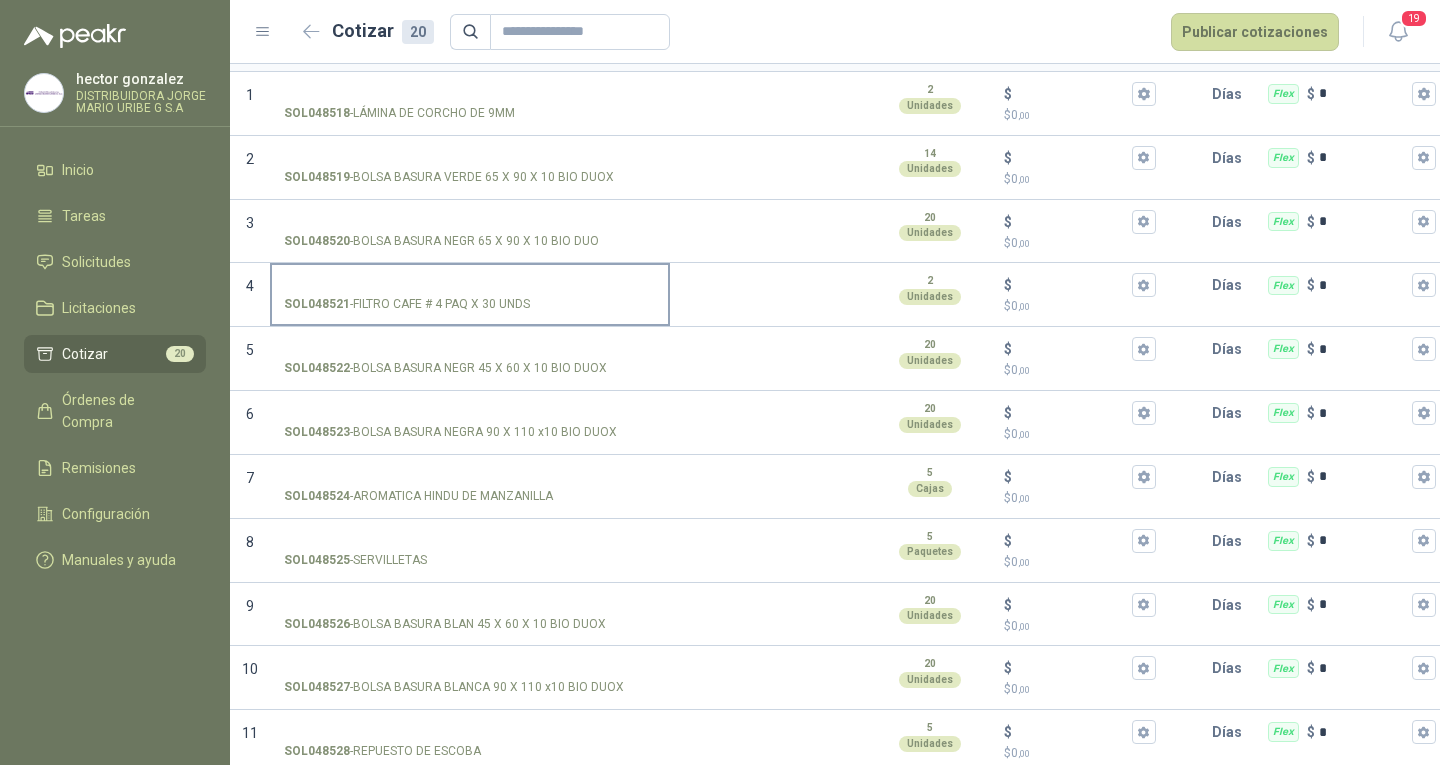 scroll, scrollTop: 0, scrollLeft: 0, axis: both 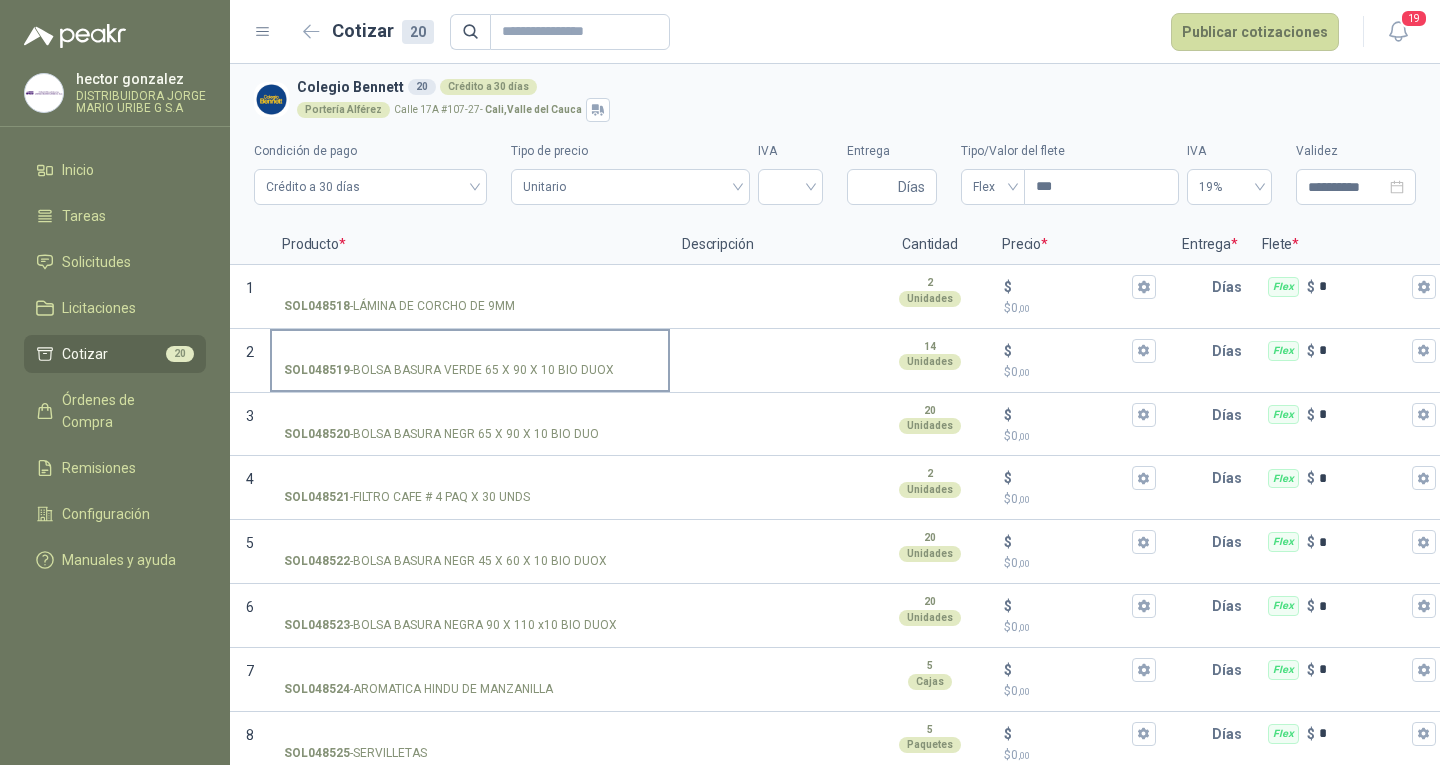 click on "SOL048519  -  BOLSA BASURA VERDE 65 X 90 X 10 BIO DUOX" at bounding box center (470, 351) 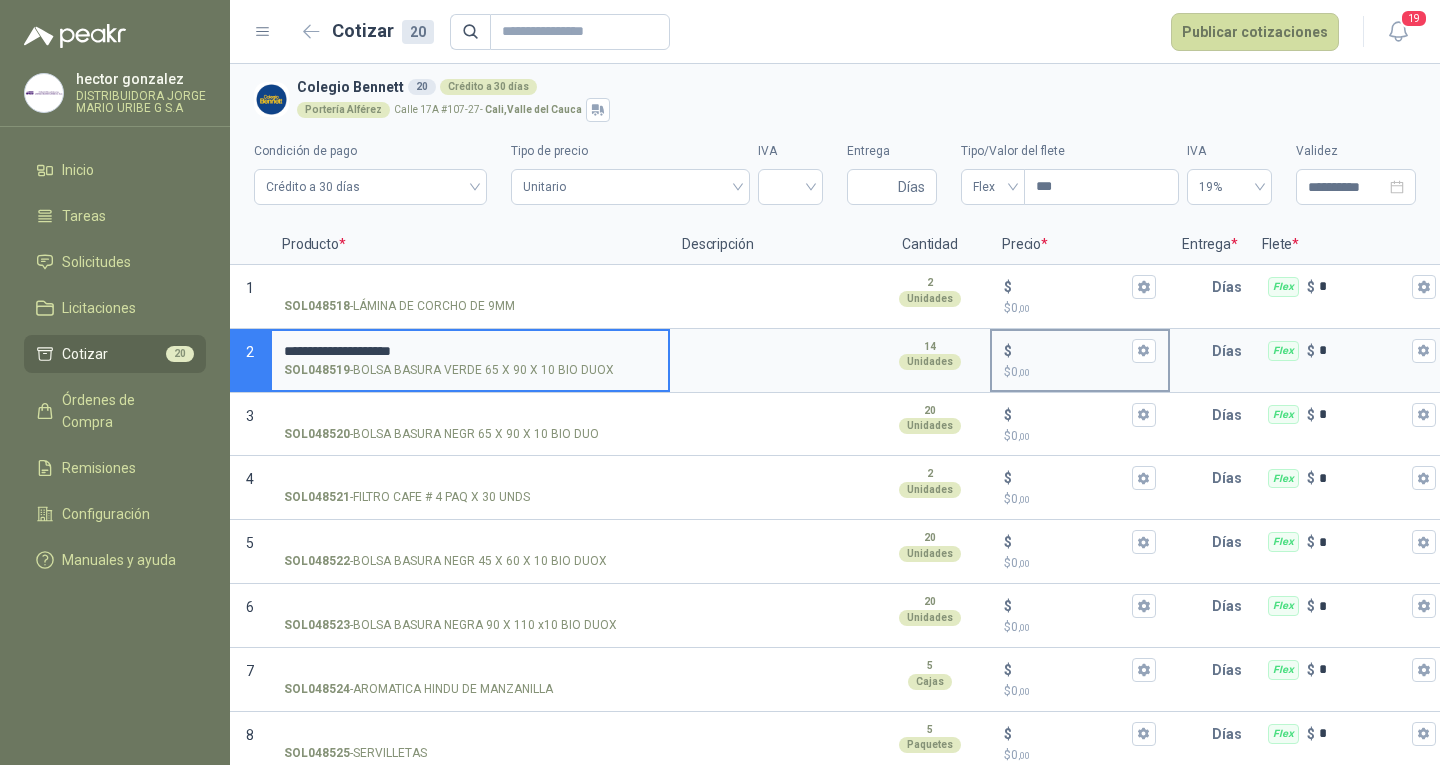 type on "**********" 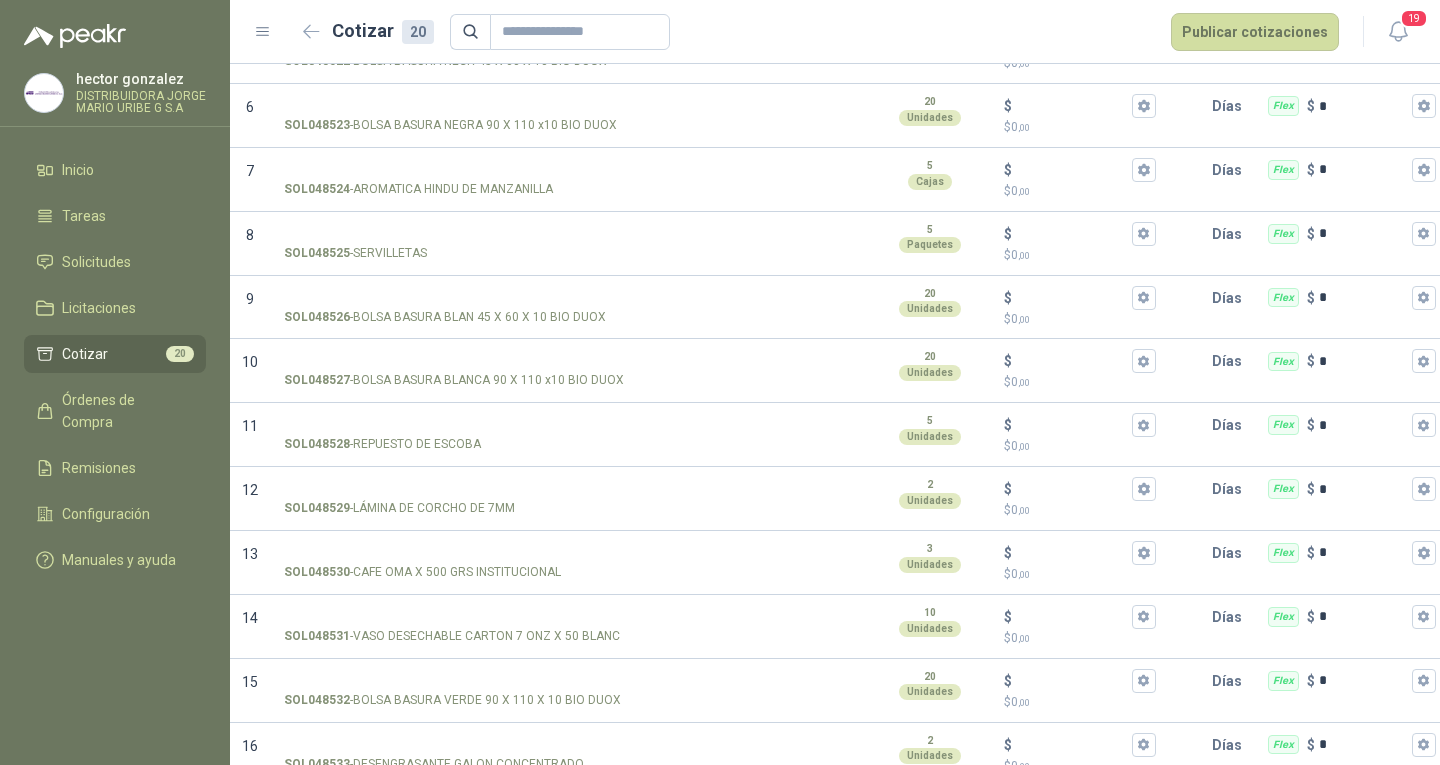 scroll, scrollTop: 793, scrollLeft: 0, axis: vertical 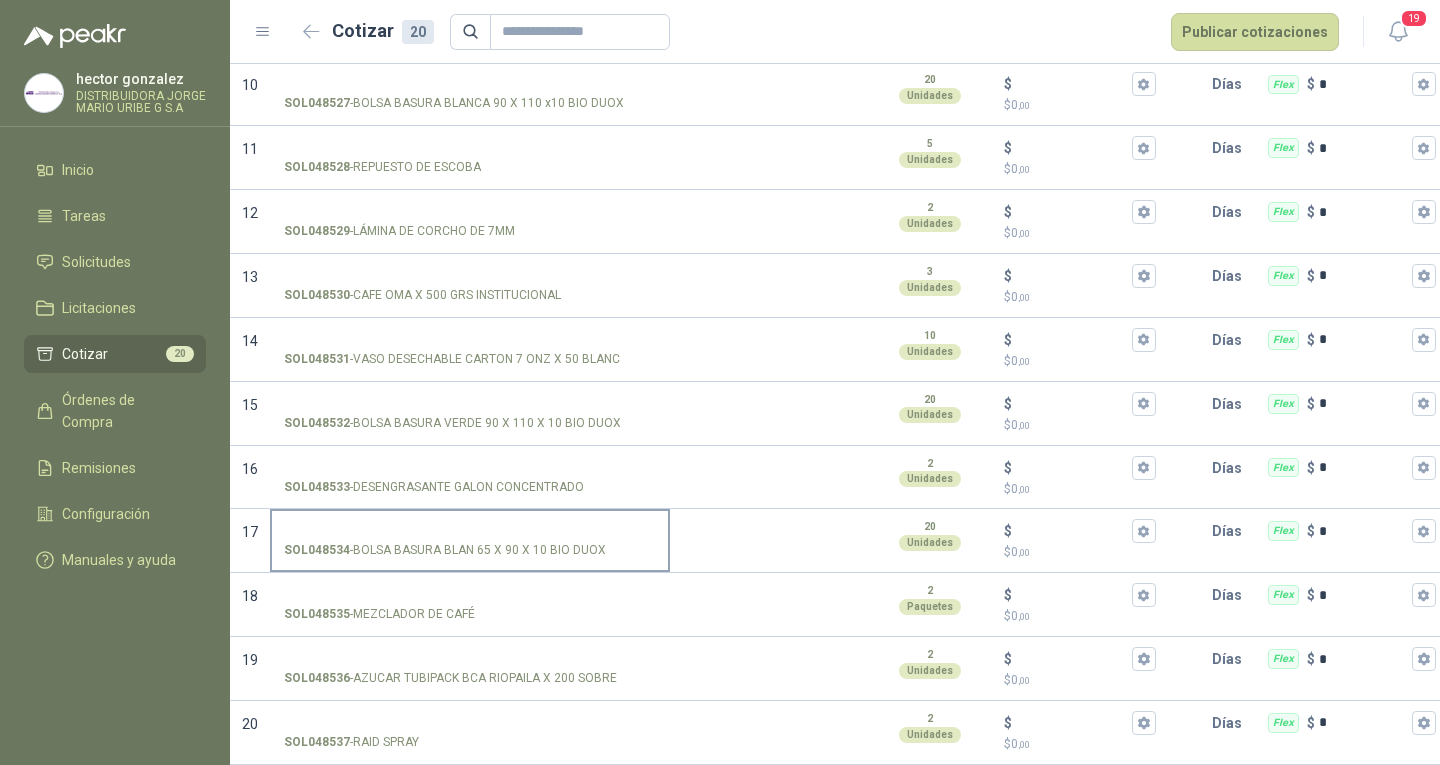 type on "*****" 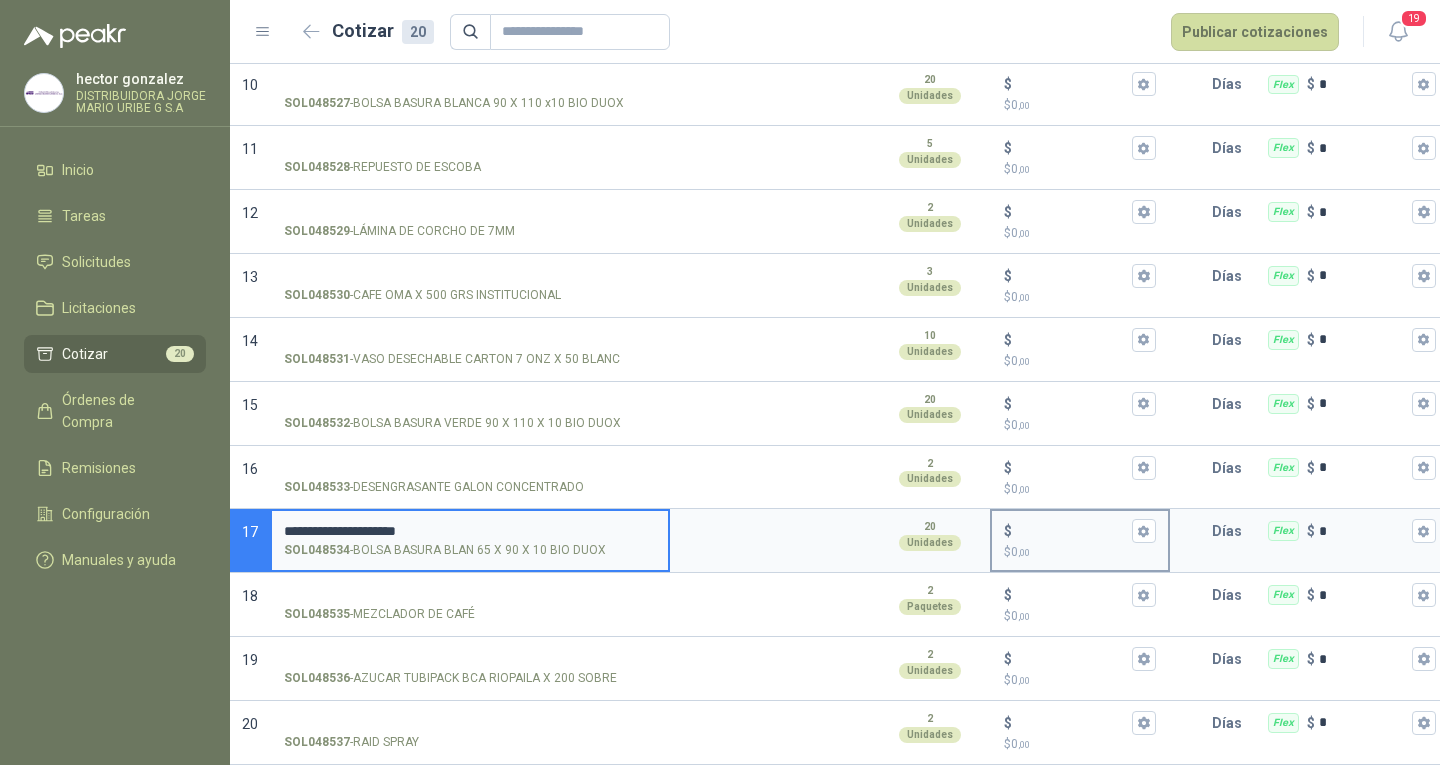 type on "**********" 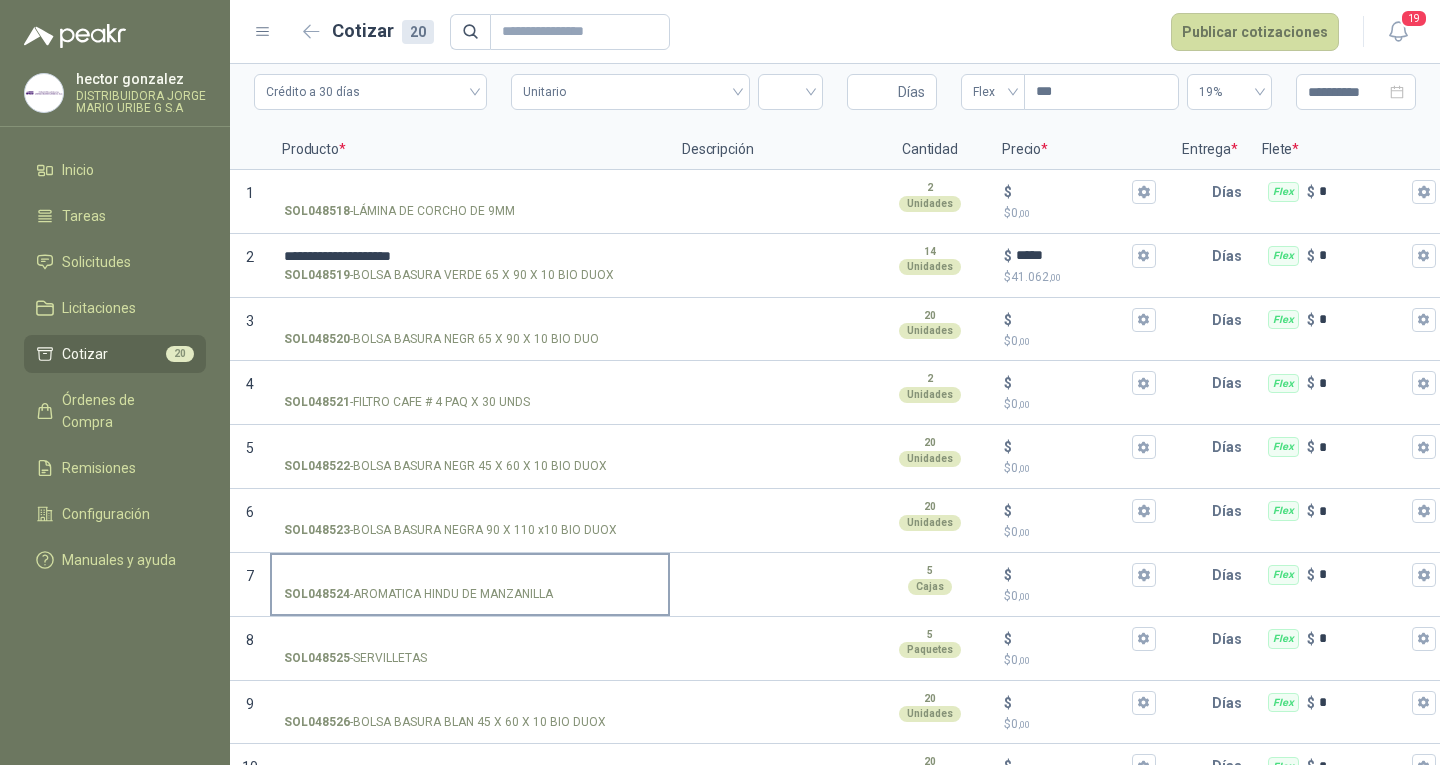 scroll, scrollTop: 93, scrollLeft: 0, axis: vertical 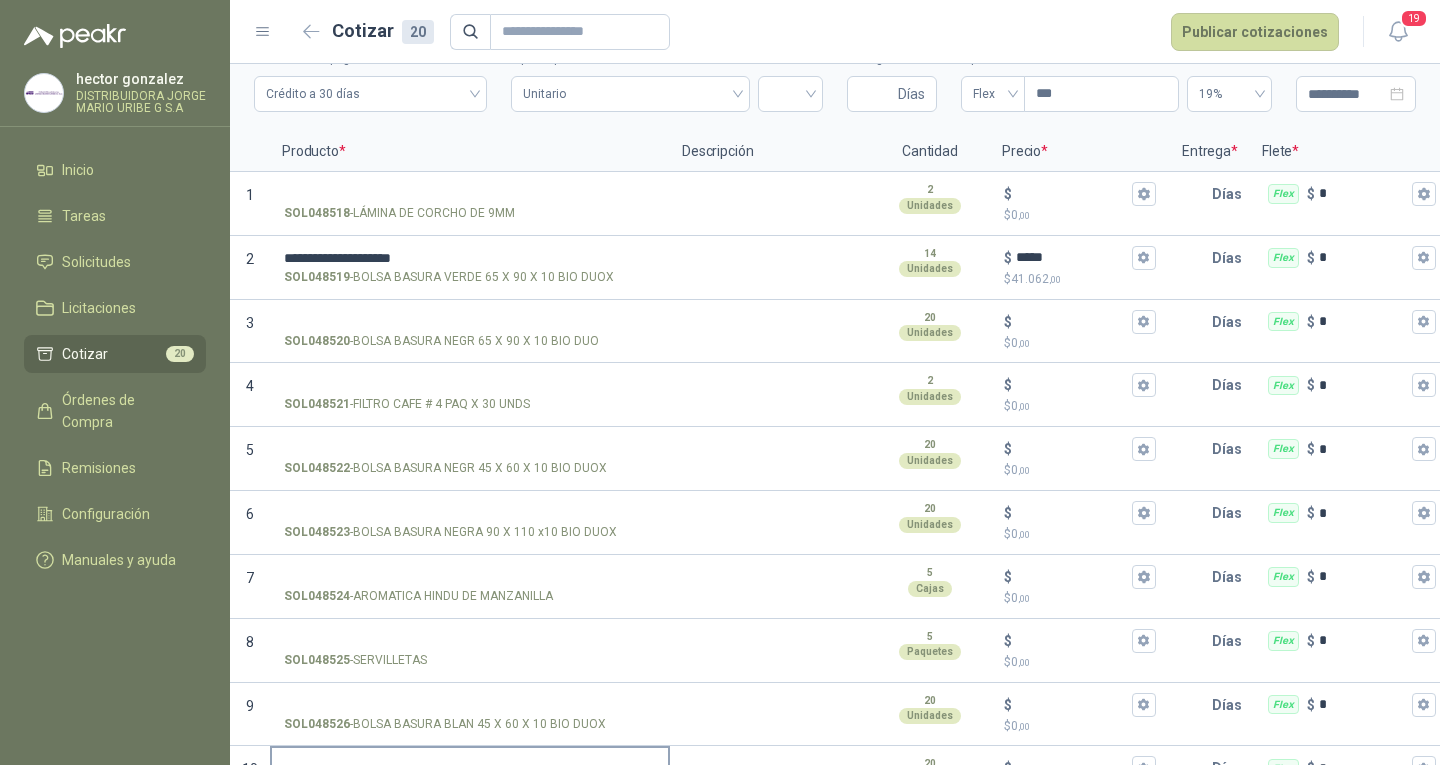 type on "*****" 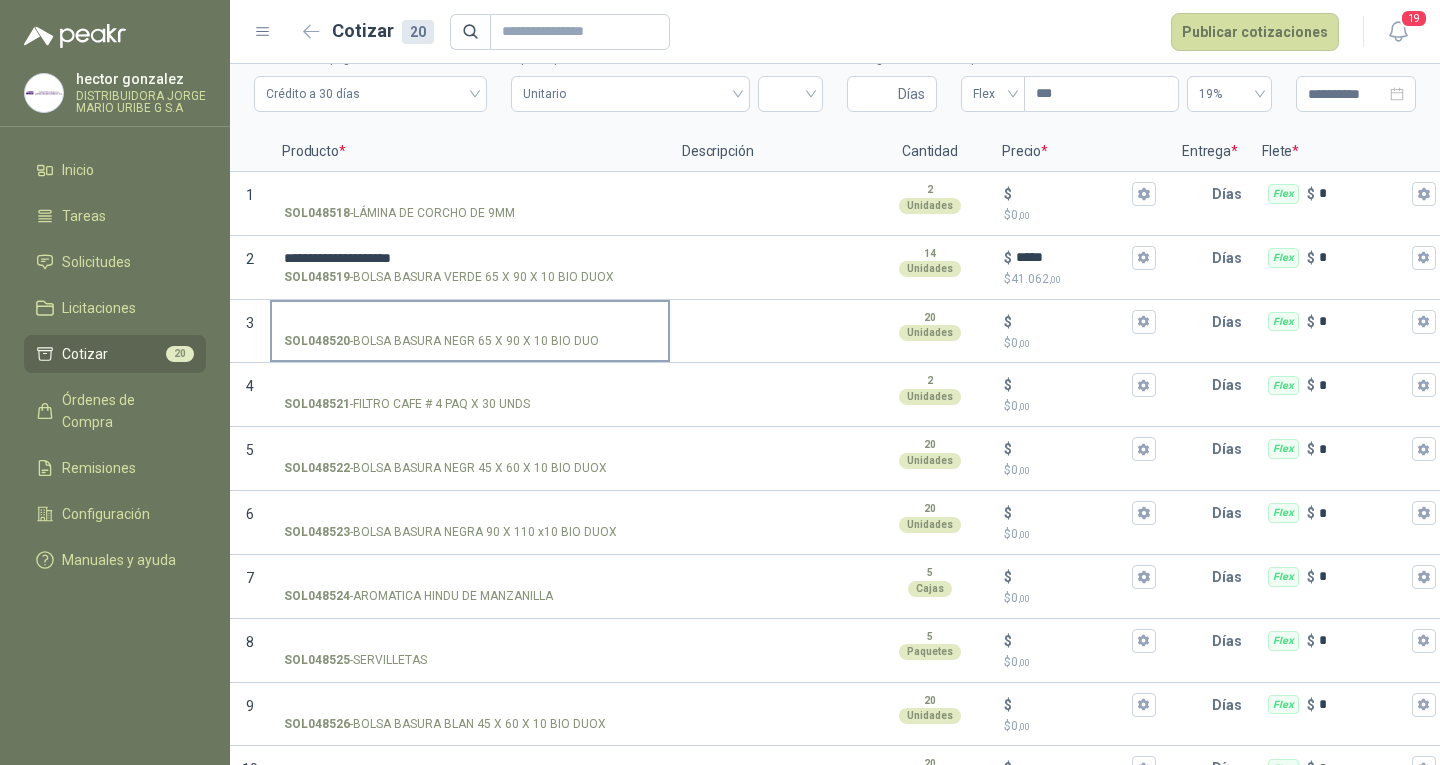 click on "SOL048520  -  BOLSA BASURA NEGR 65 X 90 X 10 BIO DUO" at bounding box center (470, 322) 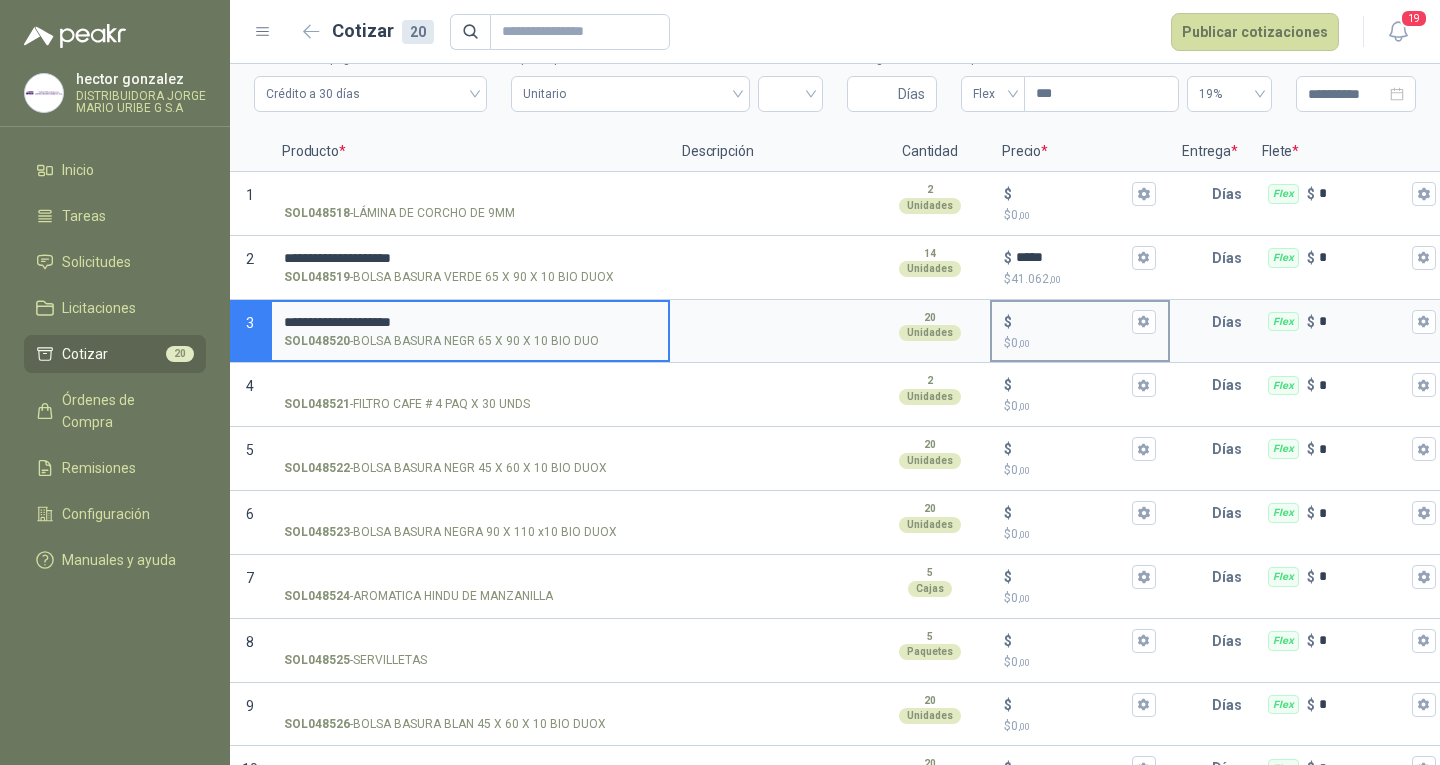 type on "**********" 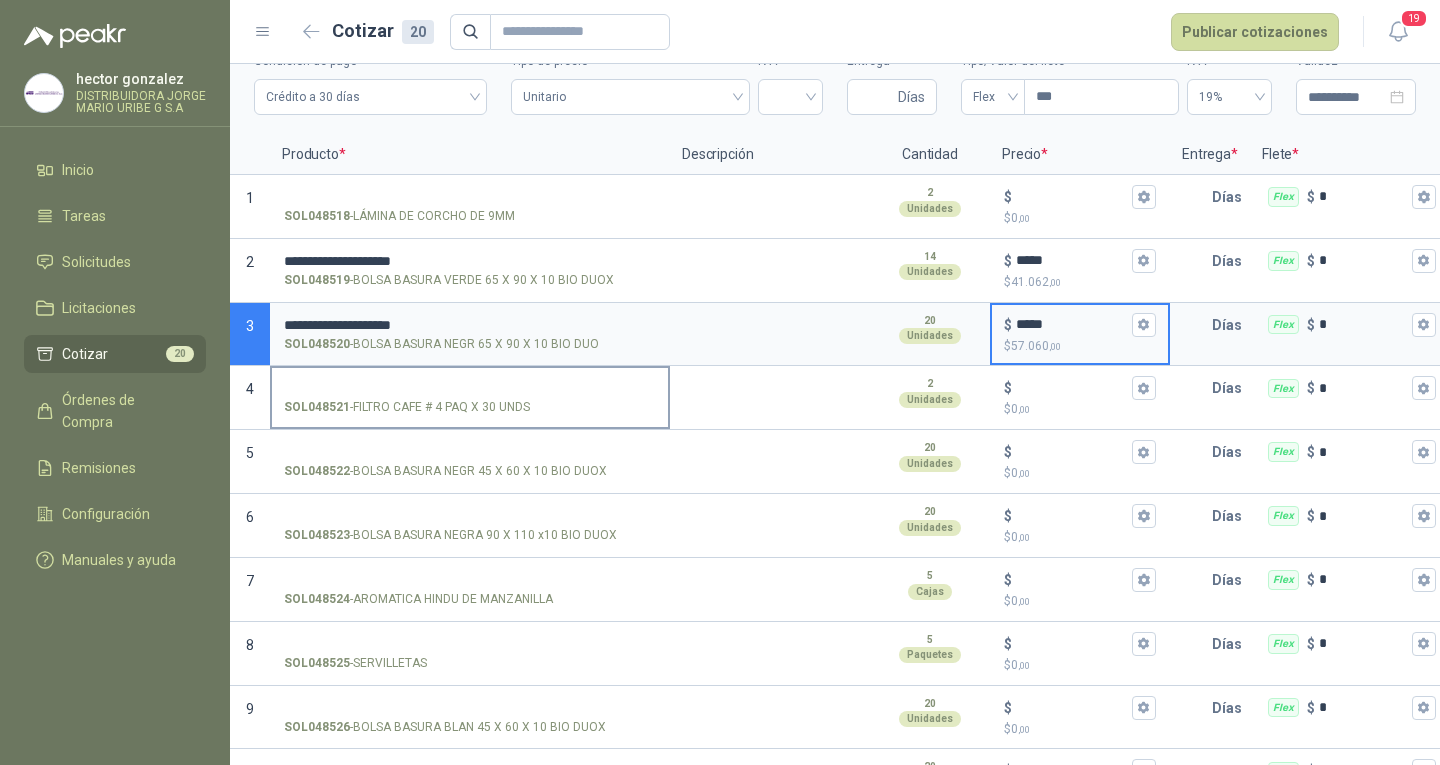 scroll, scrollTop: 100, scrollLeft: 0, axis: vertical 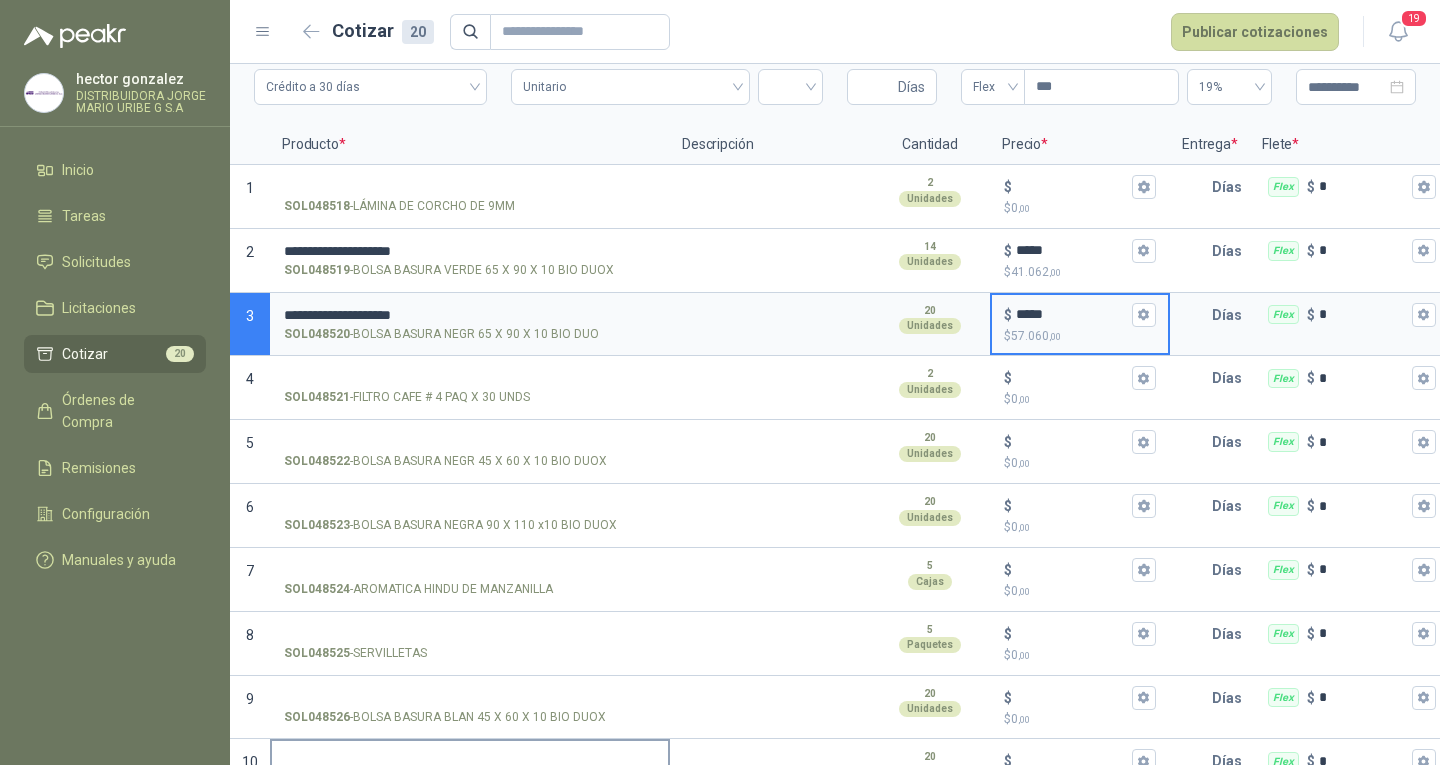 type on "*****" 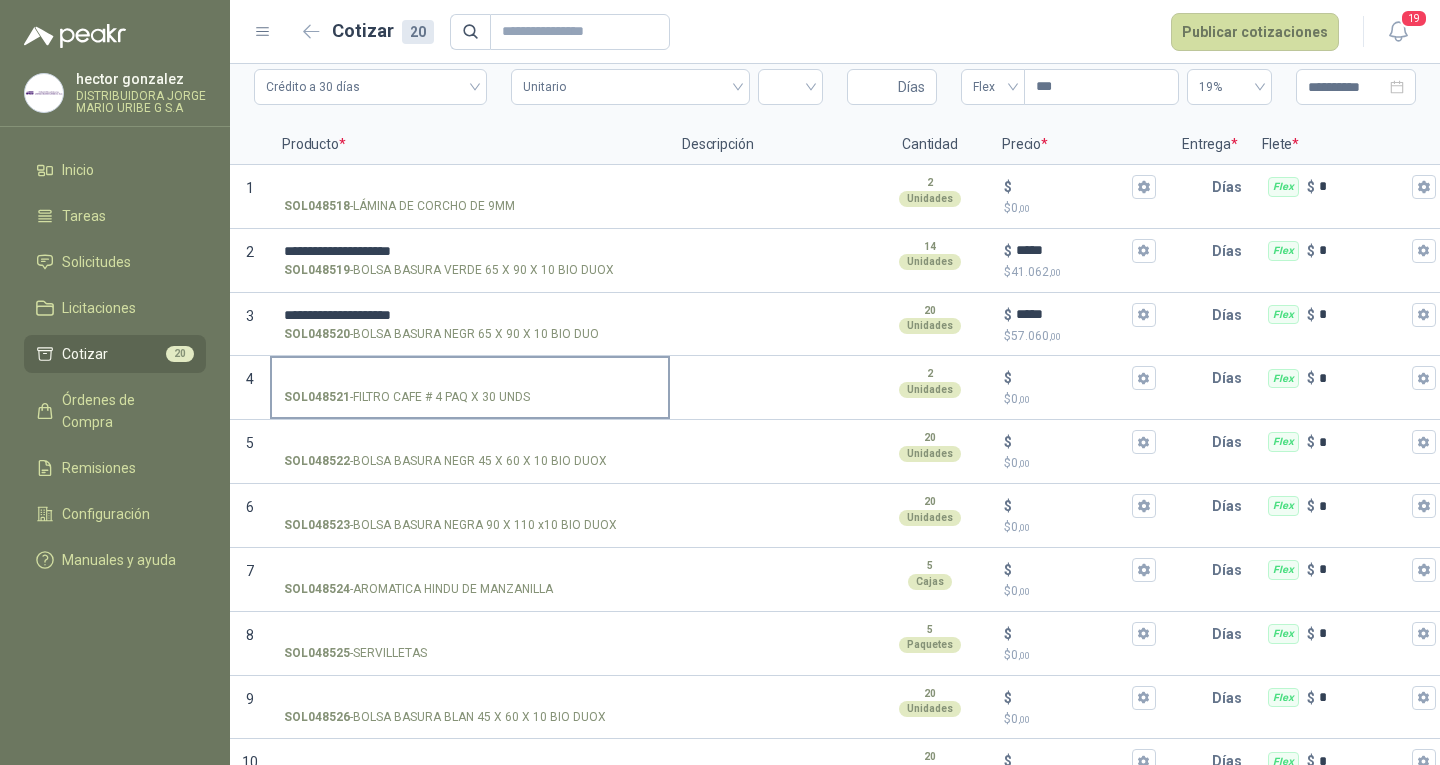 click on "SOL048521  -  FILTRO CAFE # 4 PAQ X 30 UNDS" at bounding box center [470, 378] 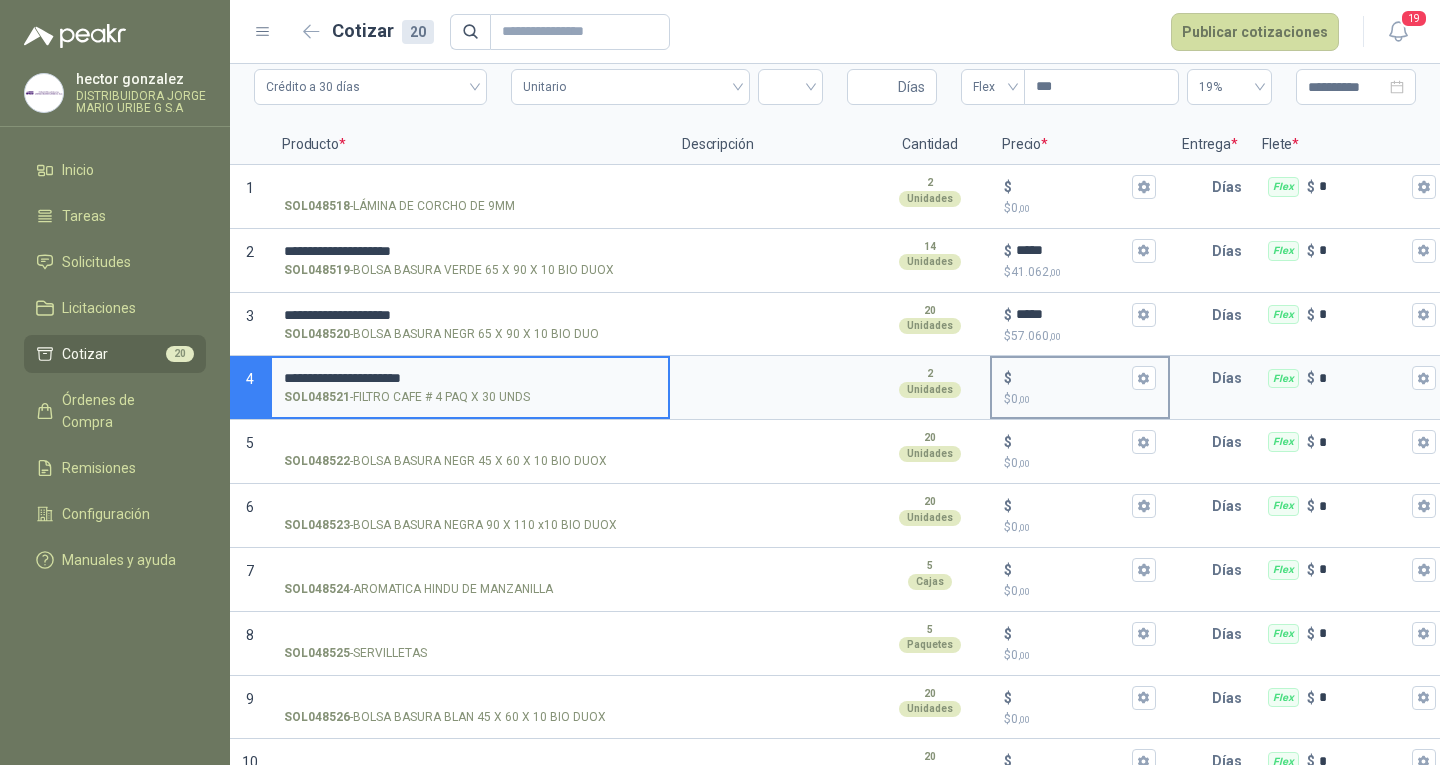 type on "**********" 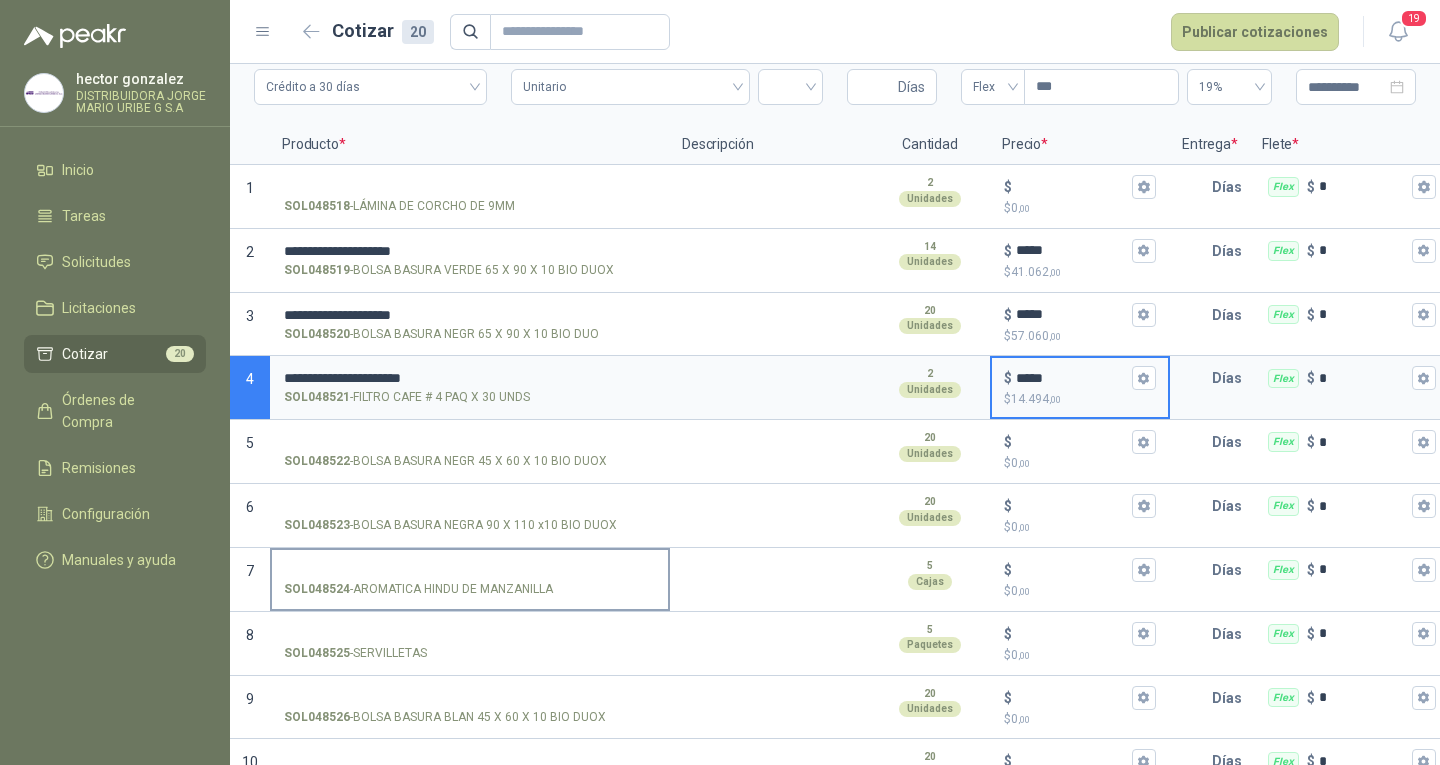 type on "*****" 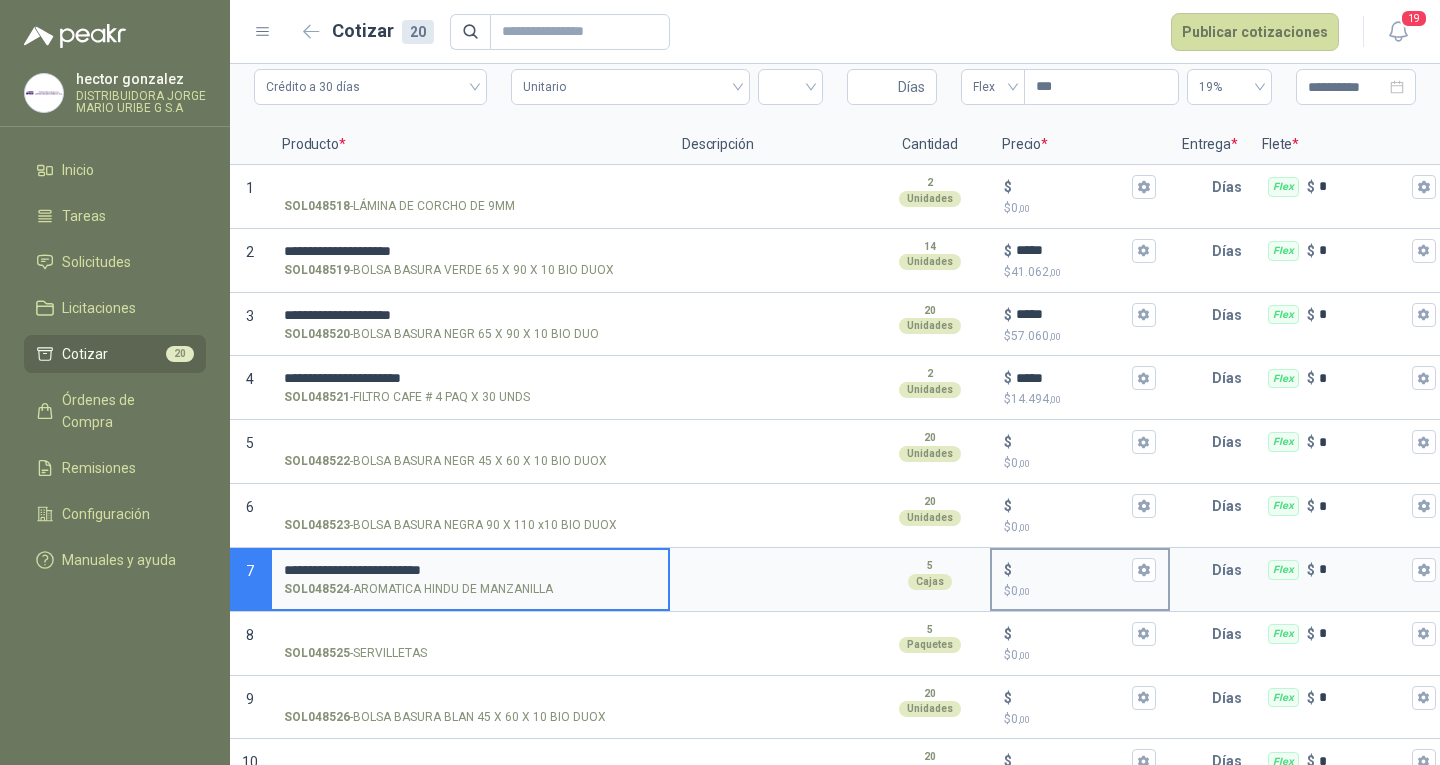 type on "**********" 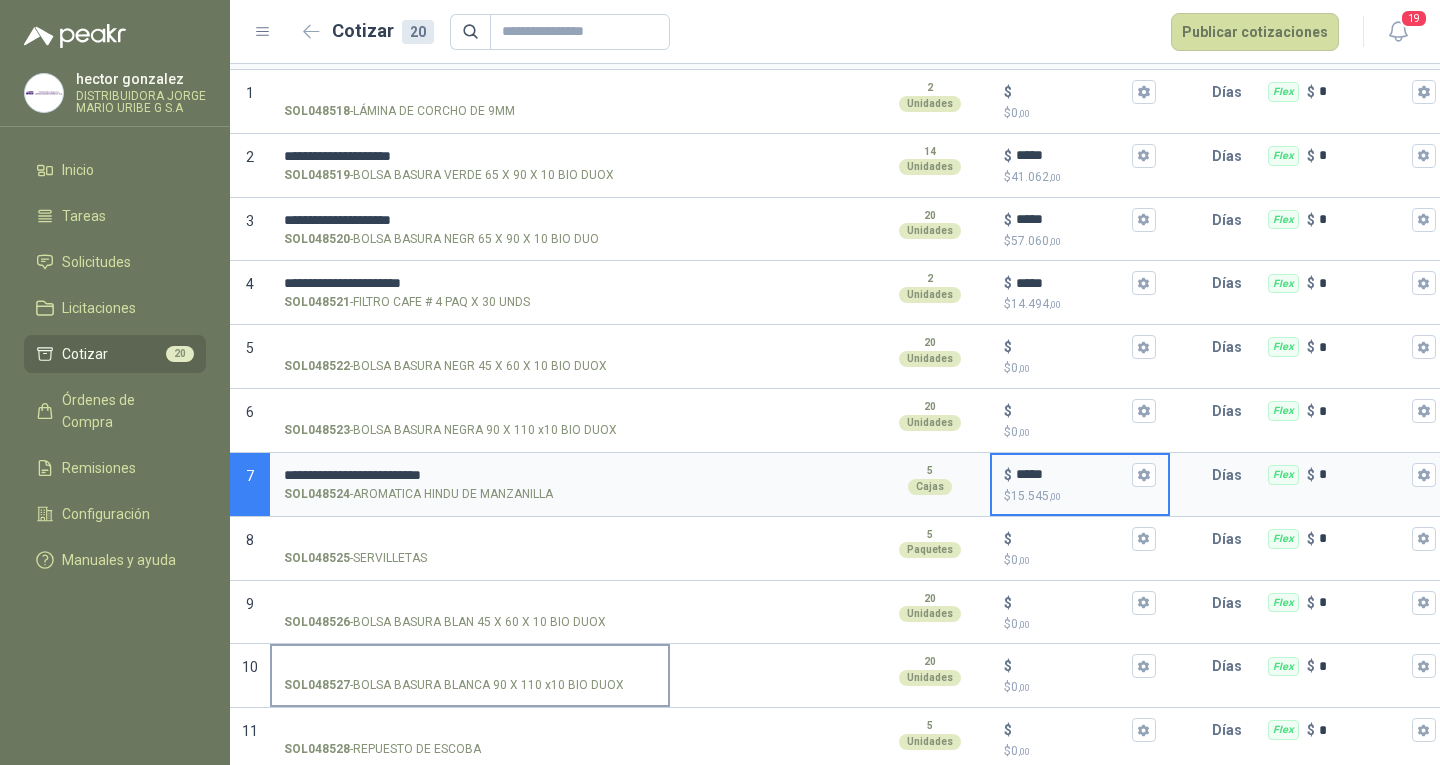 scroll, scrollTop: 200, scrollLeft: 0, axis: vertical 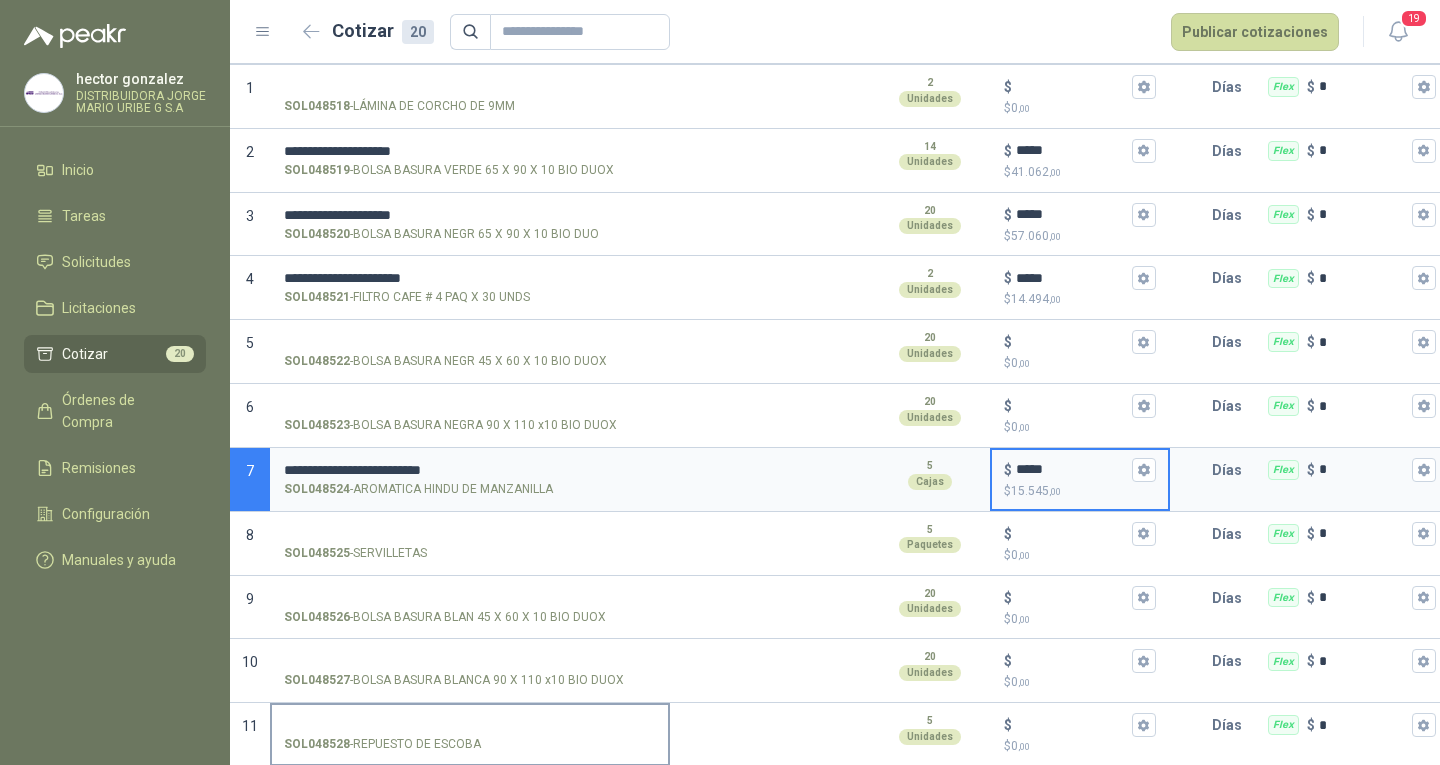 type on "*****" 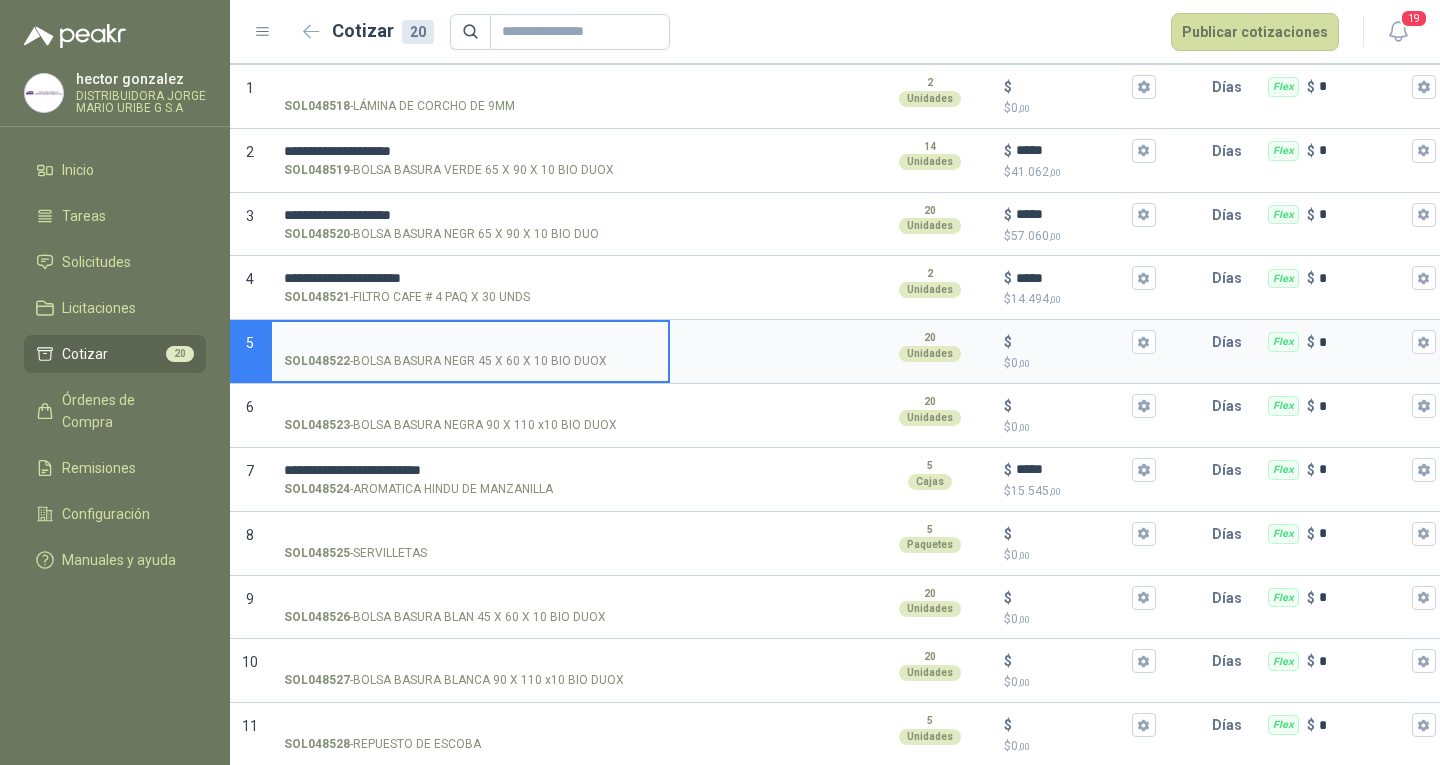 click on "SOL048522  -  BOLSA BASURA NEGR 45 X 60 X 10 BIO DUOX" at bounding box center (470, 342) 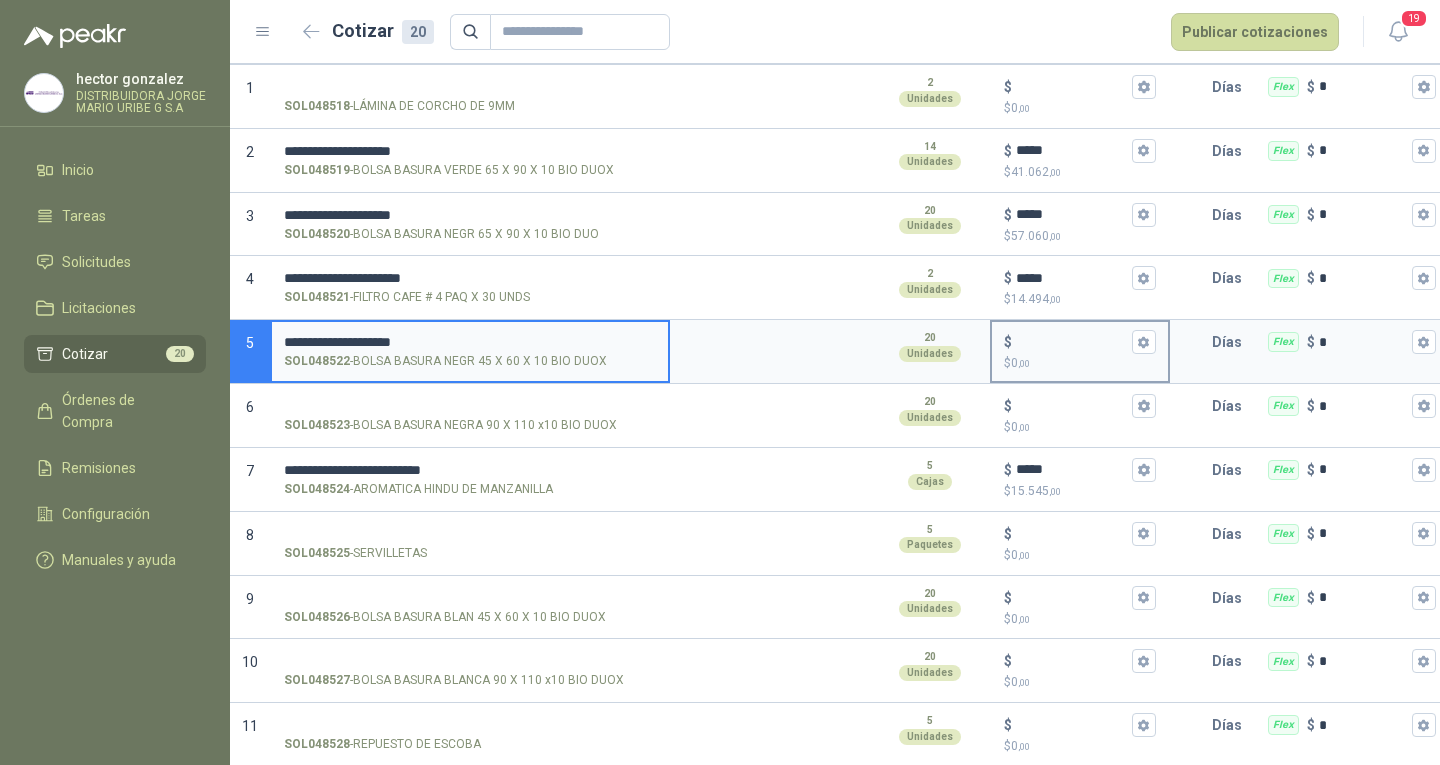 type on "**********" 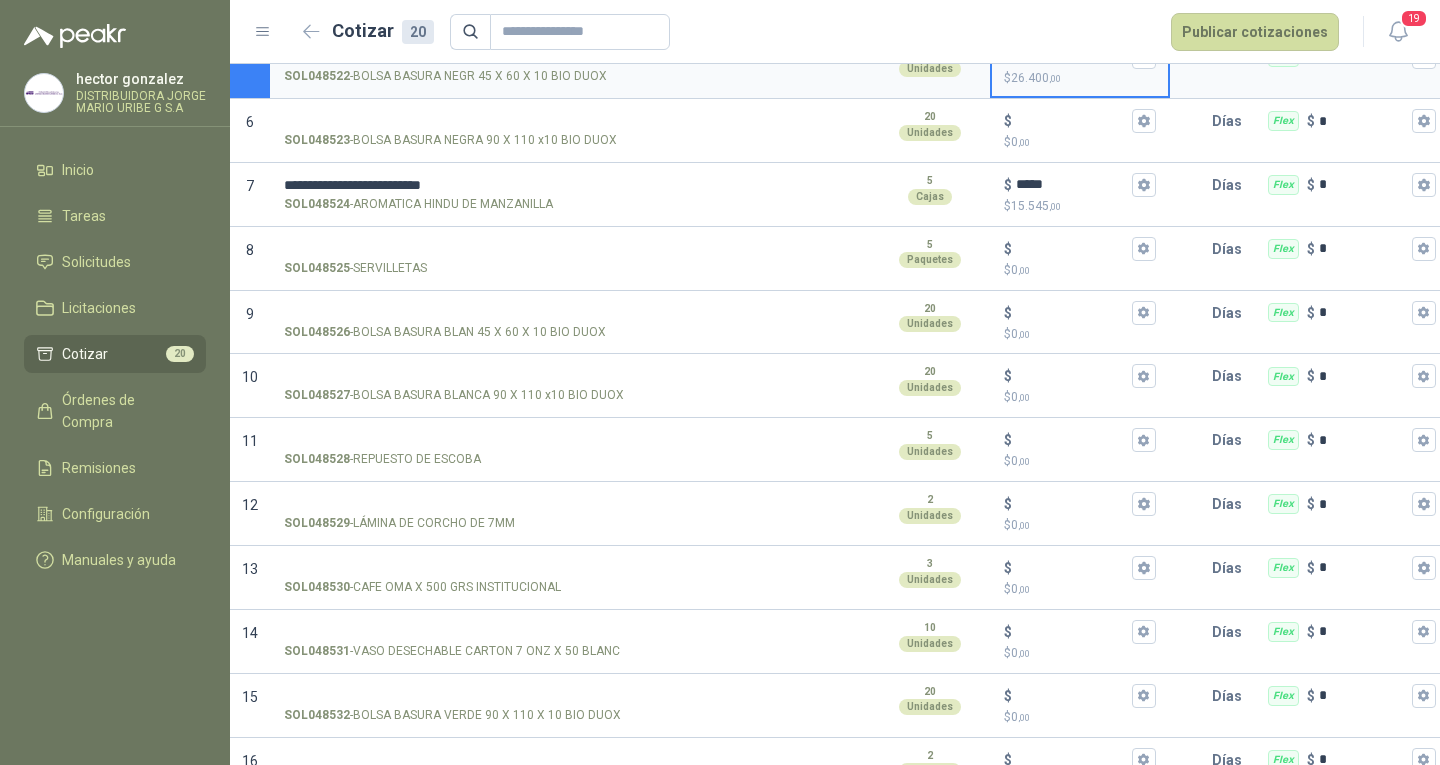 scroll, scrollTop: 393, scrollLeft: 0, axis: vertical 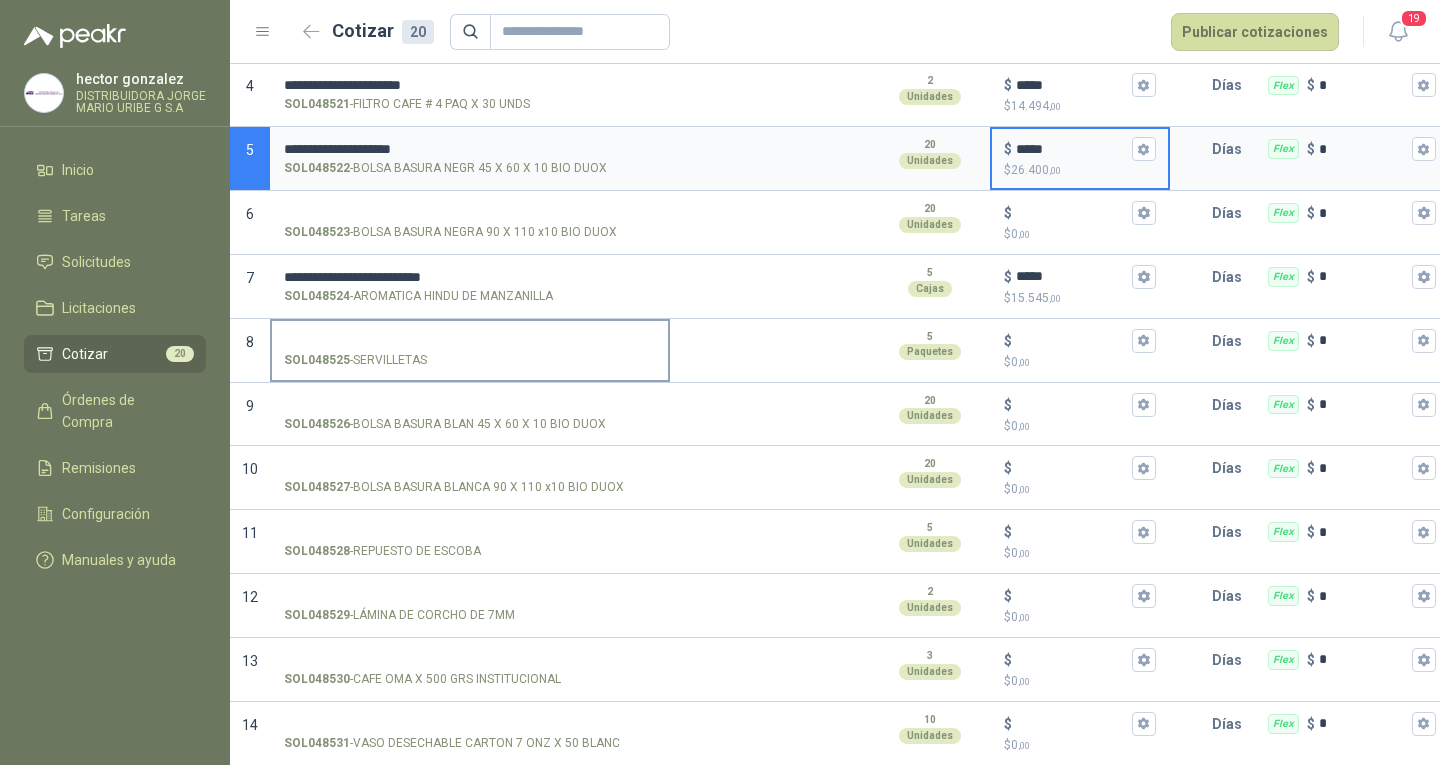 type on "*****" 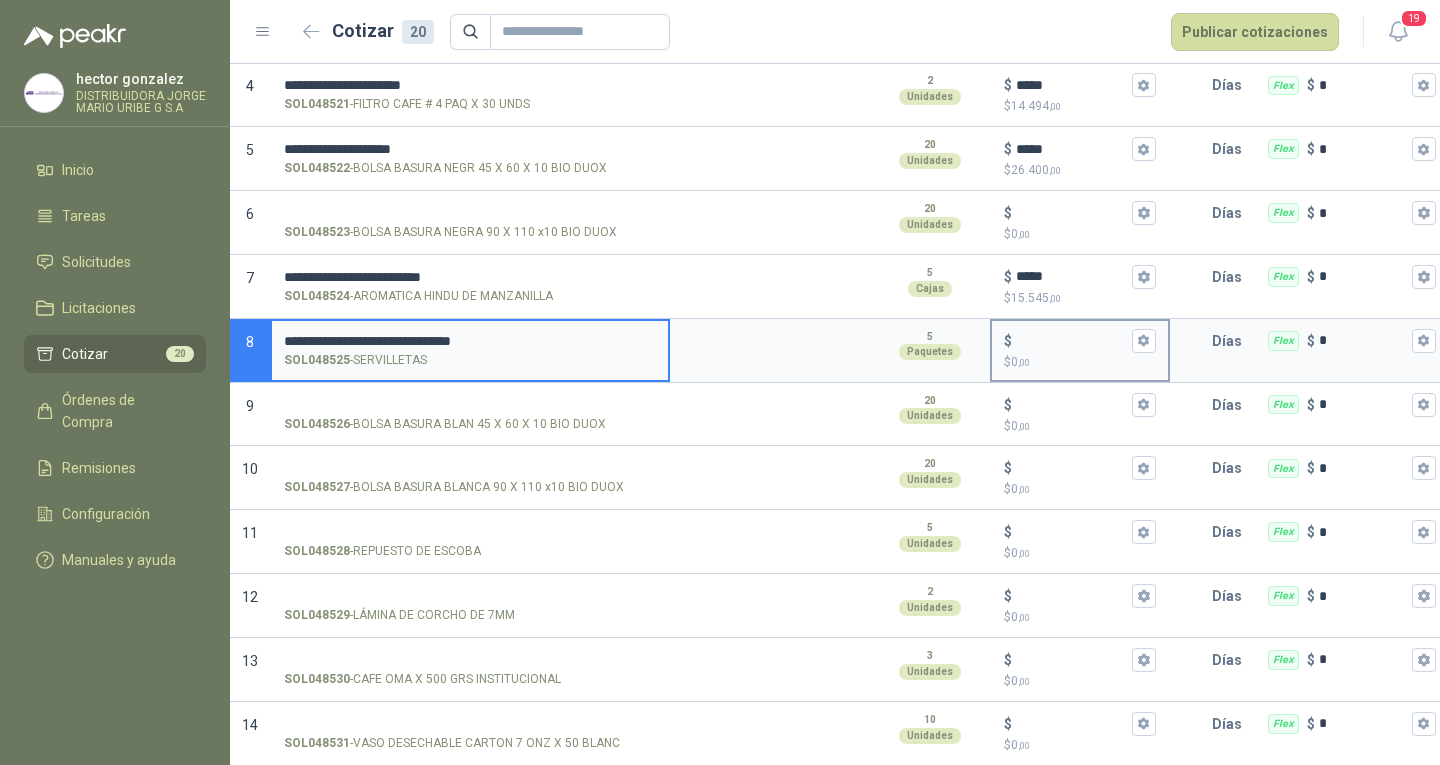 type on "**********" 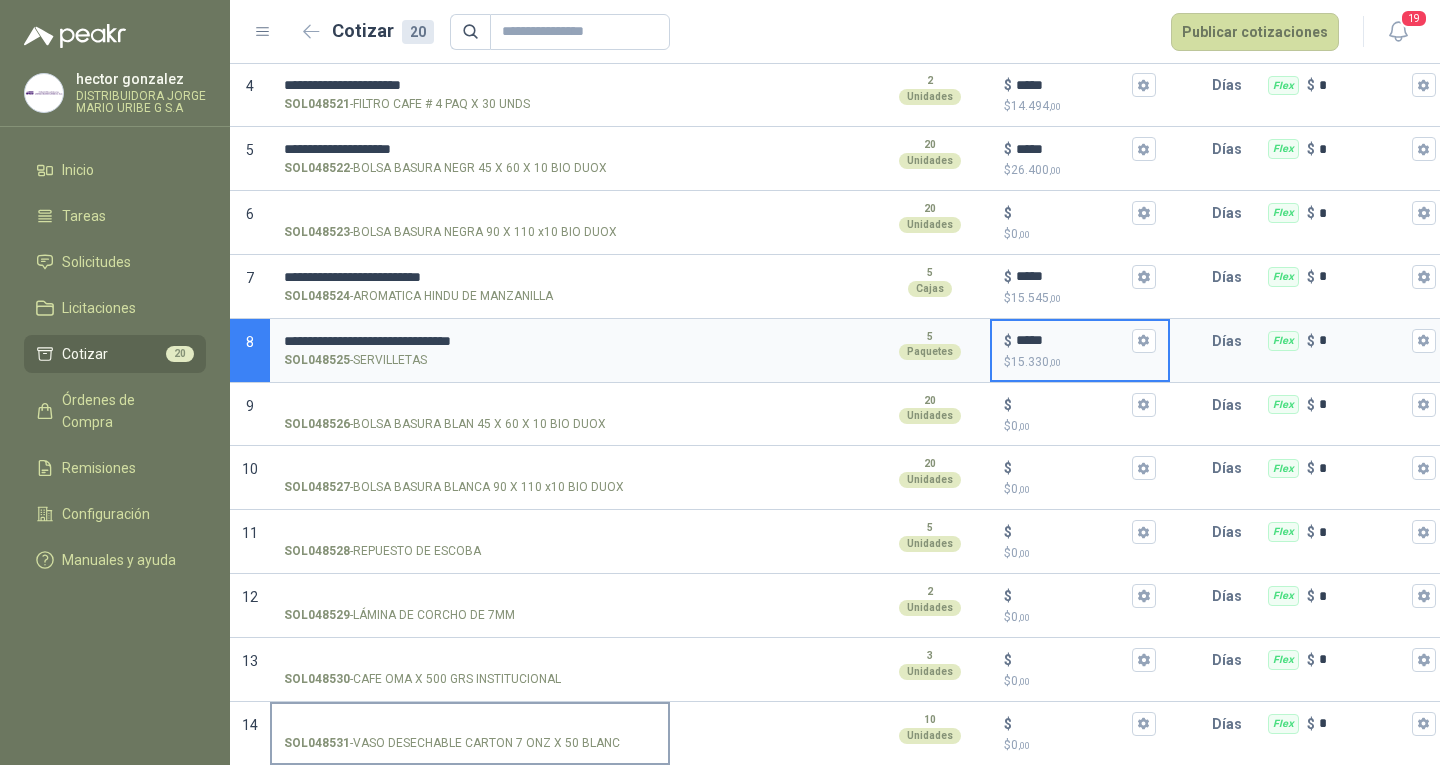 type on "*****" 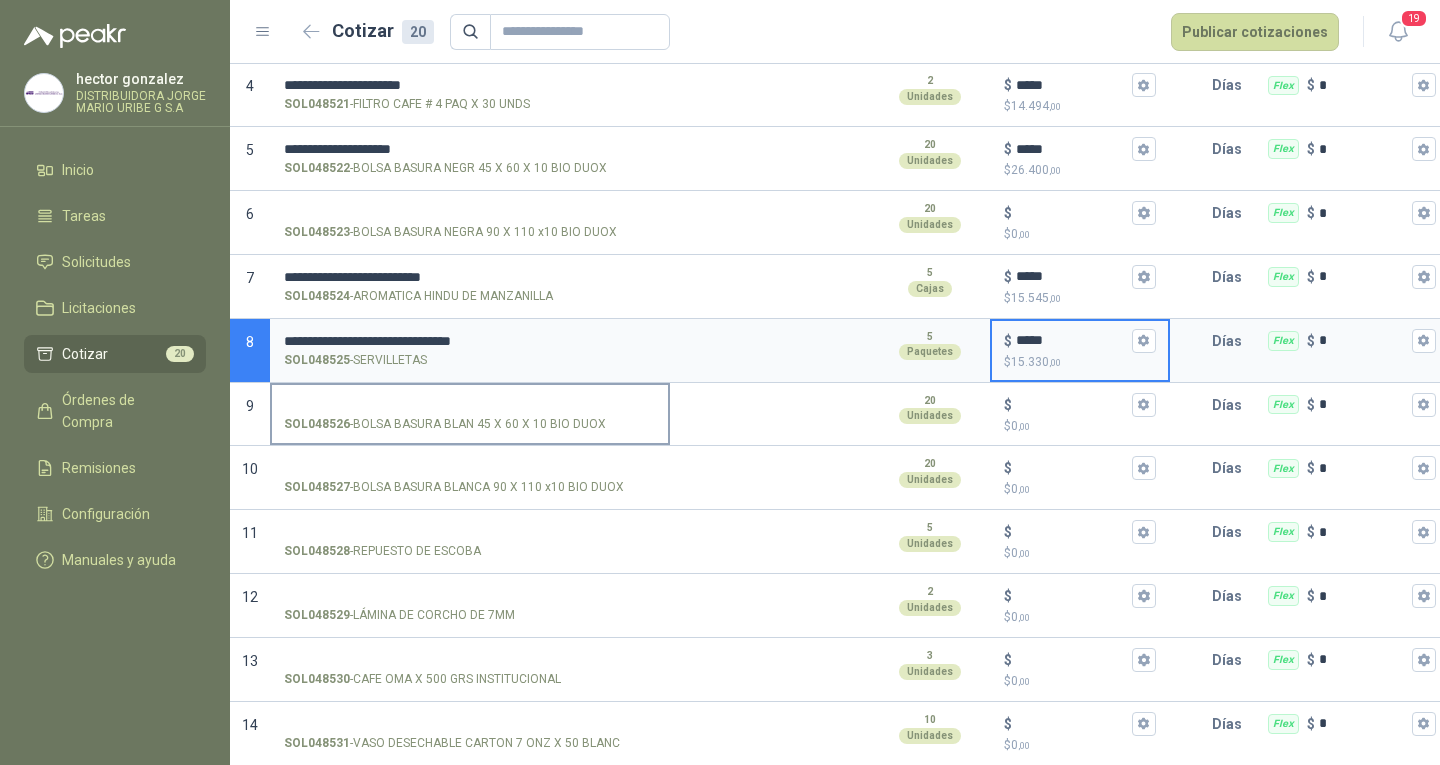 click on "SOL048526  -  BOLSA BASURA BLAN 45 X 60 X 10 BIO DUOX" at bounding box center [445, 424] 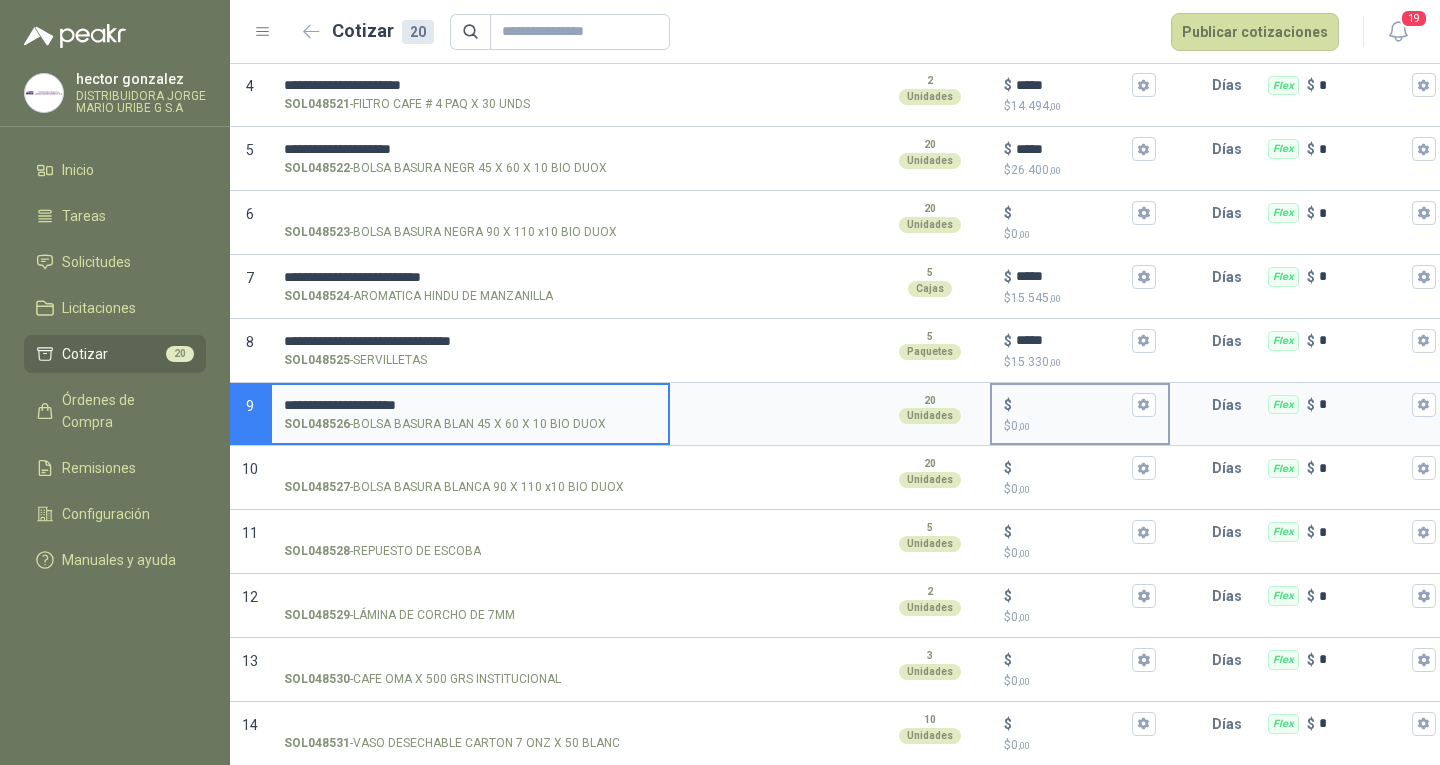 type on "**********" 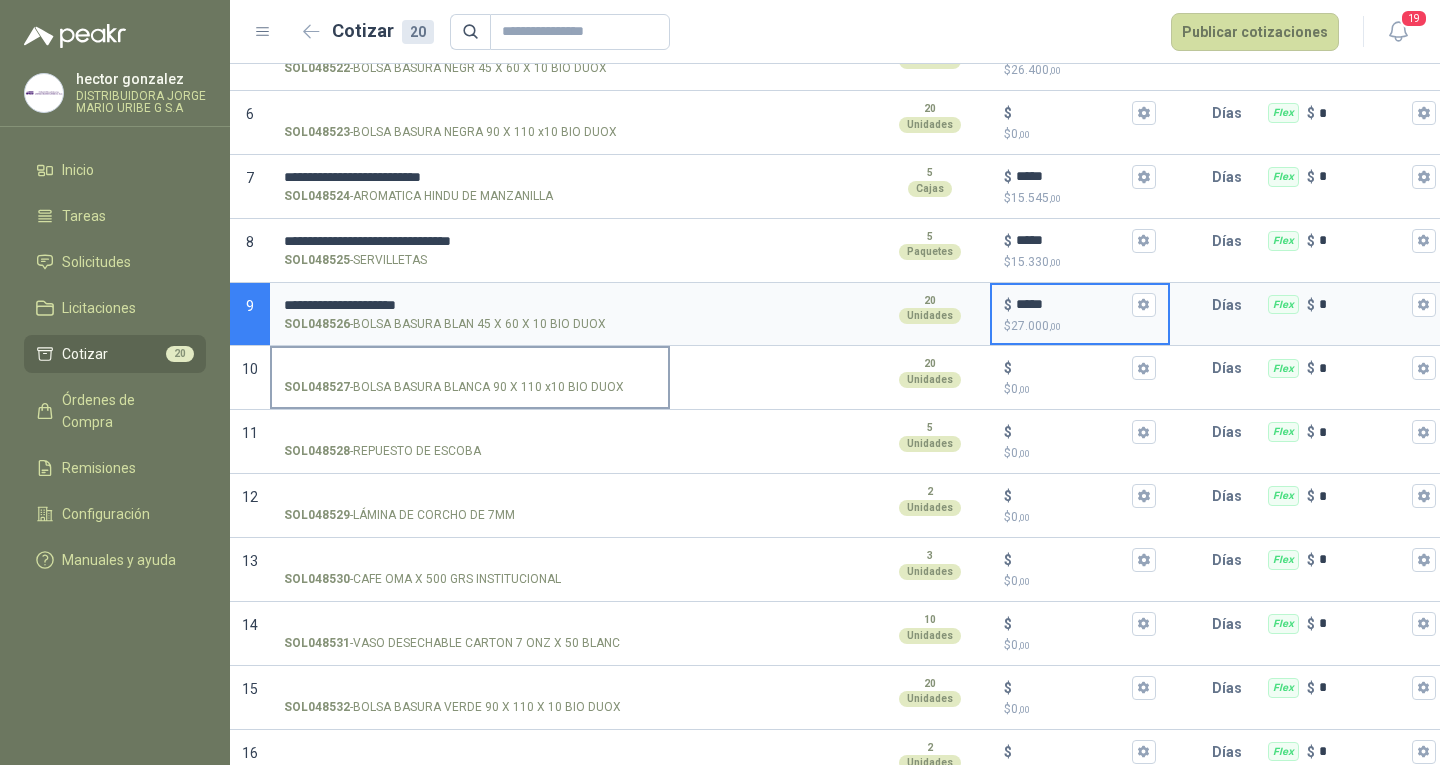 scroll, scrollTop: 793, scrollLeft: 0, axis: vertical 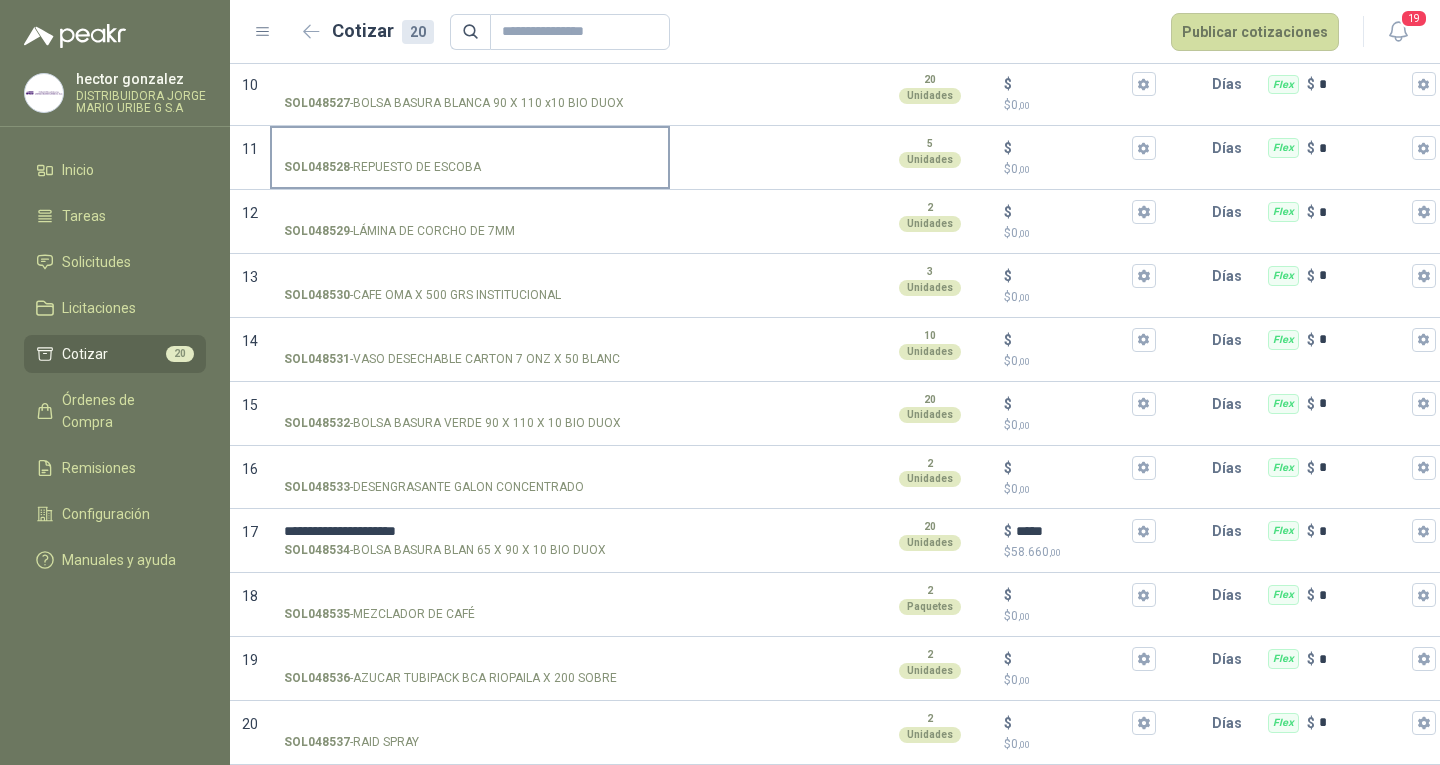 type on "*****" 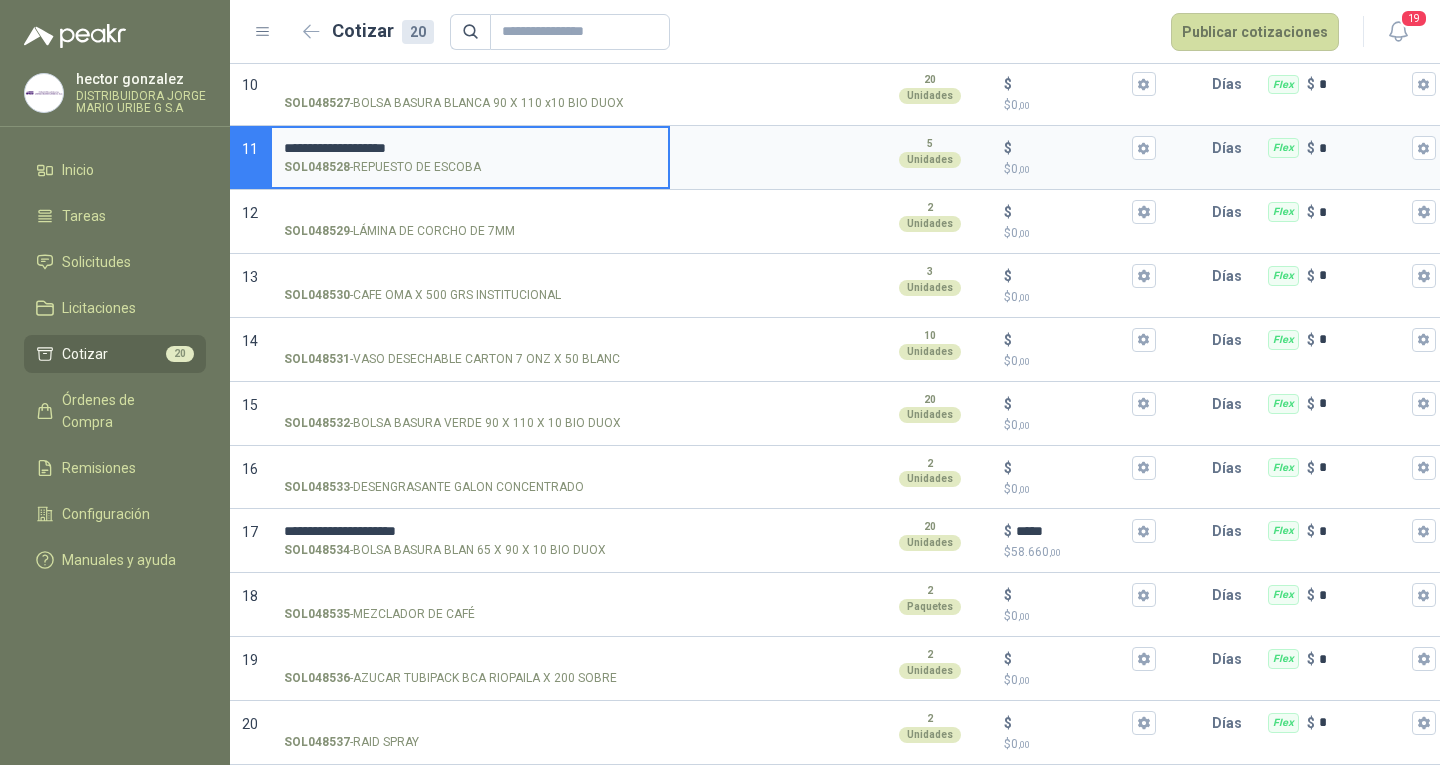 type on "**********" 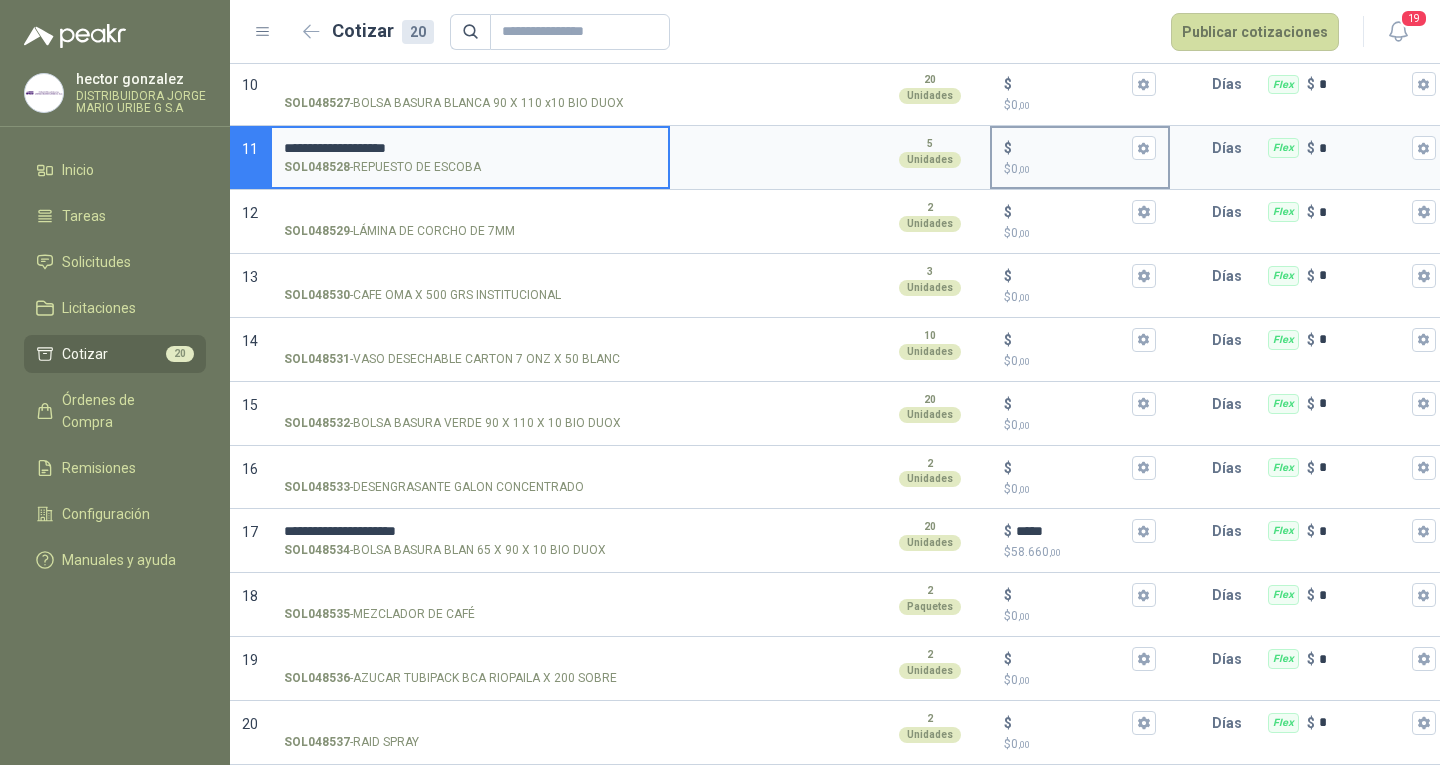 click on "$ $  0 ,00" at bounding box center [1072, 148] 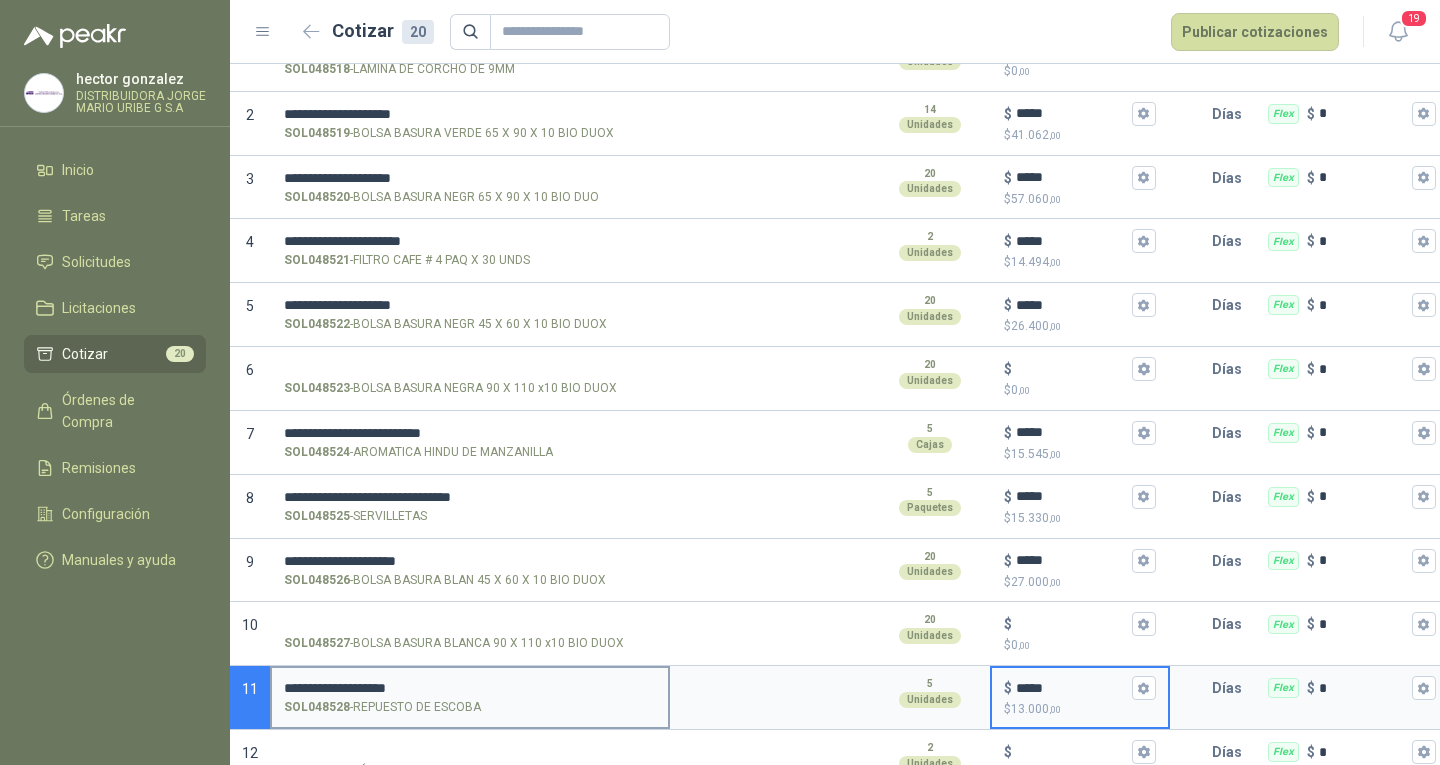 scroll, scrollTop: 293, scrollLeft: 0, axis: vertical 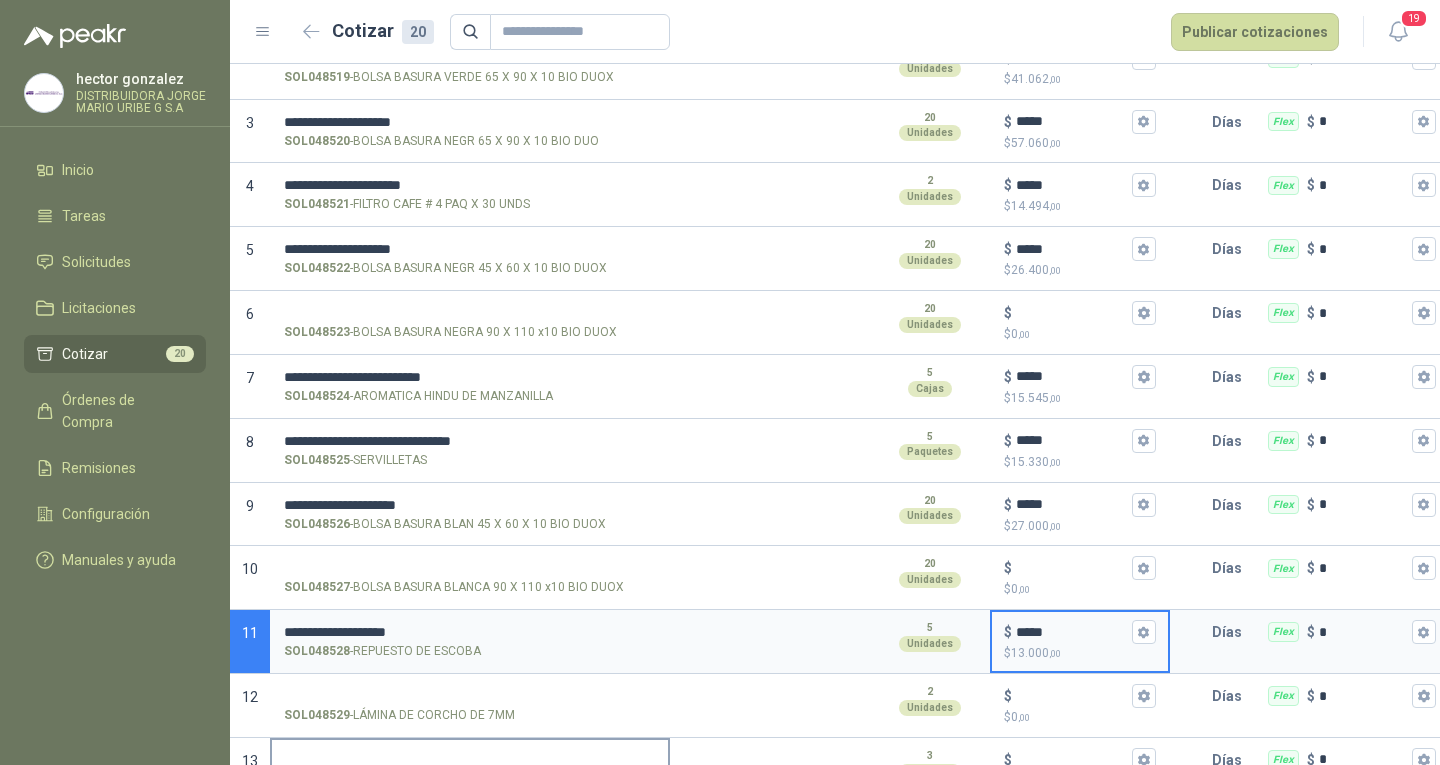 type on "*****" 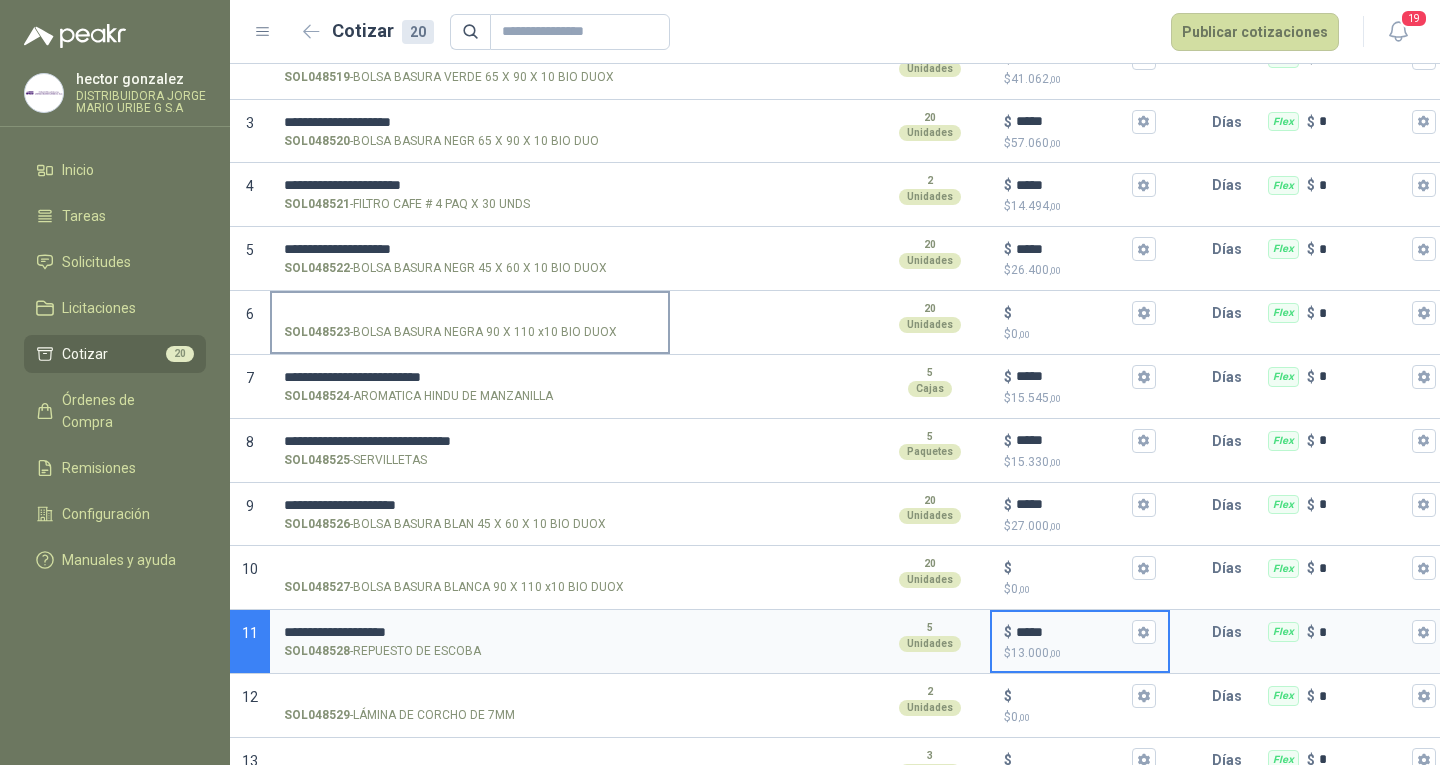 click on "SOL048523  -  BOLSA BASURA NEGRA 90 X 110 x10 BIO DUOX" at bounding box center (470, 313) 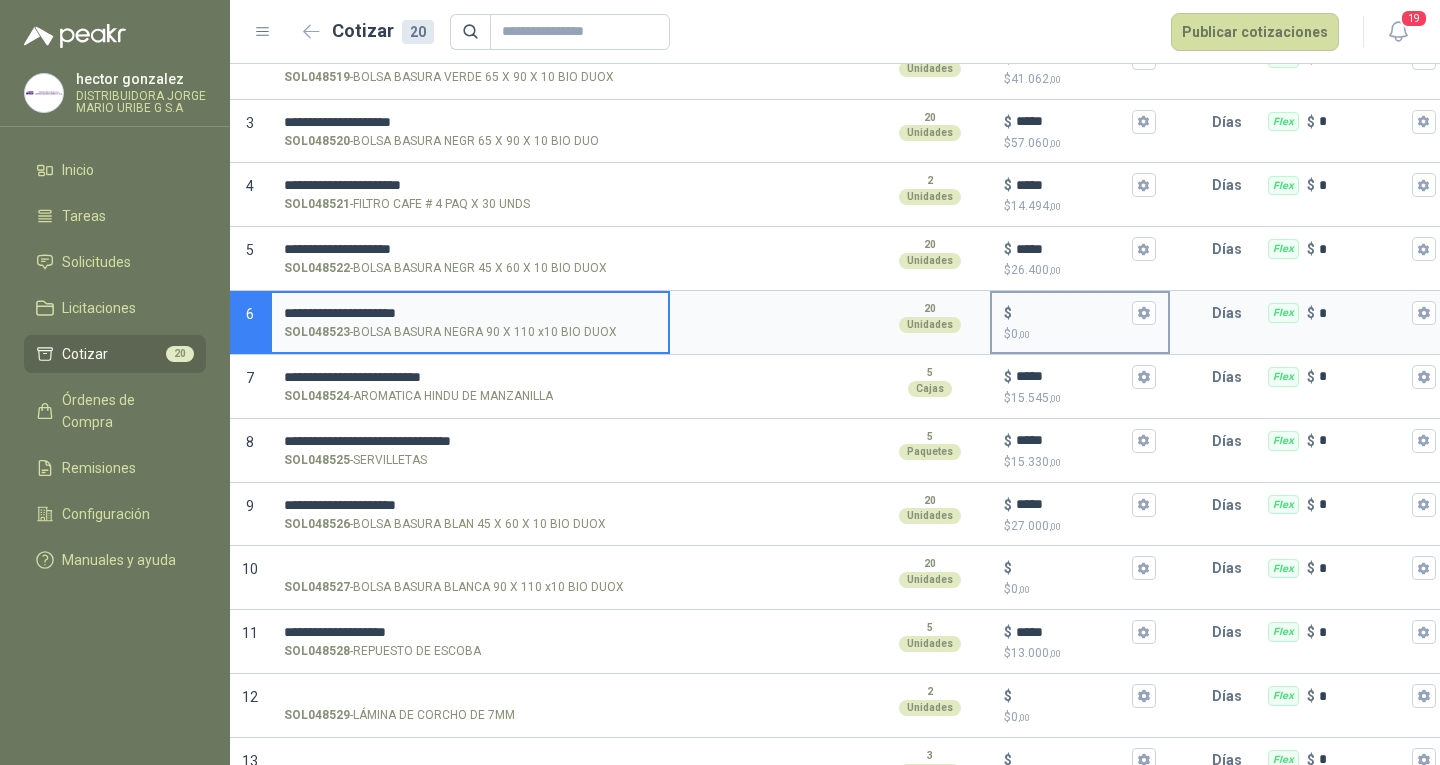 type on "**********" 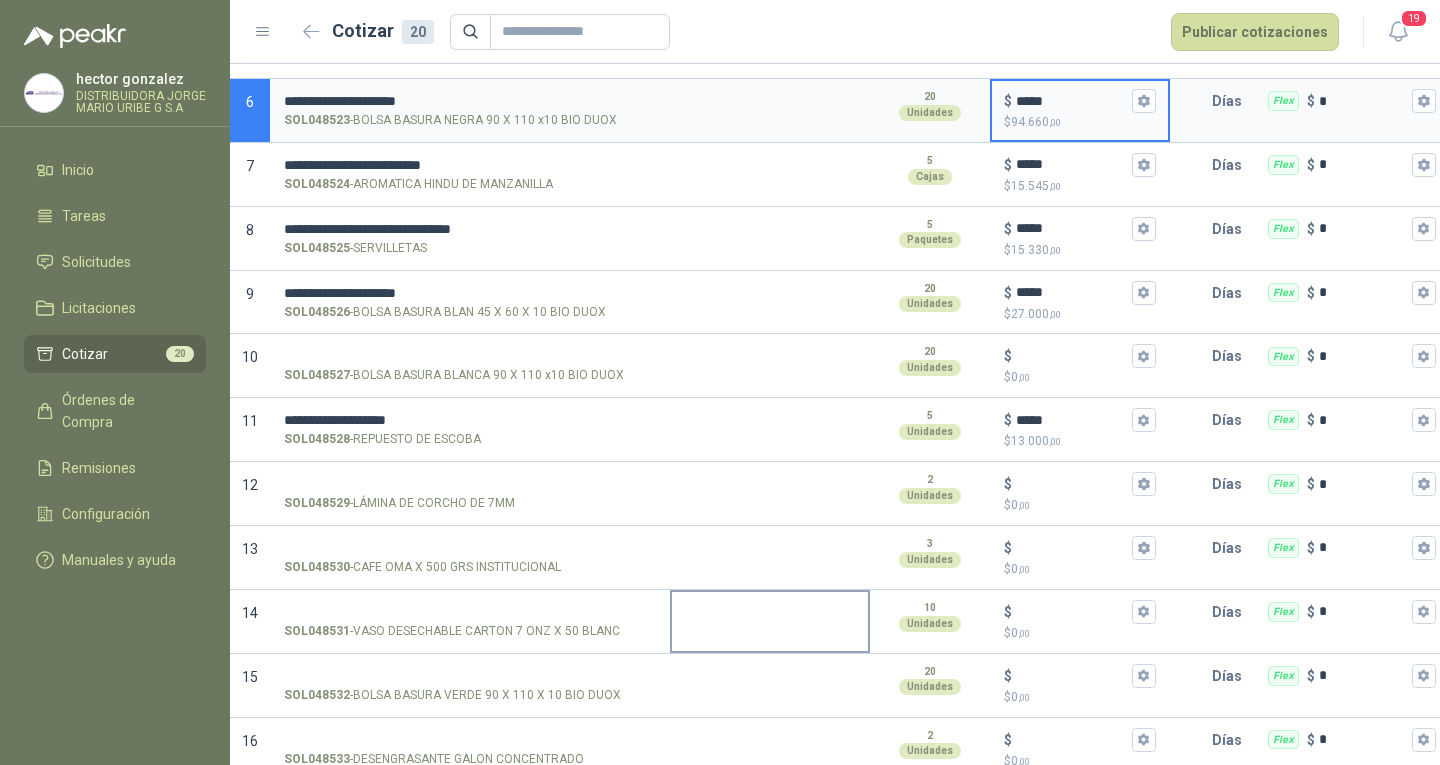 scroll, scrollTop: 593, scrollLeft: 0, axis: vertical 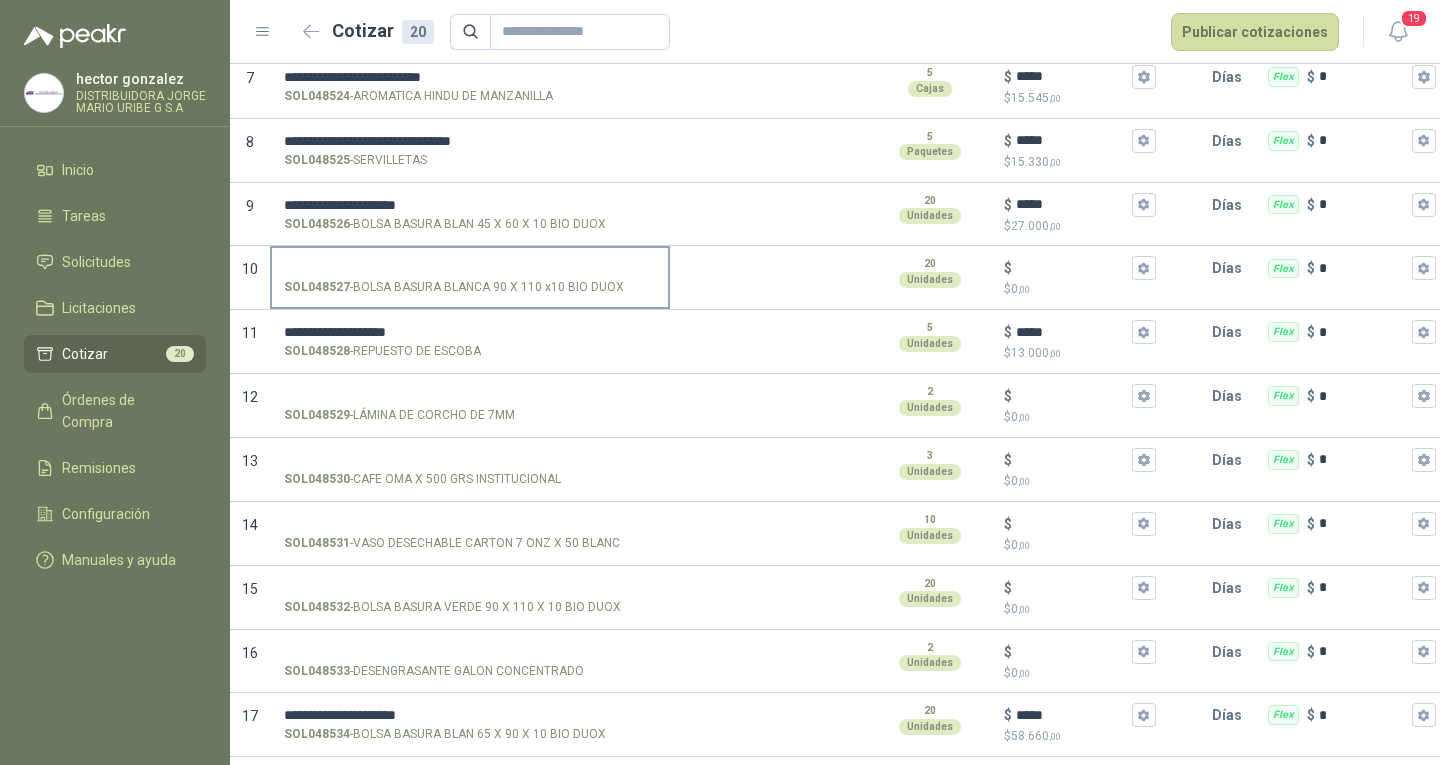 type on "*****" 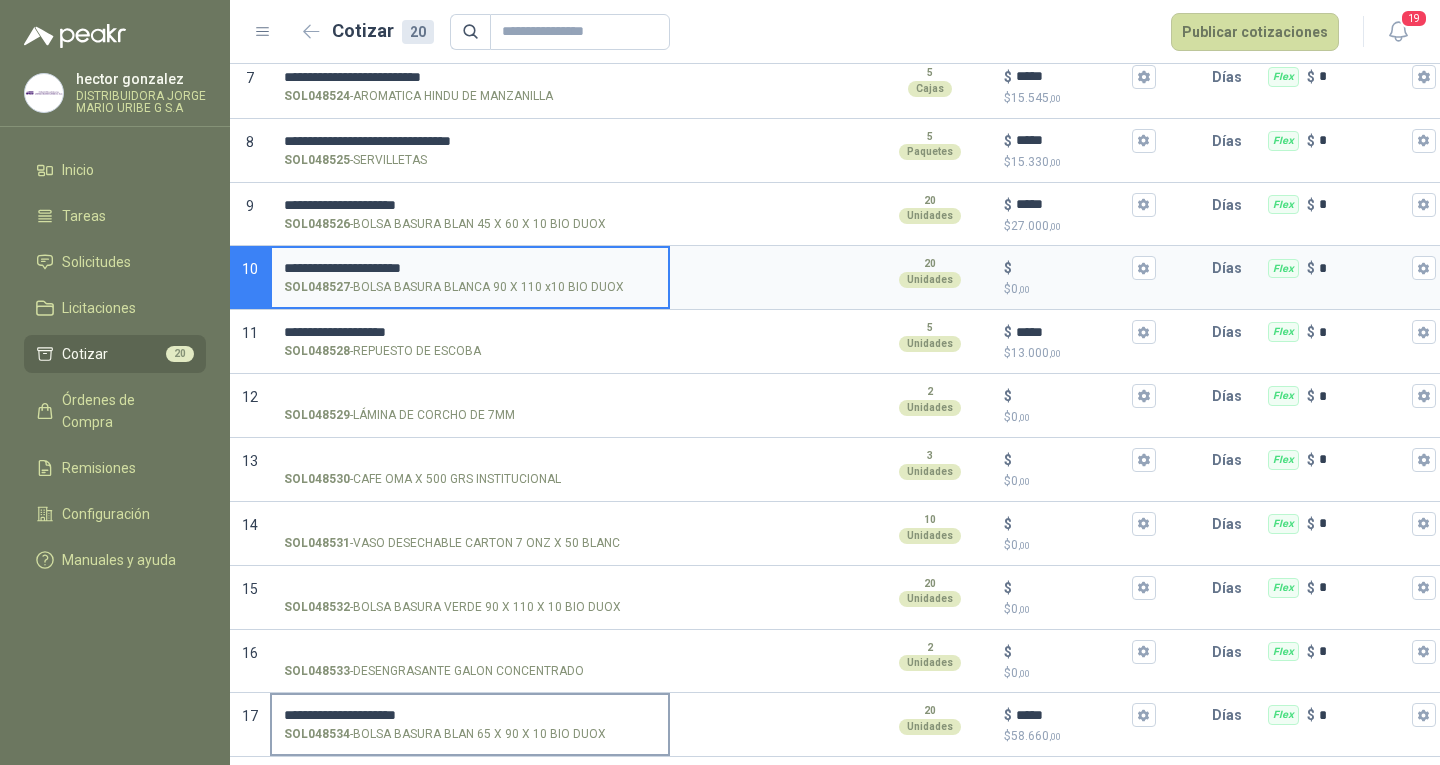 type on "**********" 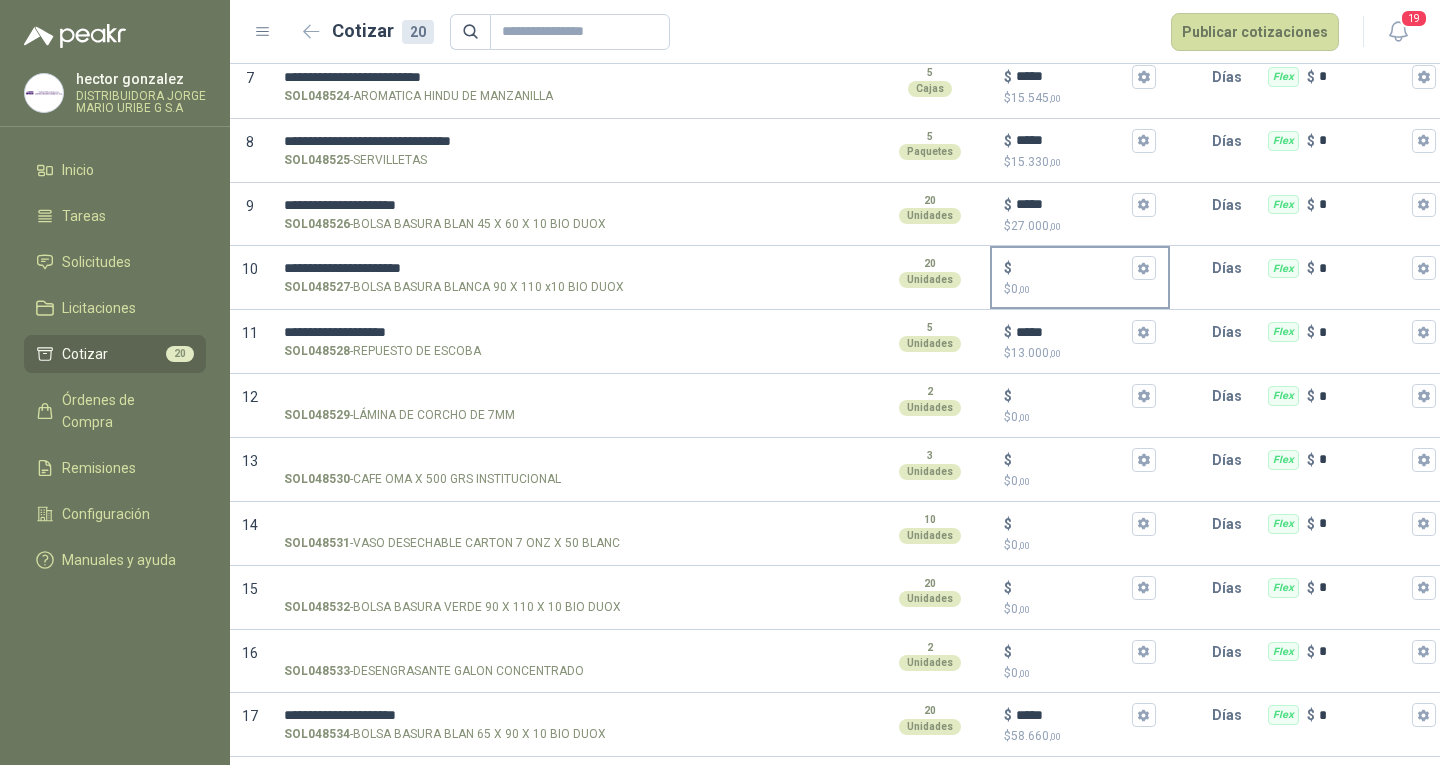click on "$ $  0 ,00" at bounding box center (1072, 268) 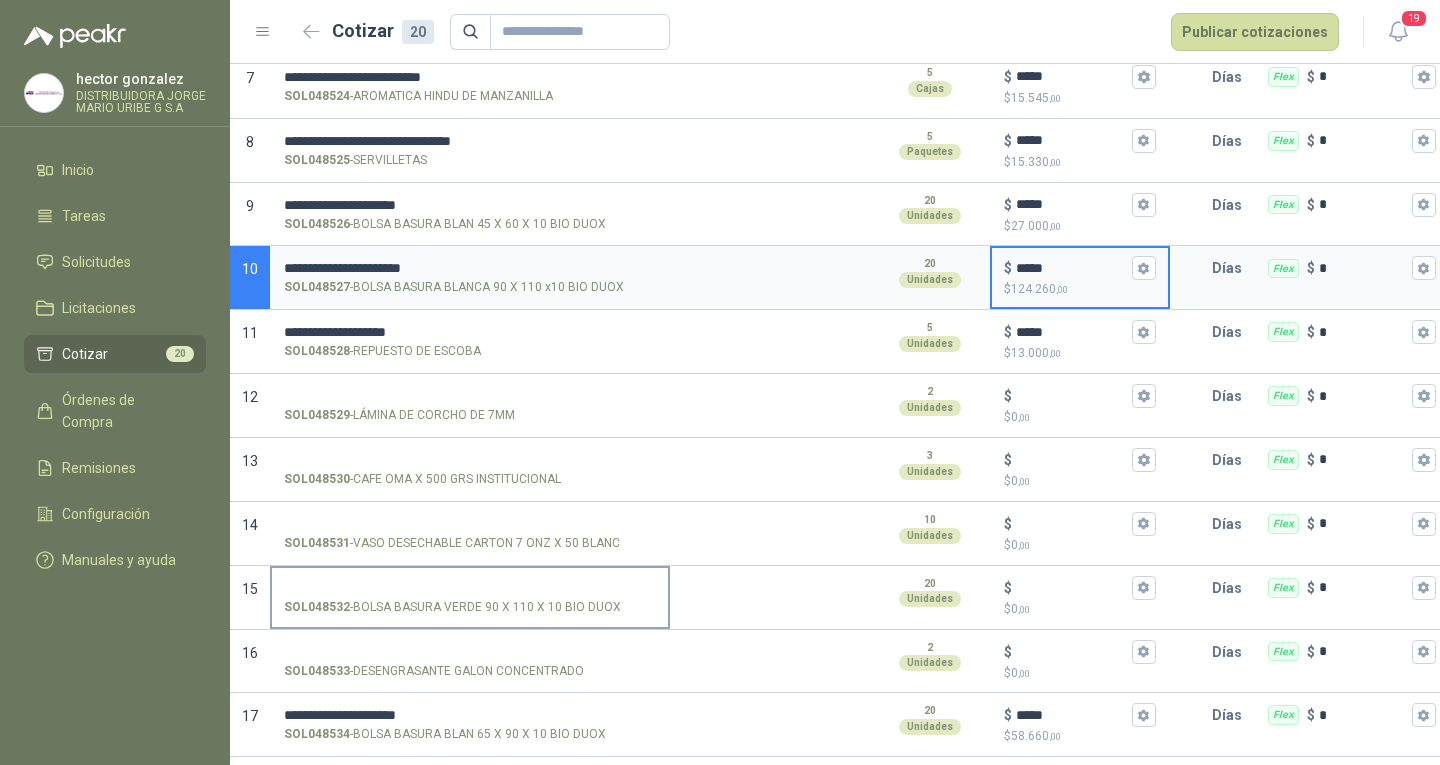 type on "*****" 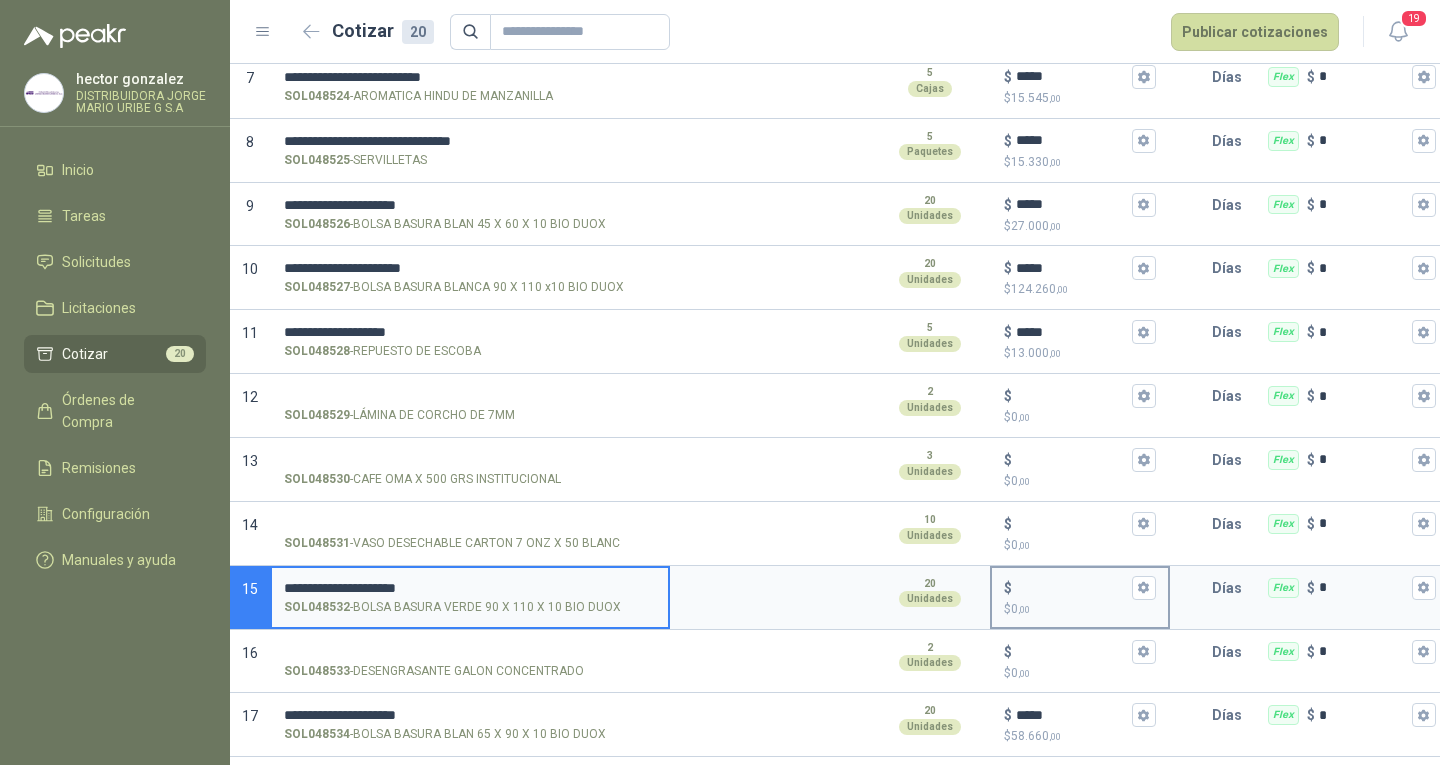 type on "**********" 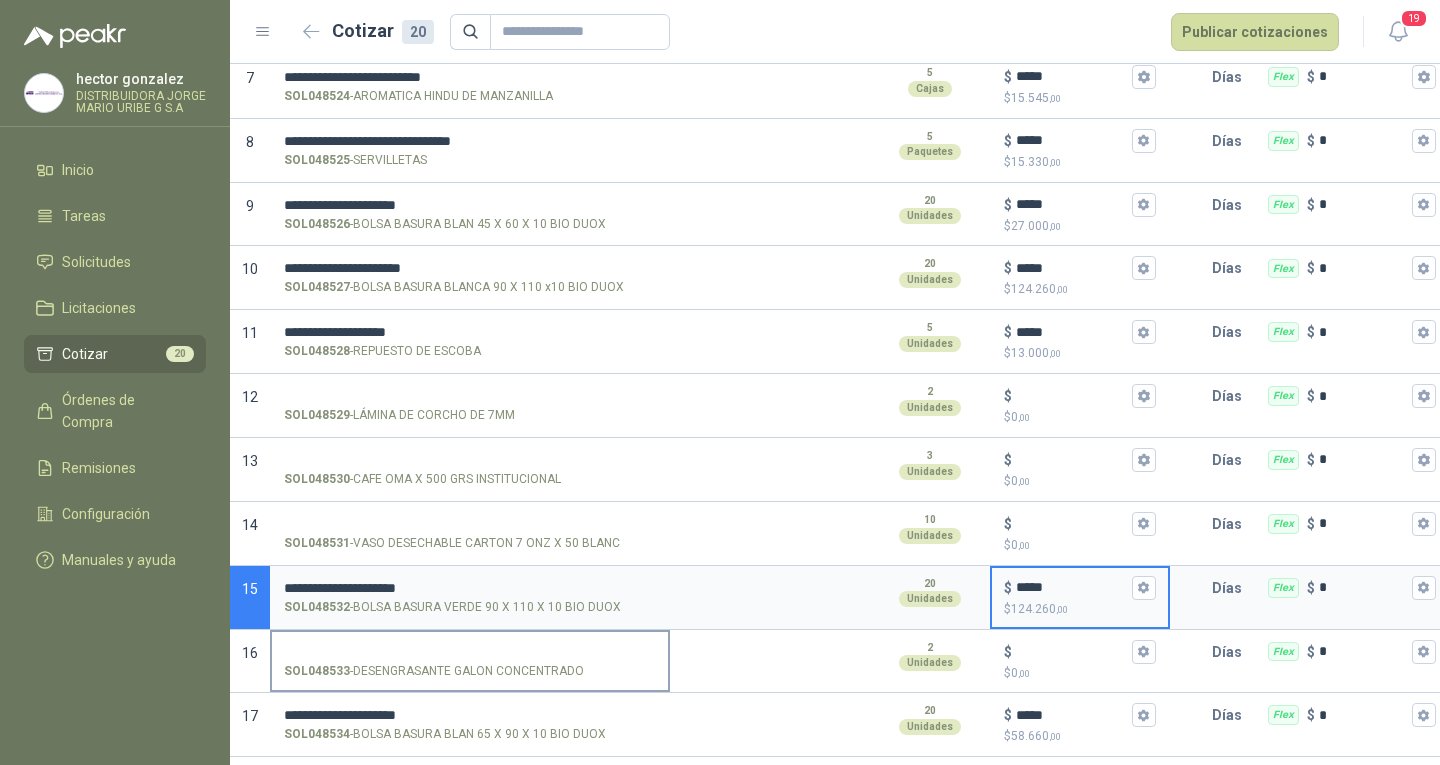 scroll, scrollTop: 793, scrollLeft: 0, axis: vertical 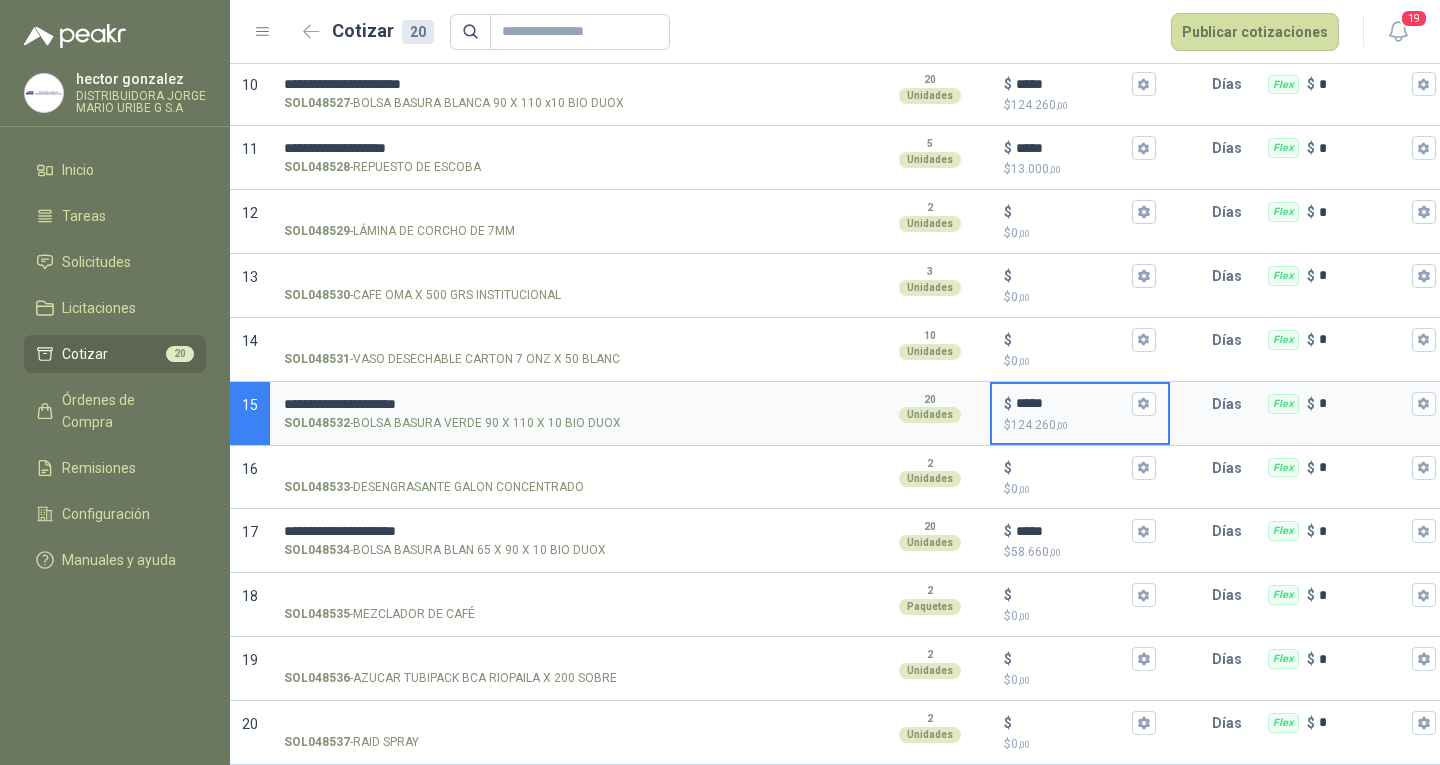 type on "*****" 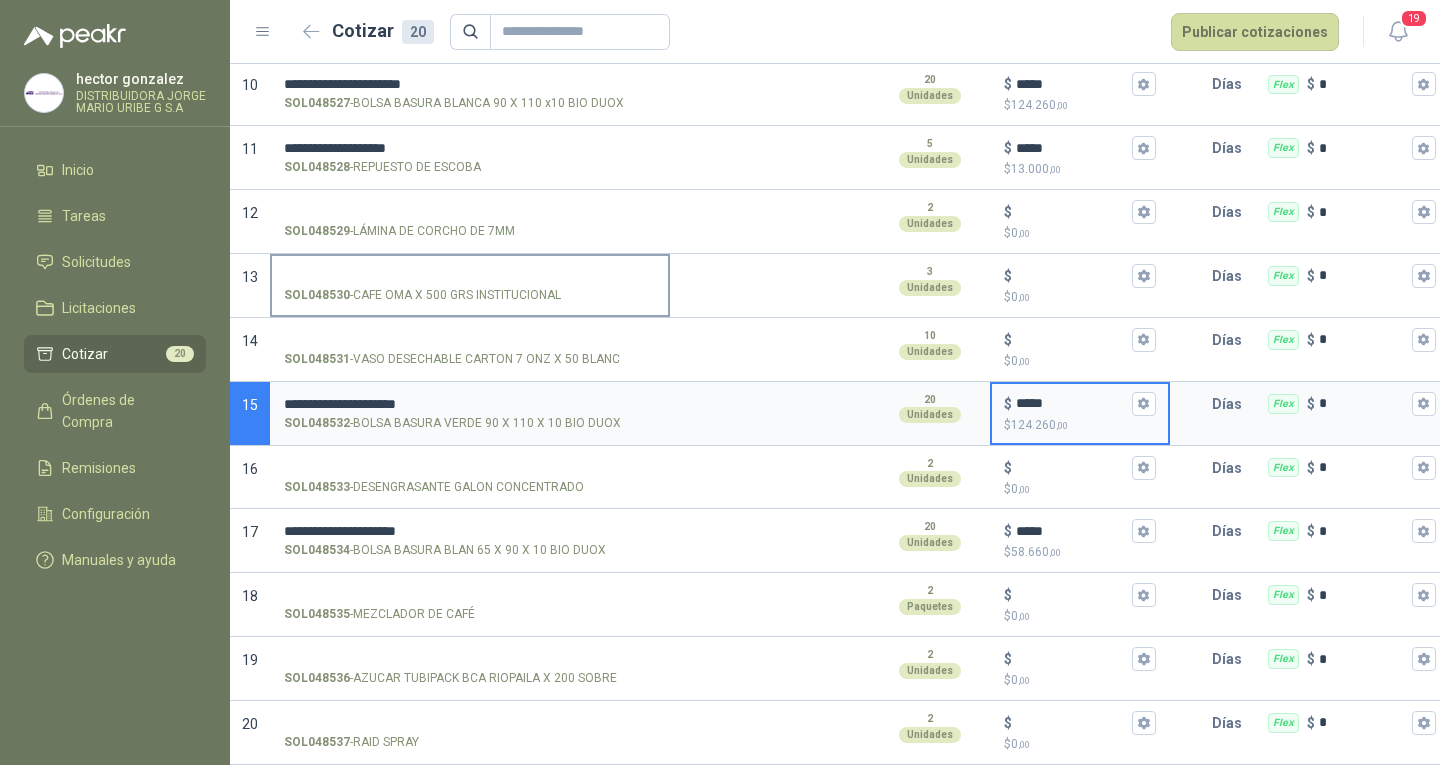 click on "SOL048530  -  CAFE OMA X 500 GRS INSTITUCIONAL" at bounding box center (470, 276) 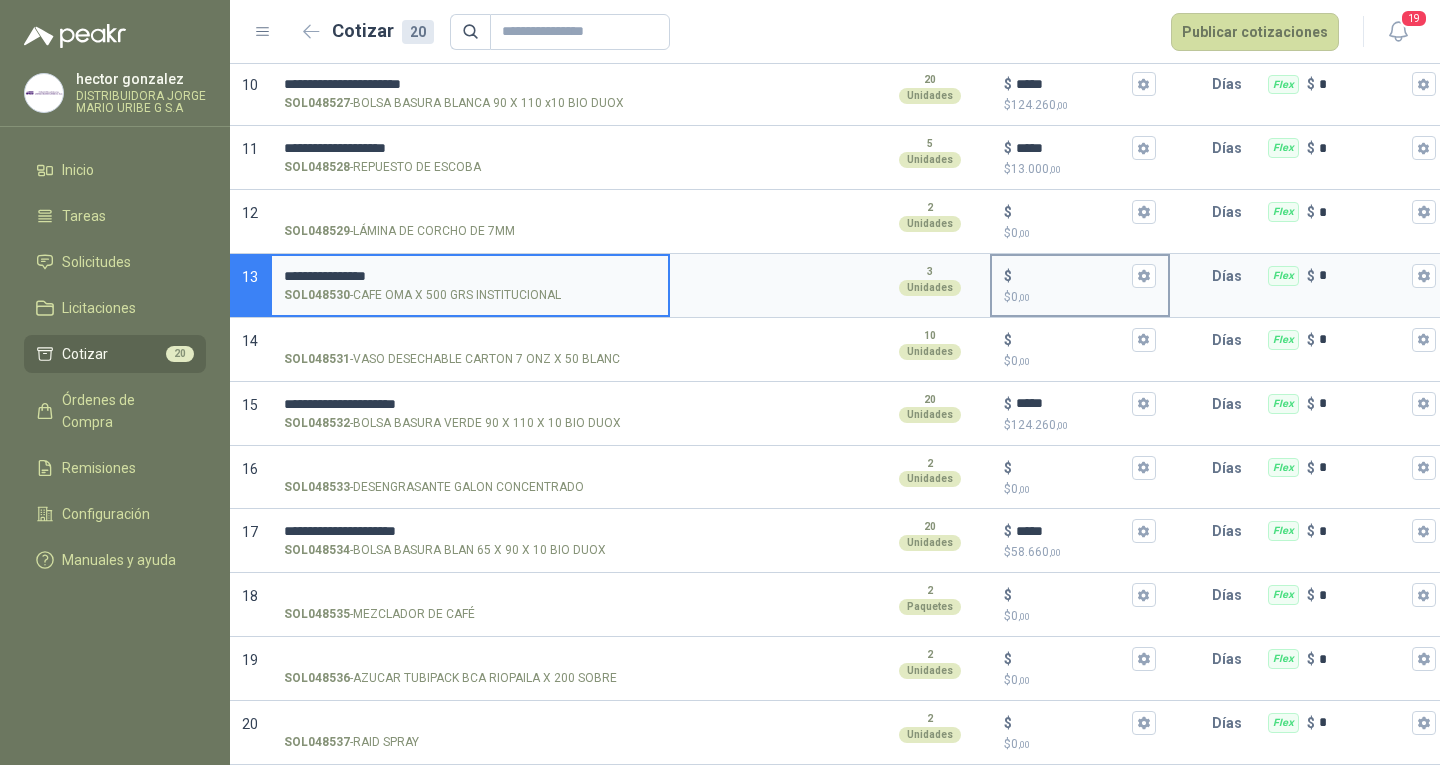 type on "**********" 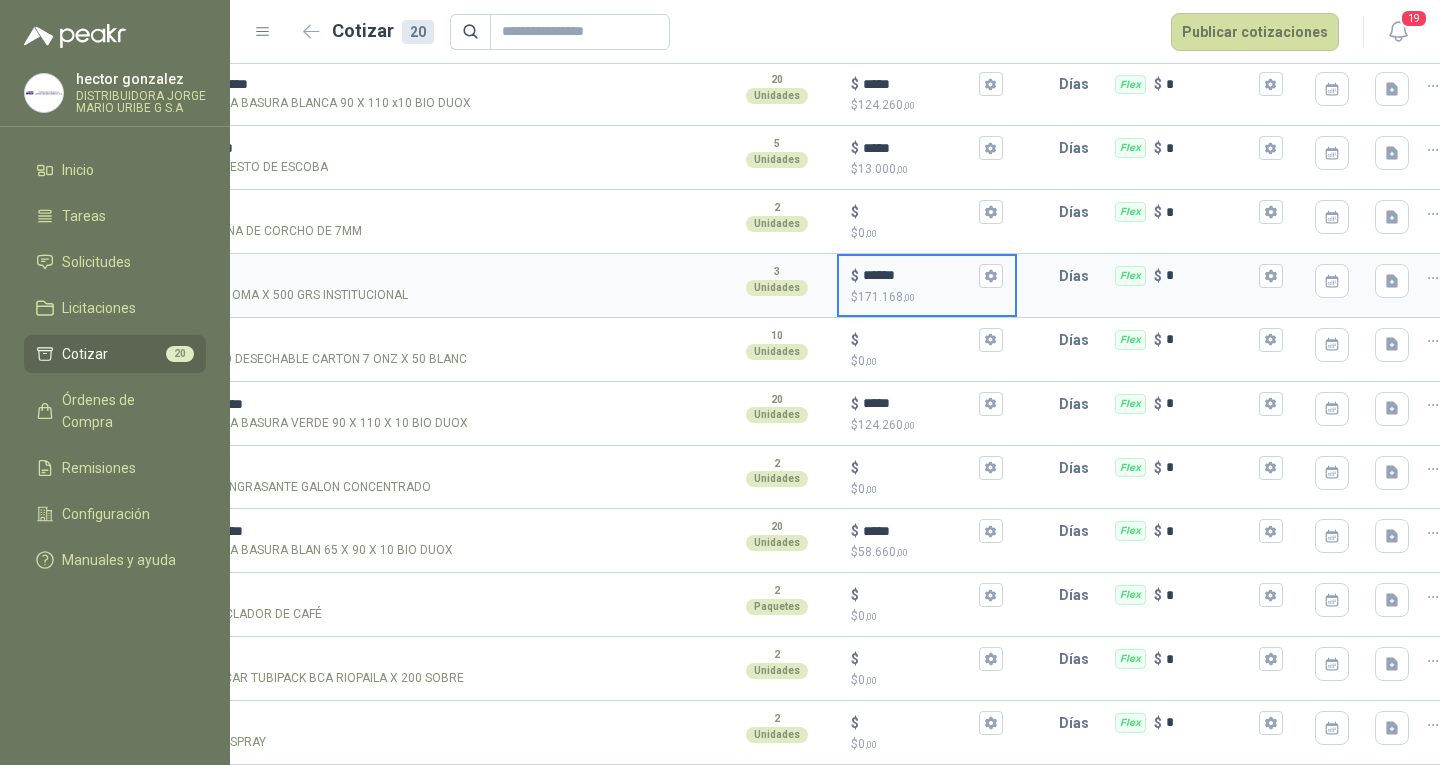 scroll, scrollTop: 0, scrollLeft: 202, axis: horizontal 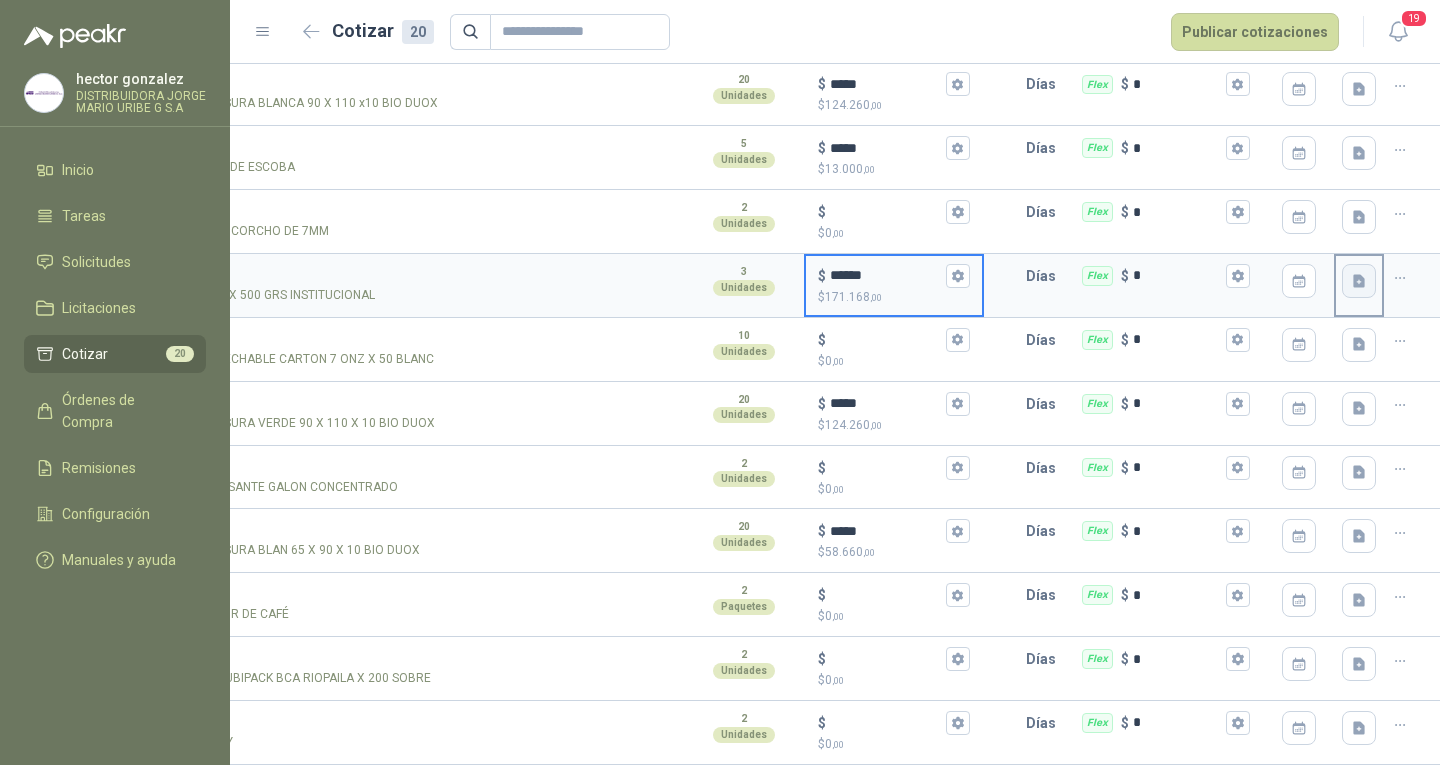 type on "******" 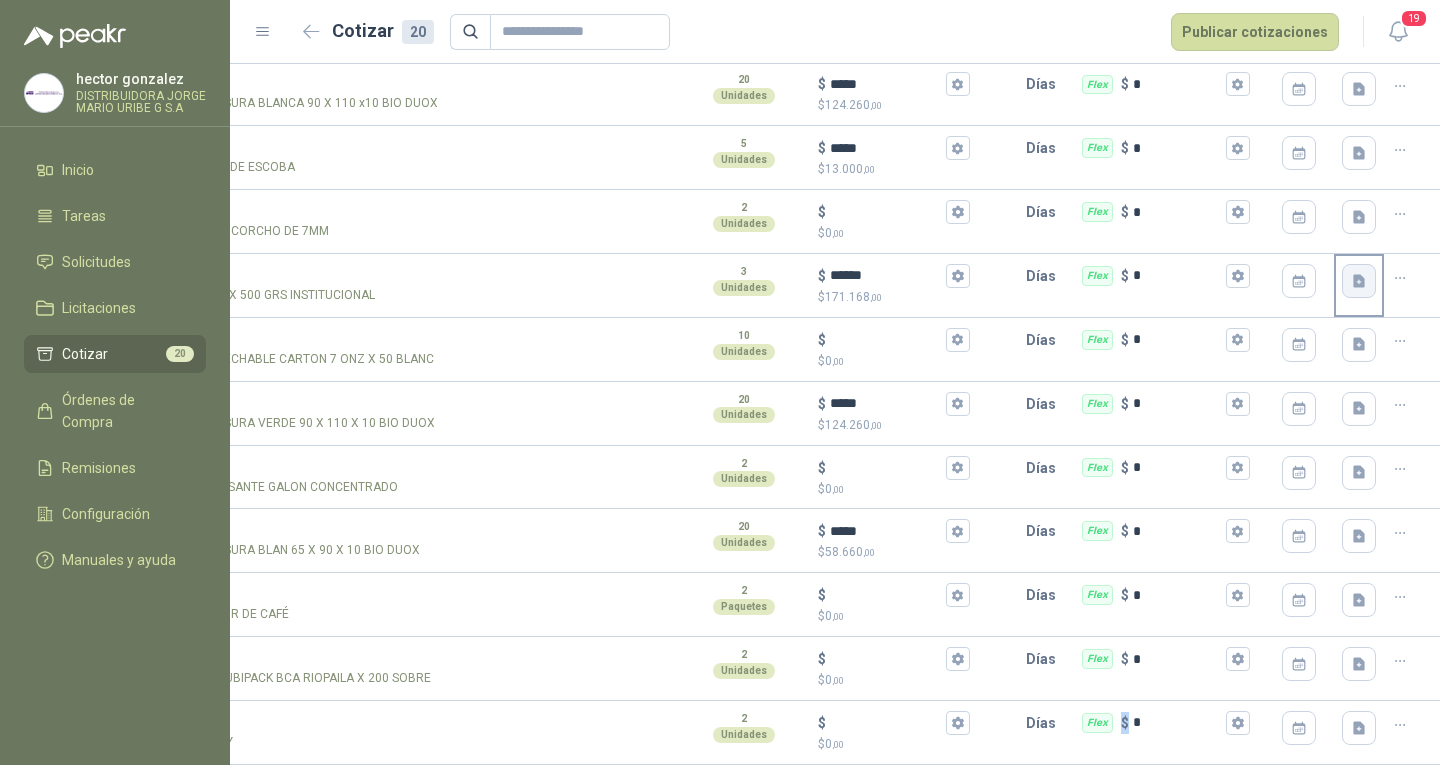 click 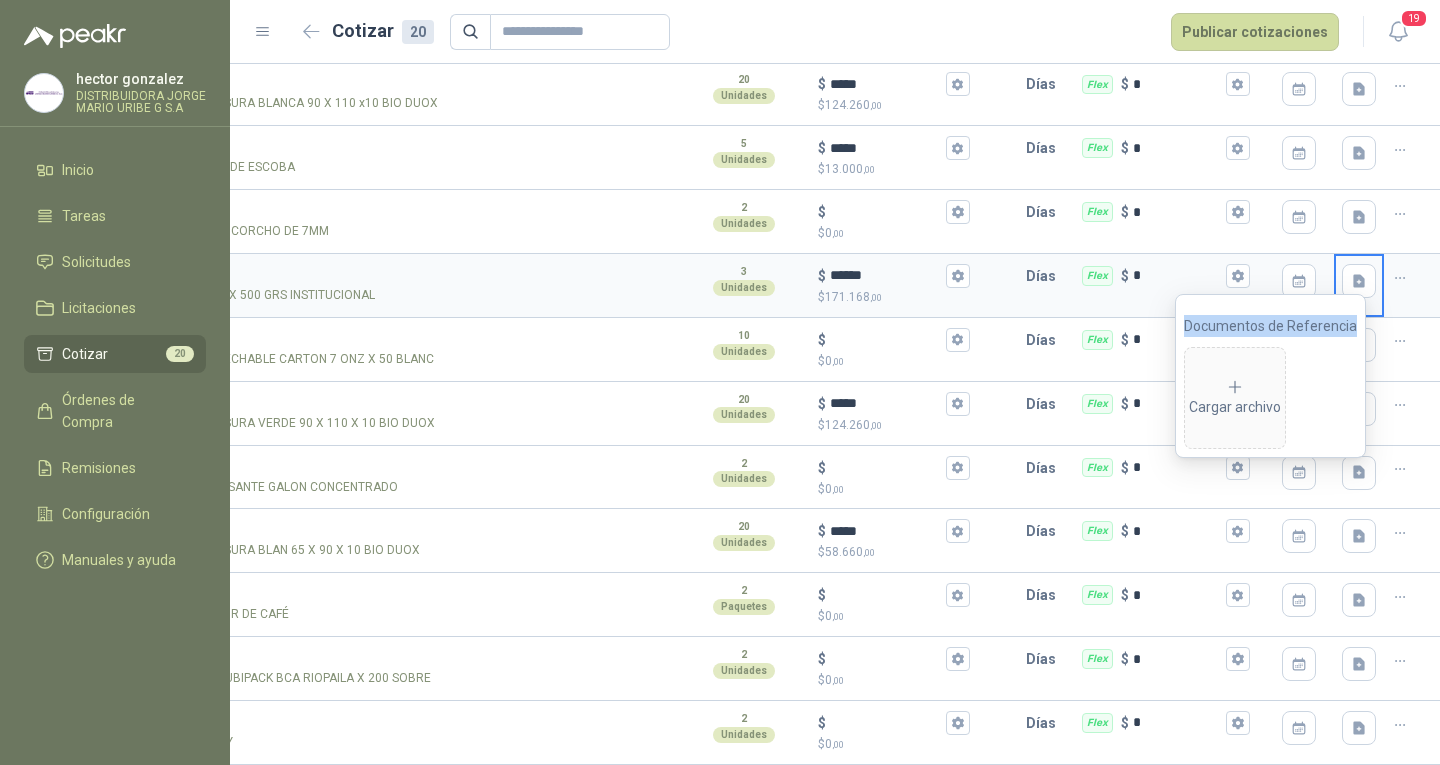 click 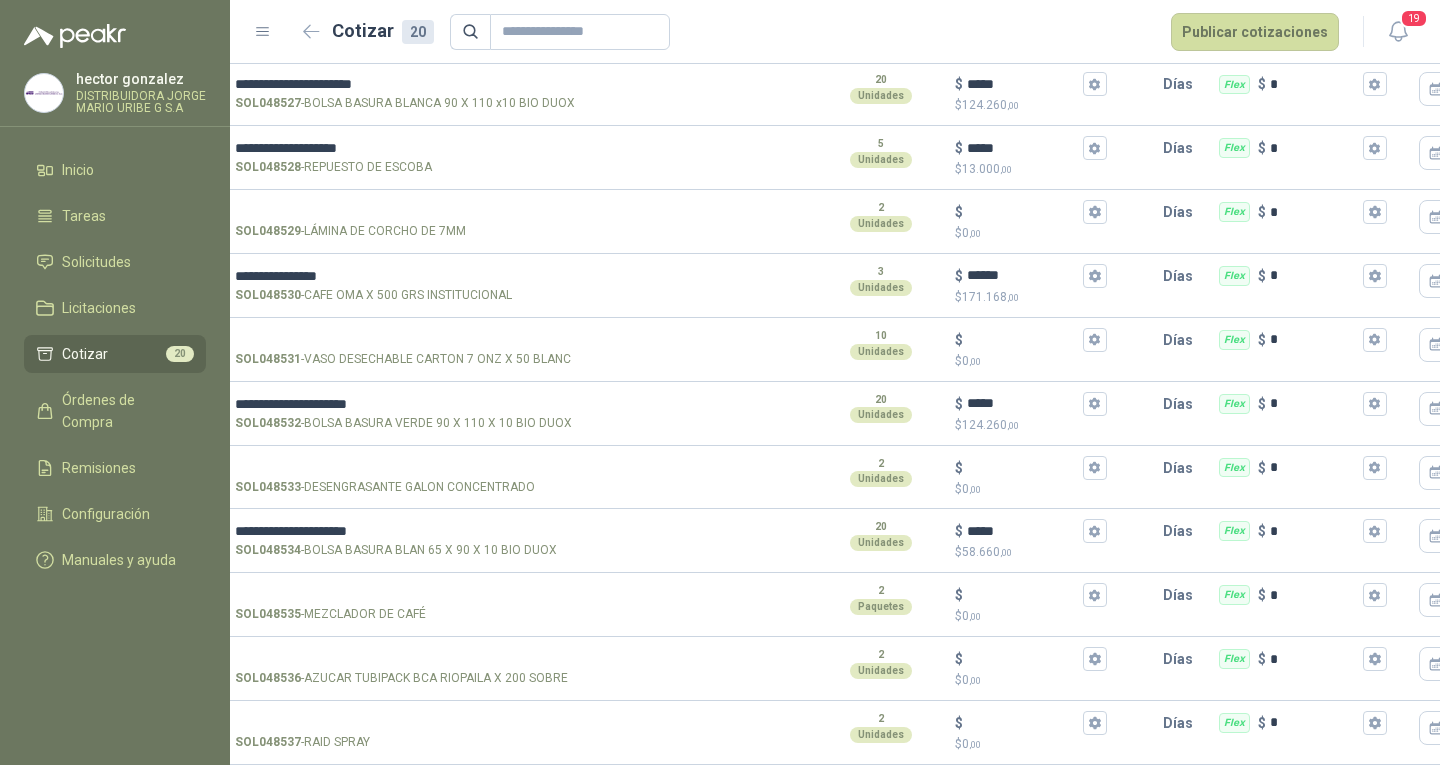 scroll, scrollTop: 0, scrollLeft: 0, axis: both 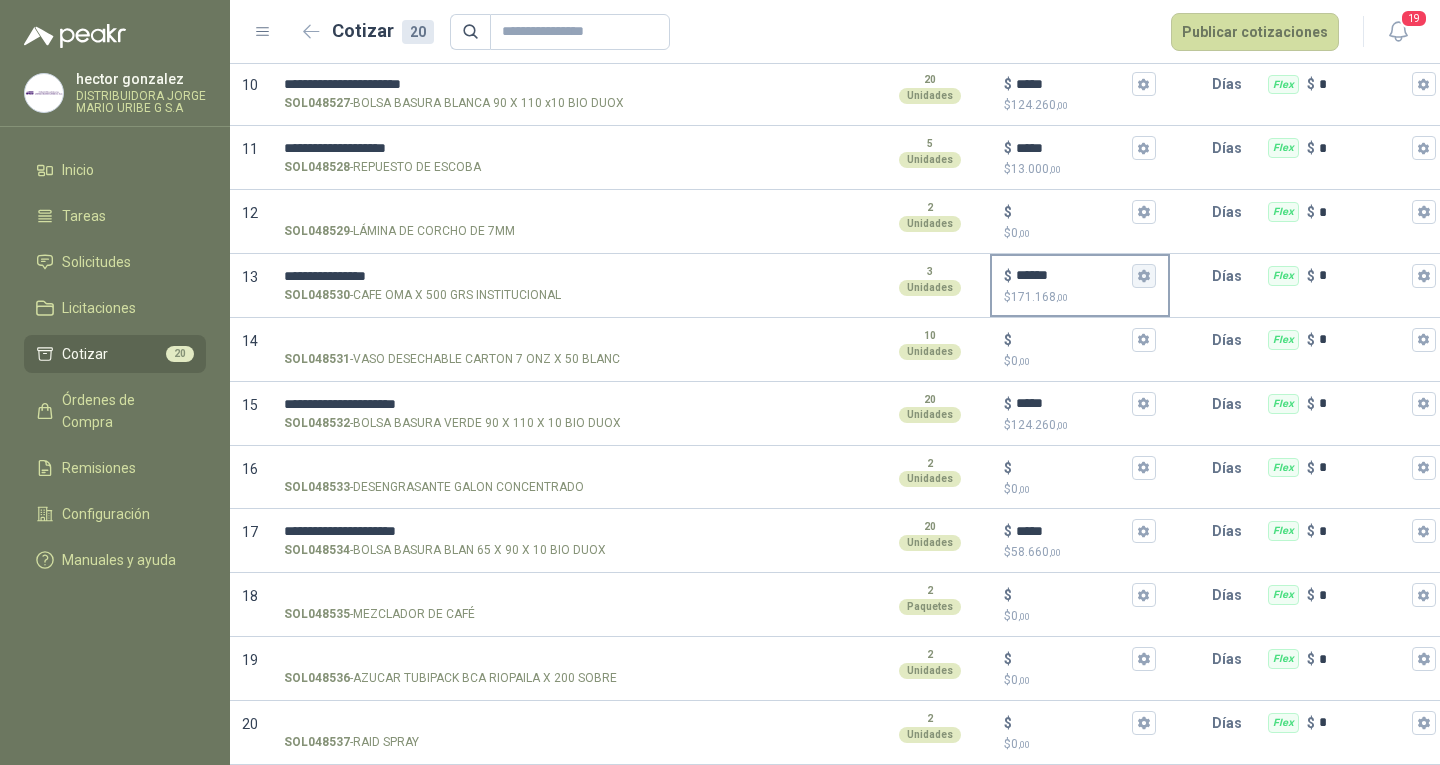 click on "$ ****** $  171.168 ,00" at bounding box center (1144, 276) 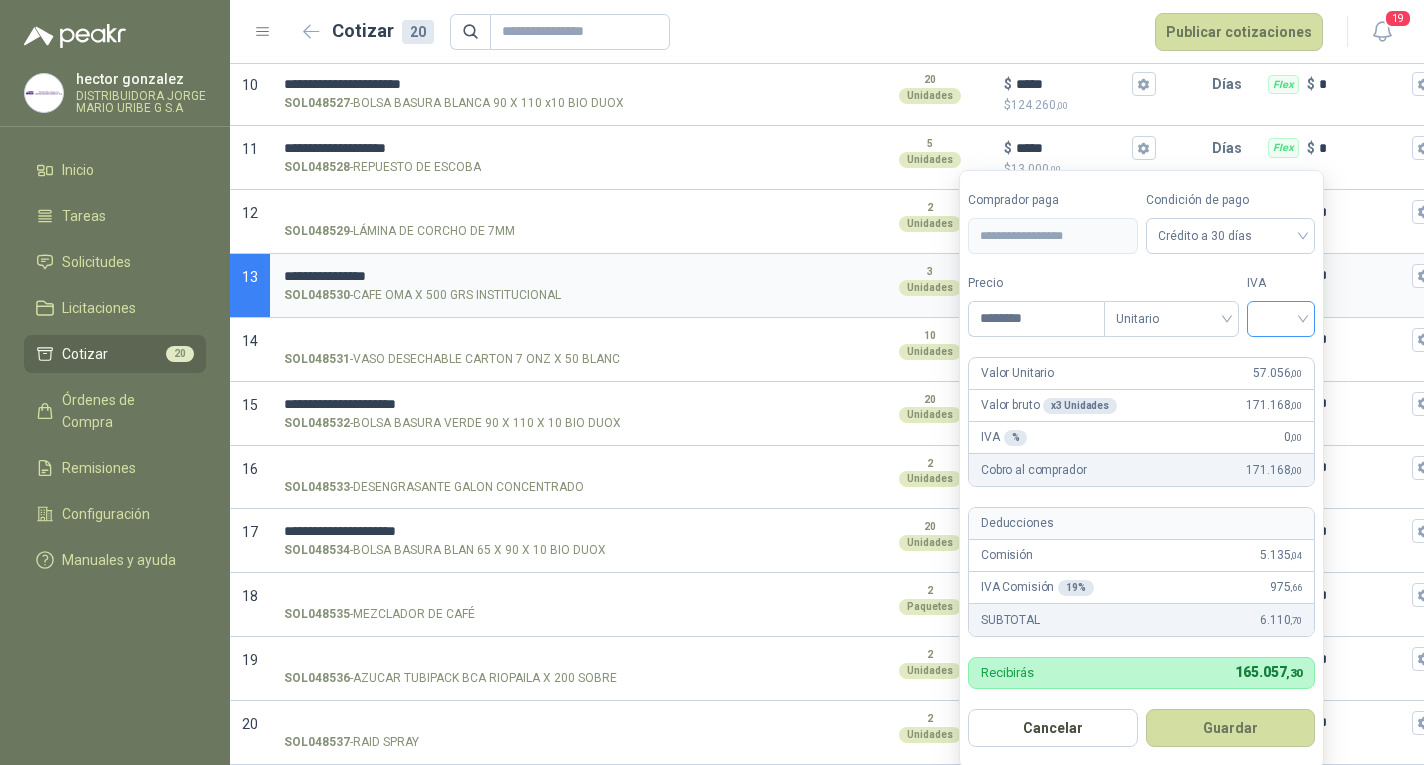 click at bounding box center [1281, 317] 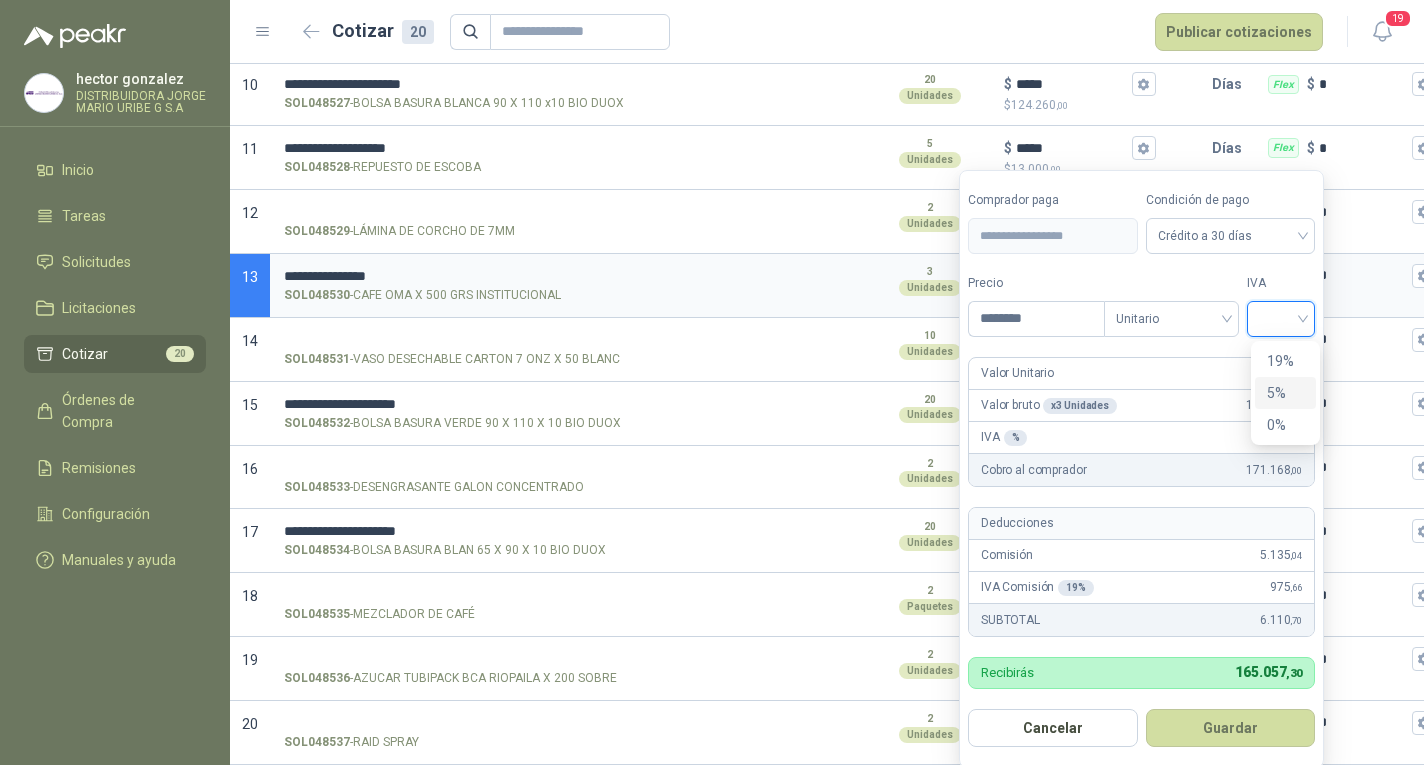 click on "5%" at bounding box center (1285, 393) 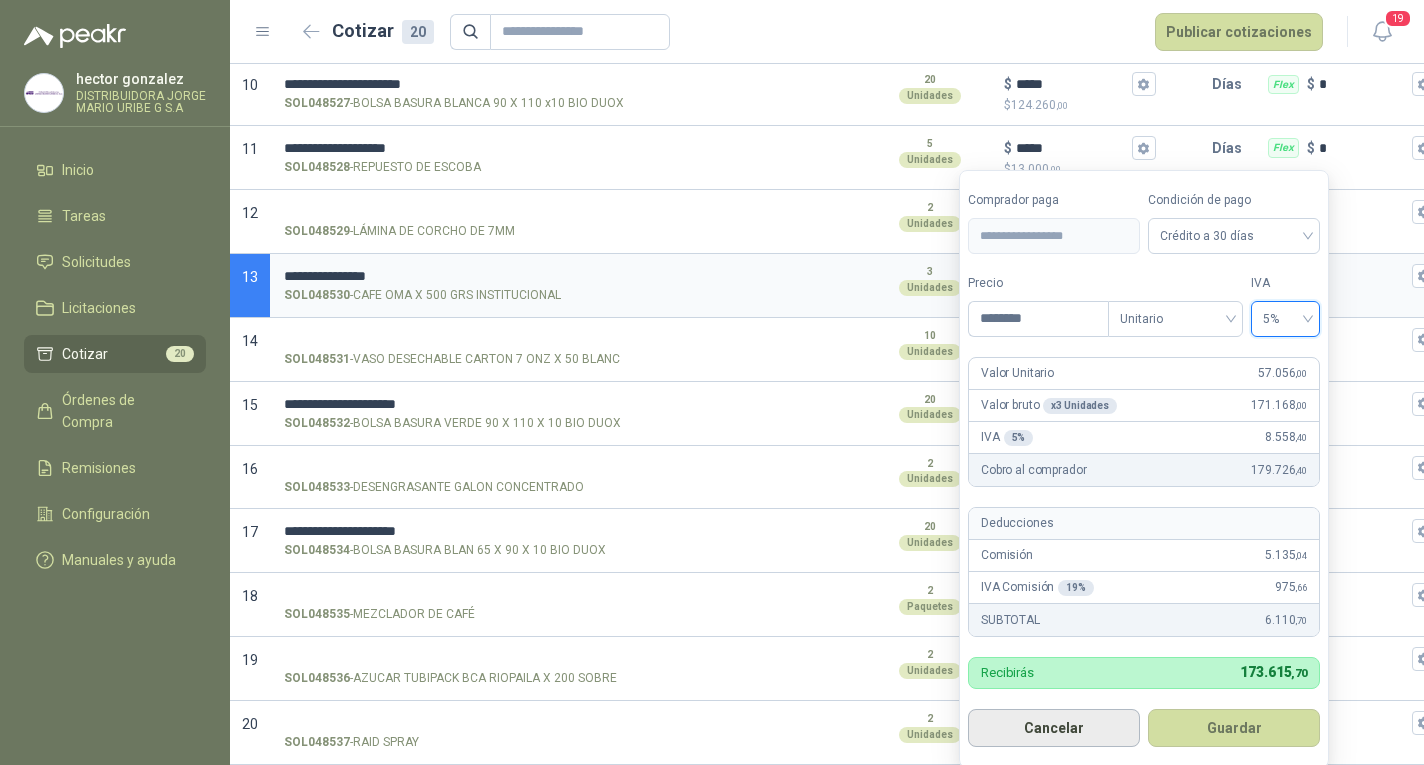 click on "Cancelar" at bounding box center (1054, 728) 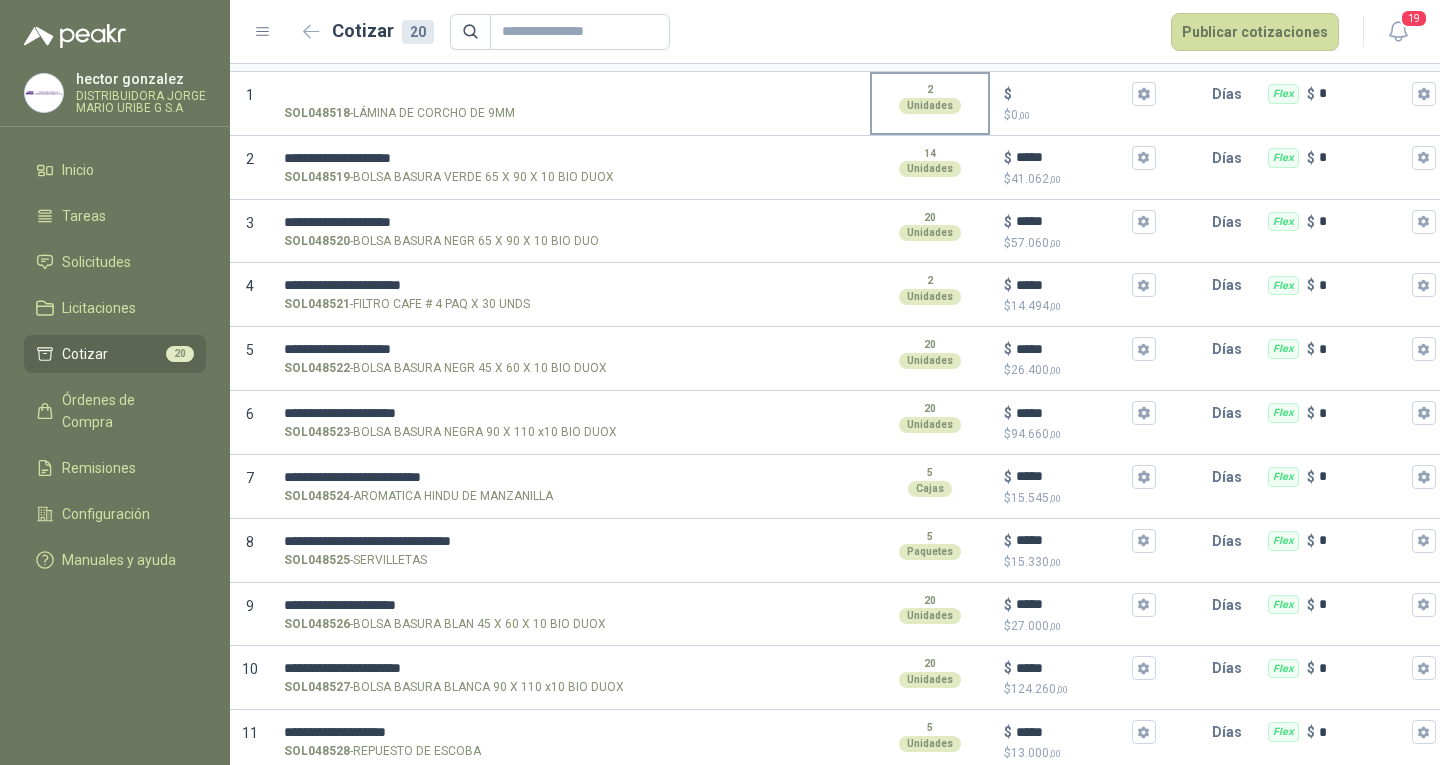 scroll, scrollTop: 0, scrollLeft: 0, axis: both 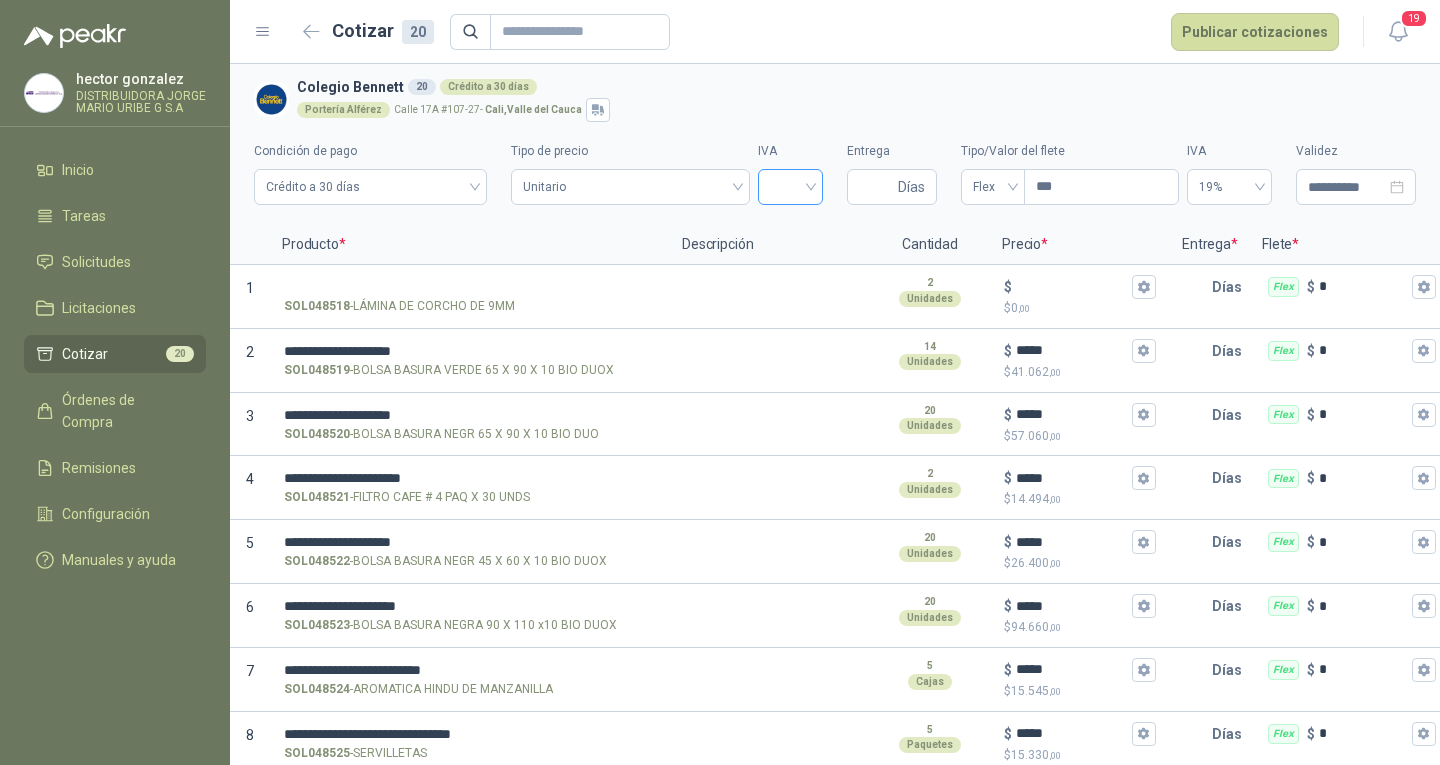 click at bounding box center (790, 185) 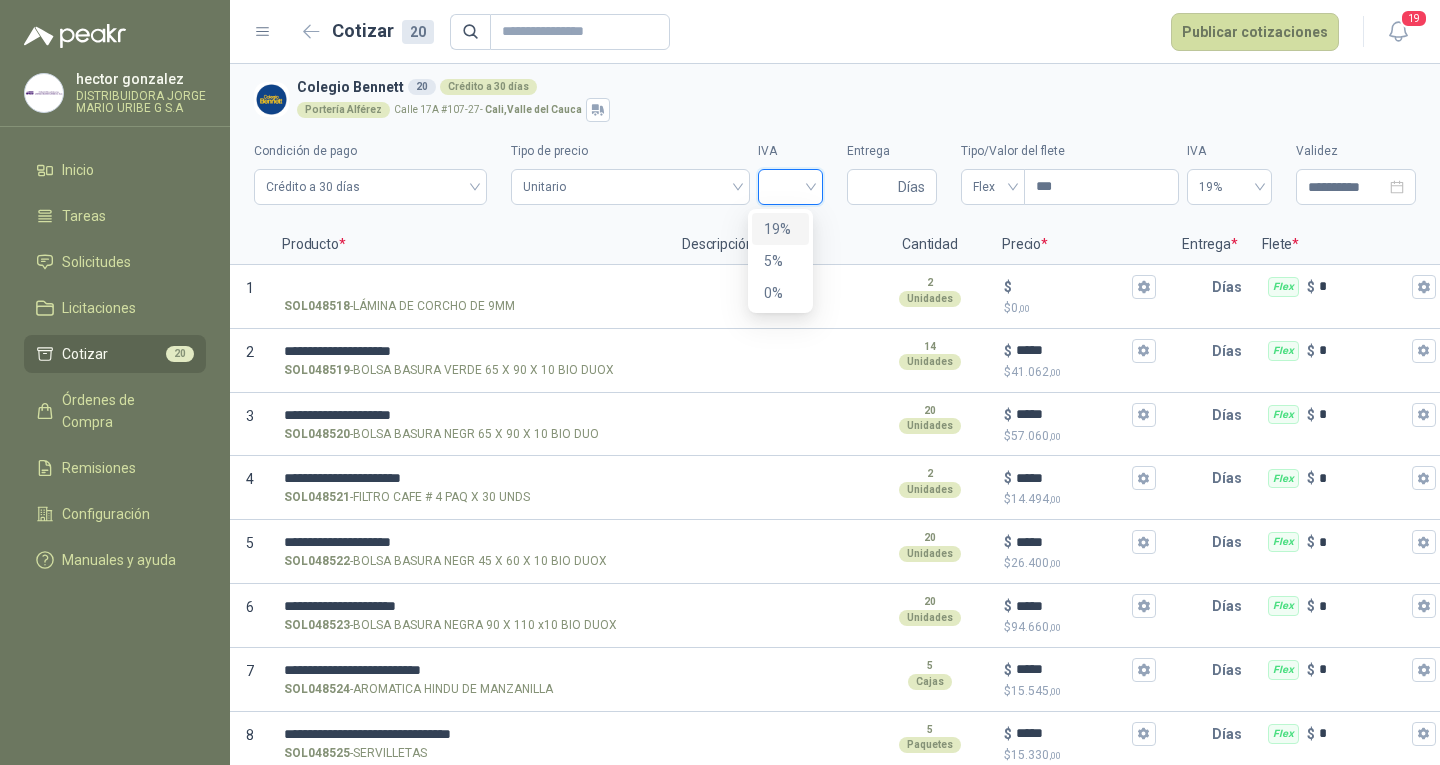 click on "19%" at bounding box center [780, 229] 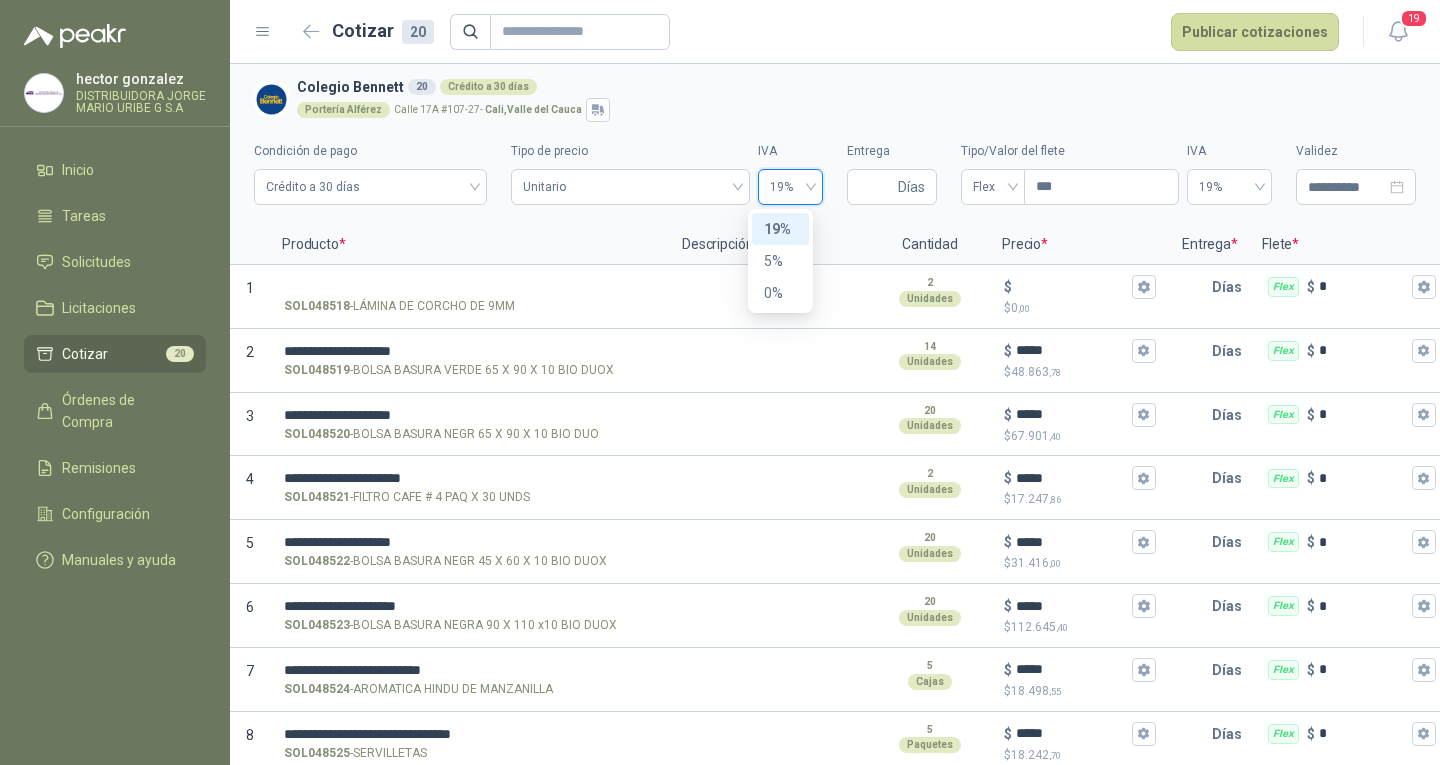 type 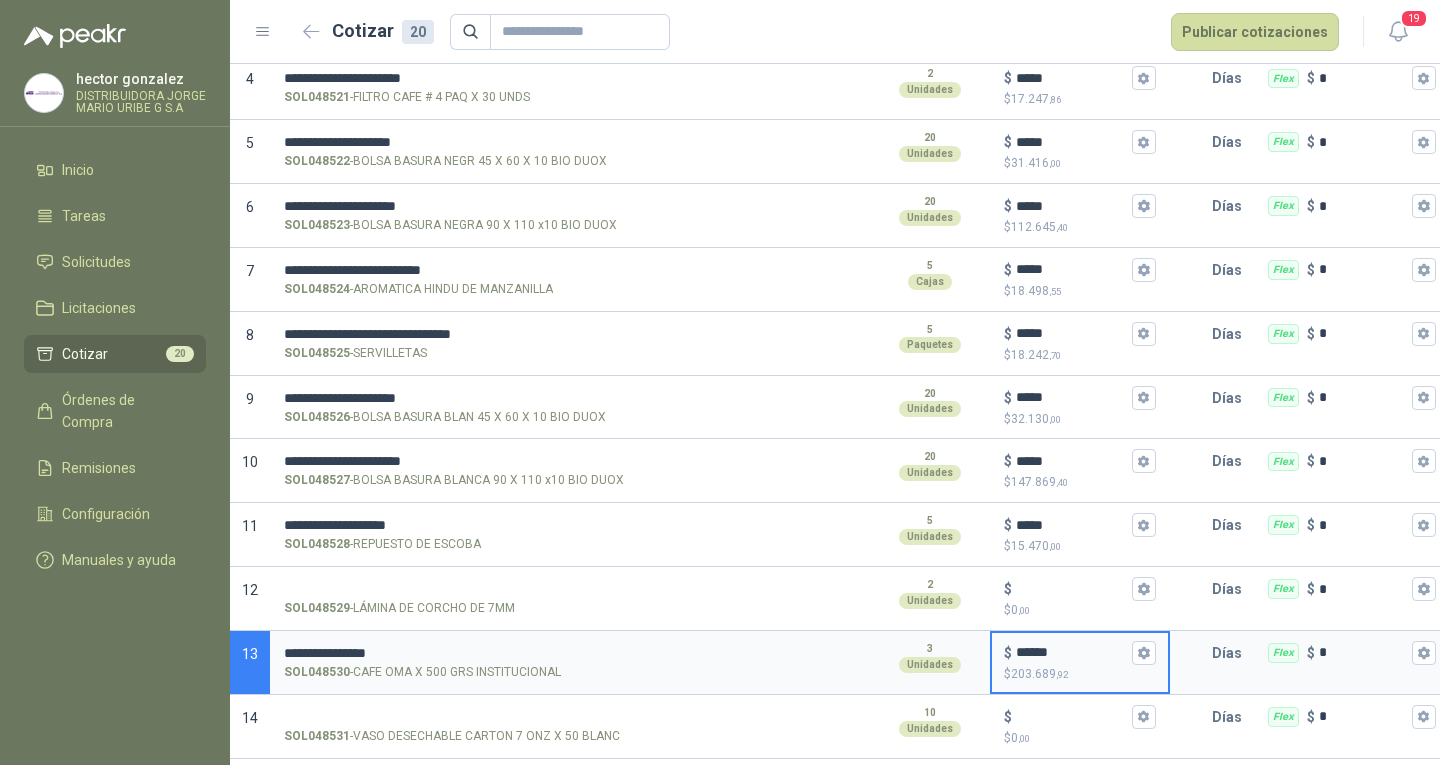 scroll, scrollTop: 600, scrollLeft: 0, axis: vertical 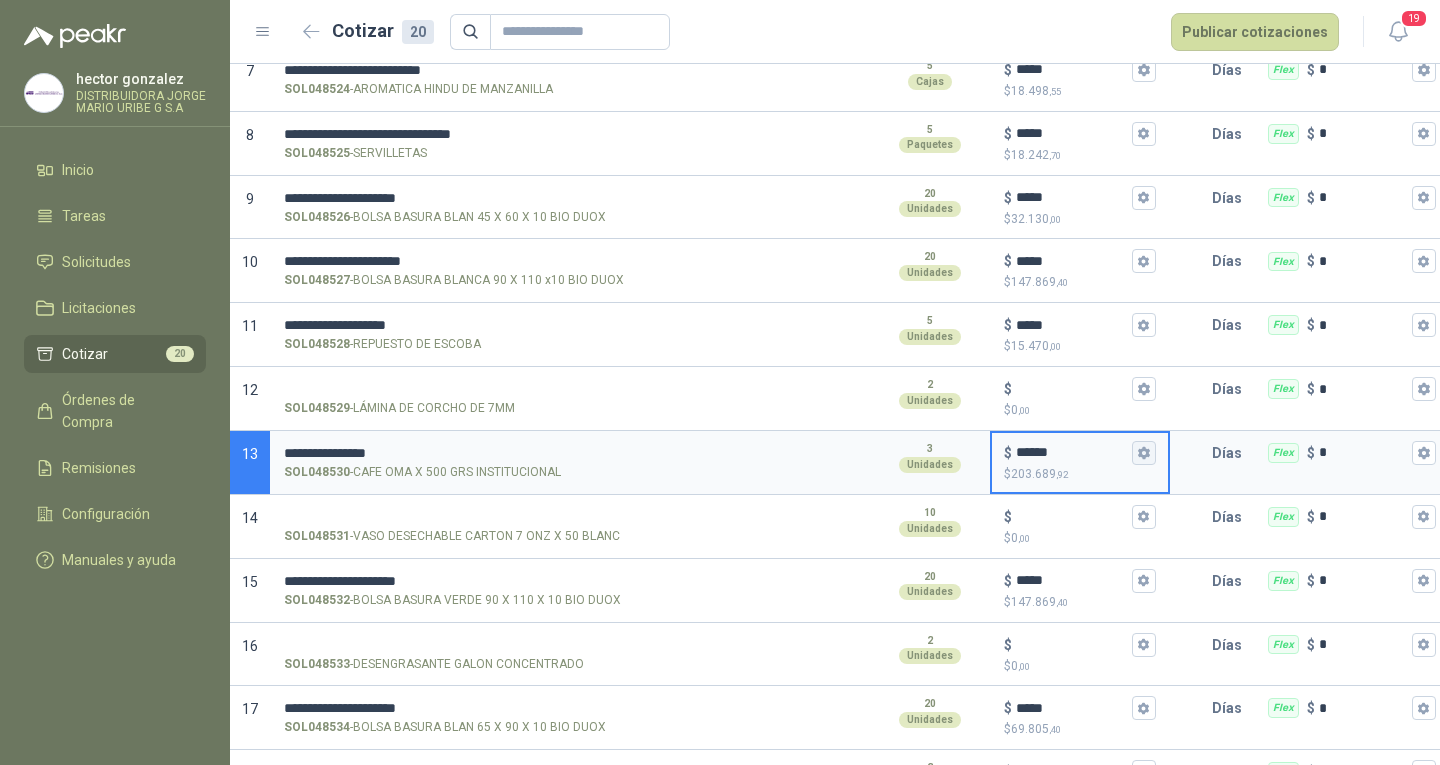 click 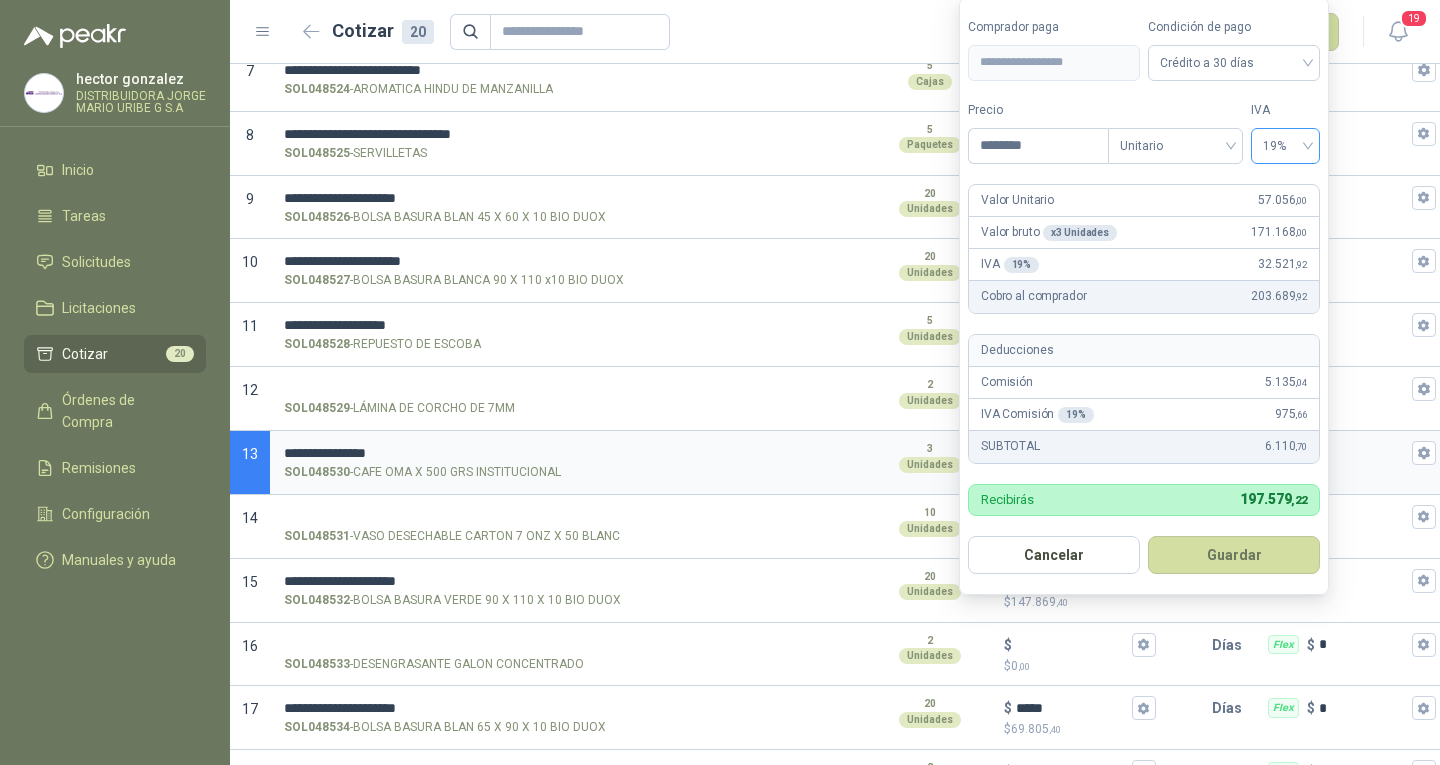 click on "19%" at bounding box center [1285, 146] 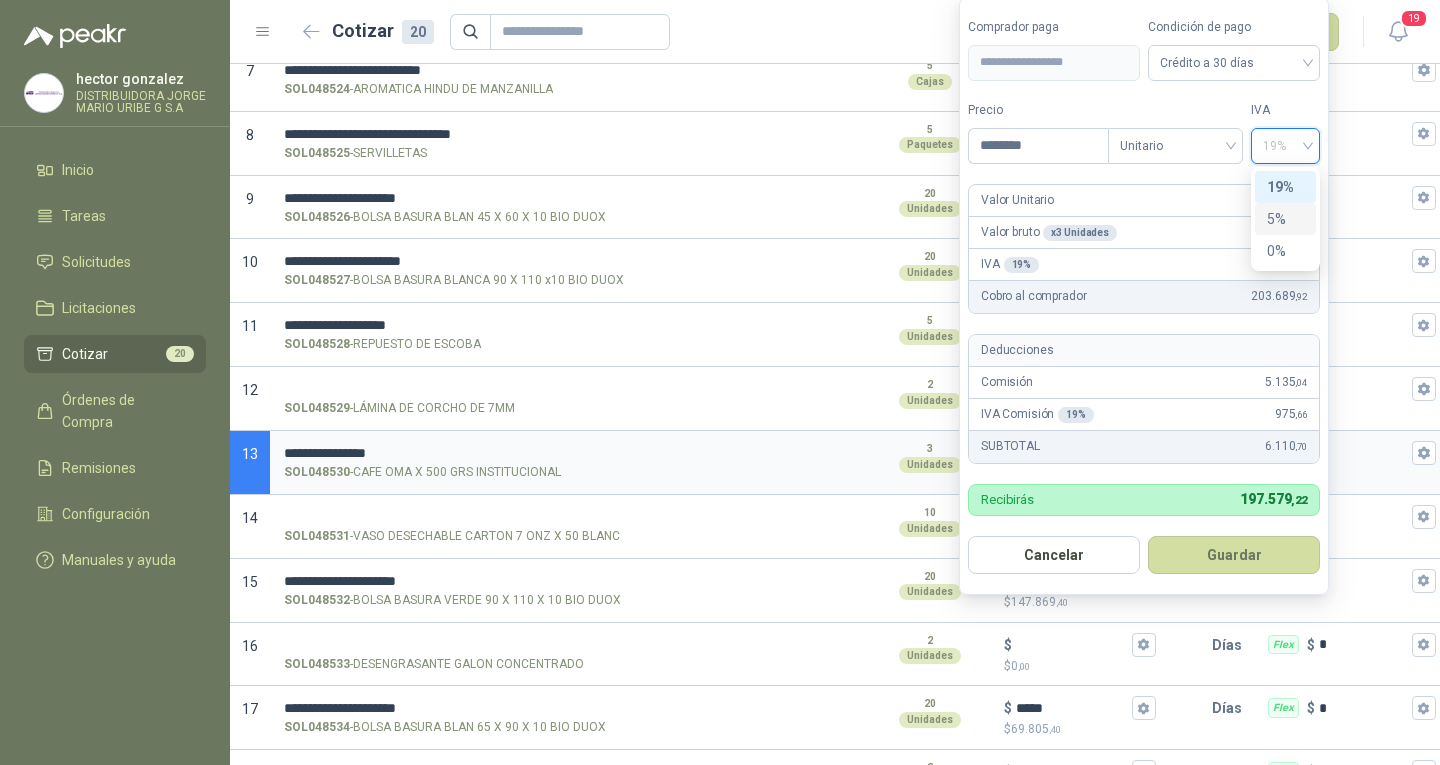 click on "5%" at bounding box center [1285, 219] 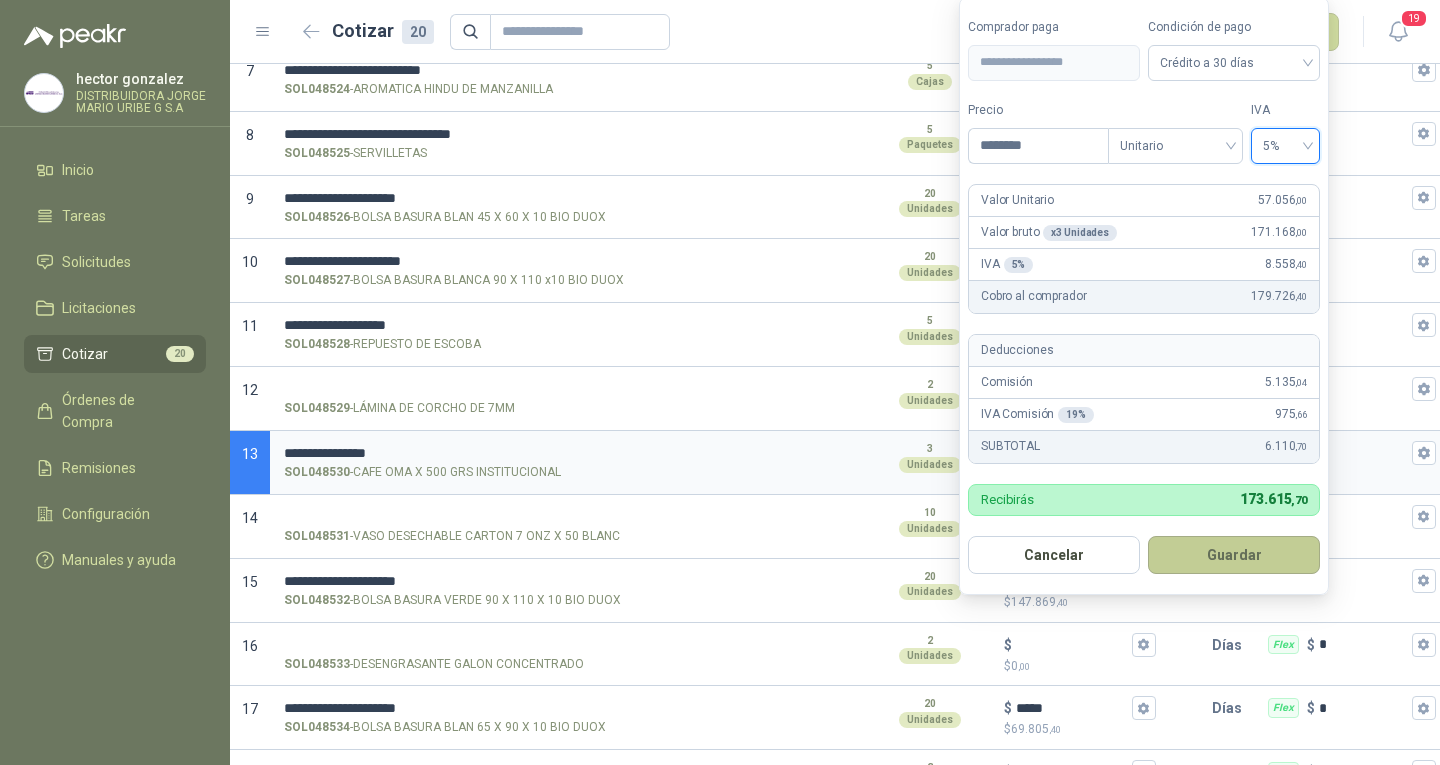 click on "Guardar" at bounding box center [1234, 555] 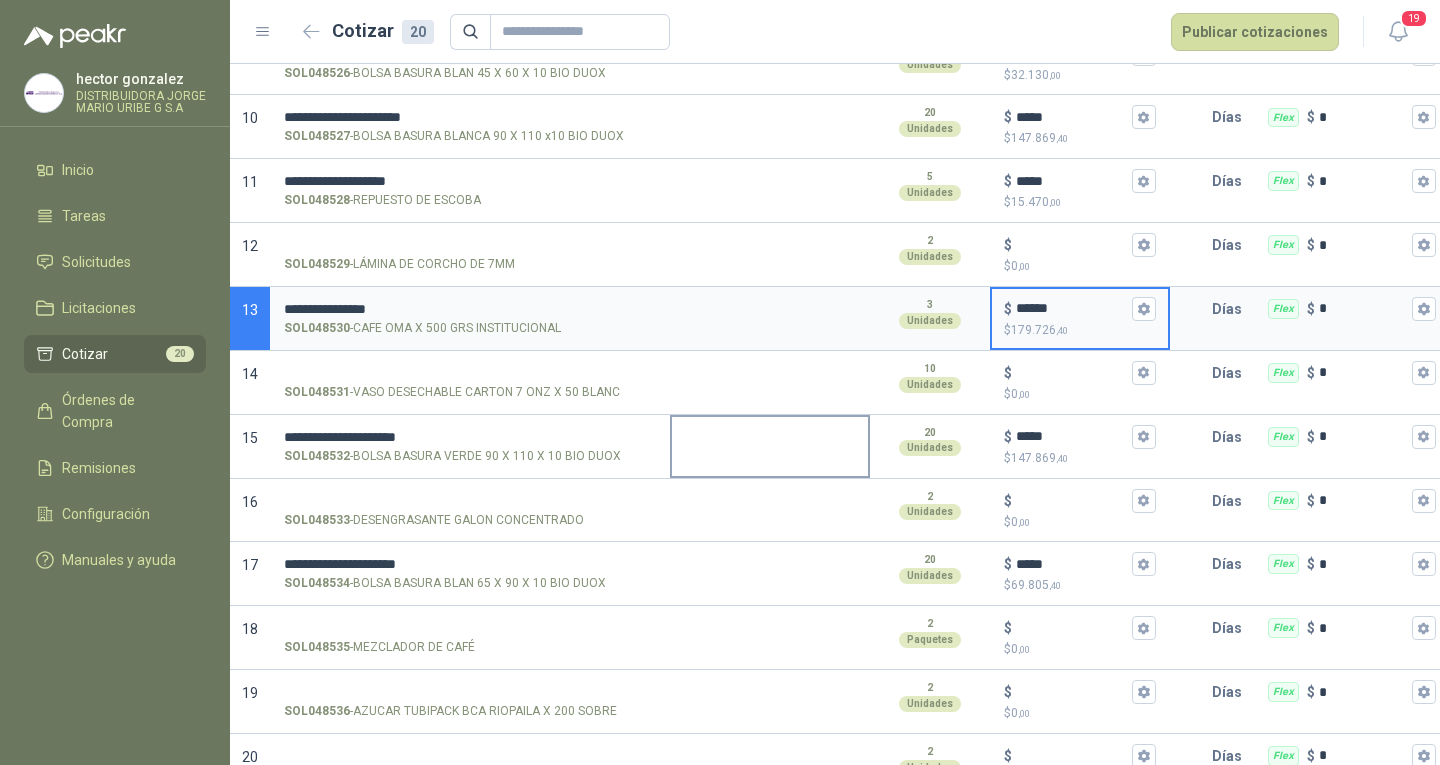 scroll, scrollTop: 793, scrollLeft: 0, axis: vertical 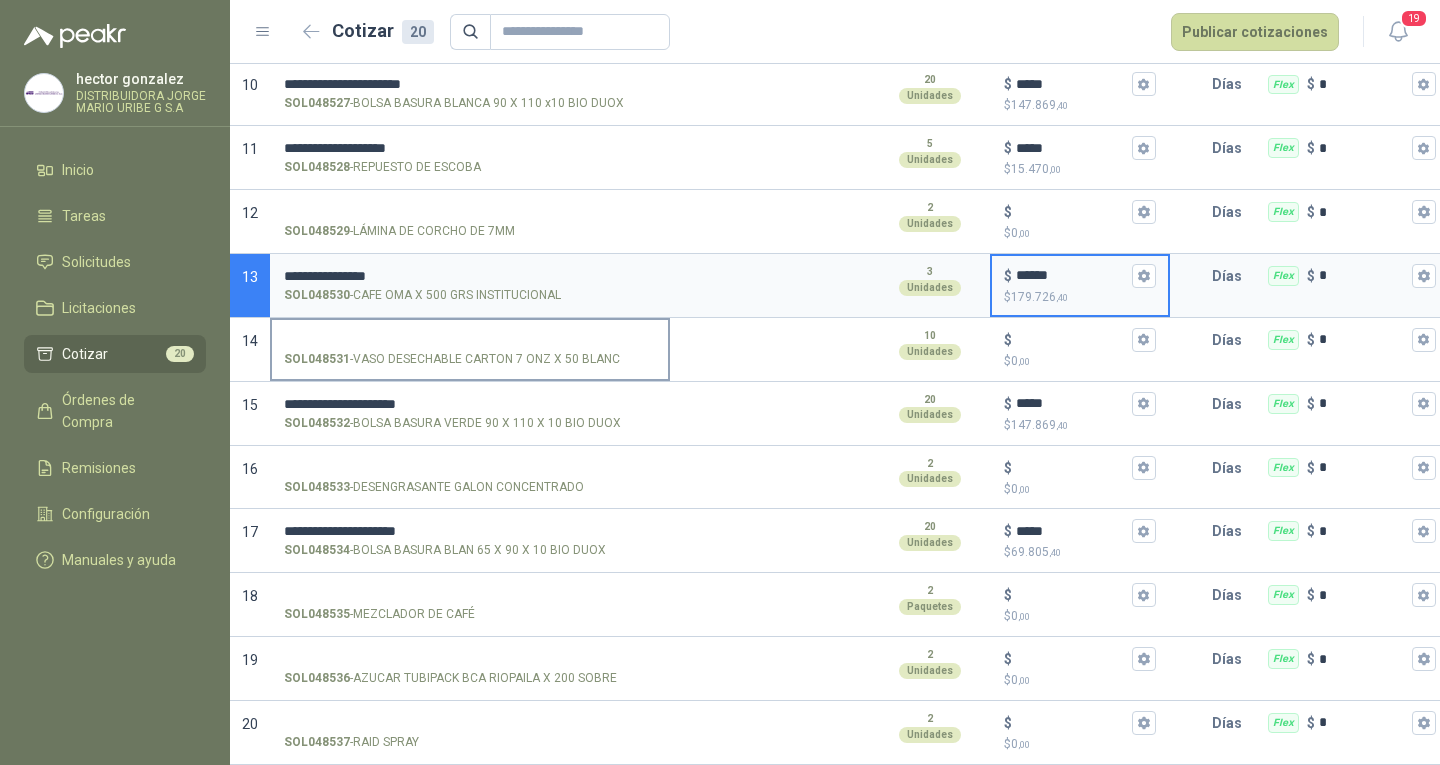 click on "SOL048531  -  VASO DESECHABLE CARTON 7 ONZ X 50 BLANC" at bounding box center [470, 340] 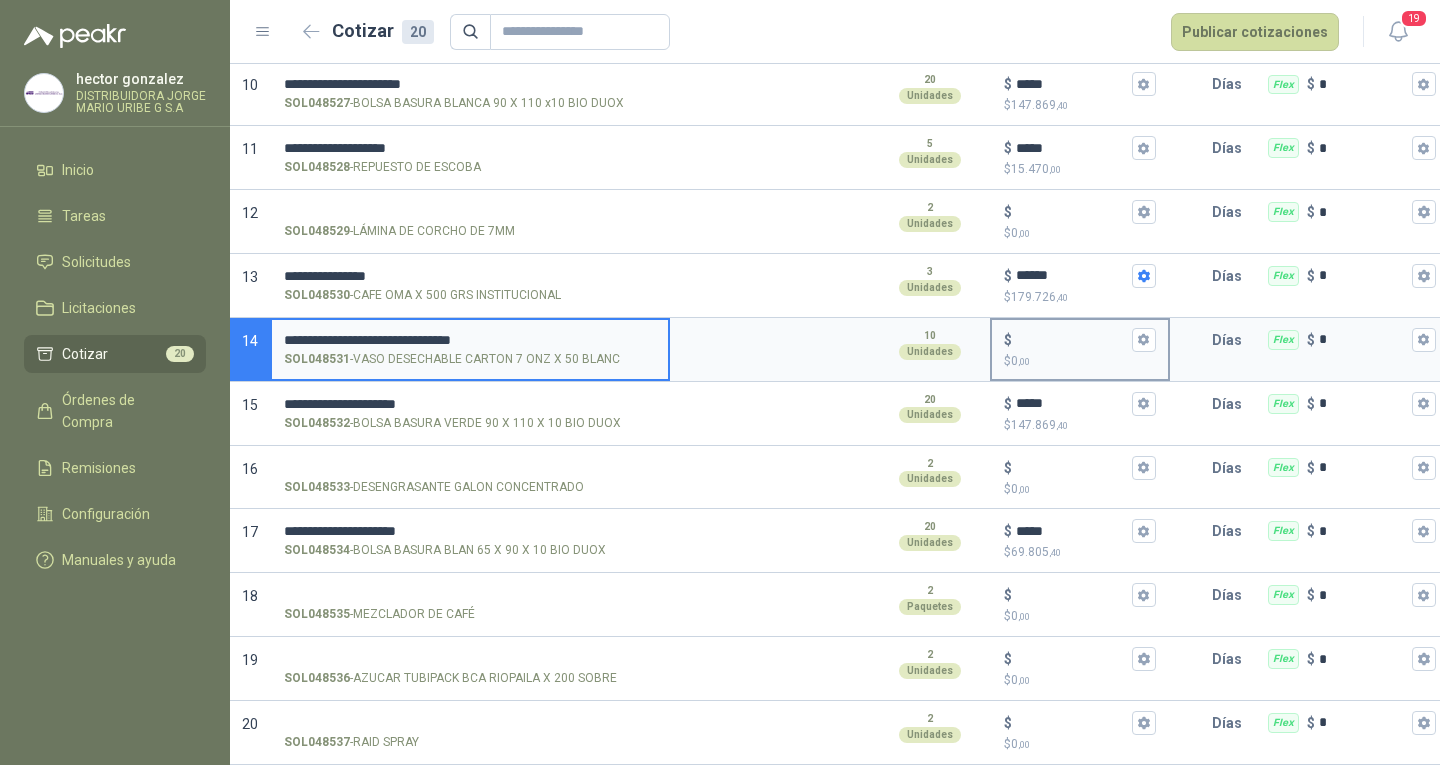 type on "**********" 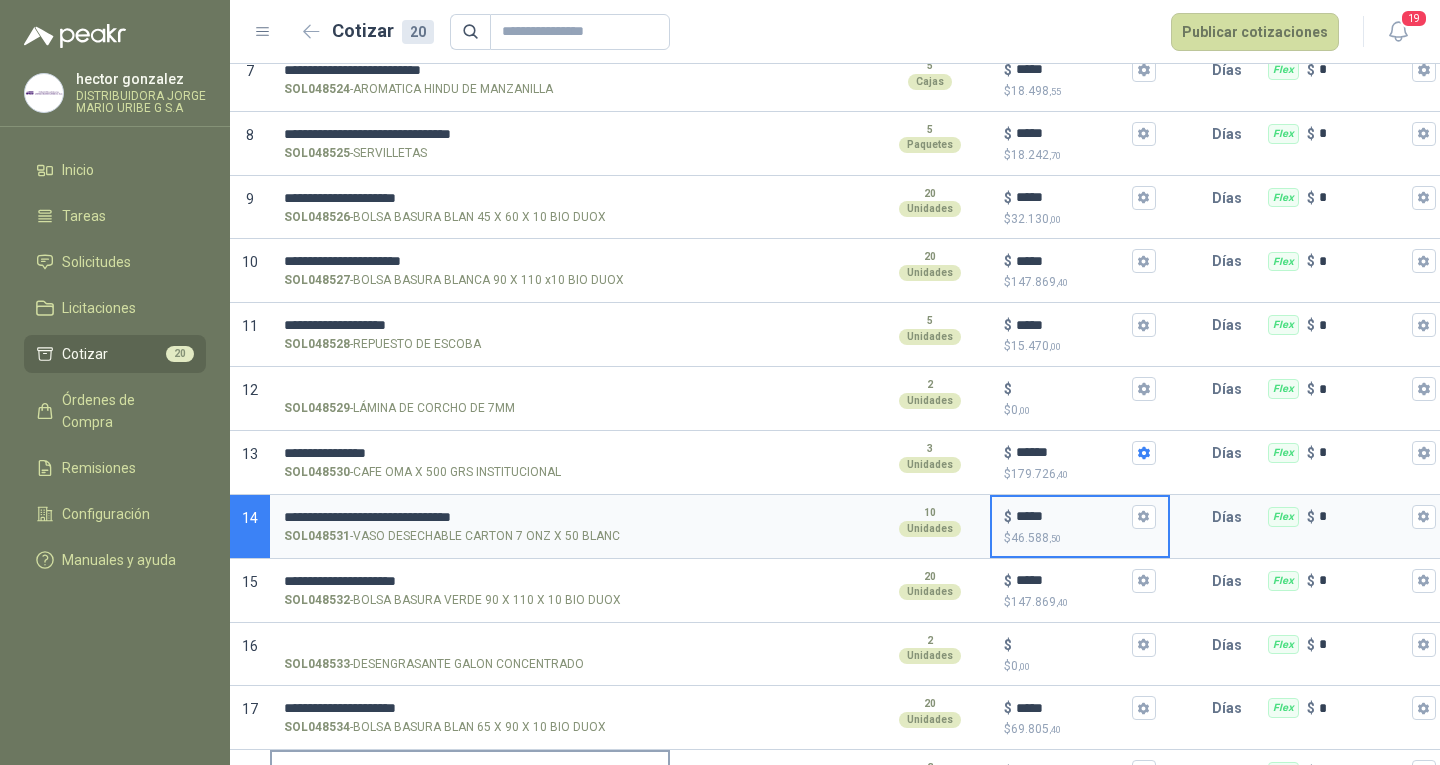 scroll, scrollTop: 793, scrollLeft: 0, axis: vertical 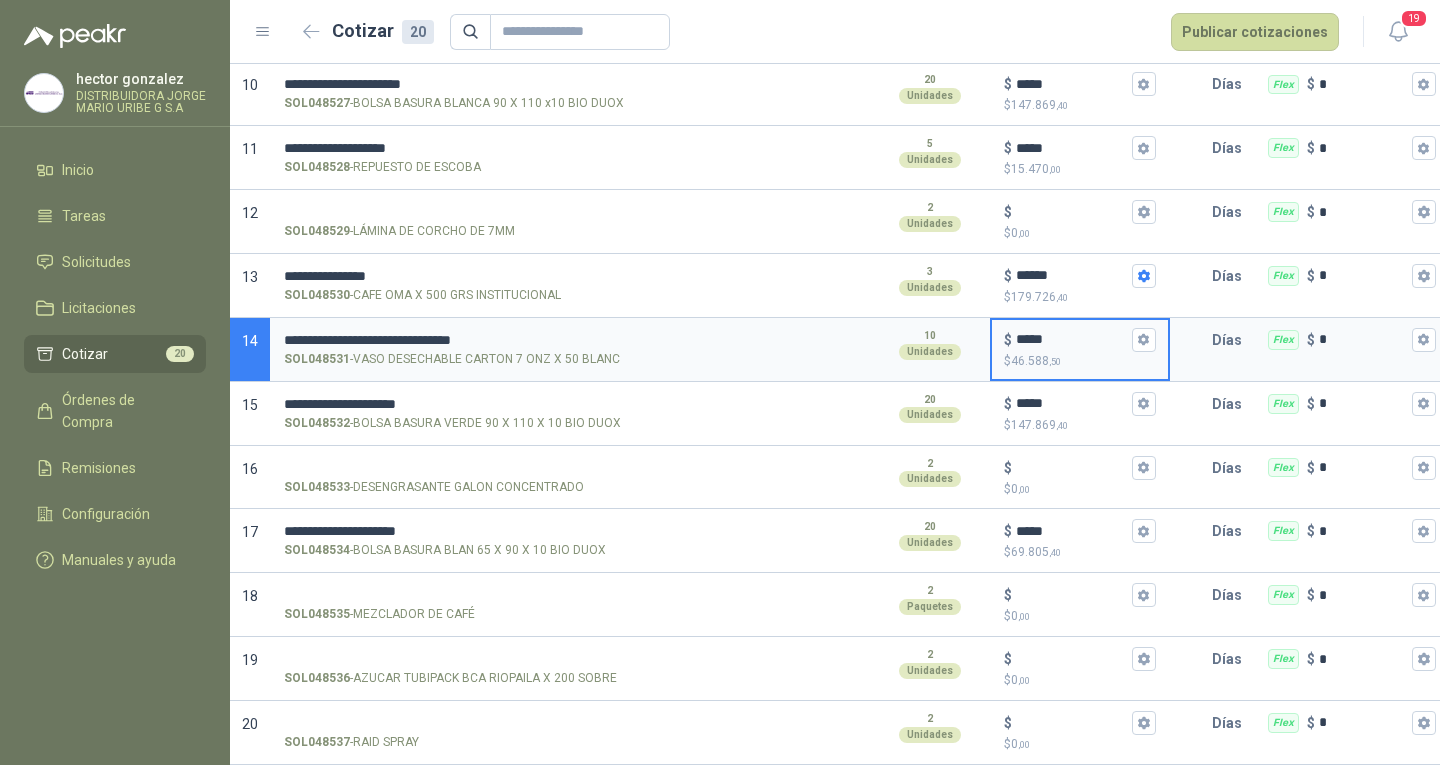 type on "*****" 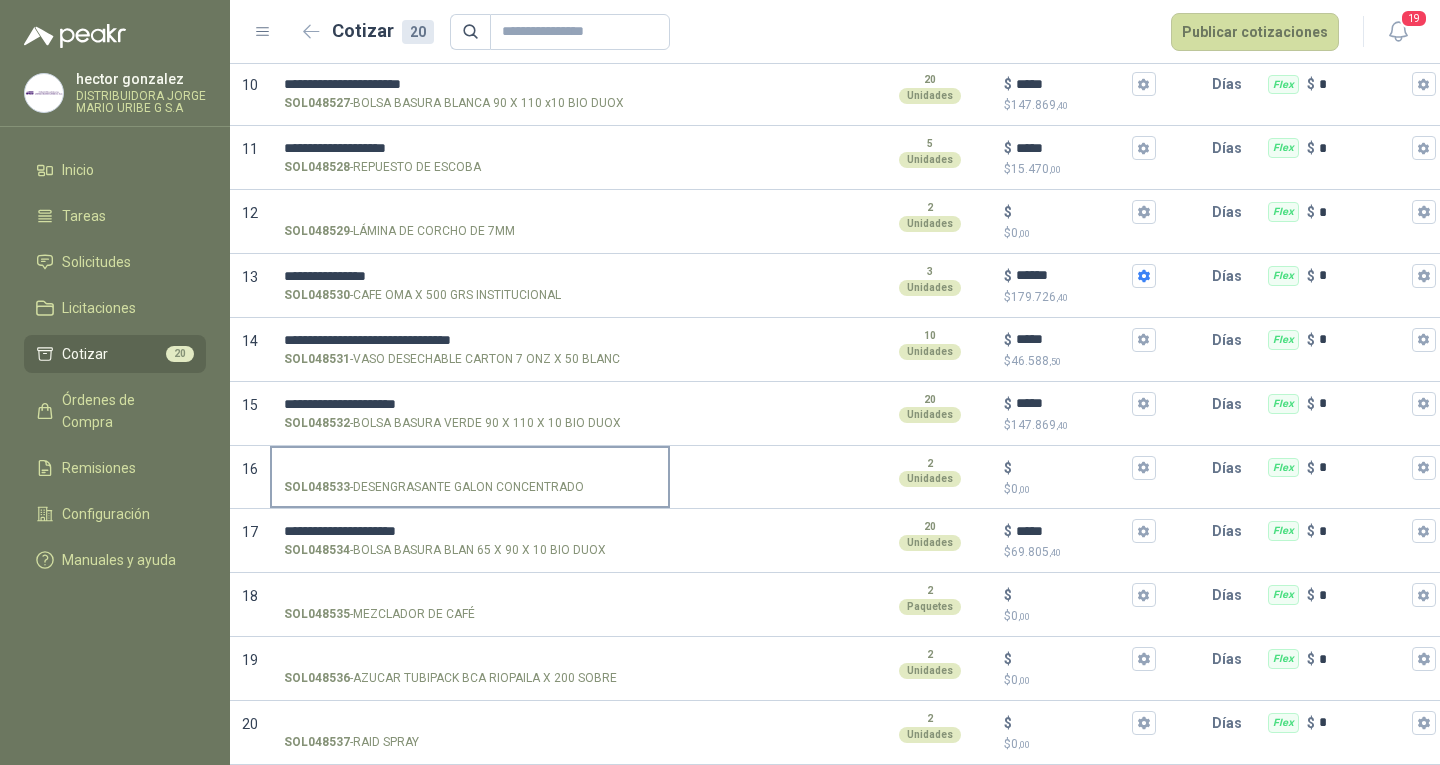 click on "SOL048533  -  DESENGRASANTE GALON CONCENTRADO" at bounding box center [470, 476] 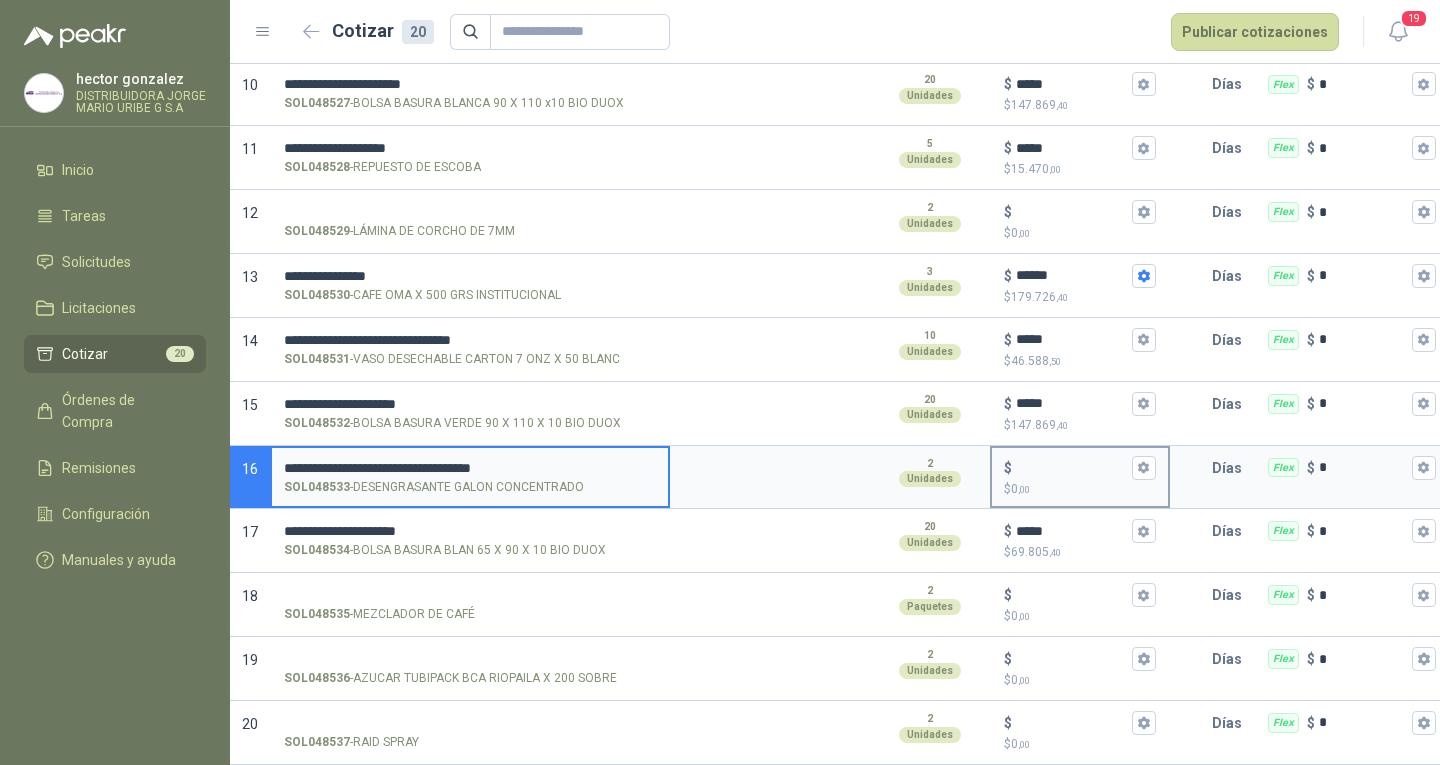 type on "**********" 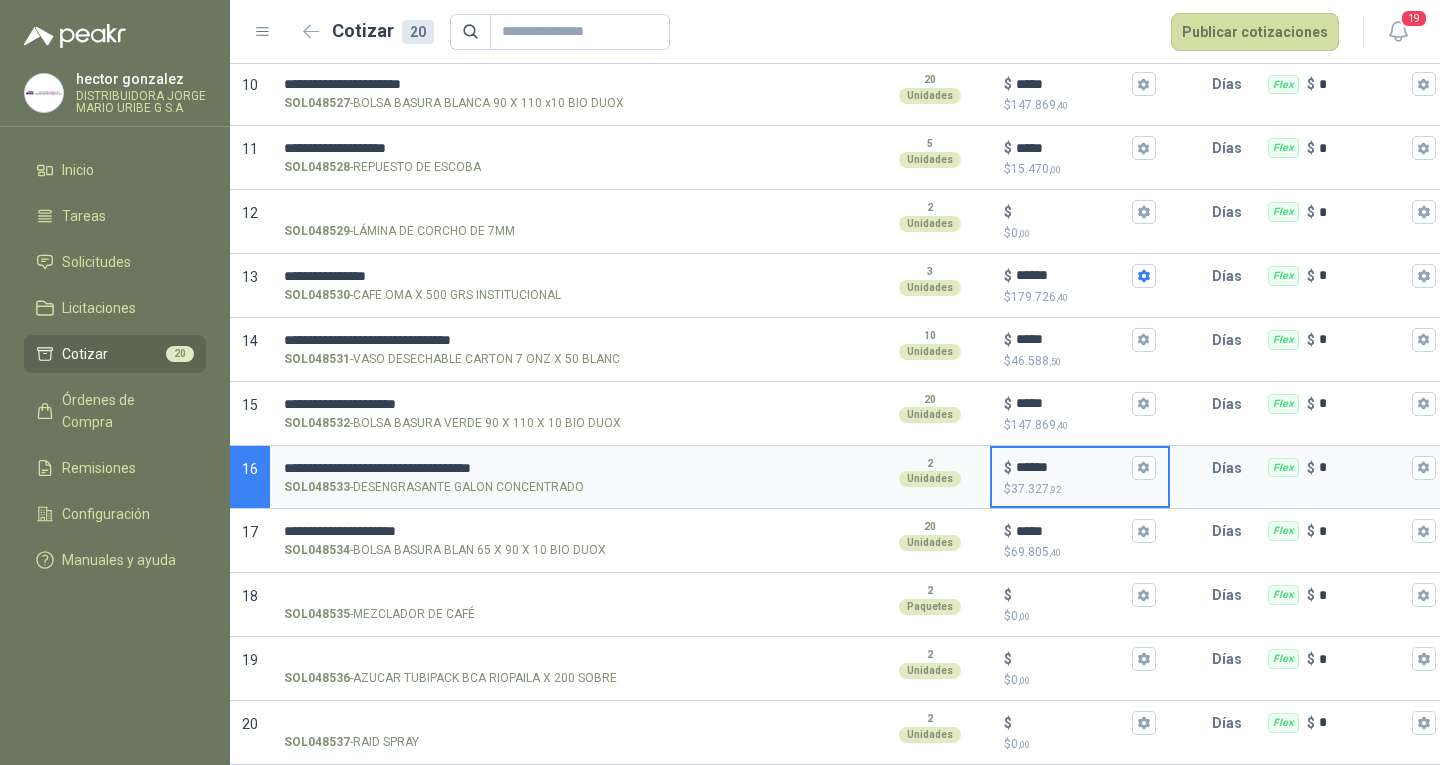 type on "******" 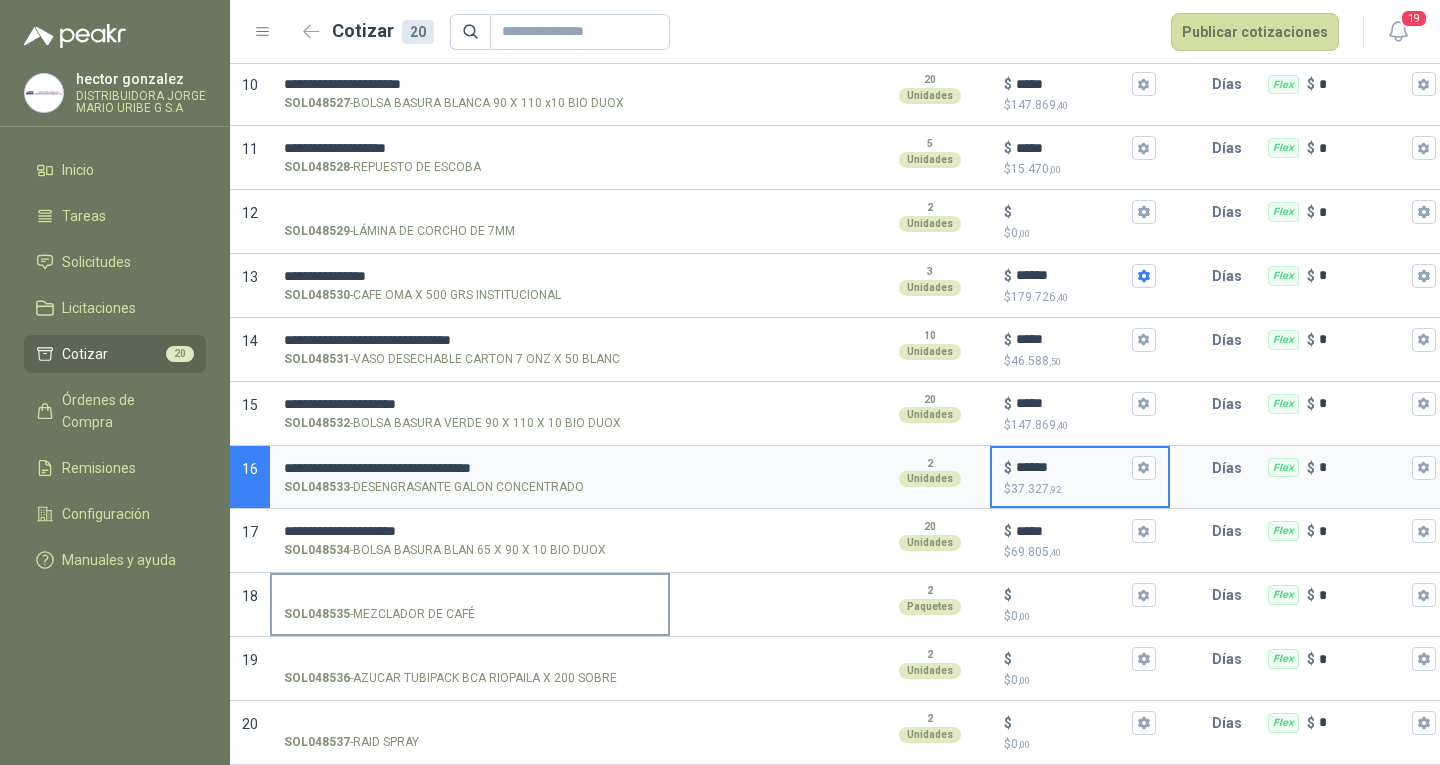 click on "SOL048535  -  MEZCLADOR DE CAFÉ" at bounding box center (470, 595) 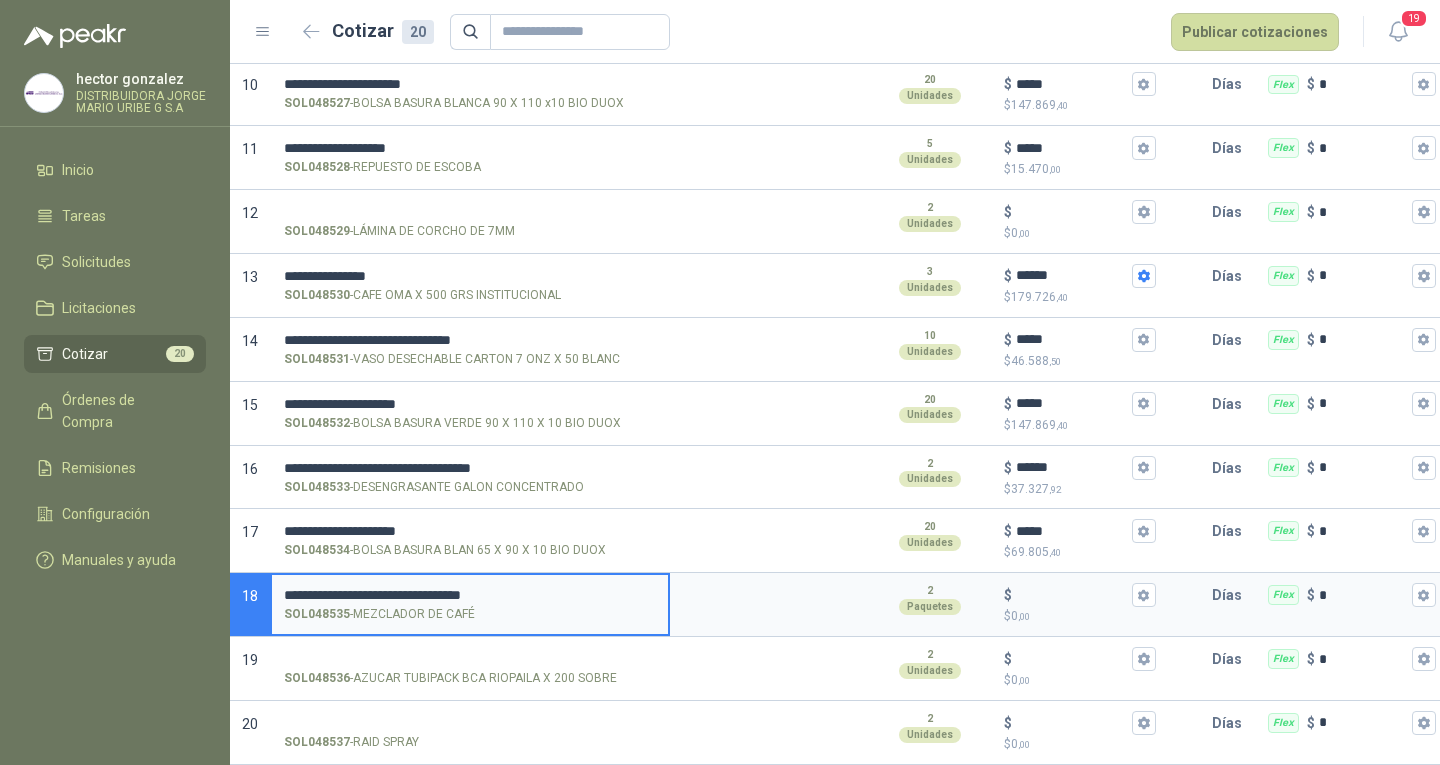 type on "**********" 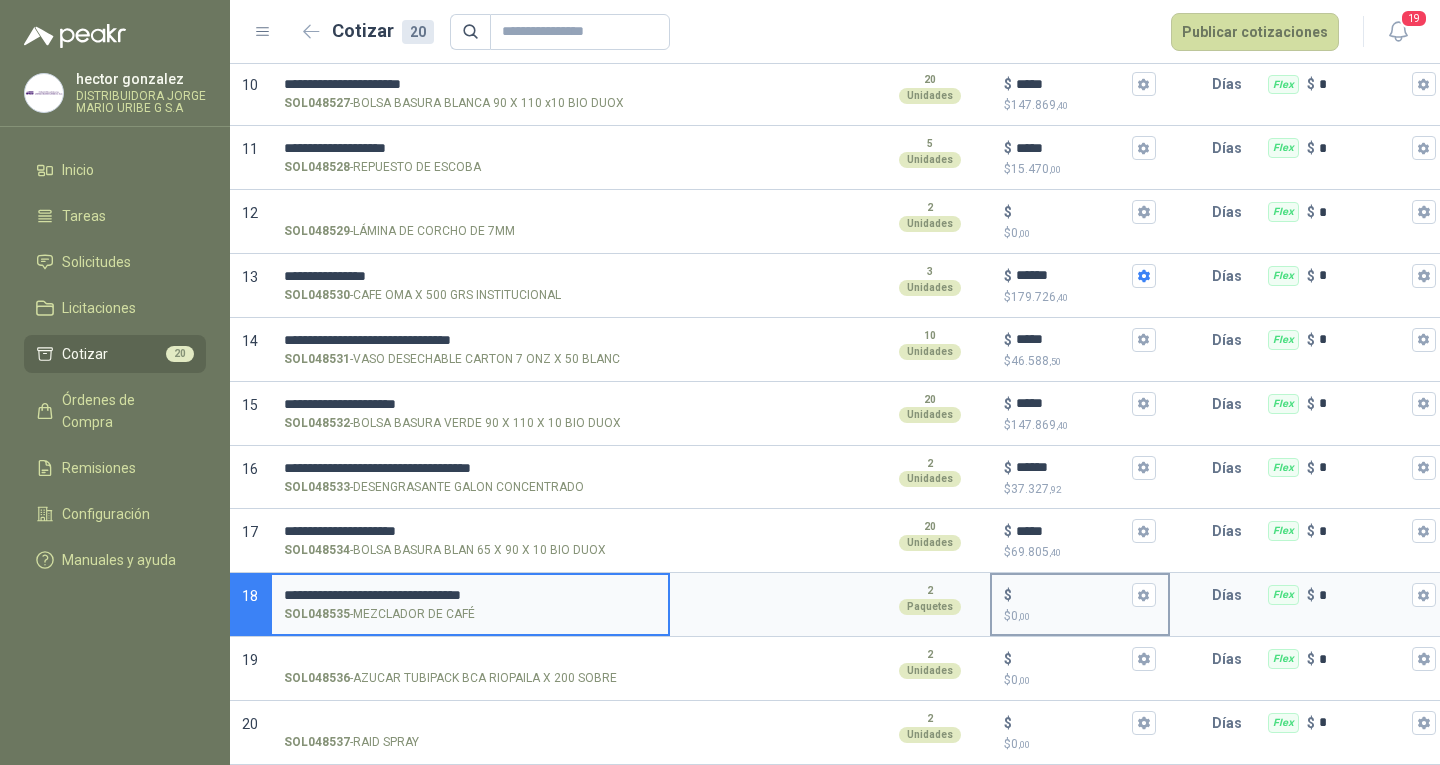click on "$ $  0 ,00" at bounding box center [1072, 595] 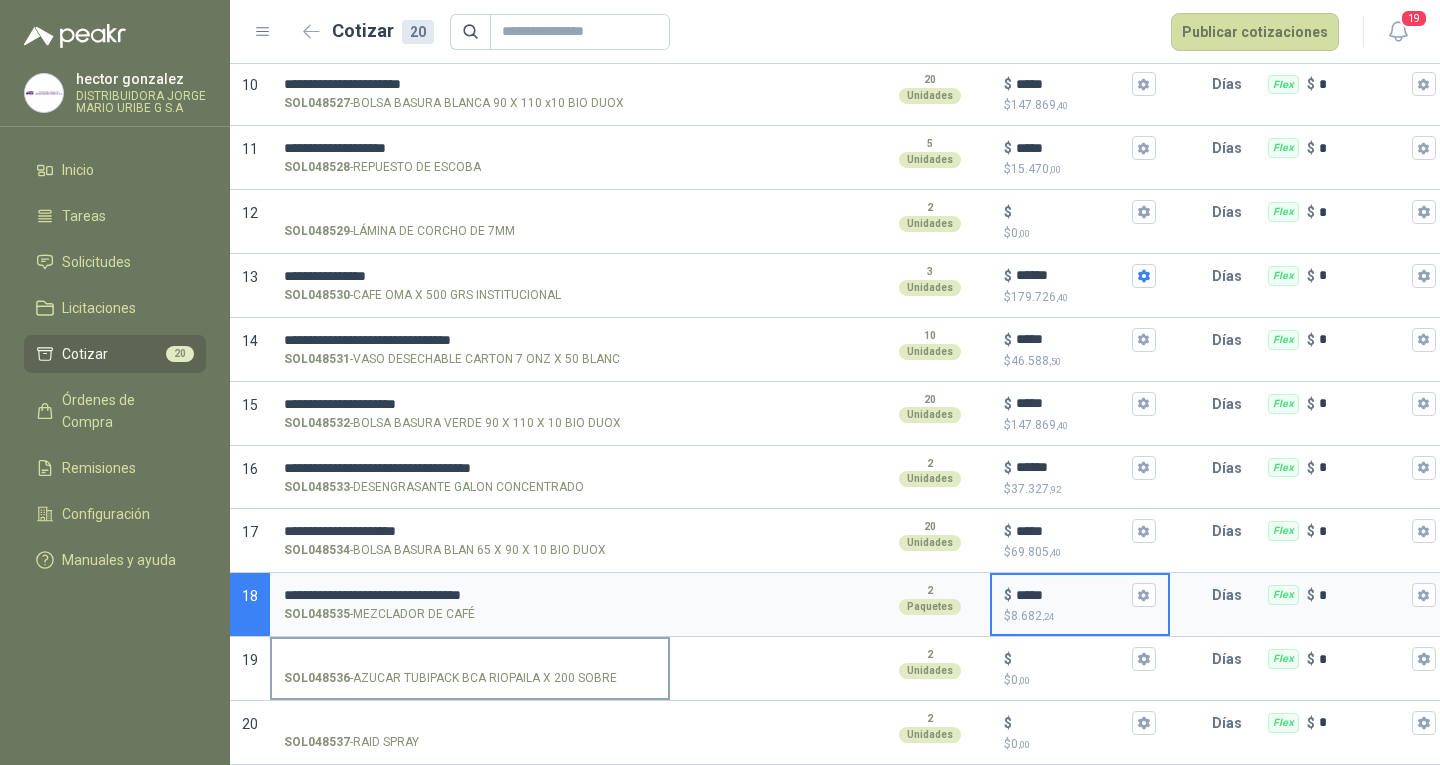 type on "*****" 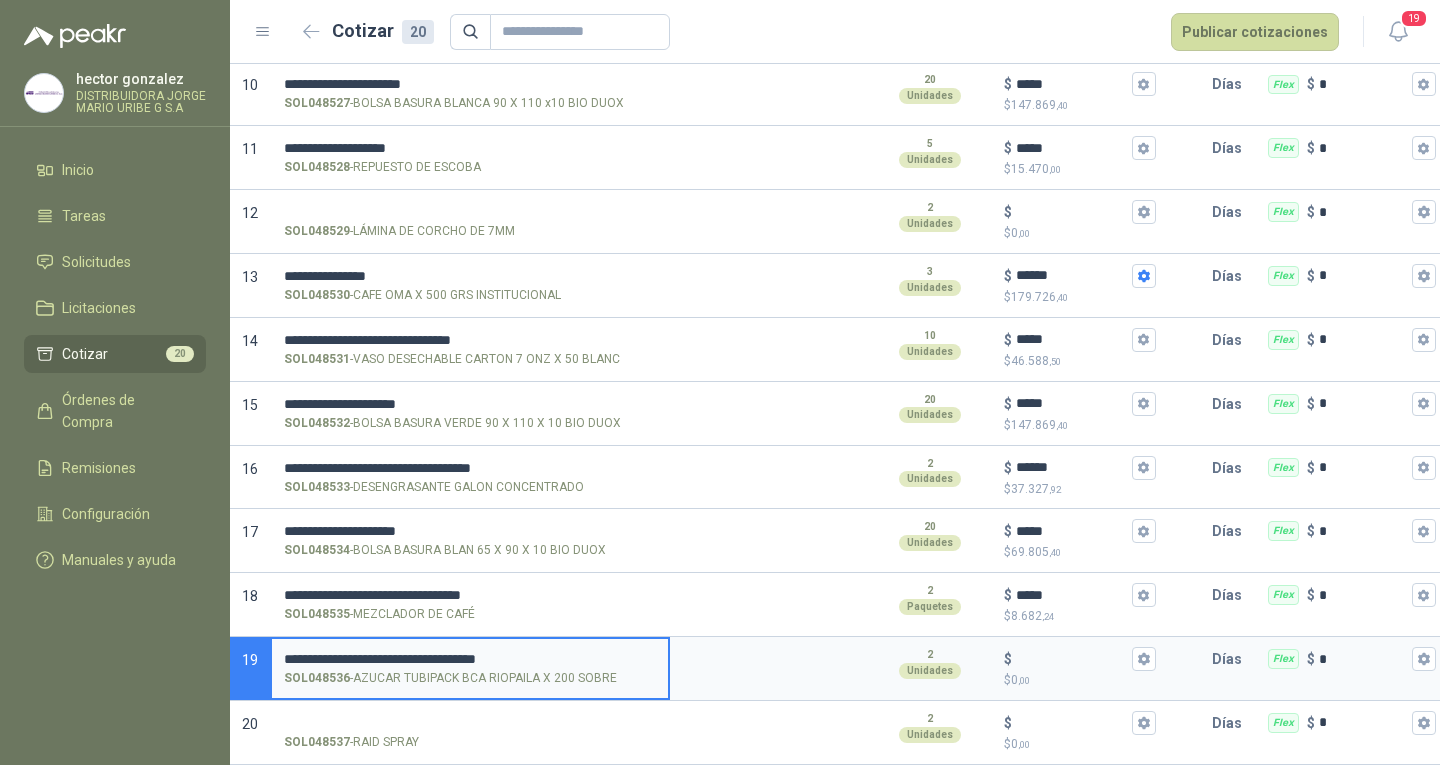 type on "**********" 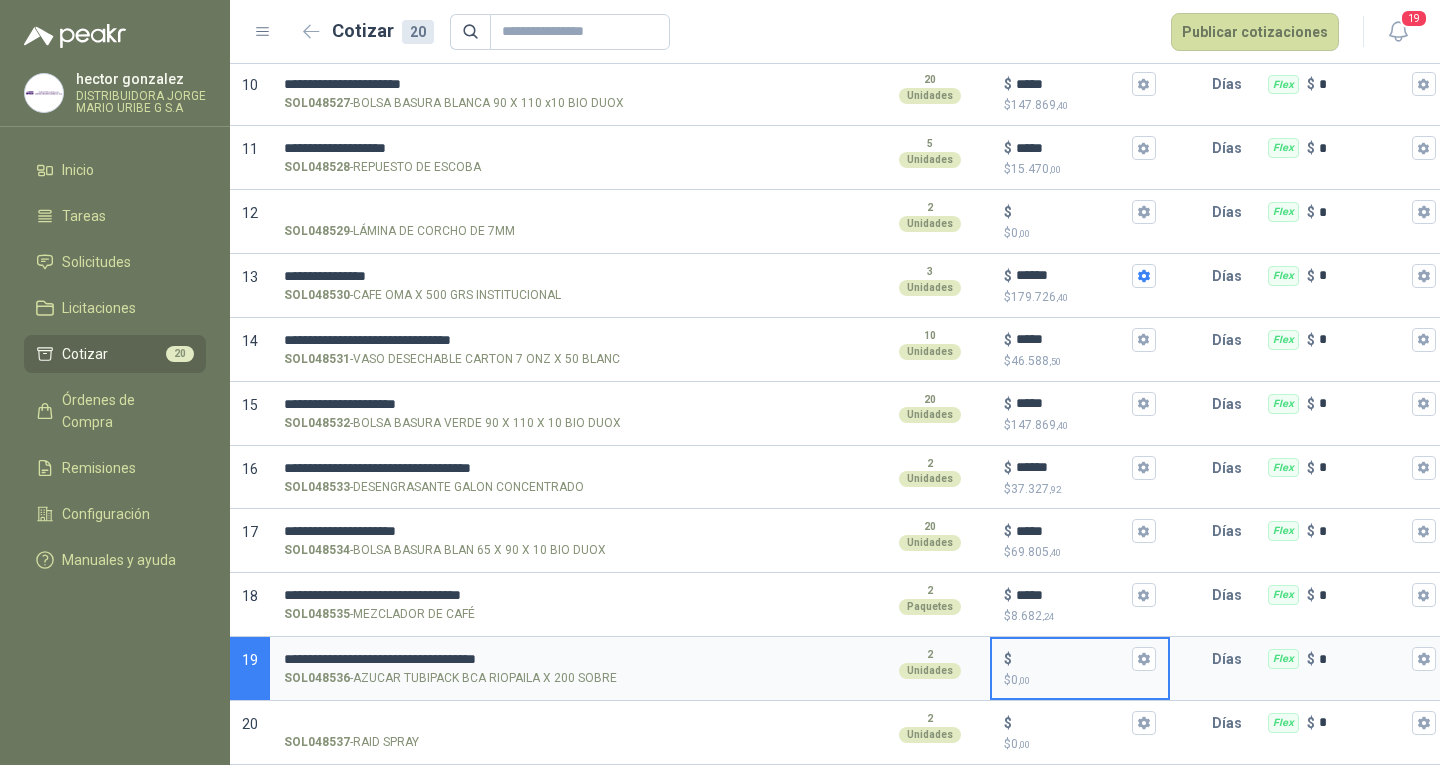 click on "$ $  0 ,00" at bounding box center (1072, 659) 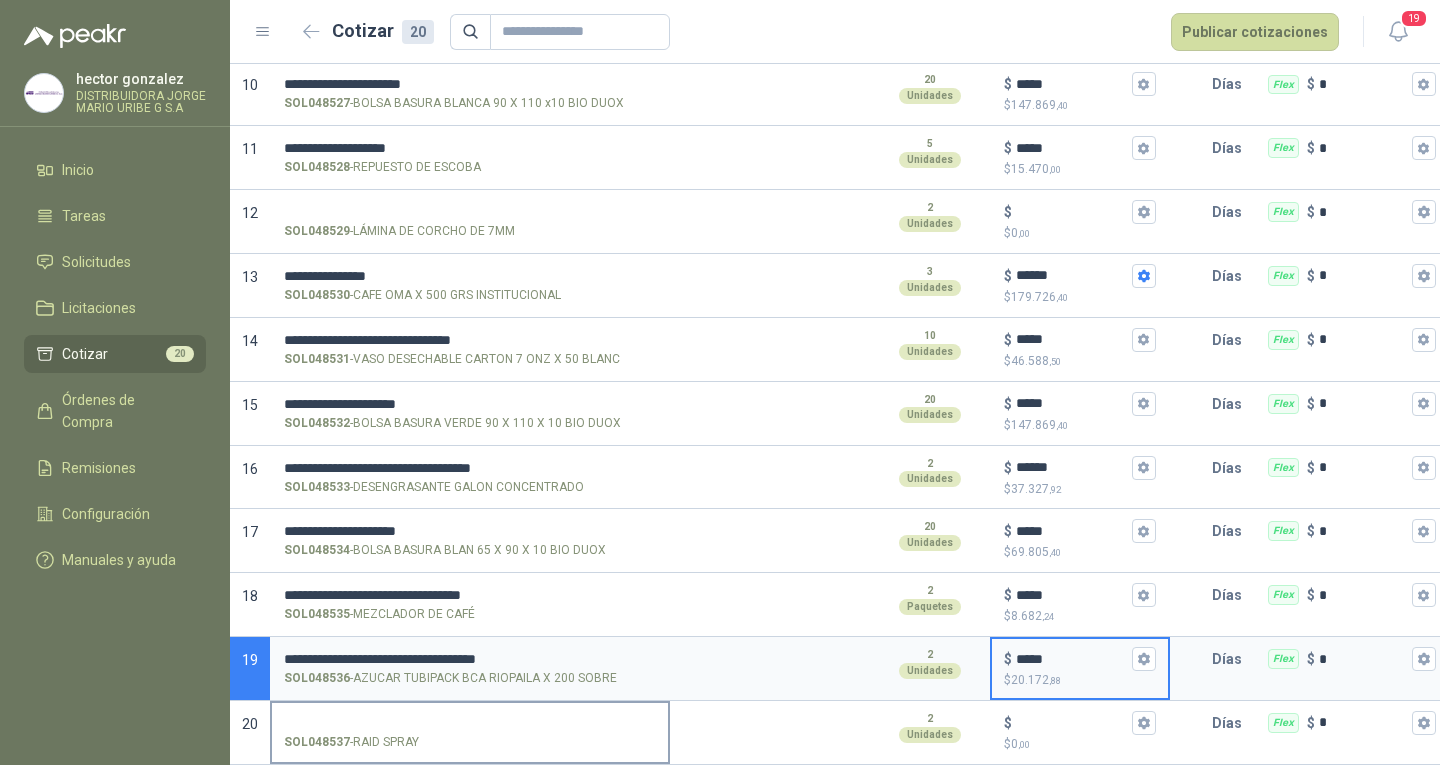type on "*****" 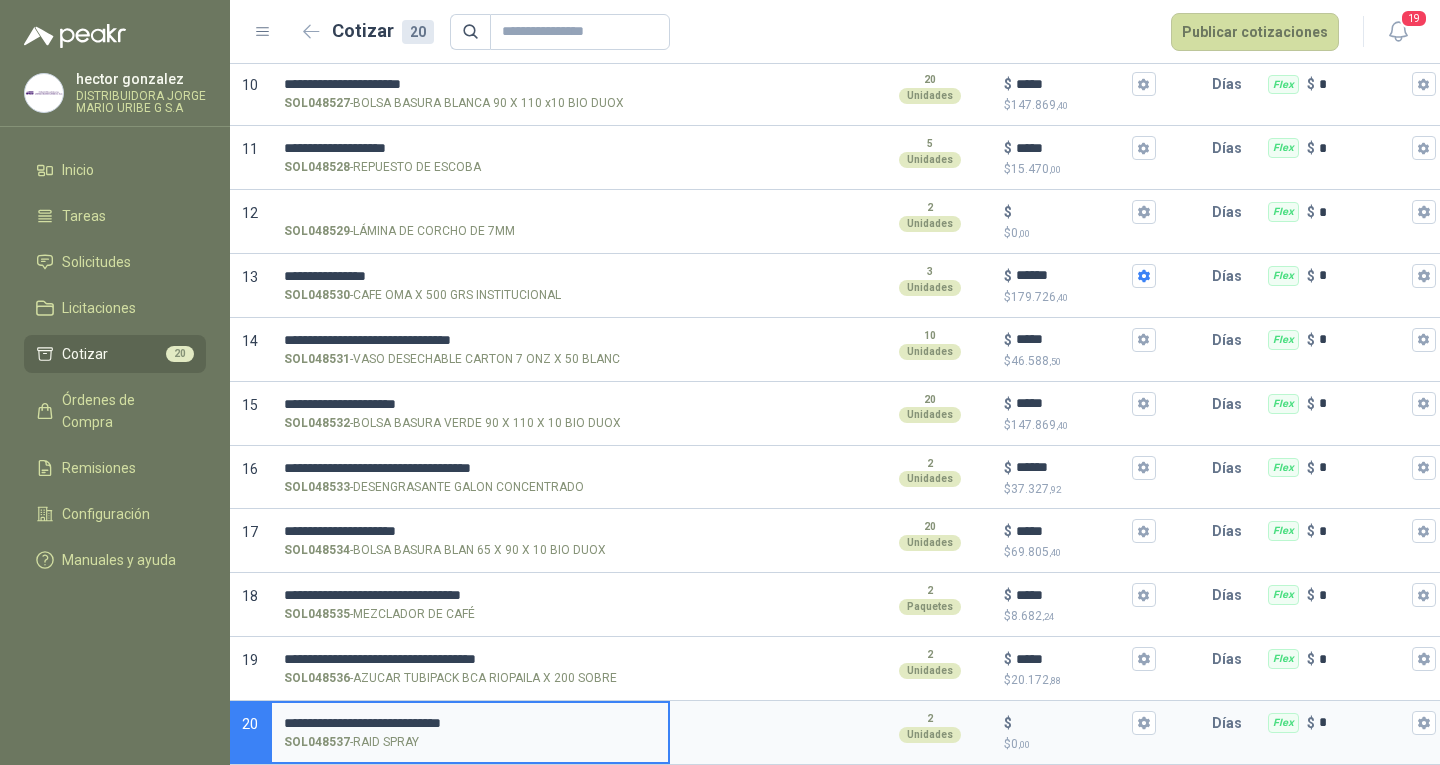 type on "**********" 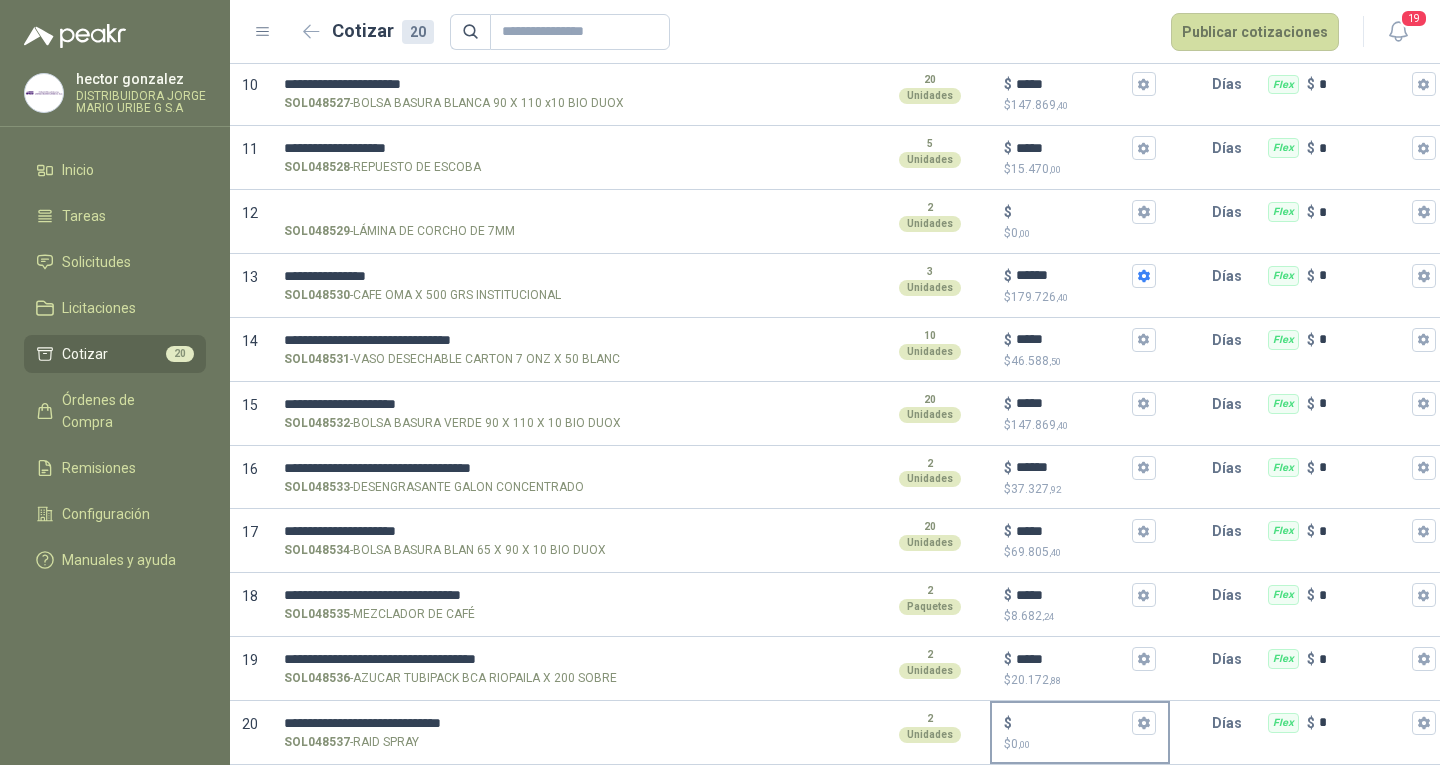 click on "$ $  0 ,00" at bounding box center [1072, 722] 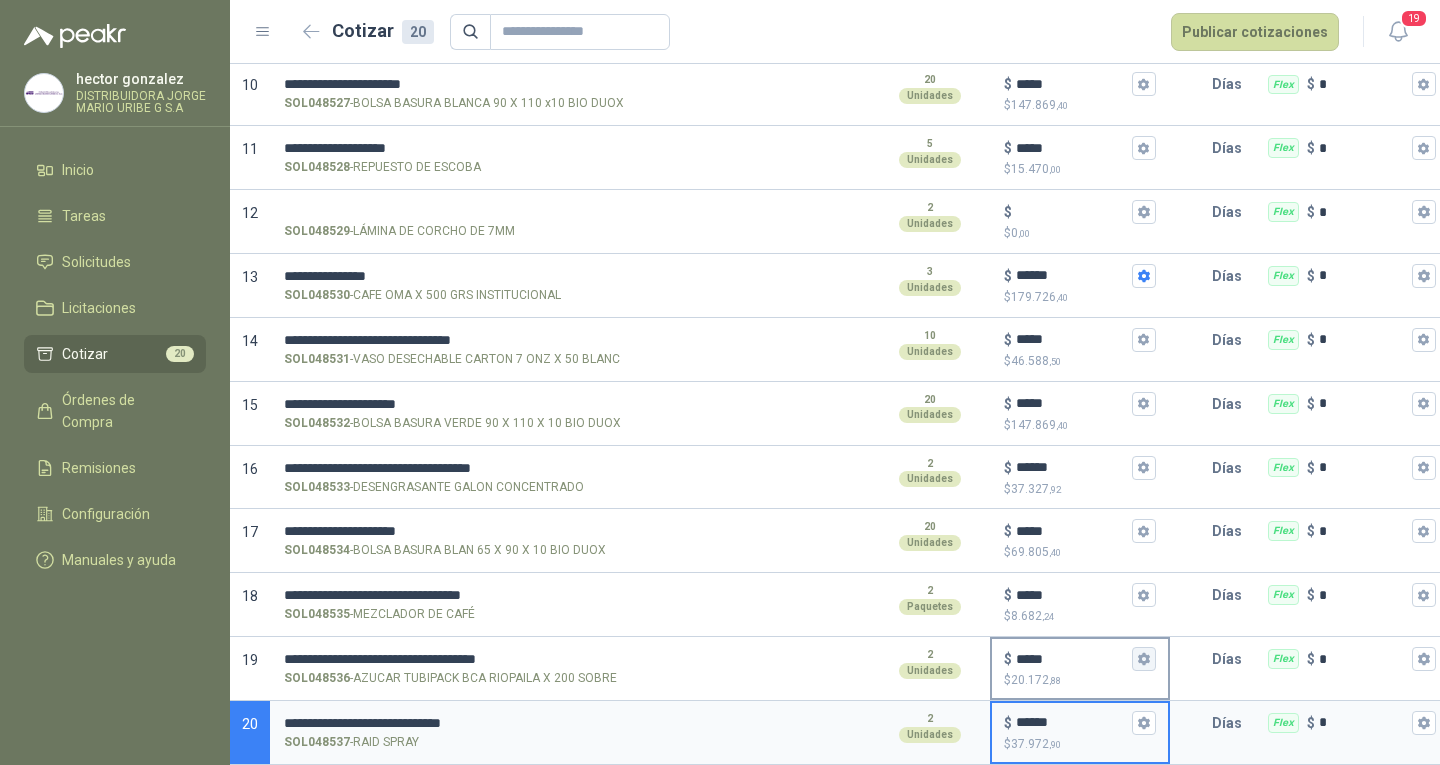 type on "******" 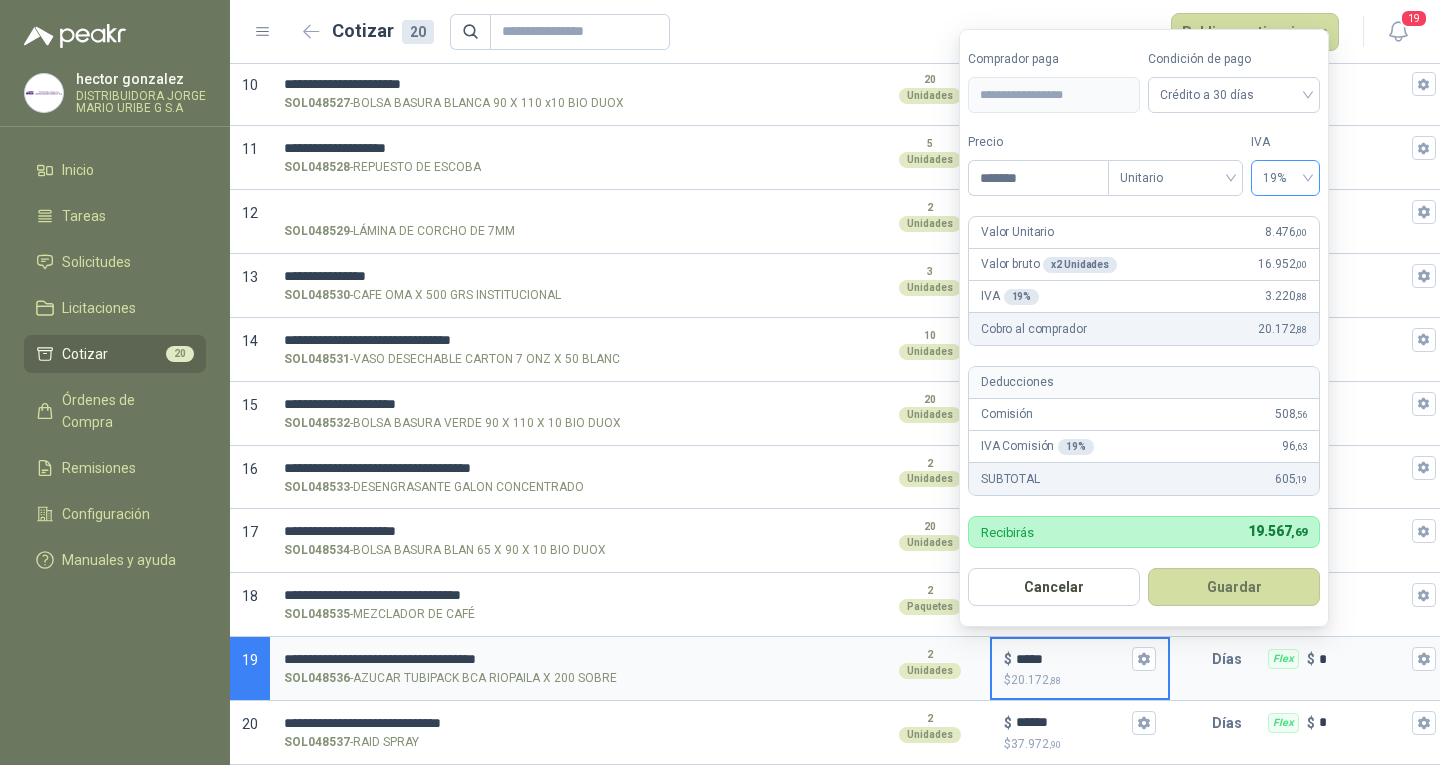 click on "19%" at bounding box center (1285, 178) 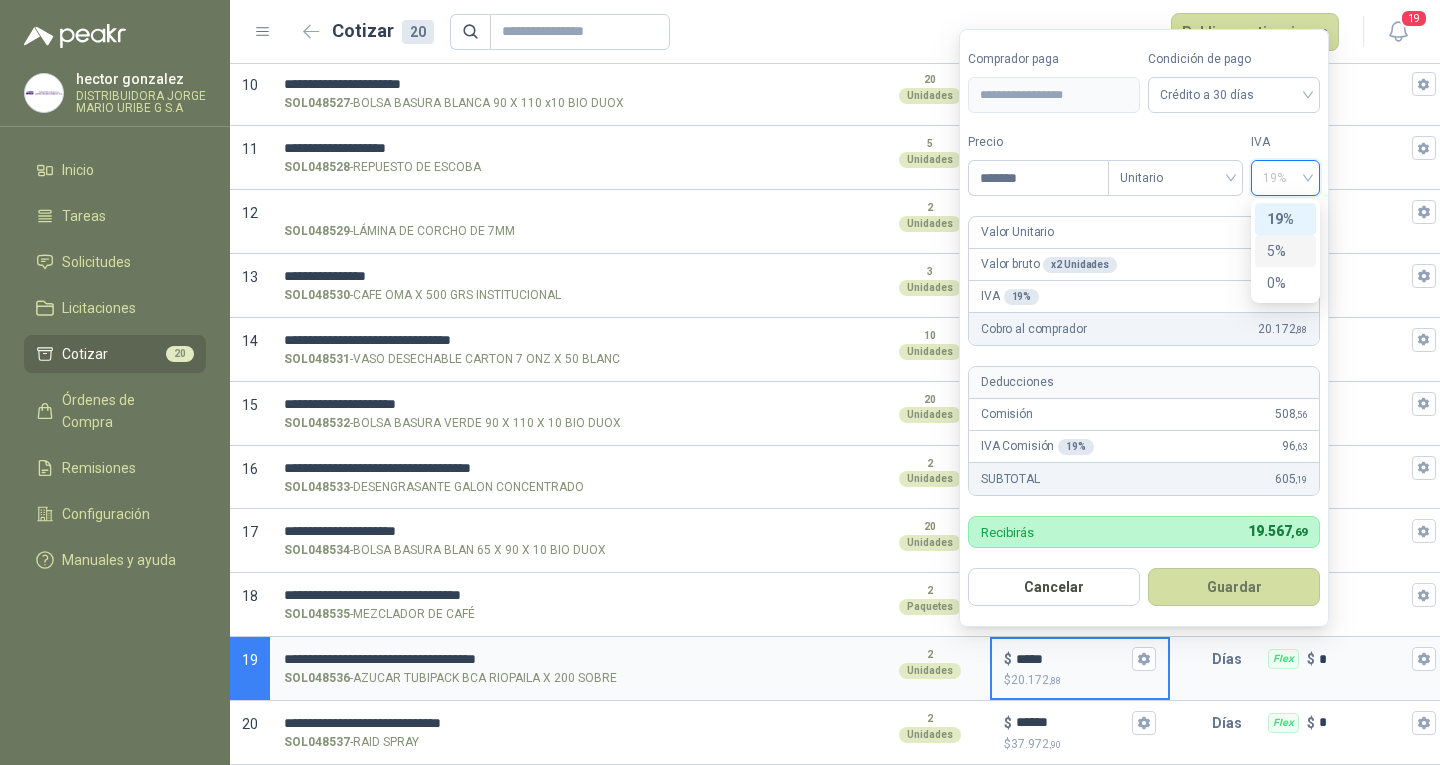 click on "5%" at bounding box center [1285, 251] 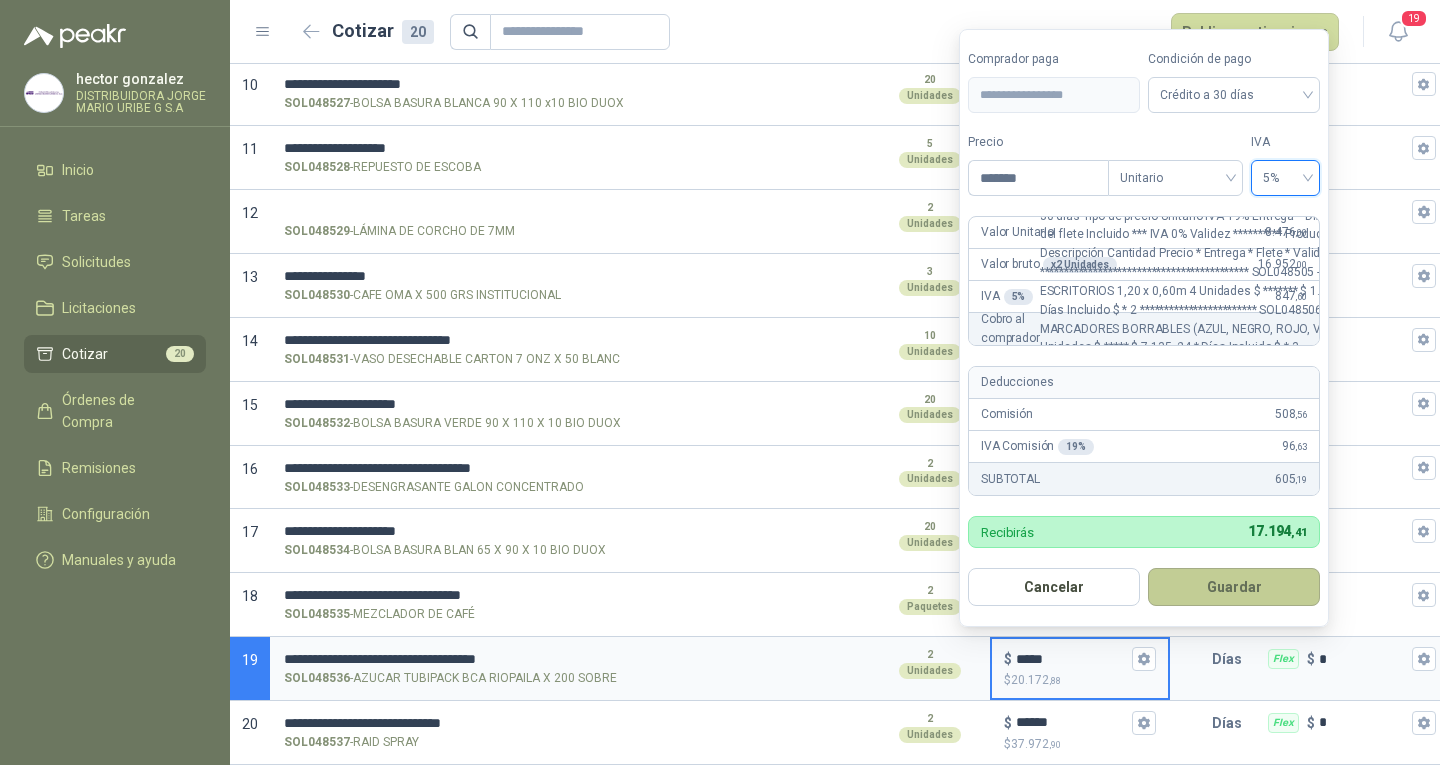 click on "Guardar" at bounding box center [1234, 587] 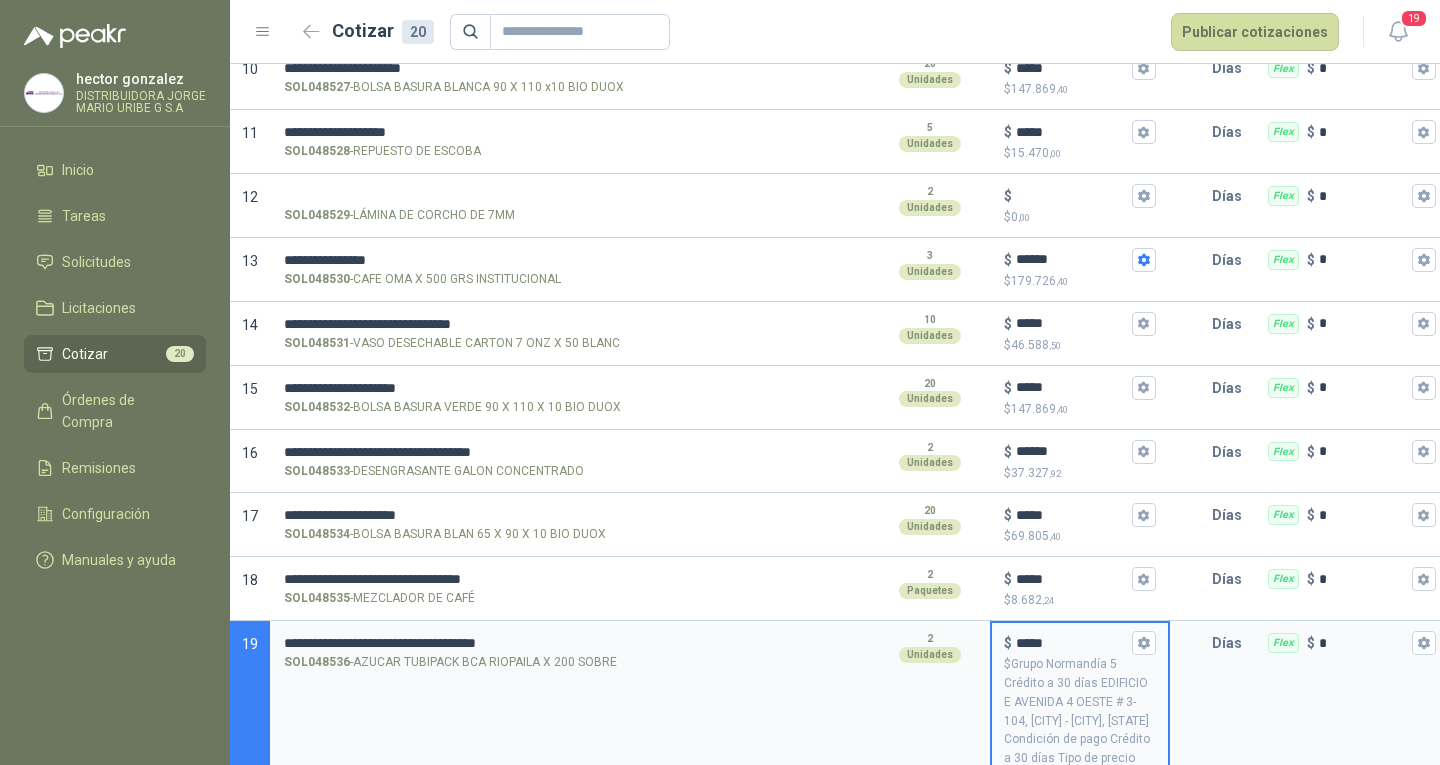 click 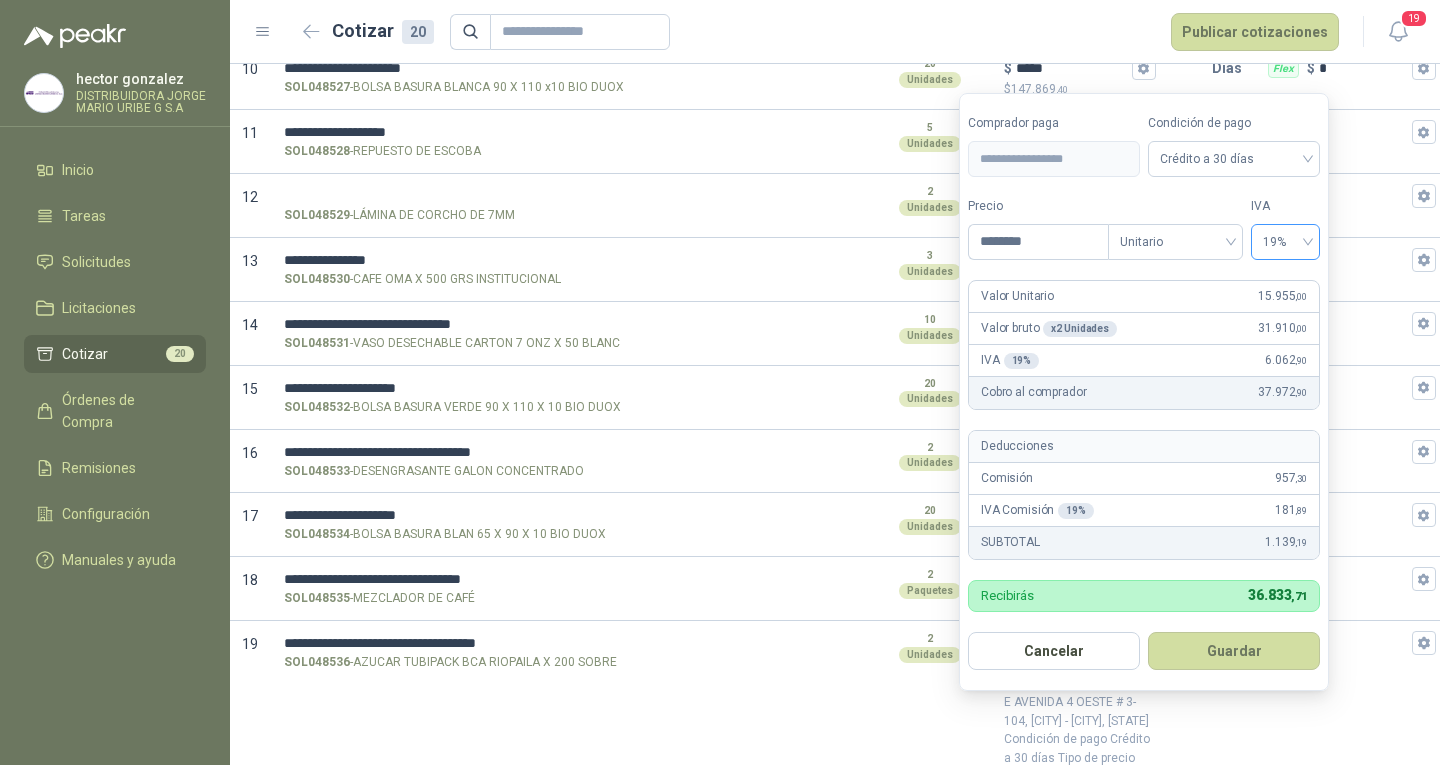 click on "19%" at bounding box center (1285, 242) 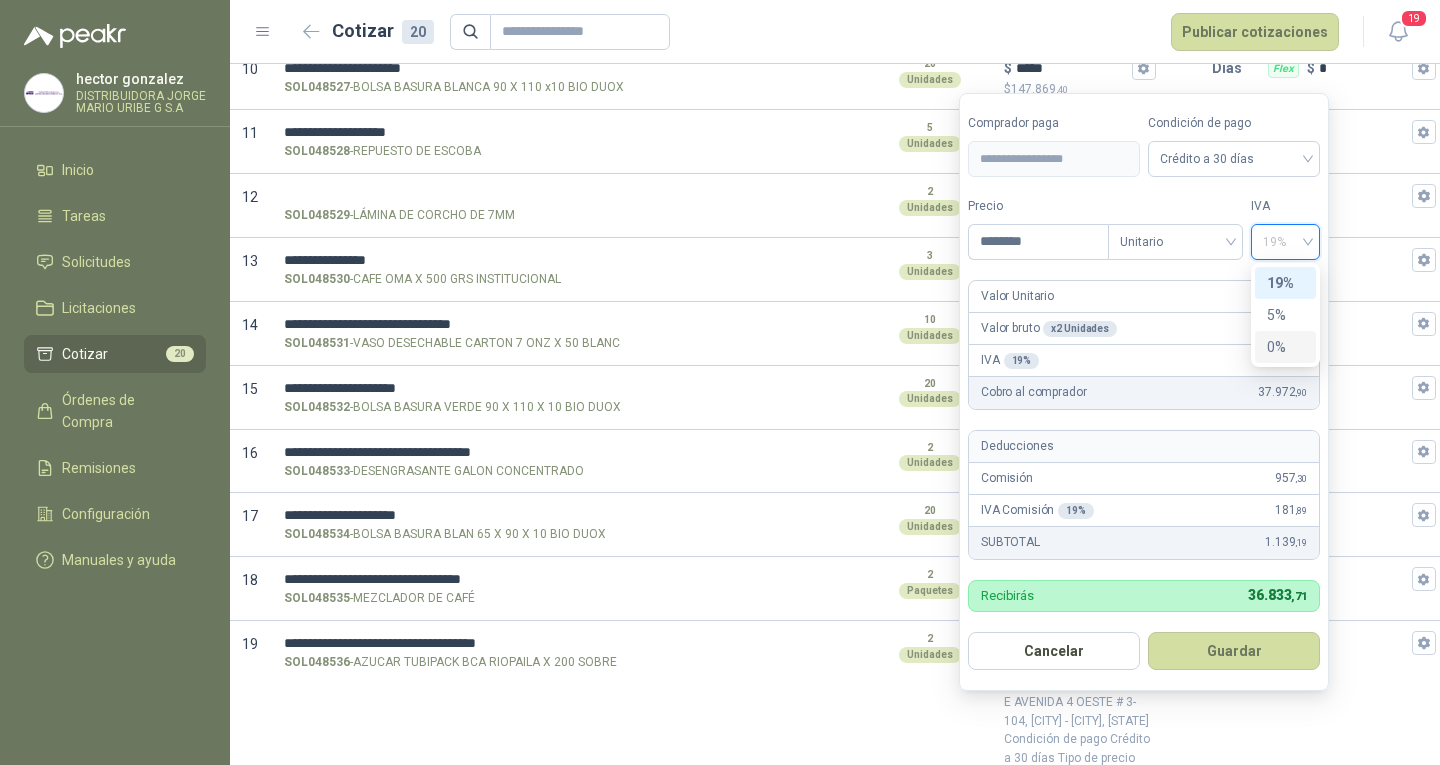 click on "0%" at bounding box center (1285, 347) 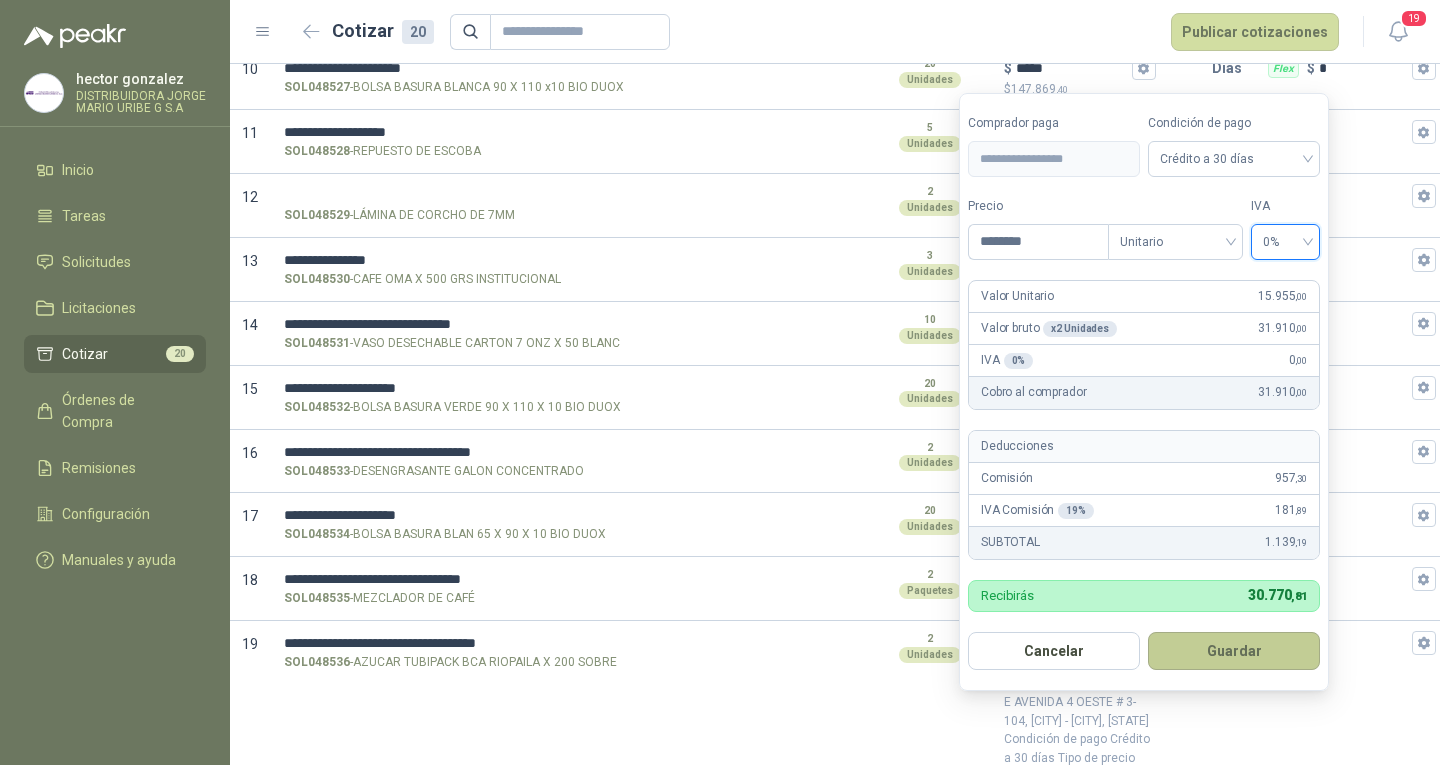 click on "Guardar" at bounding box center [1234, 651] 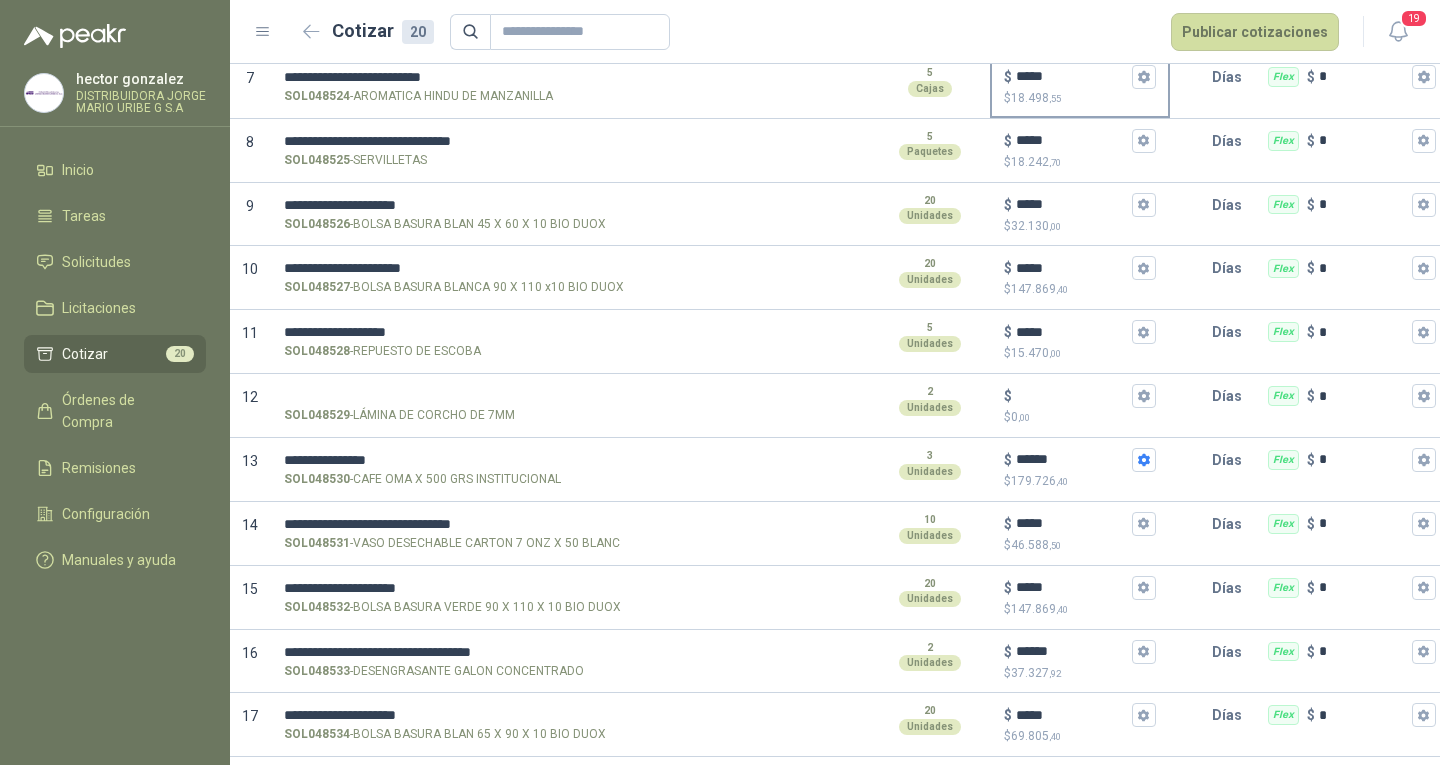 scroll, scrollTop: 0, scrollLeft: 0, axis: both 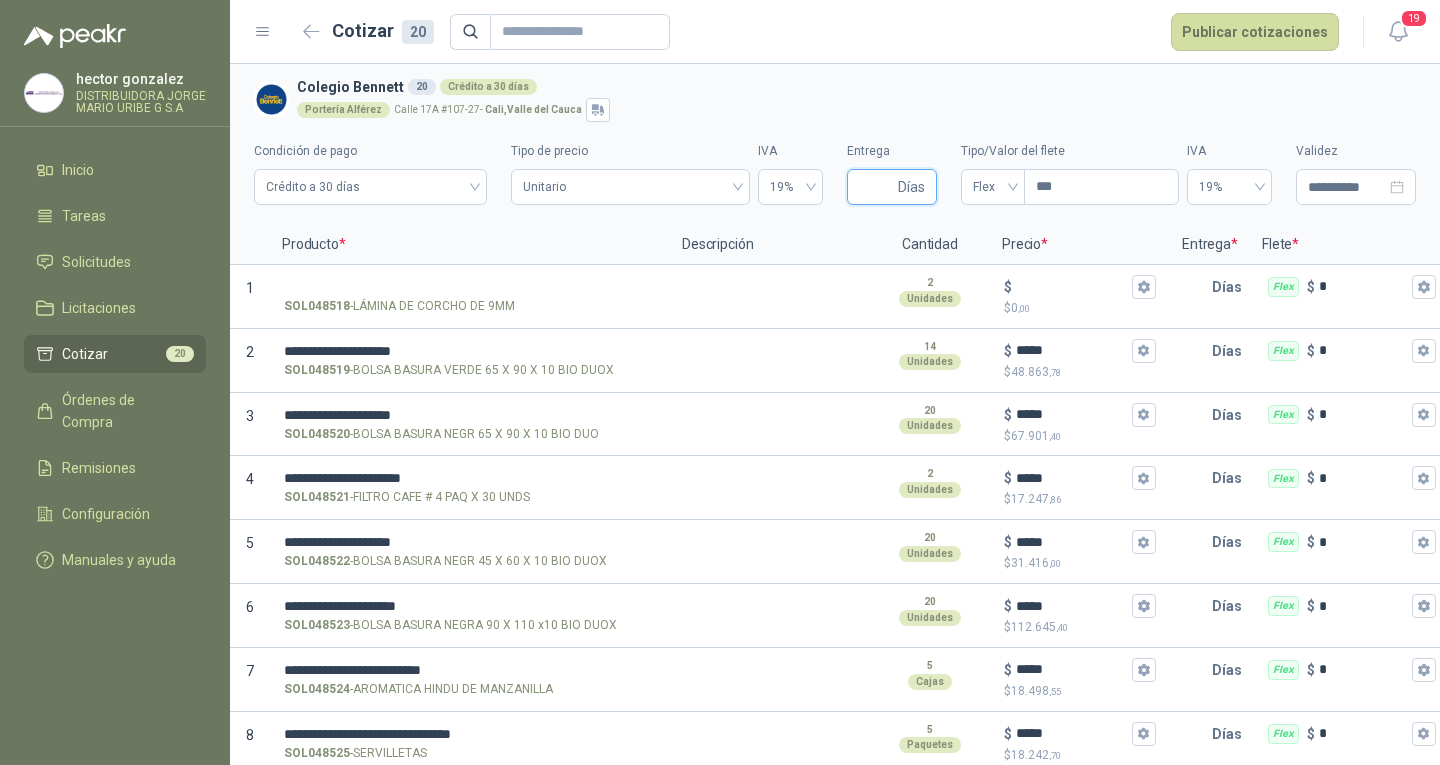 click on "Entrega" at bounding box center [876, 187] 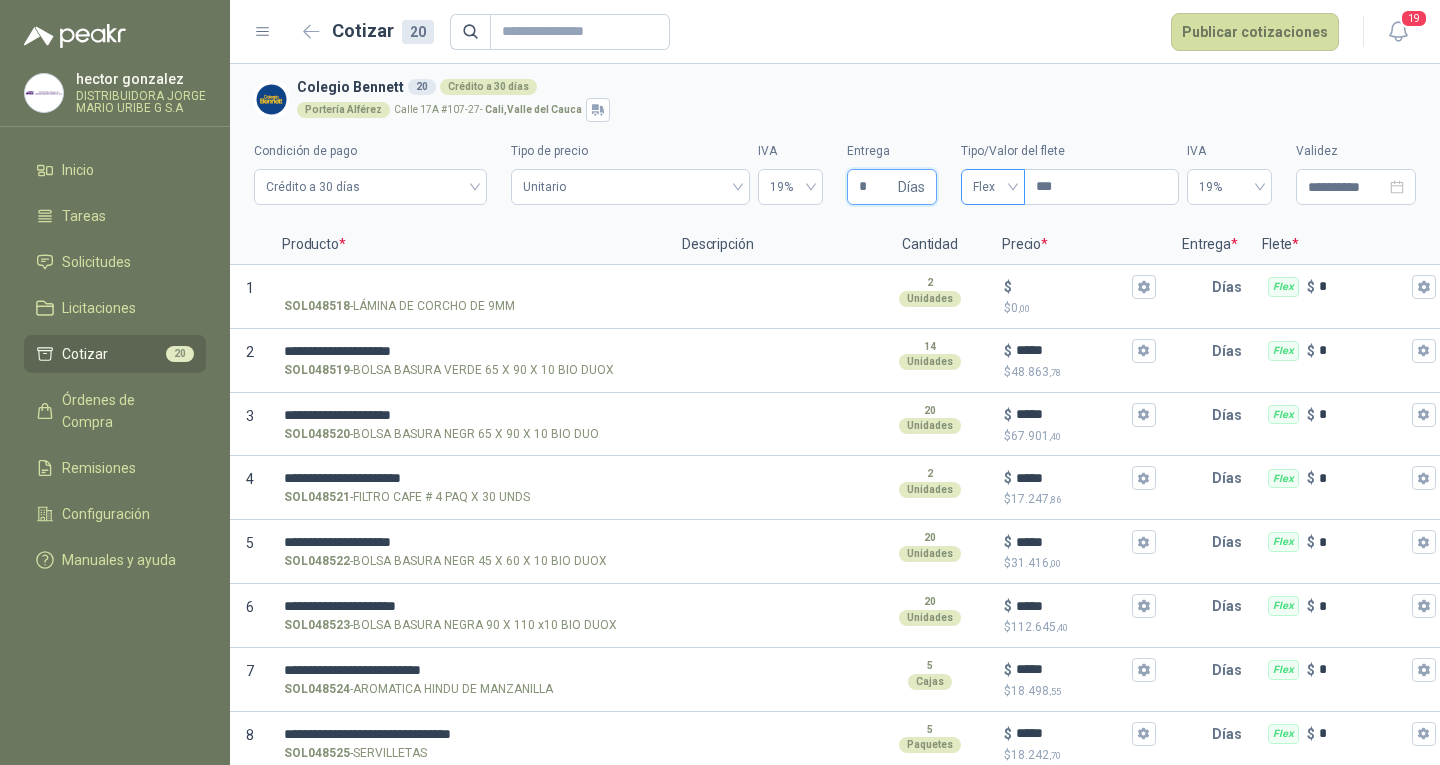 click on "Flex" at bounding box center [993, 187] 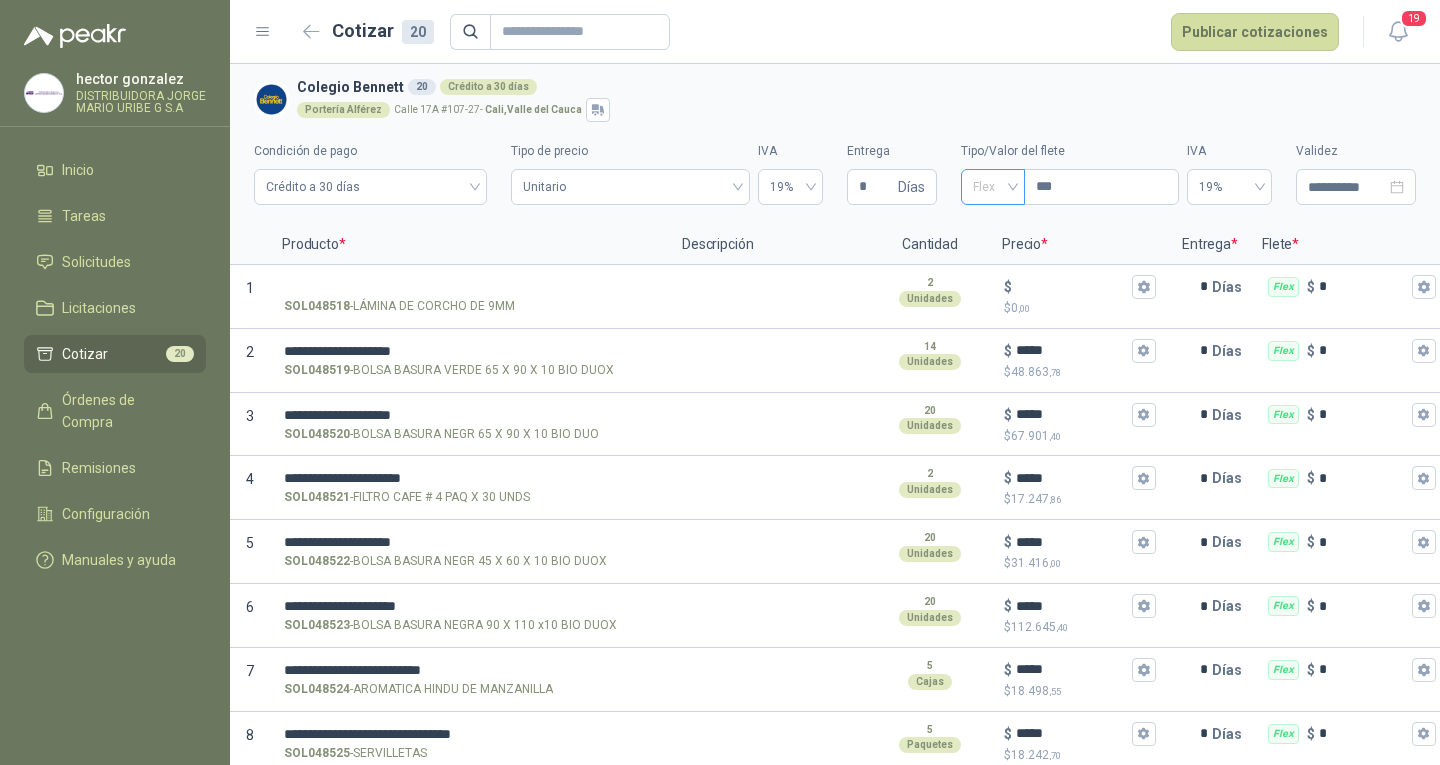 click on "Flex" at bounding box center [993, 187] 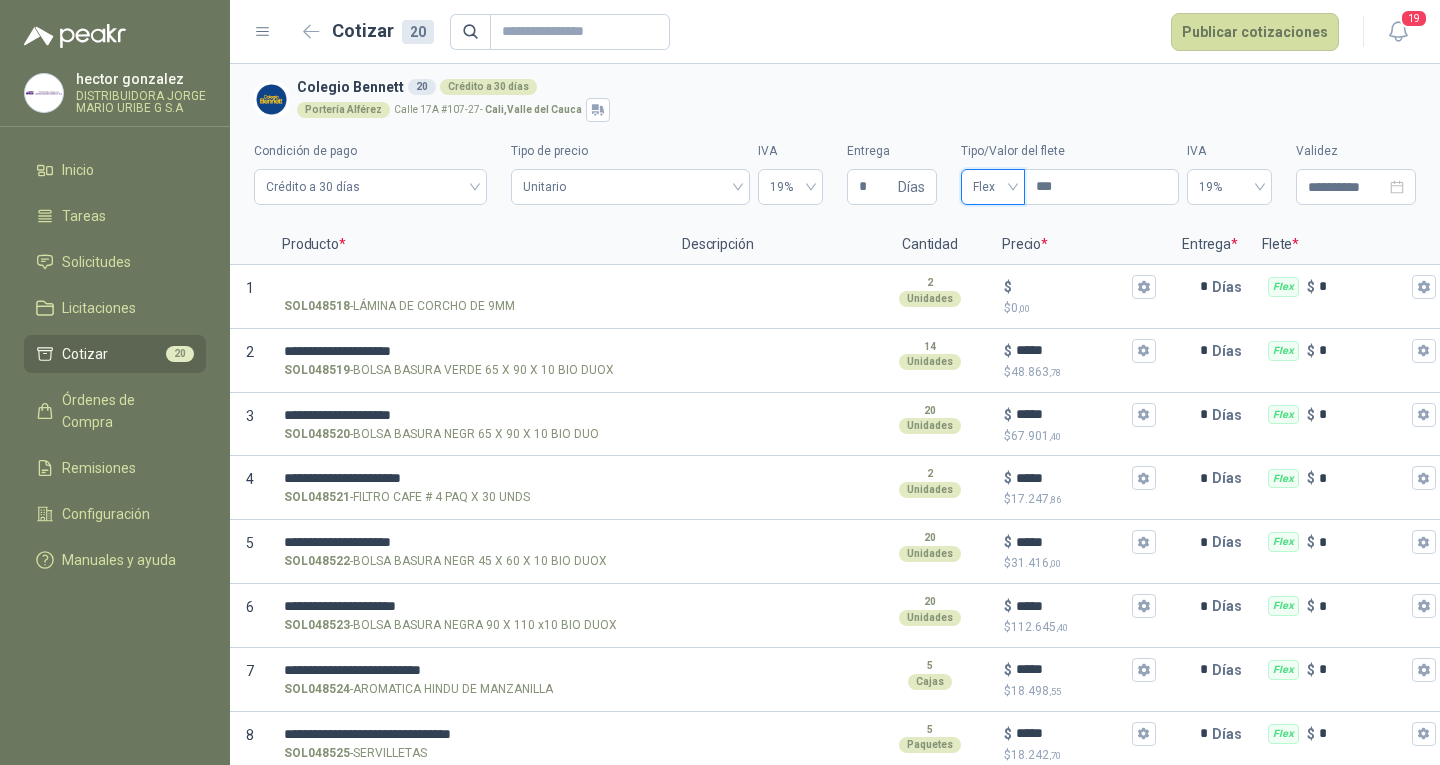 click on "Flex" at bounding box center (993, 187) 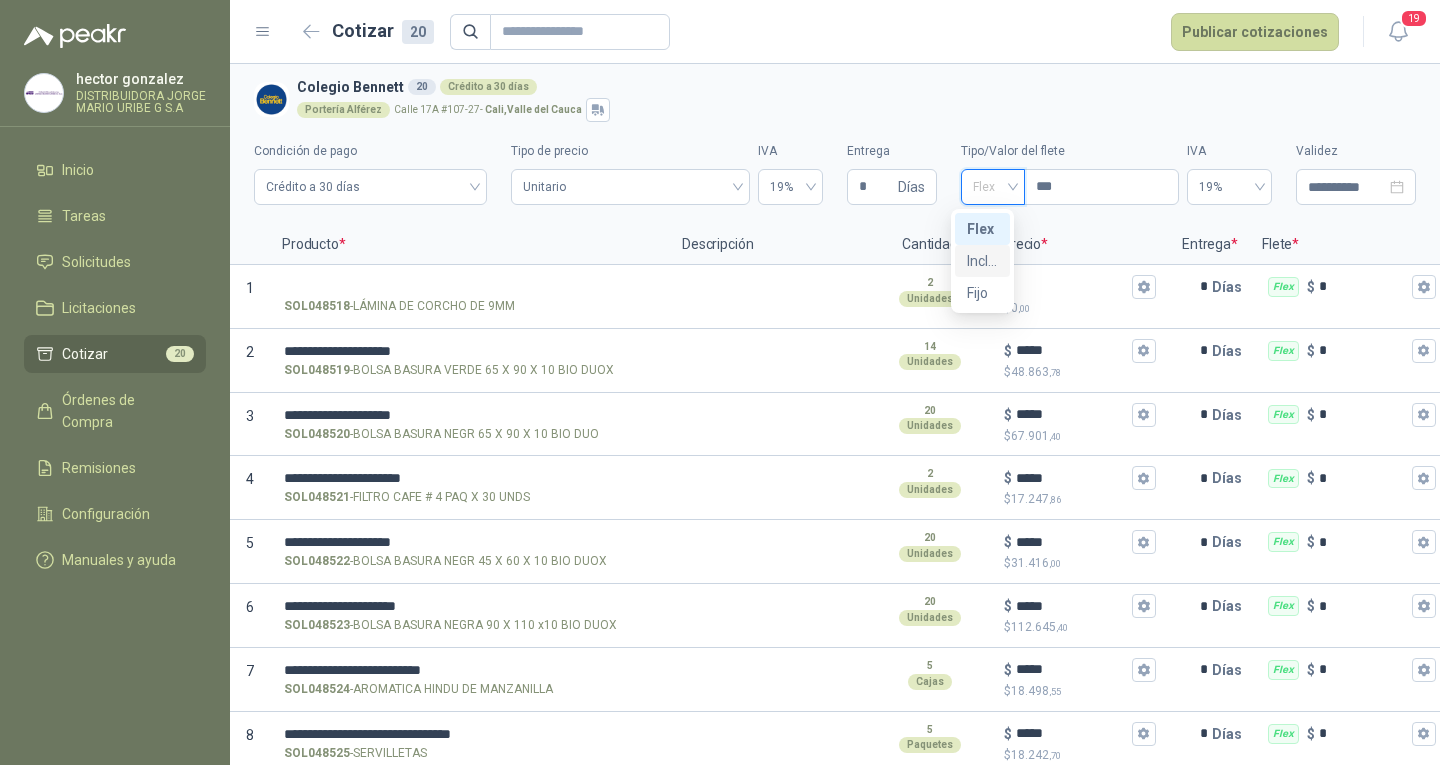 click on "Incluido" at bounding box center (983, 261) 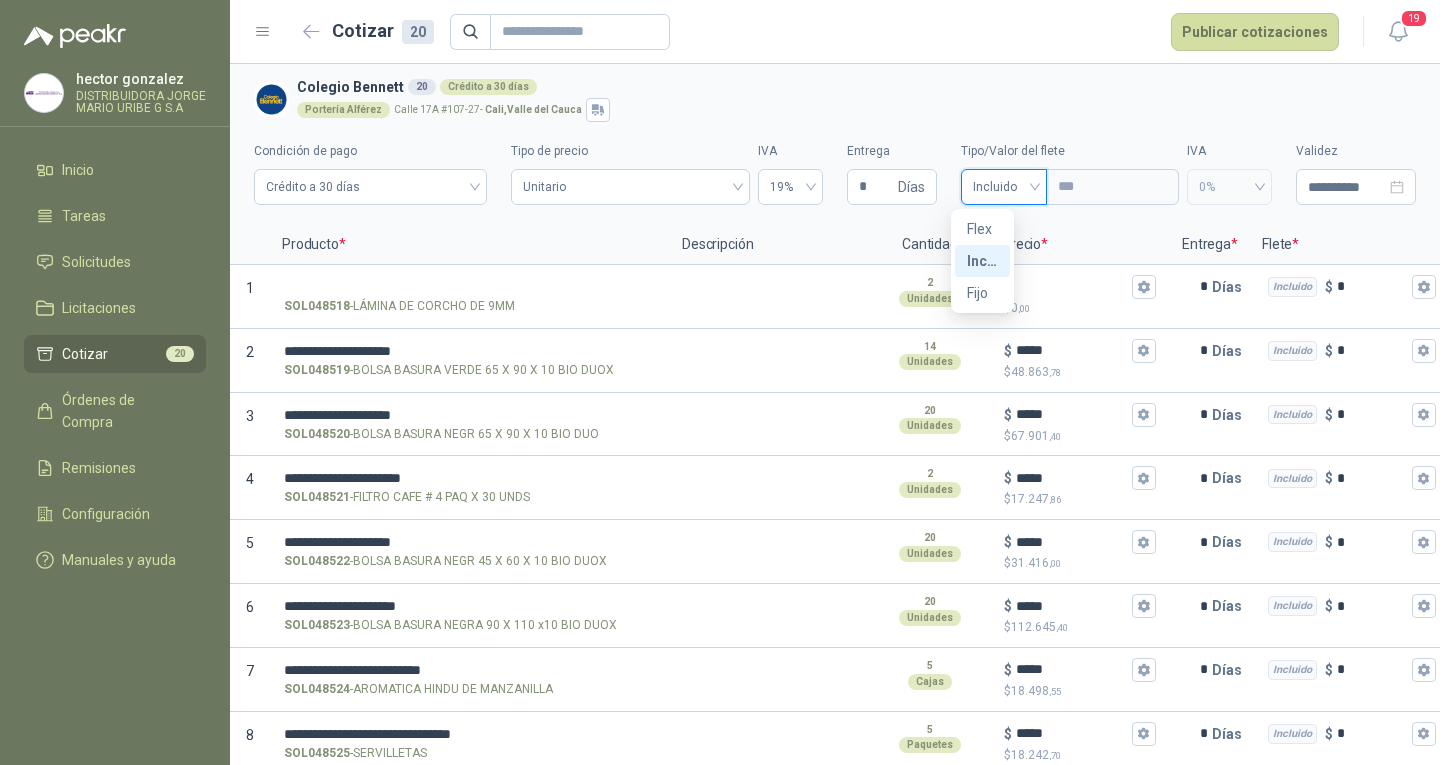 type 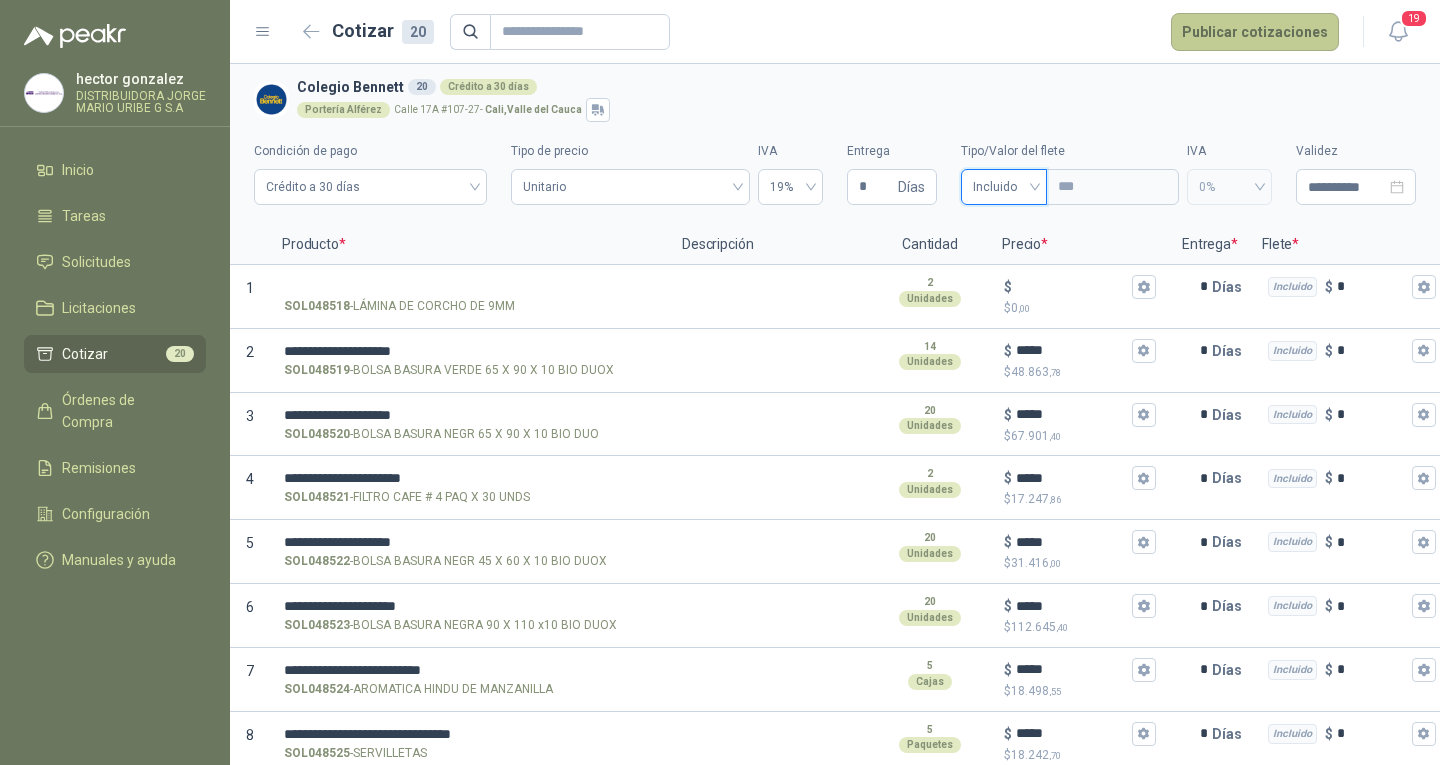 click on "Publicar cotizaciones" at bounding box center (1255, 32) 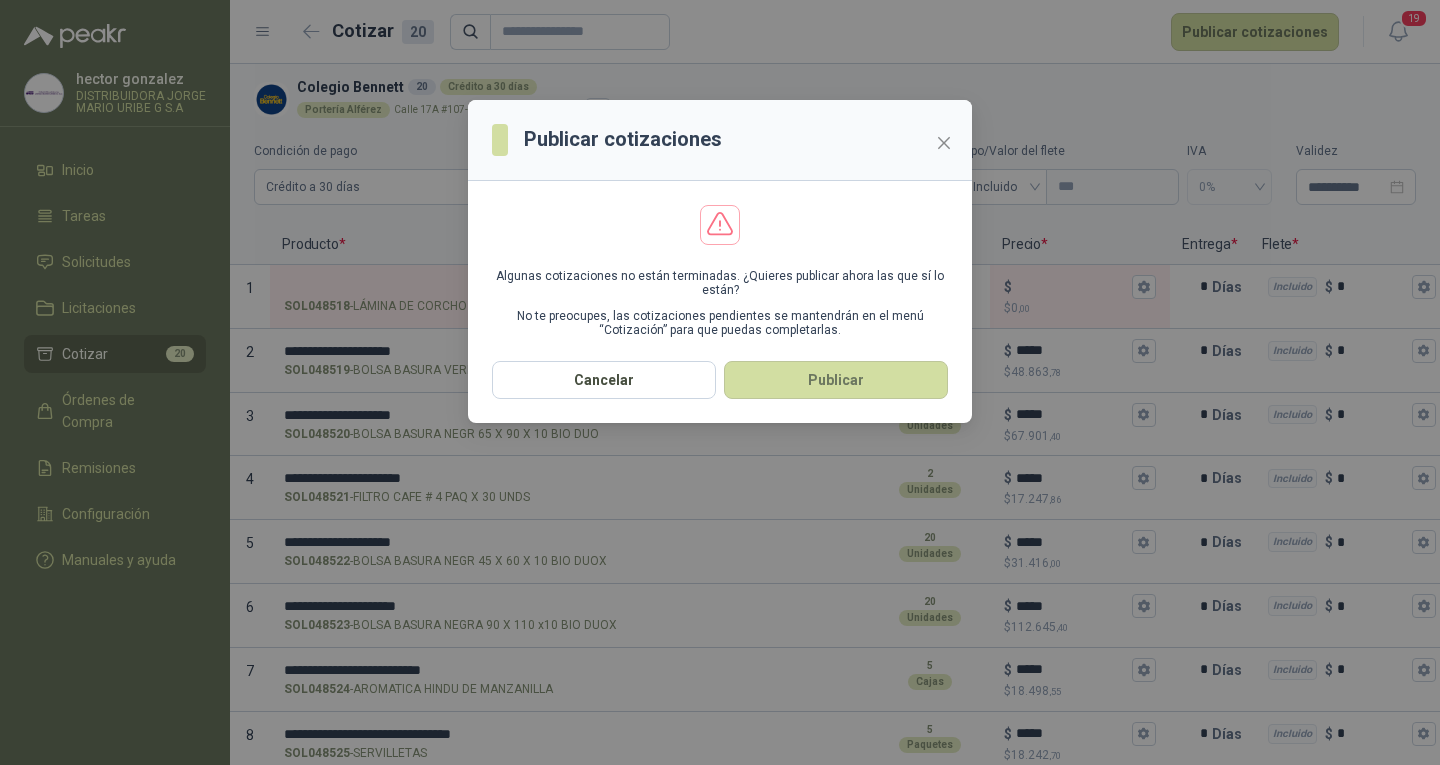 click on "Publicar" at bounding box center (836, 380) 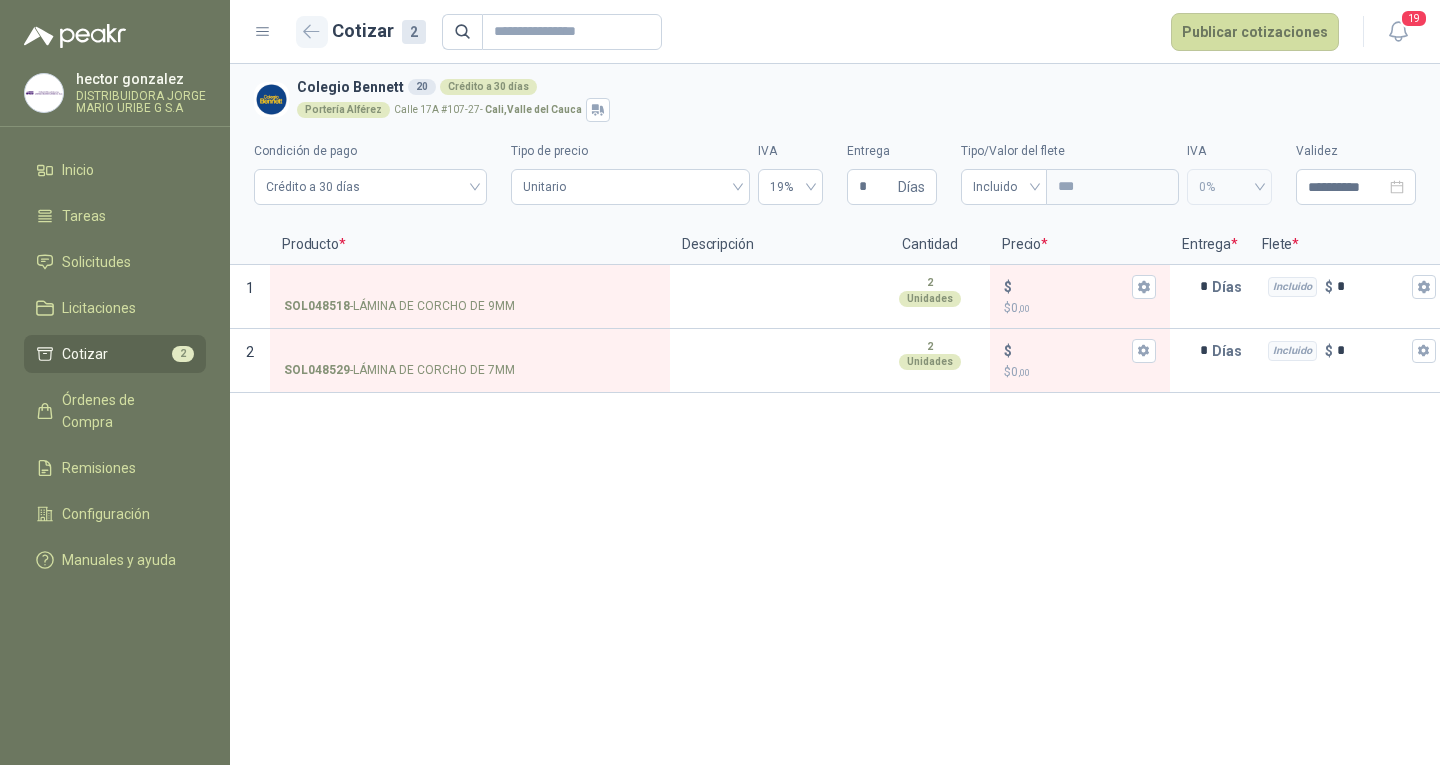 click at bounding box center [312, 32] 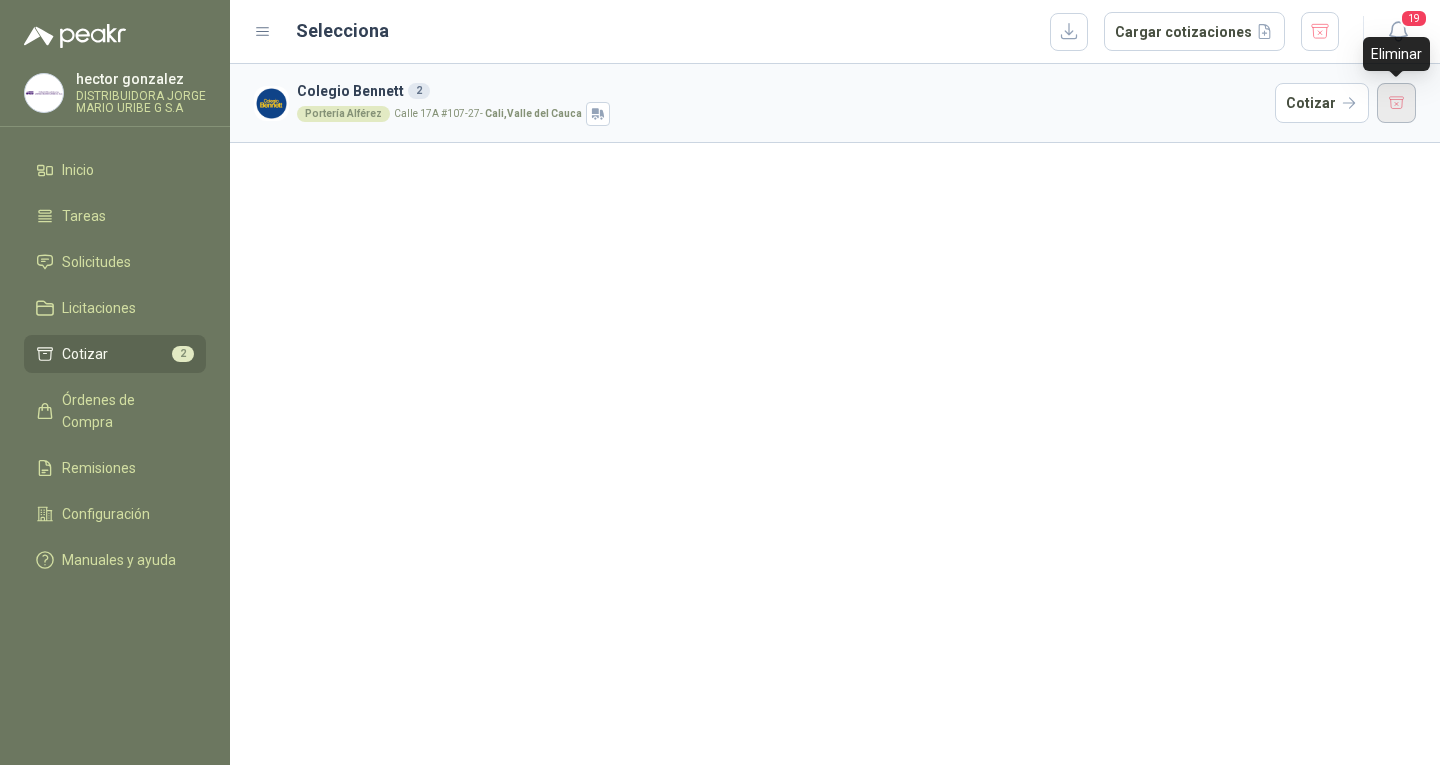 click at bounding box center (1397, 103) 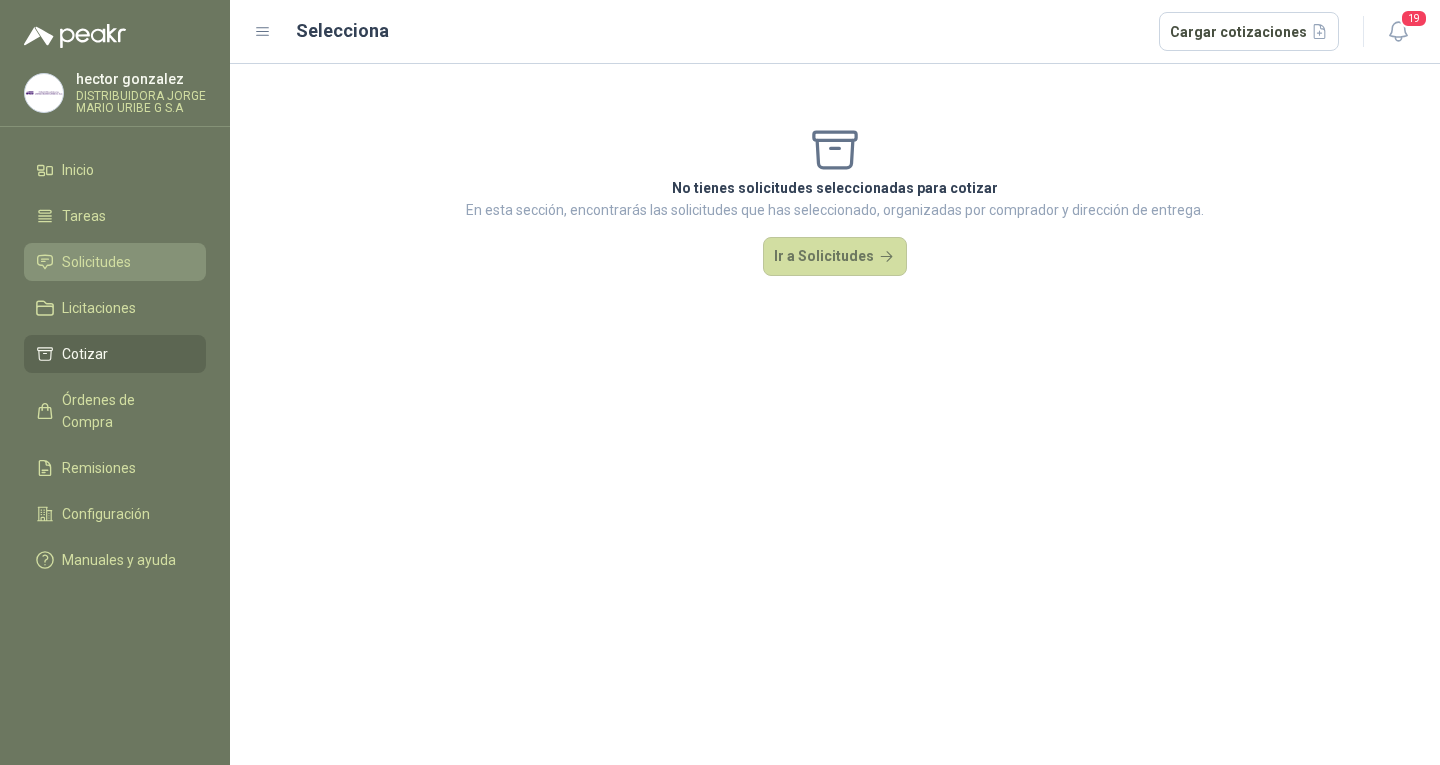 click on "Solicitudes" at bounding box center [115, 262] 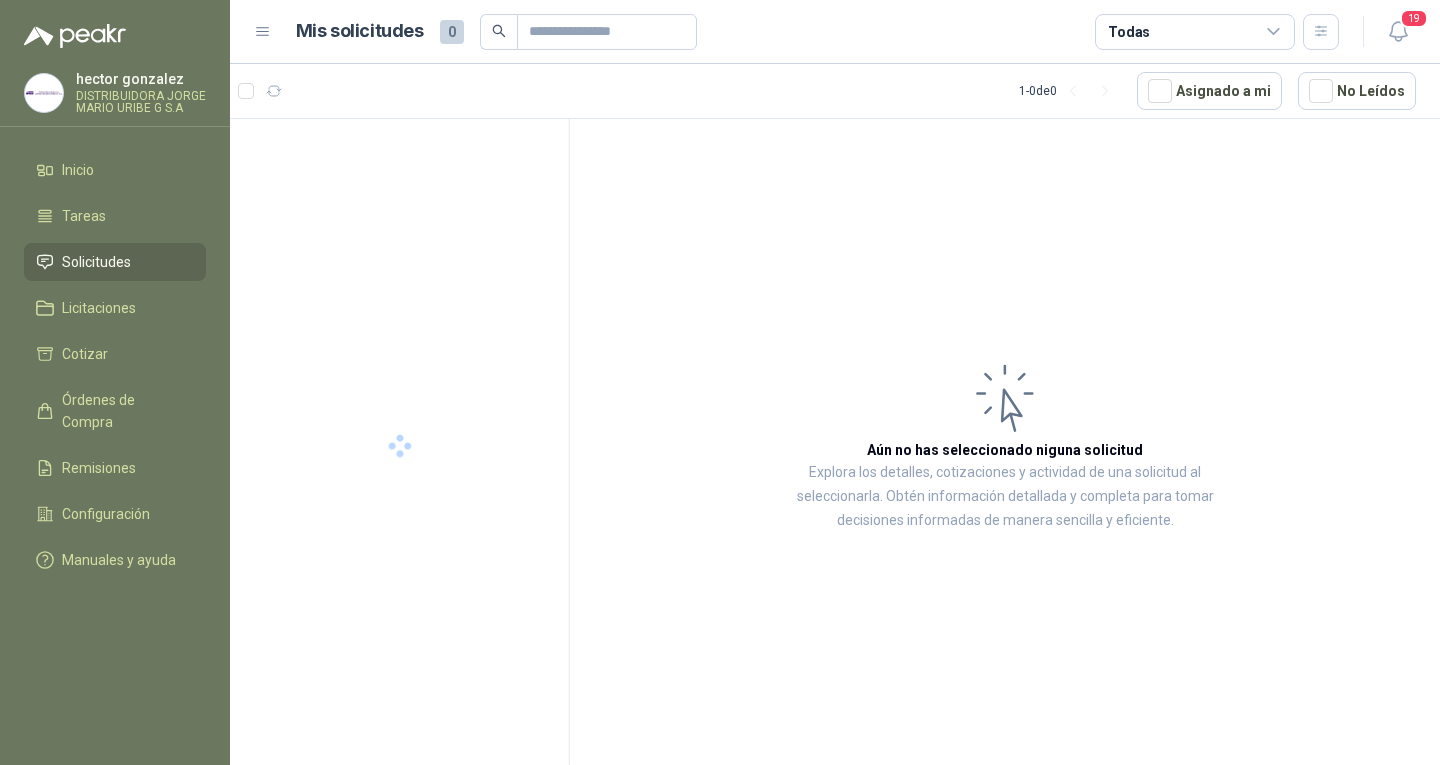 click on "Solicitudes" at bounding box center [96, 262] 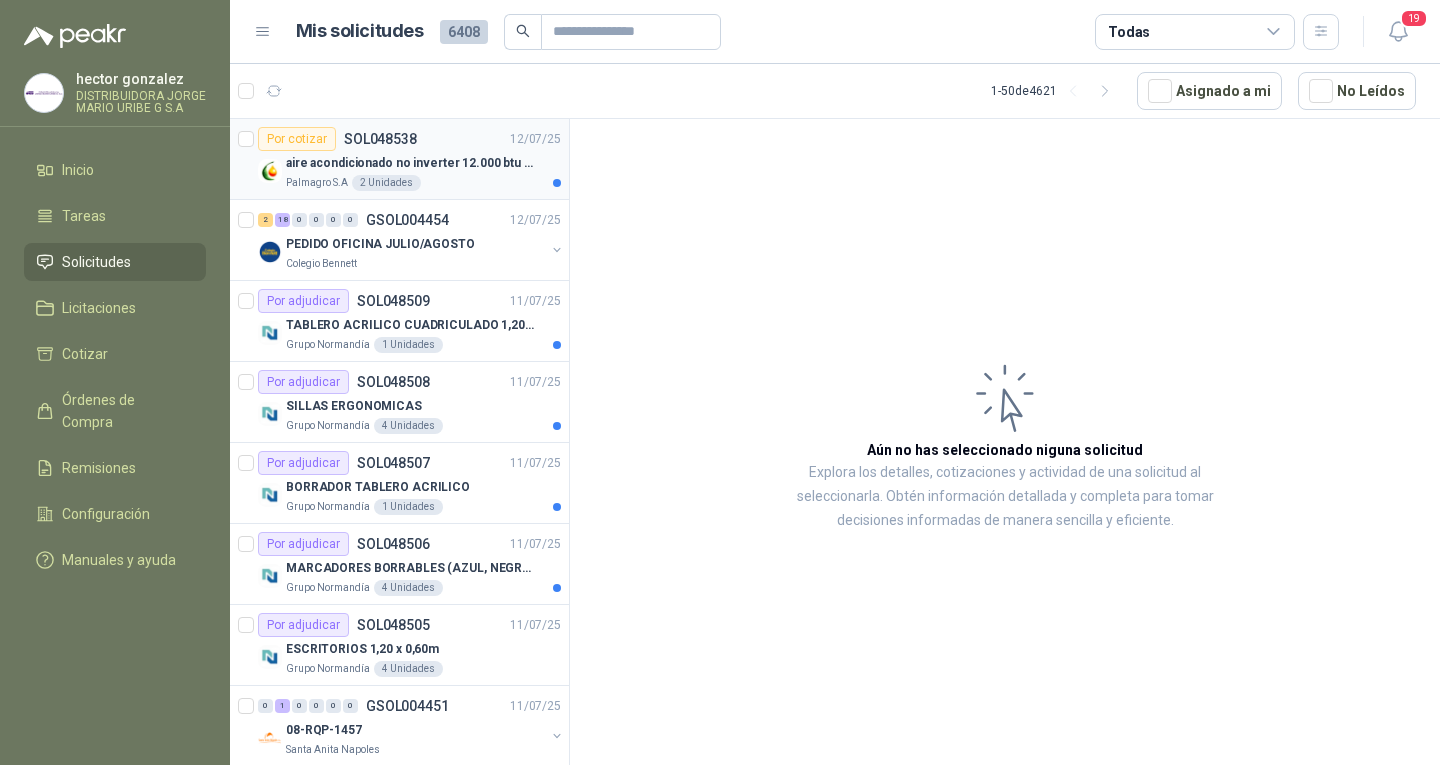 click on "aire acondicionado no inverter 12.000 btu on/off" at bounding box center [410, 163] 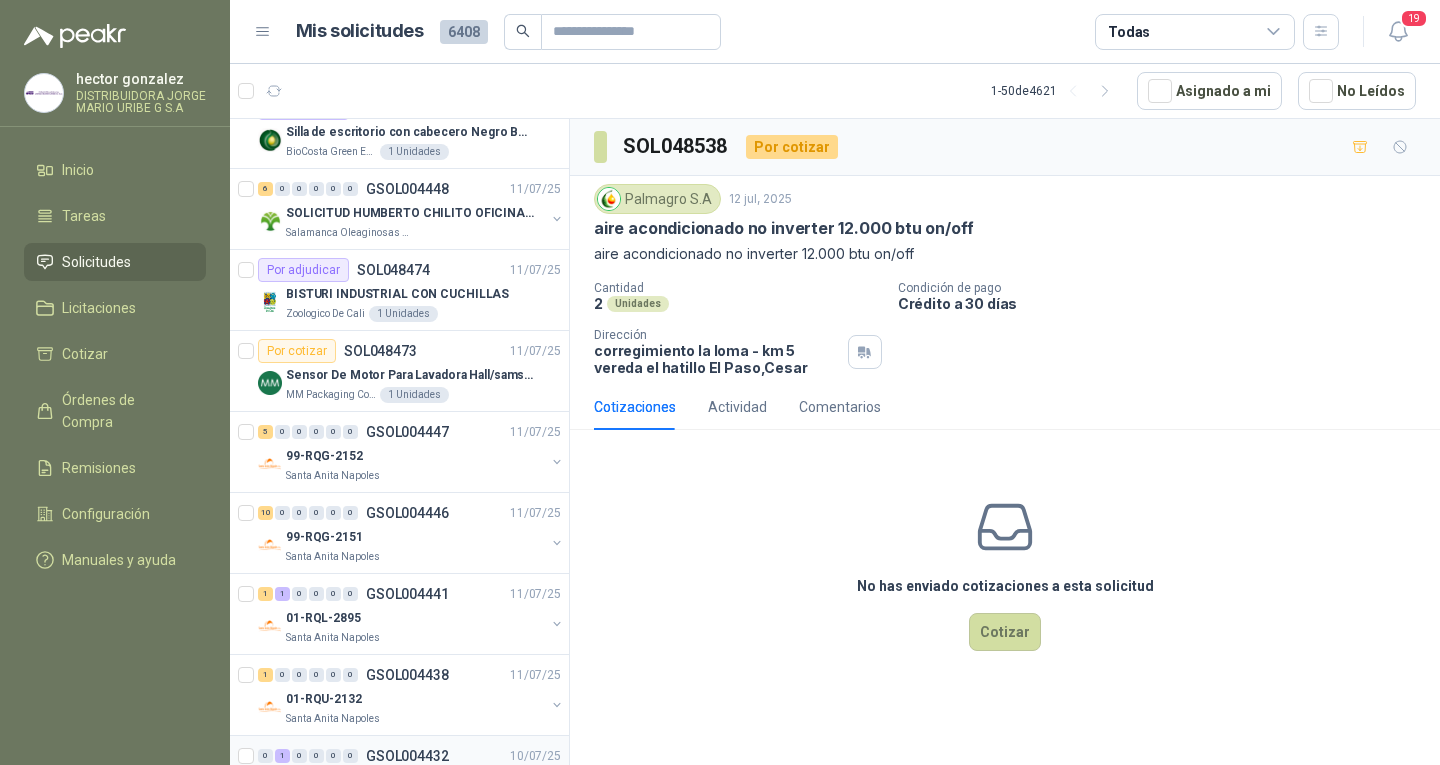 scroll, scrollTop: 1000, scrollLeft: 0, axis: vertical 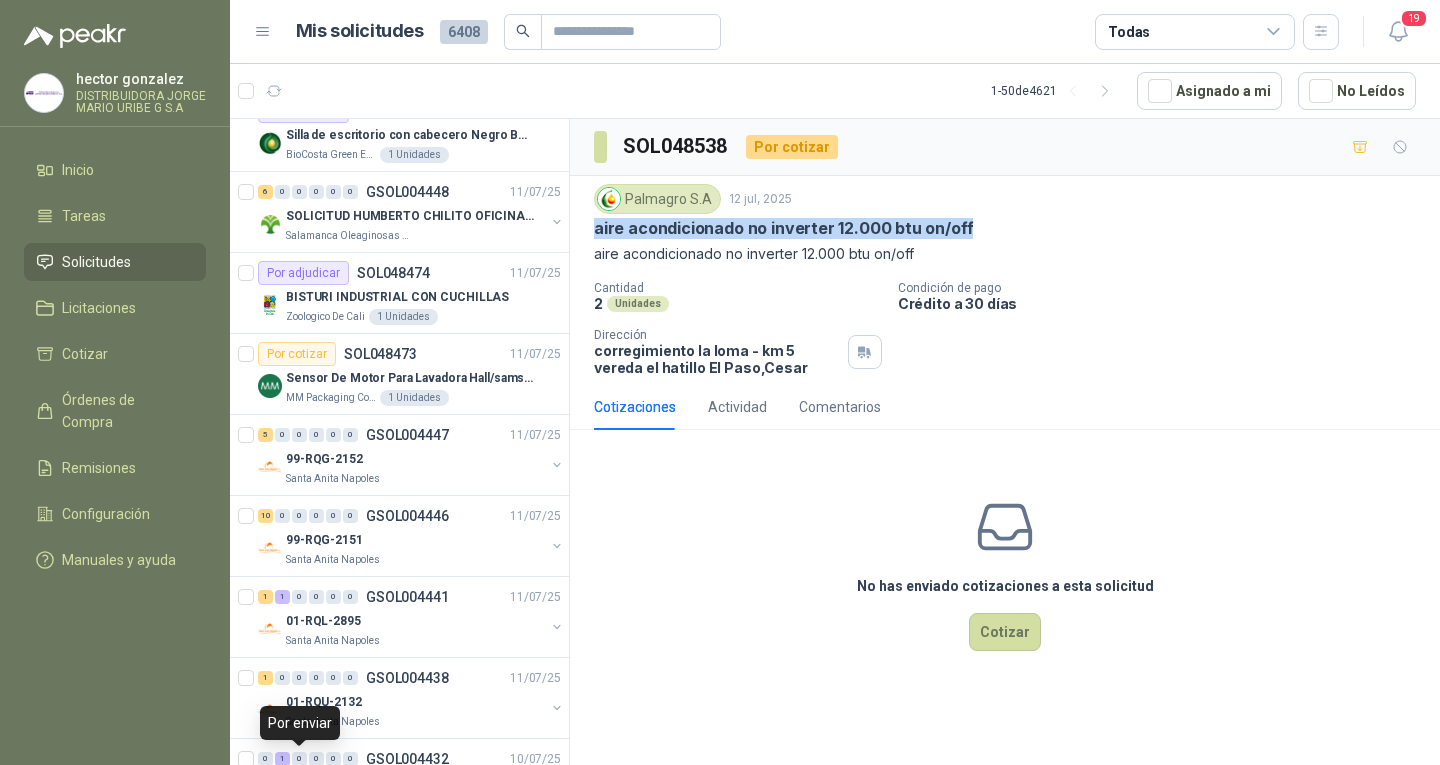 drag, startPoint x: 588, startPoint y: 231, endPoint x: 966, endPoint y: 229, distance: 378.00528 